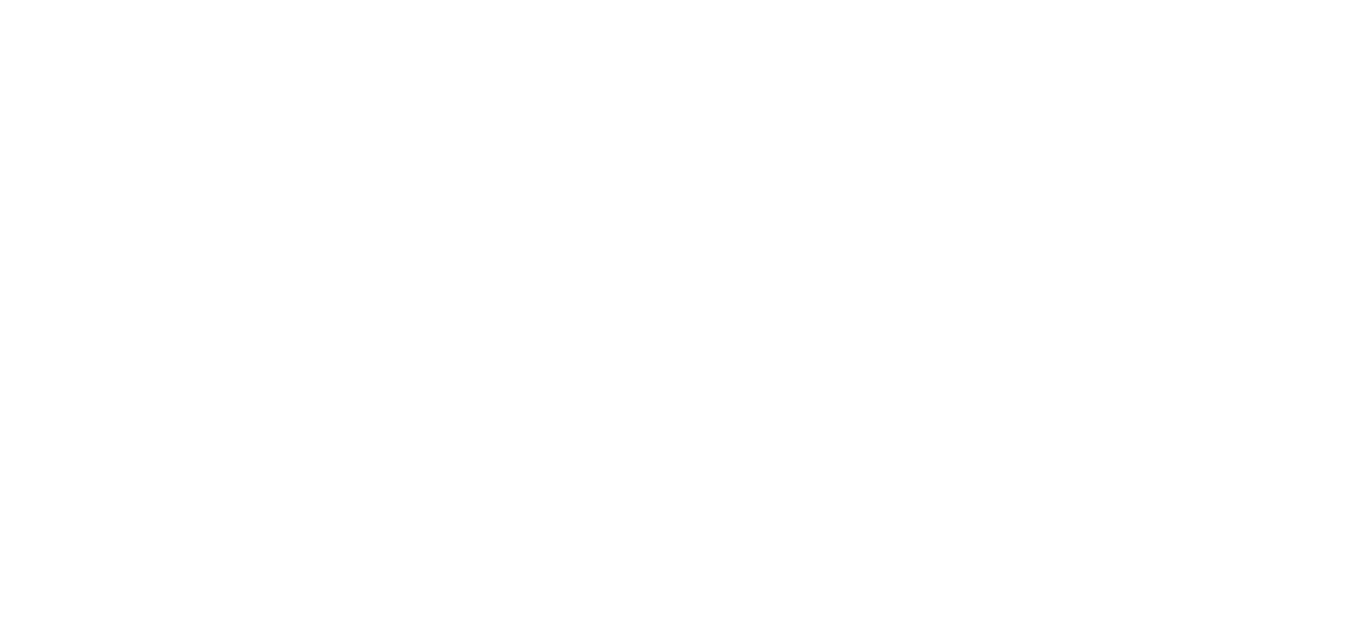 scroll, scrollTop: 0, scrollLeft: 0, axis: both 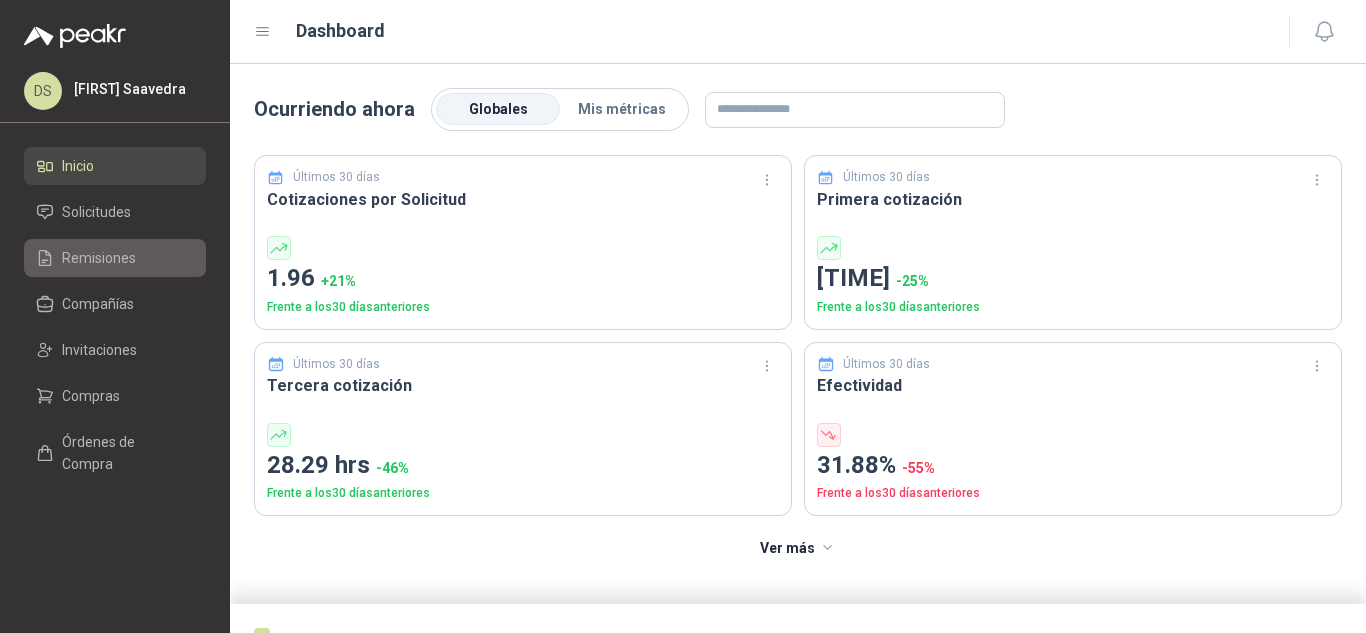 click on "Remisiones" at bounding box center (99, 258) 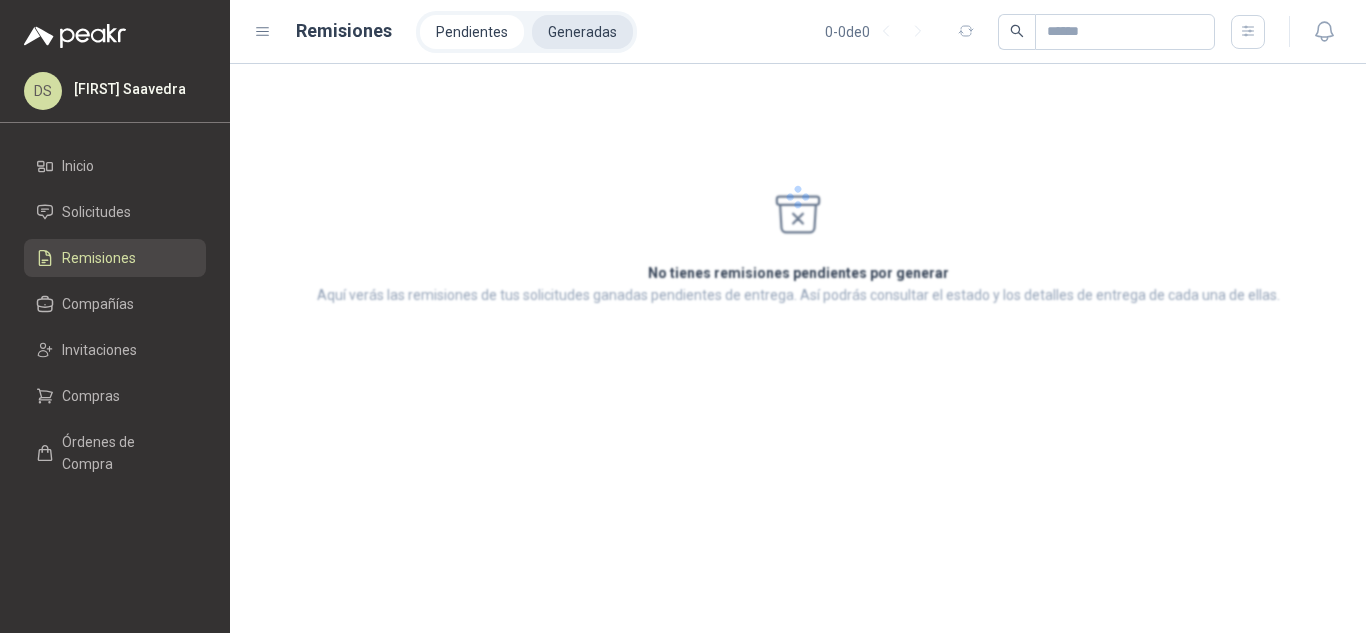 click on "Generadas" at bounding box center (582, 32) 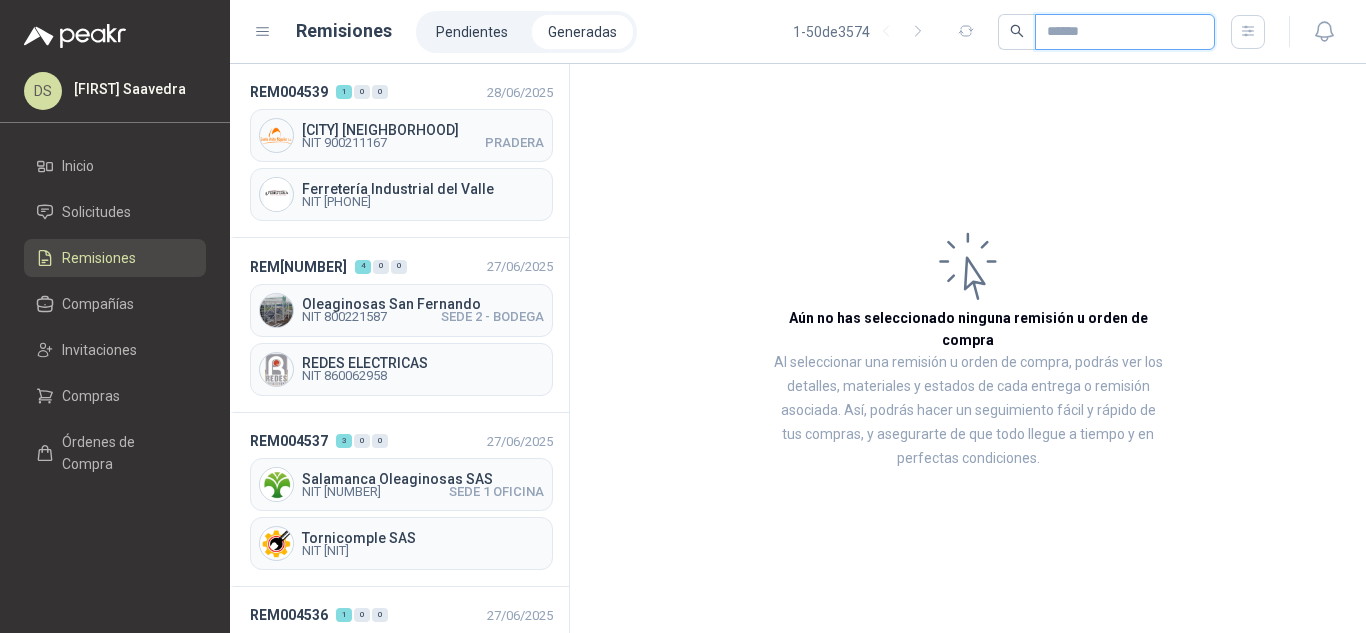 click at bounding box center [1117, 32] 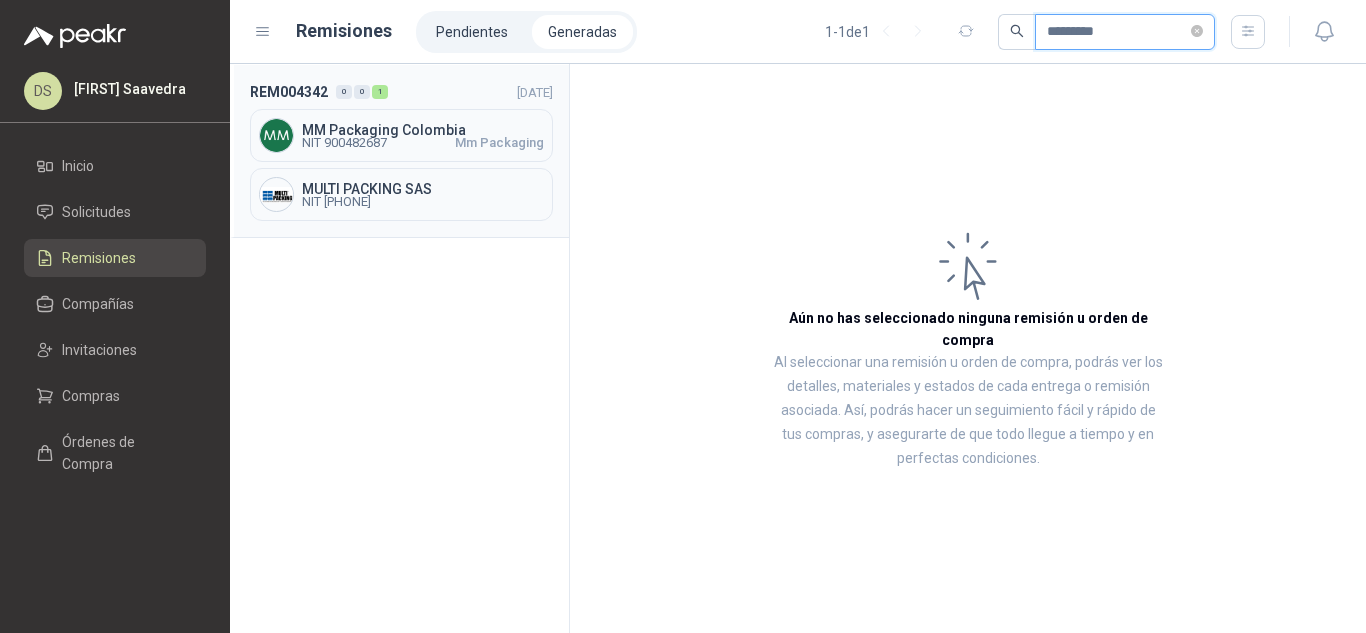 type on "*********" 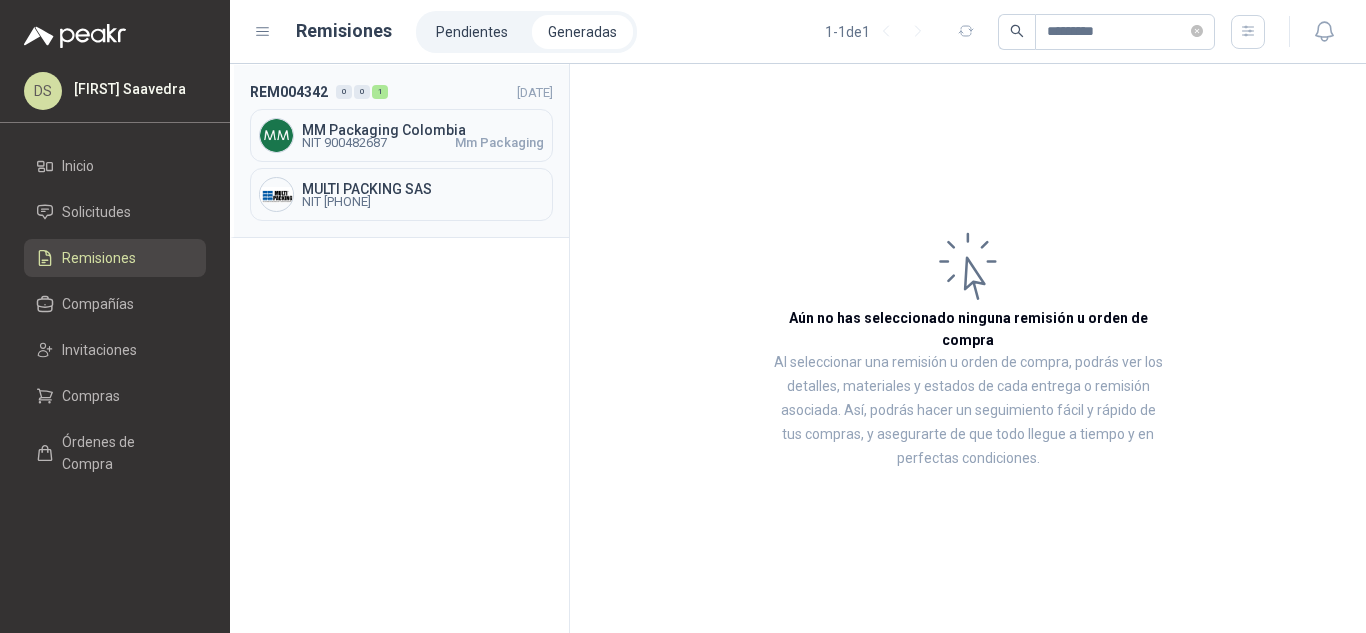 click on "MM Packaging Colombia NIT [NIT] Mm Packaging" at bounding box center [401, 135] 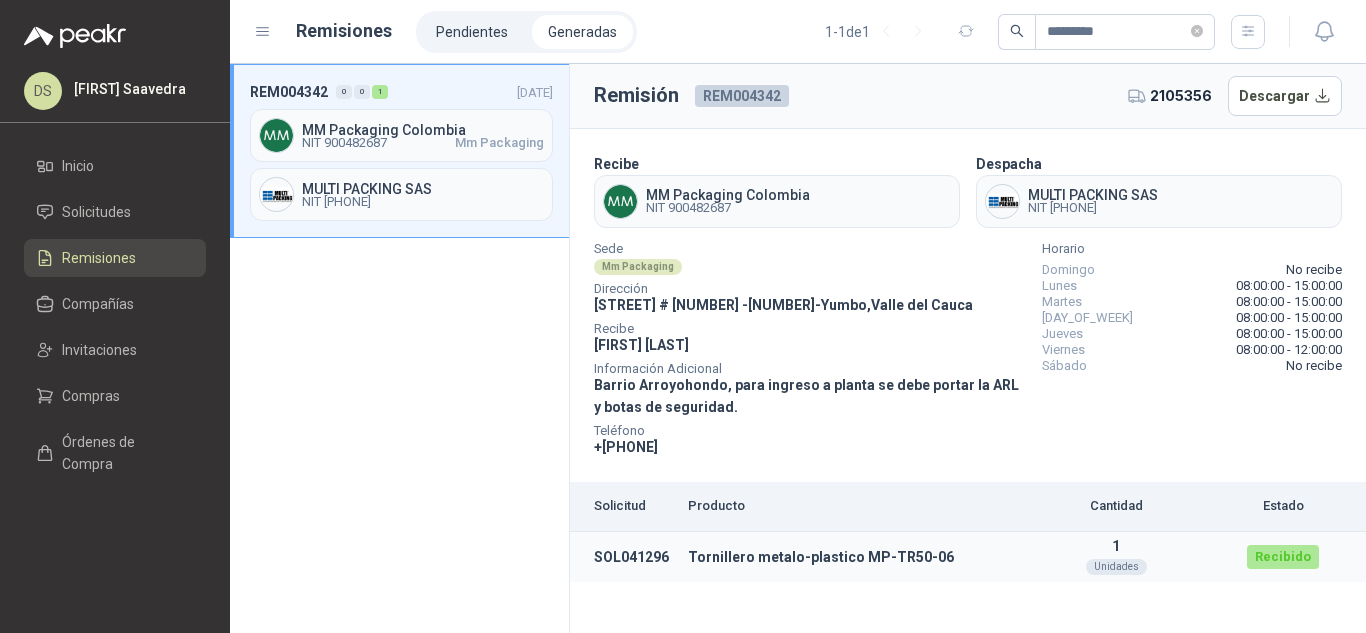 click on "SOL041296" at bounding box center [625, 557] 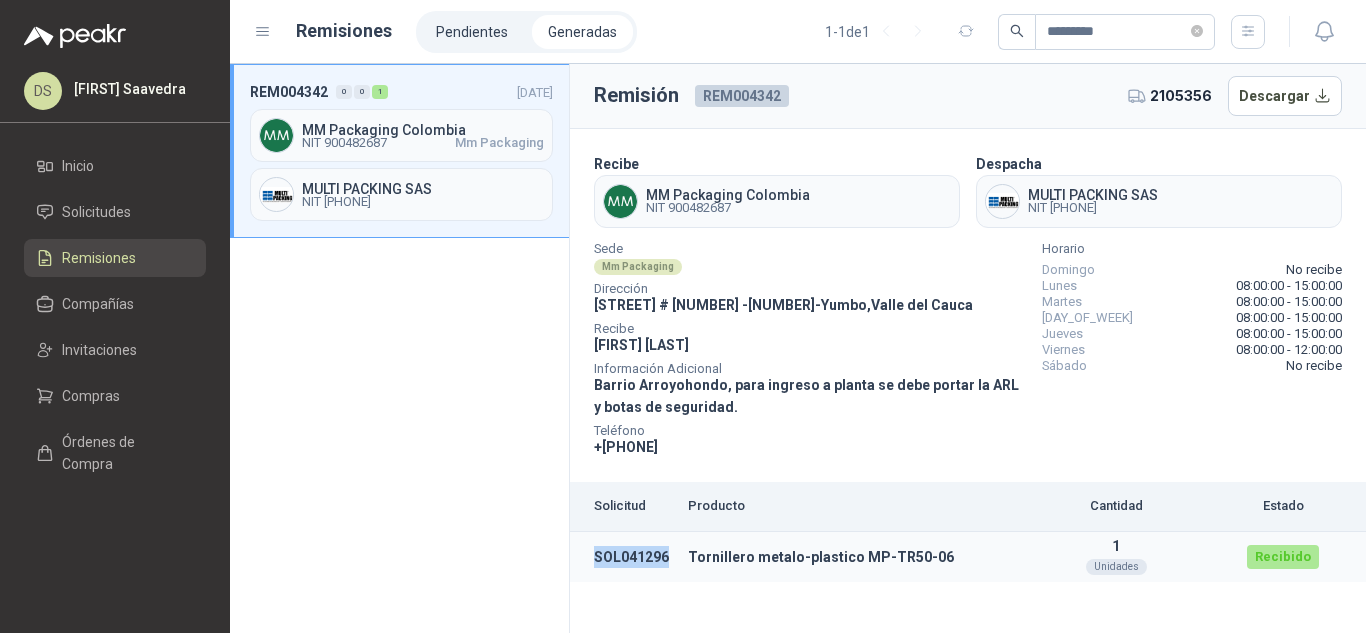 click on "SOL041296" at bounding box center [625, 557] 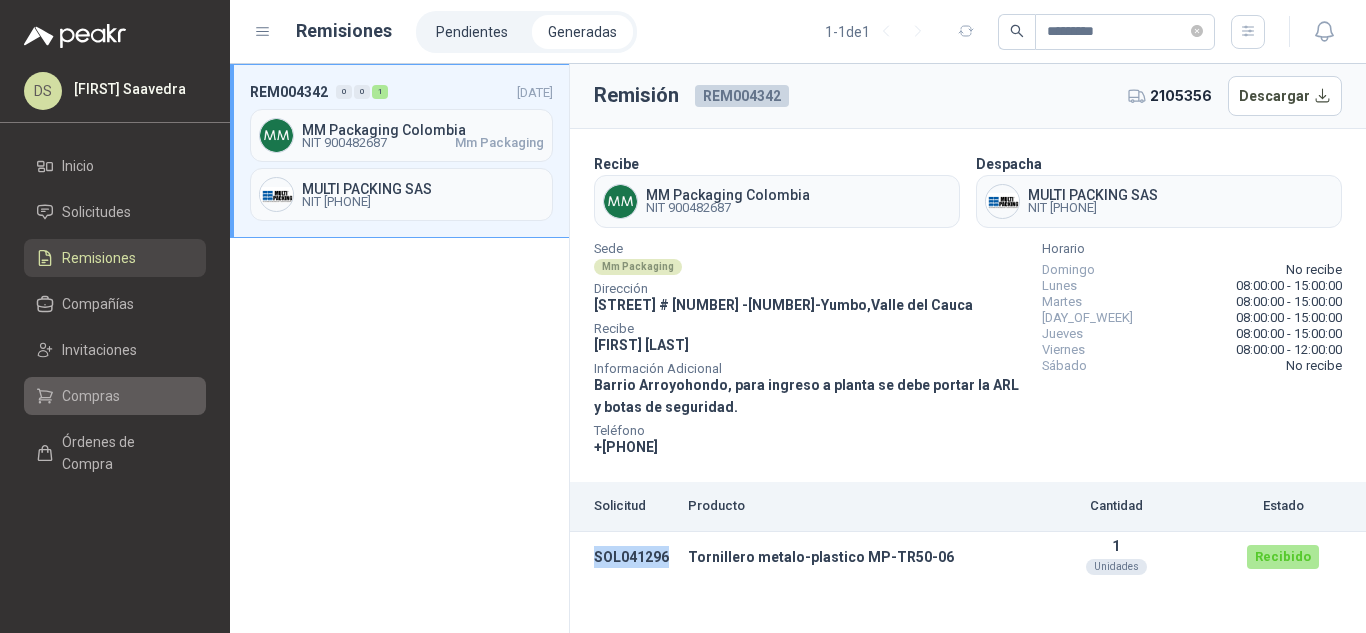 click on "Compras" at bounding box center (91, 396) 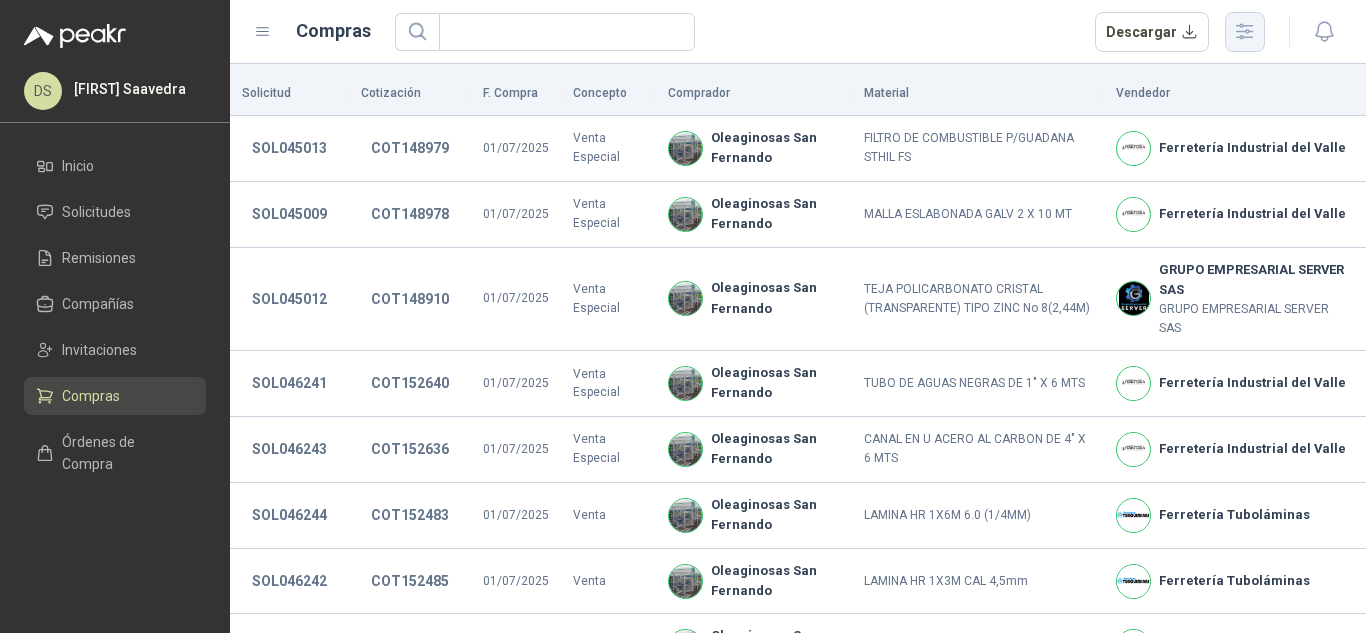 click at bounding box center [1245, 32] 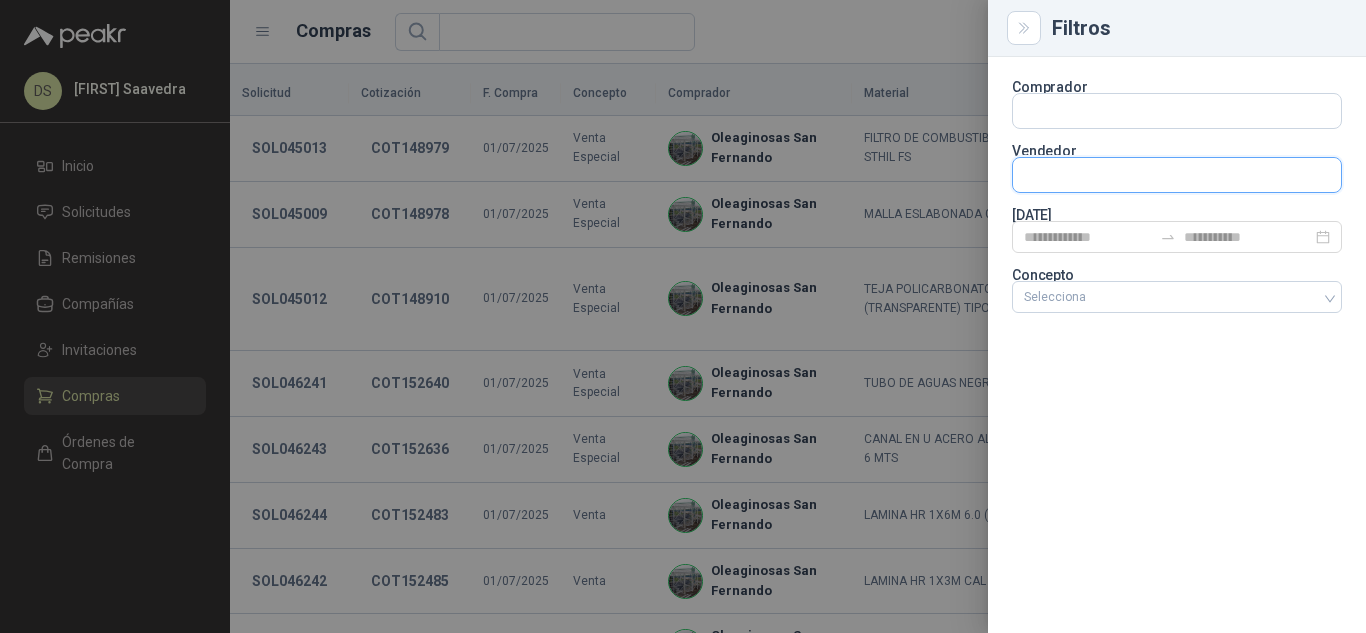 click at bounding box center [1177, 175] 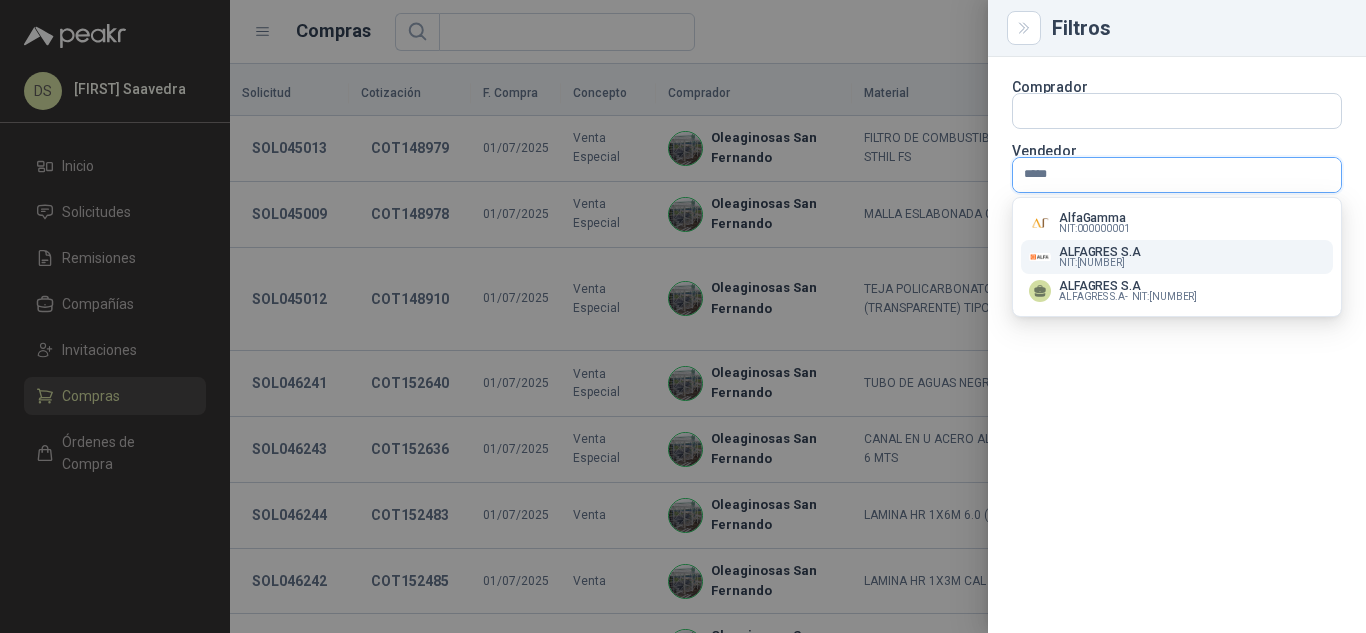 type 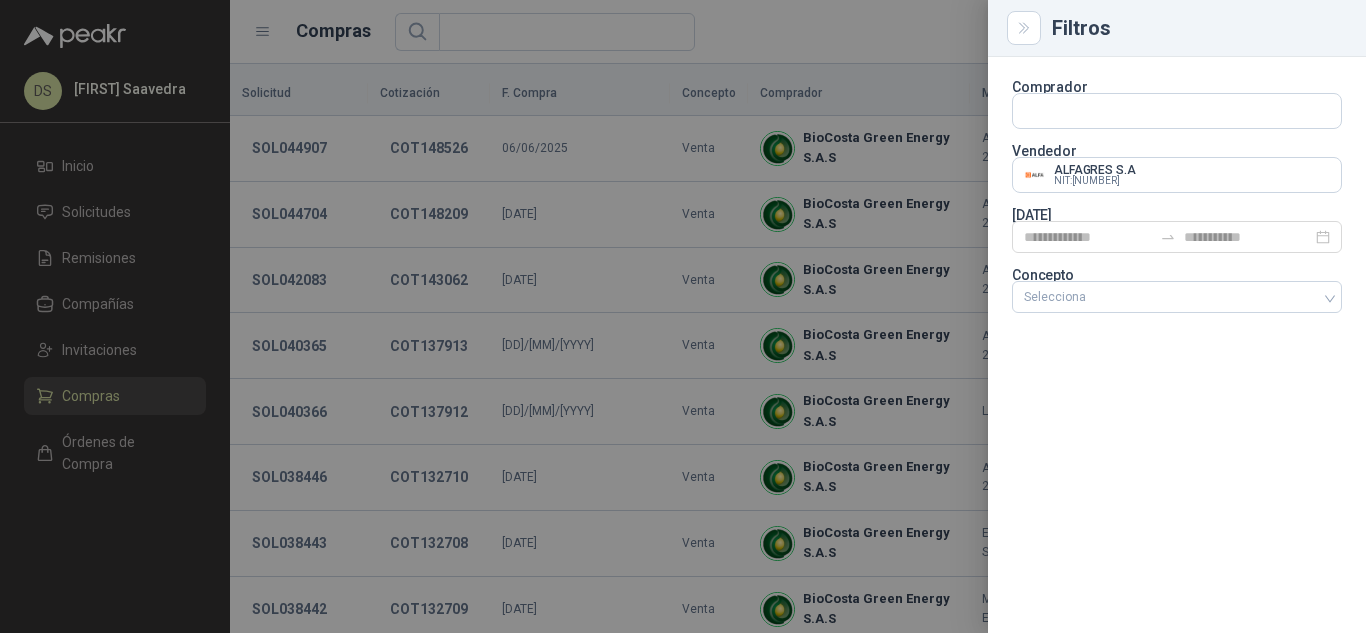 click at bounding box center (683, 316) 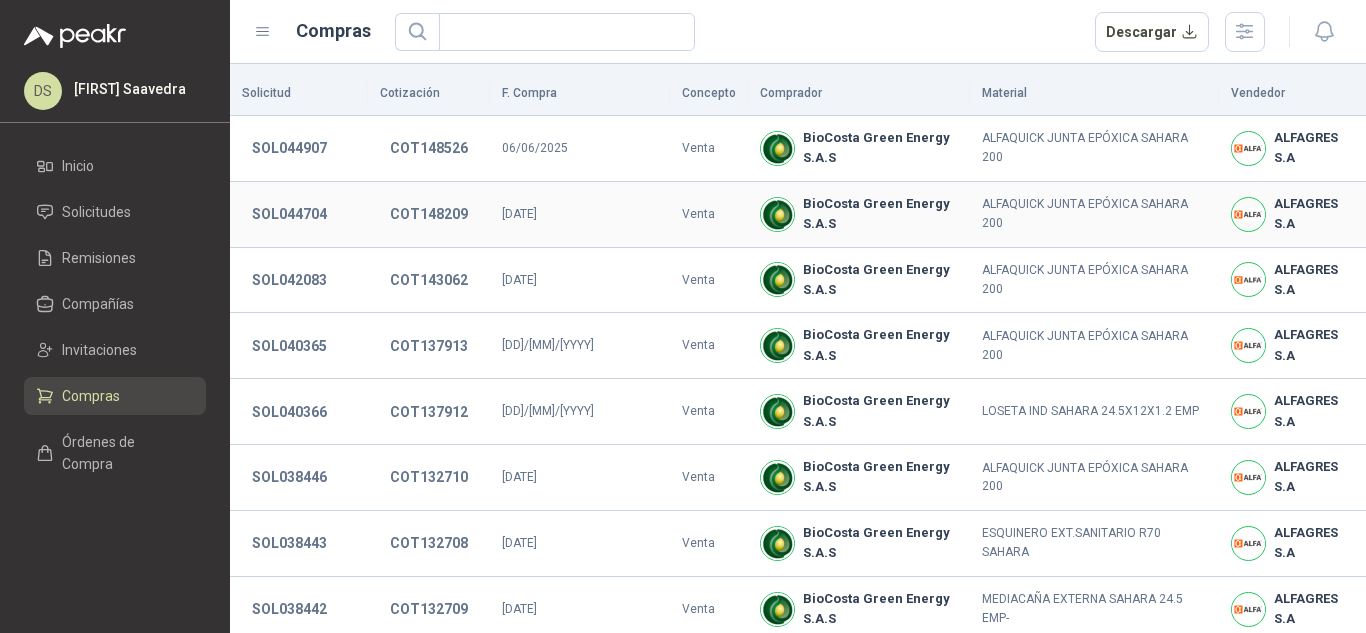 type 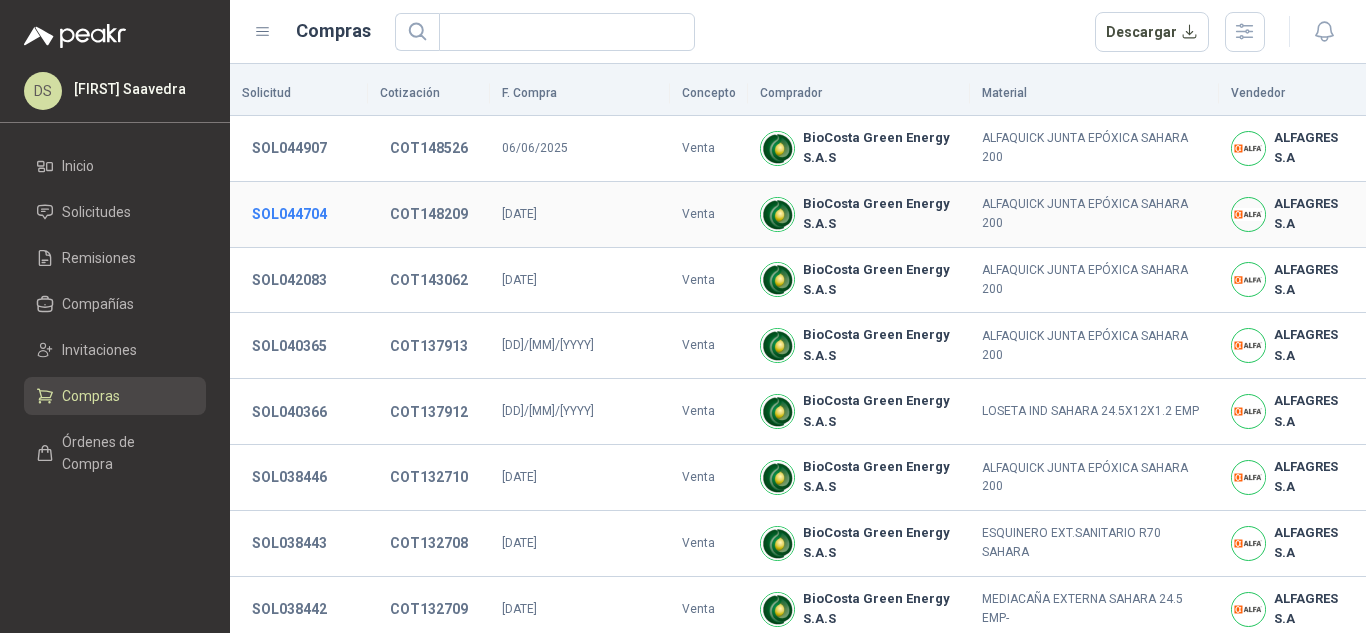 click on "SOL044704" at bounding box center [289, 214] 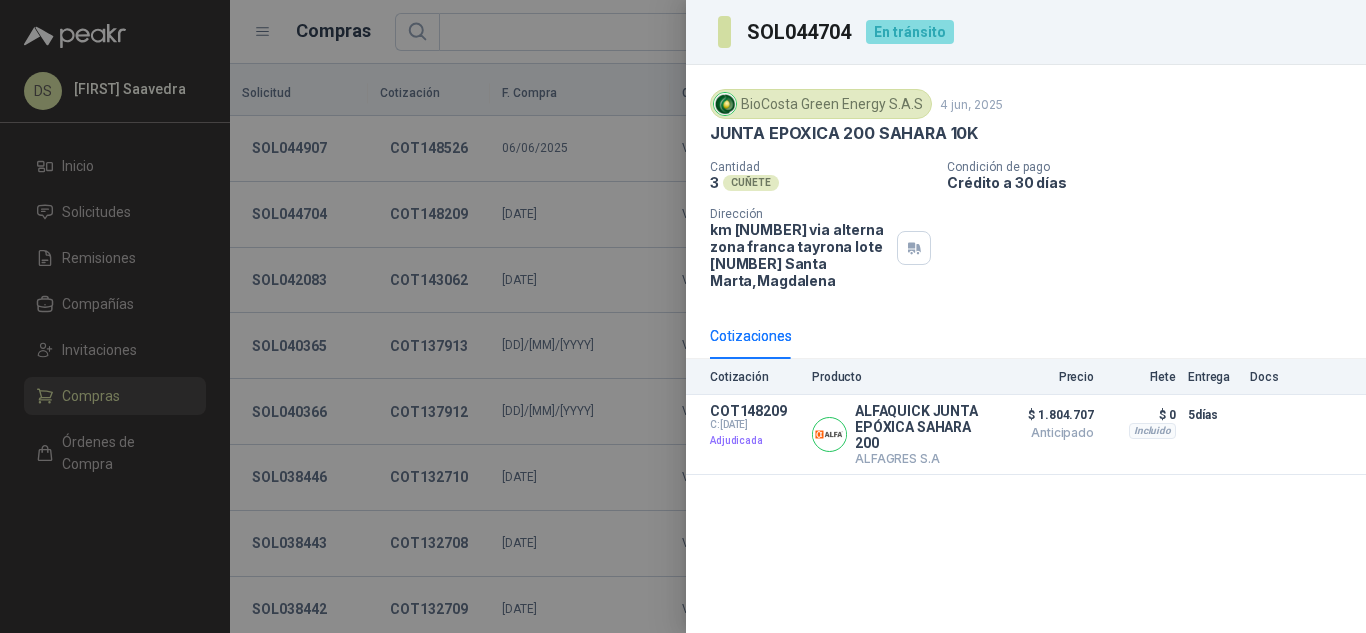 click on "SOL044704" at bounding box center [800, 32] 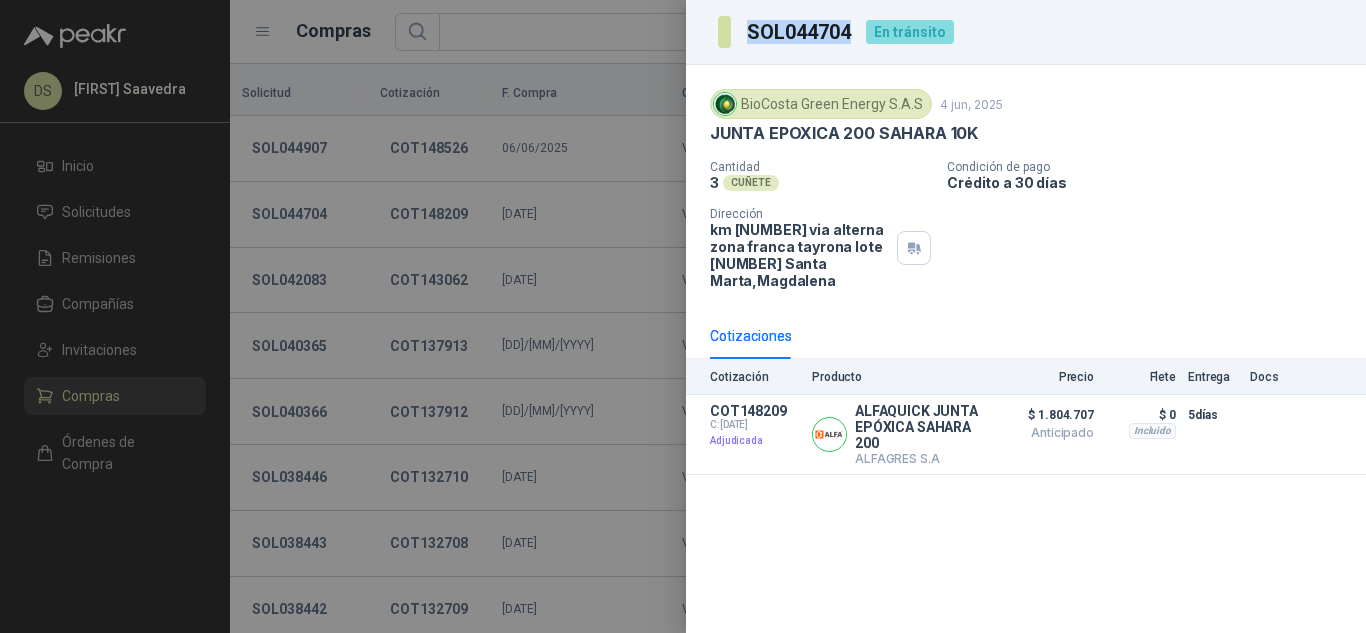 click on "SOL044704" at bounding box center (800, 32) 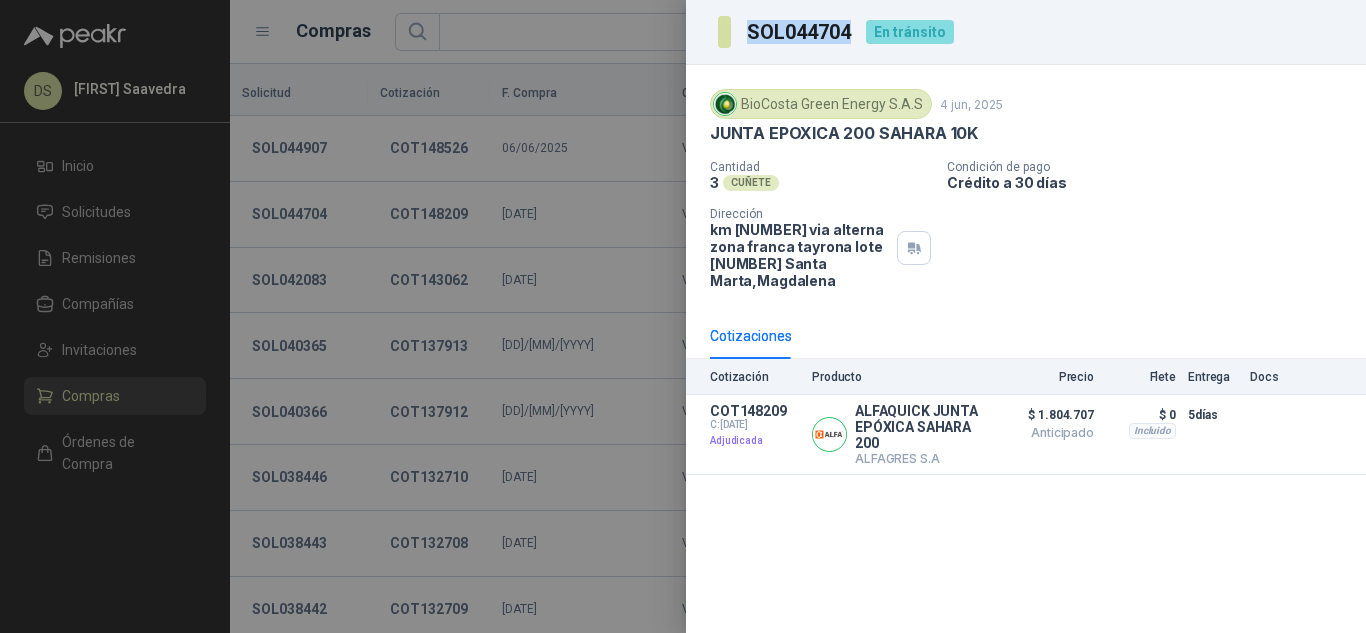 copy on "SOL044704" 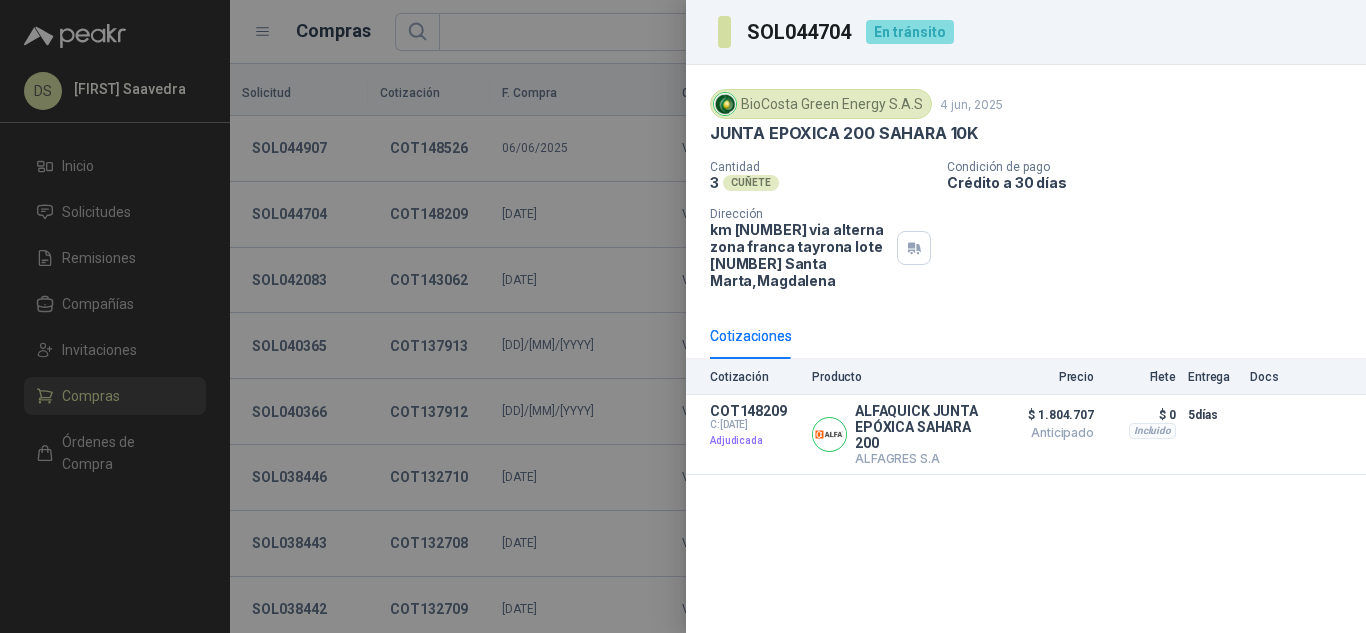 click at bounding box center (683, 316) 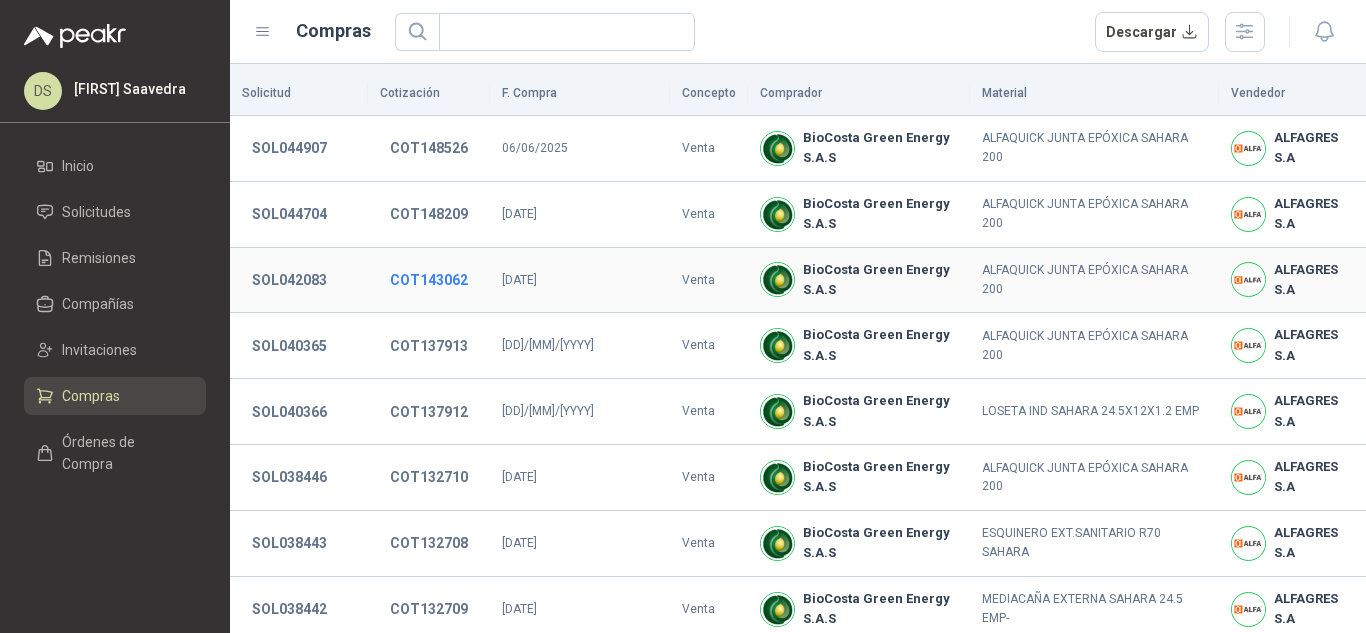 type 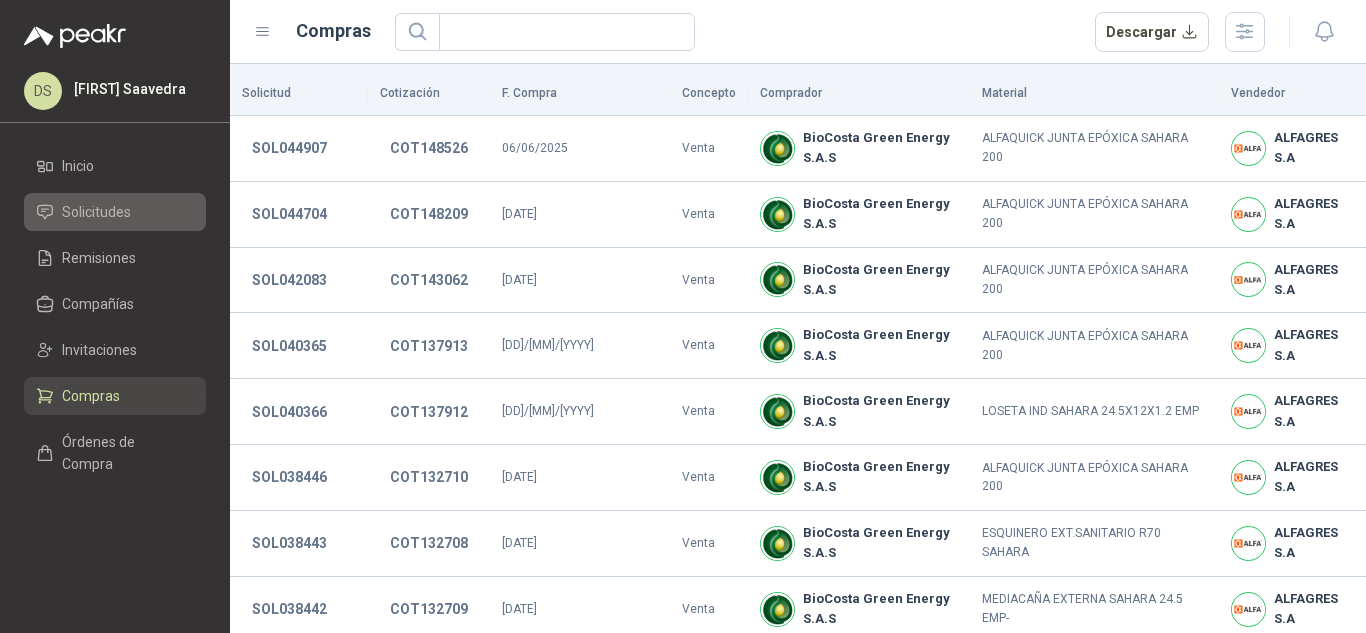 click on "Solicitudes" at bounding box center (96, 212) 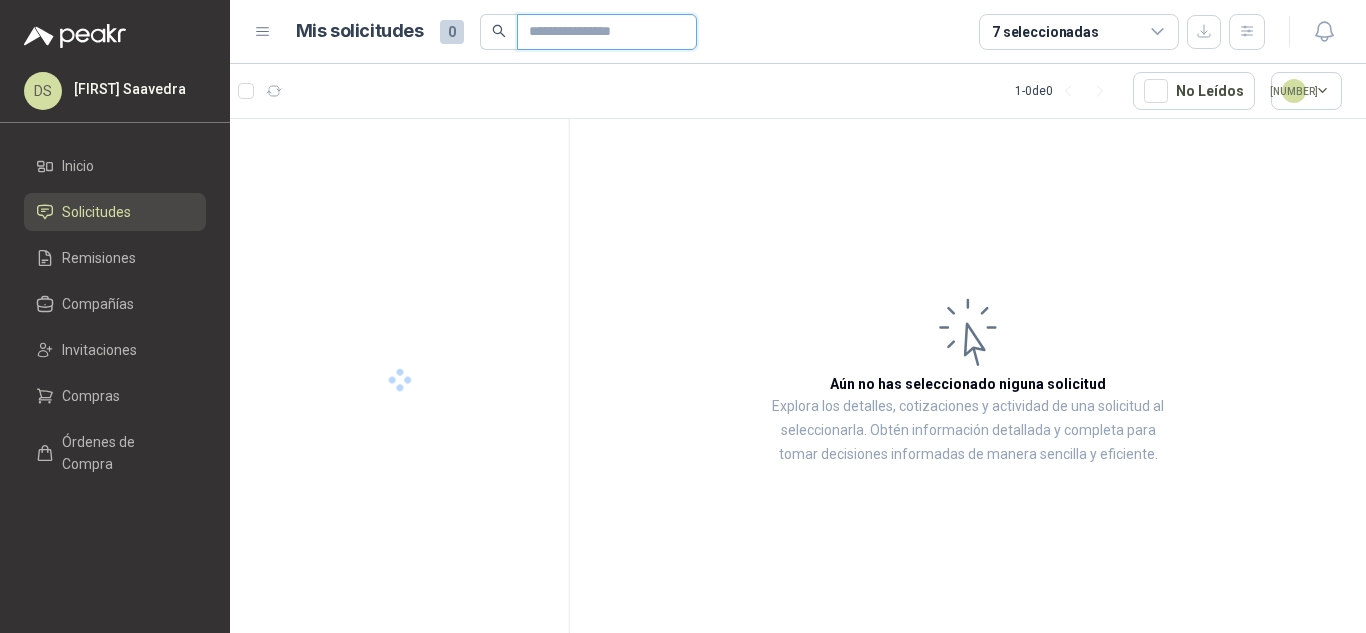 click at bounding box center [599, 32] 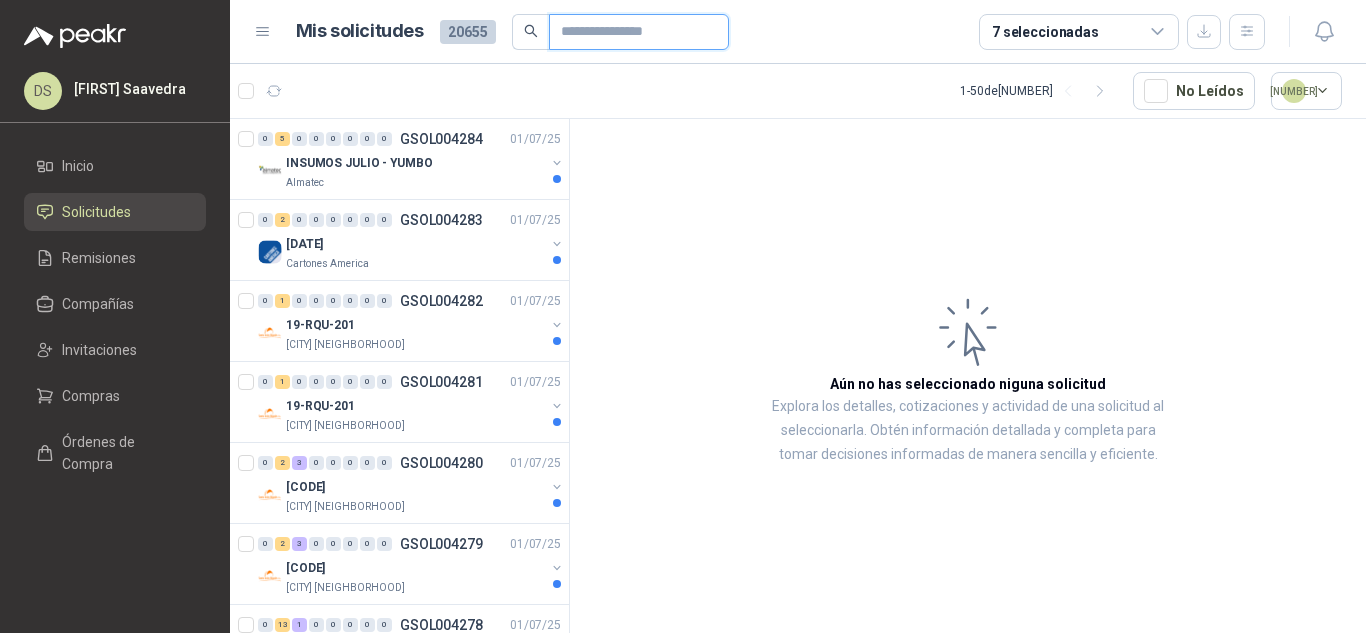 paste on "*********" 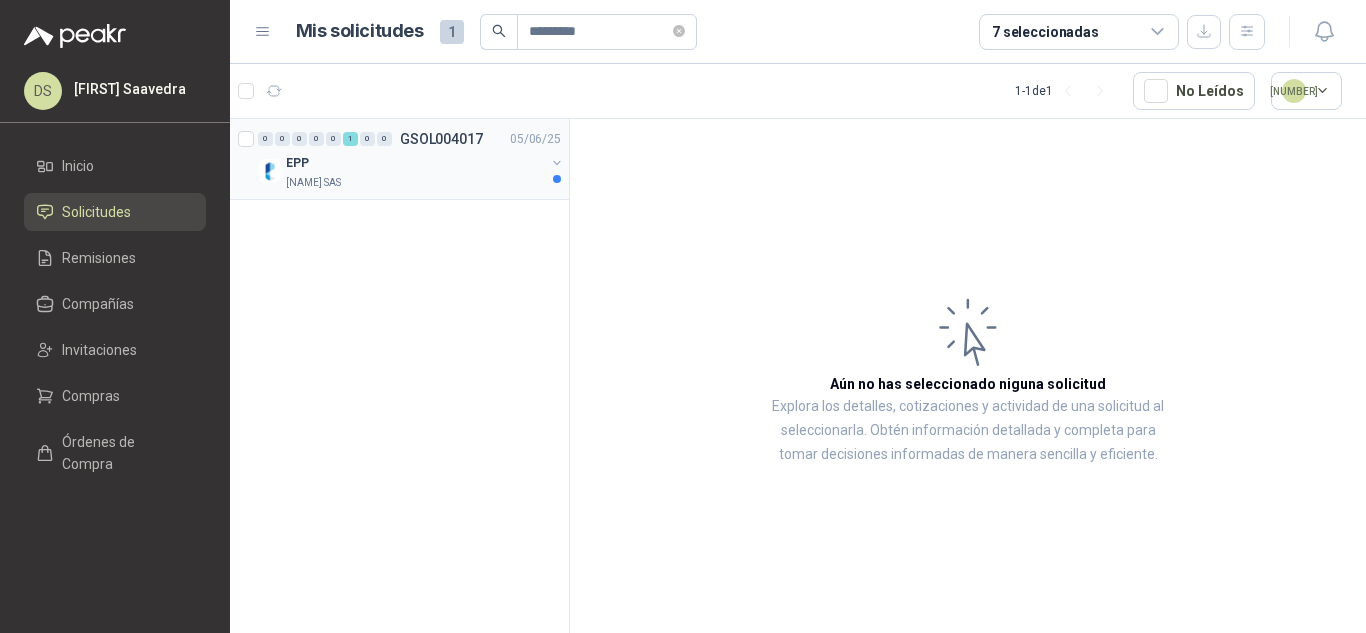 click on "EPP" at bounding box center (415, 163) 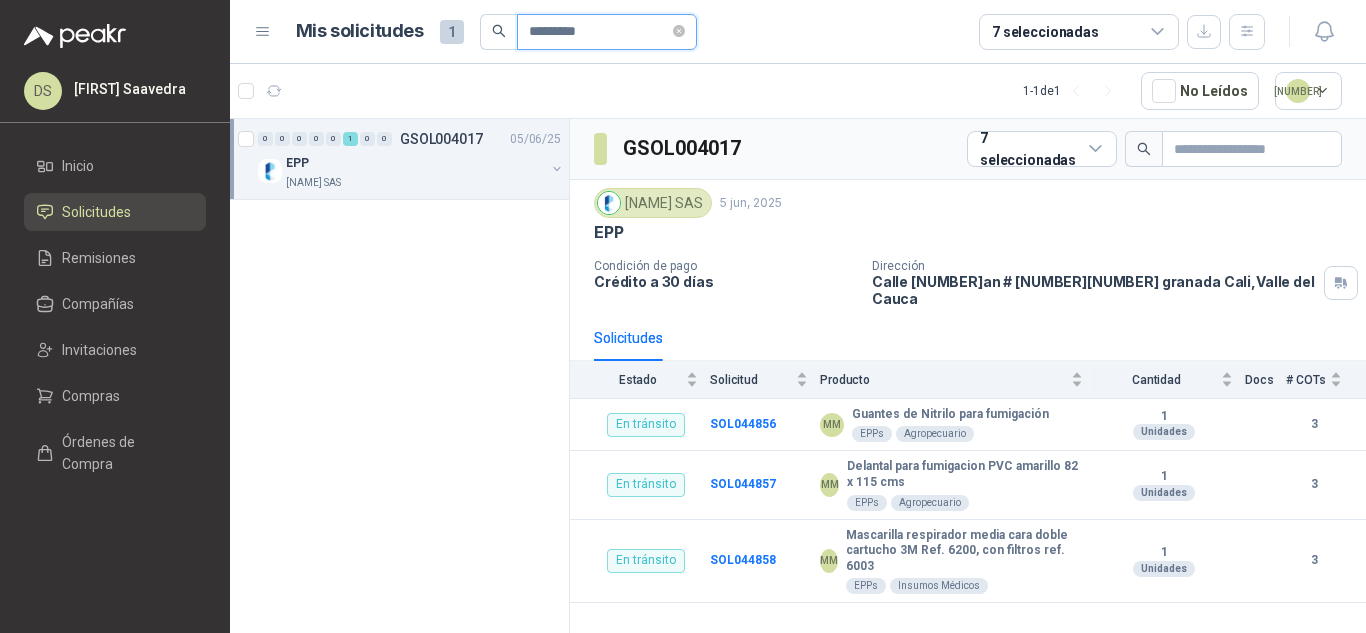 click on "*********" at bounding box center (599, 32) 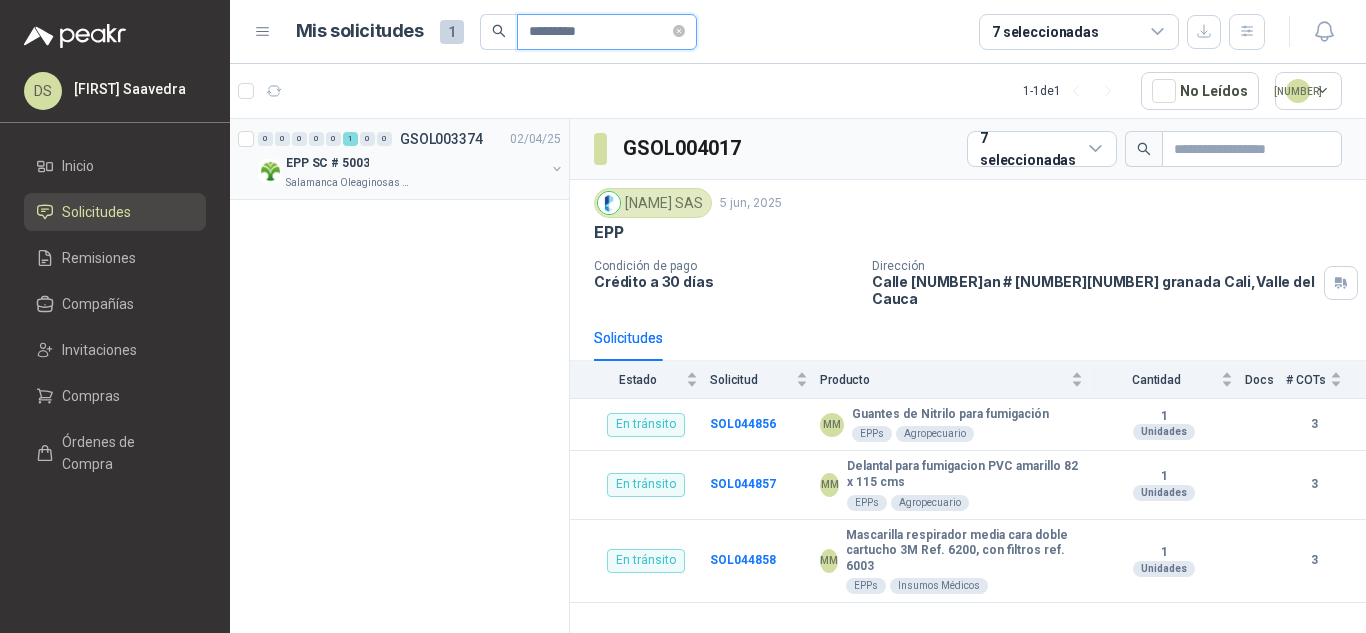 type on "*********" 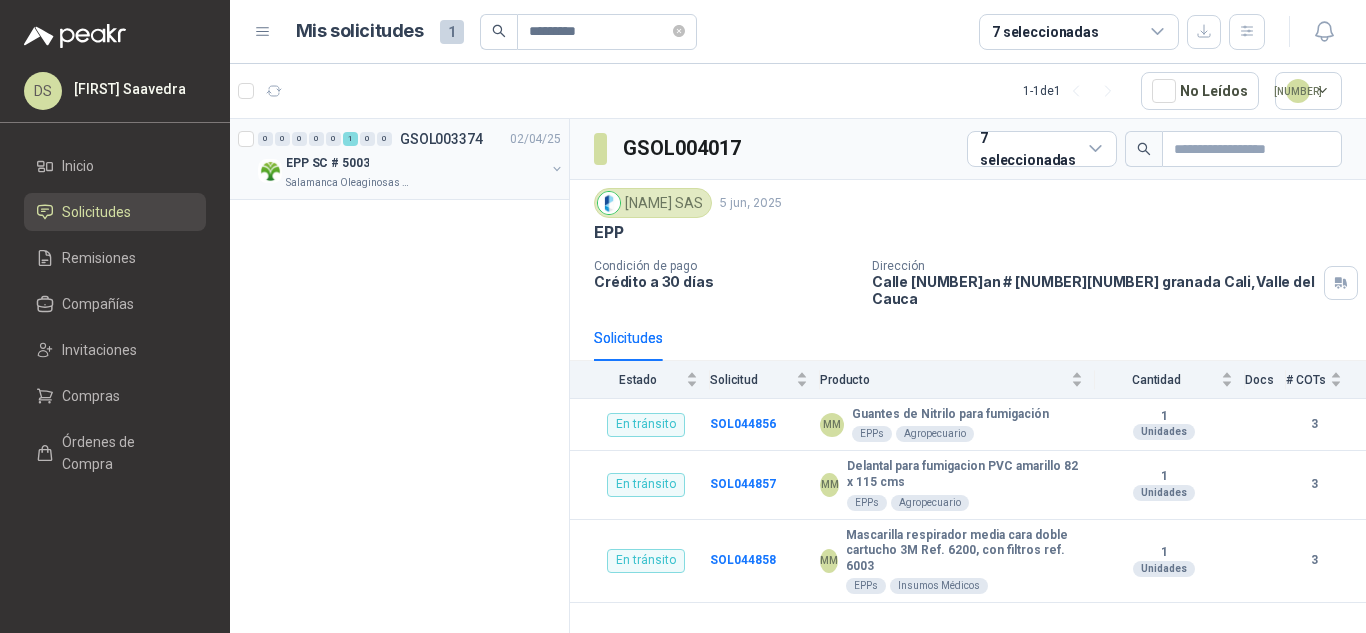 click on "Salamanca Oleaginosas SAS" at bounding box center (415, 183) 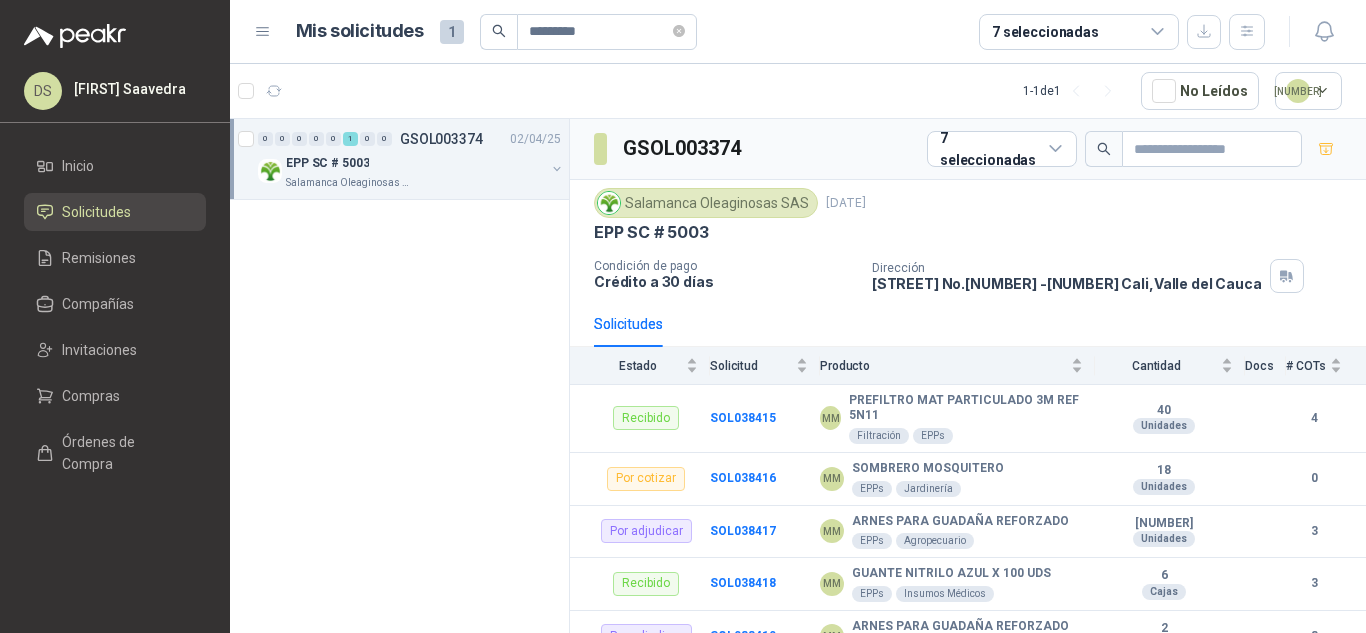 scroll, scrollTop: 317, scrollLeft: 0, axis: vertical 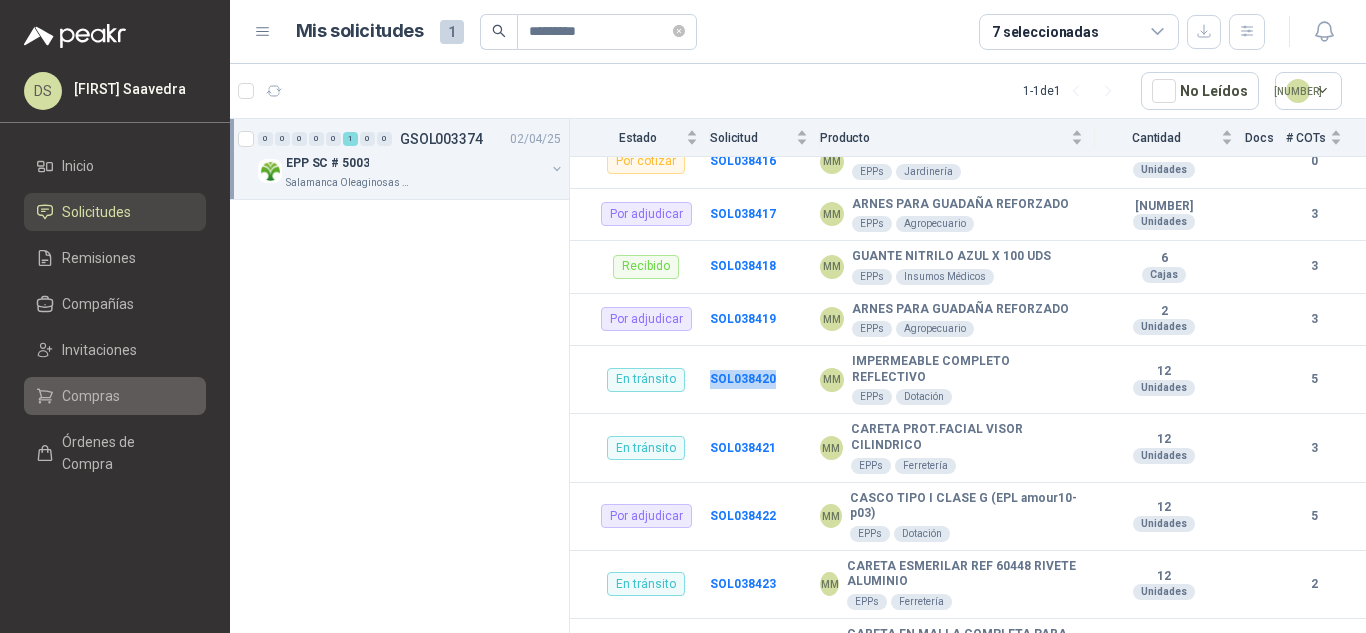 drag, startPoint x: 107, startPoint y: 384, endPoint x: 168, endPoint y: 393, distance: 61.66036 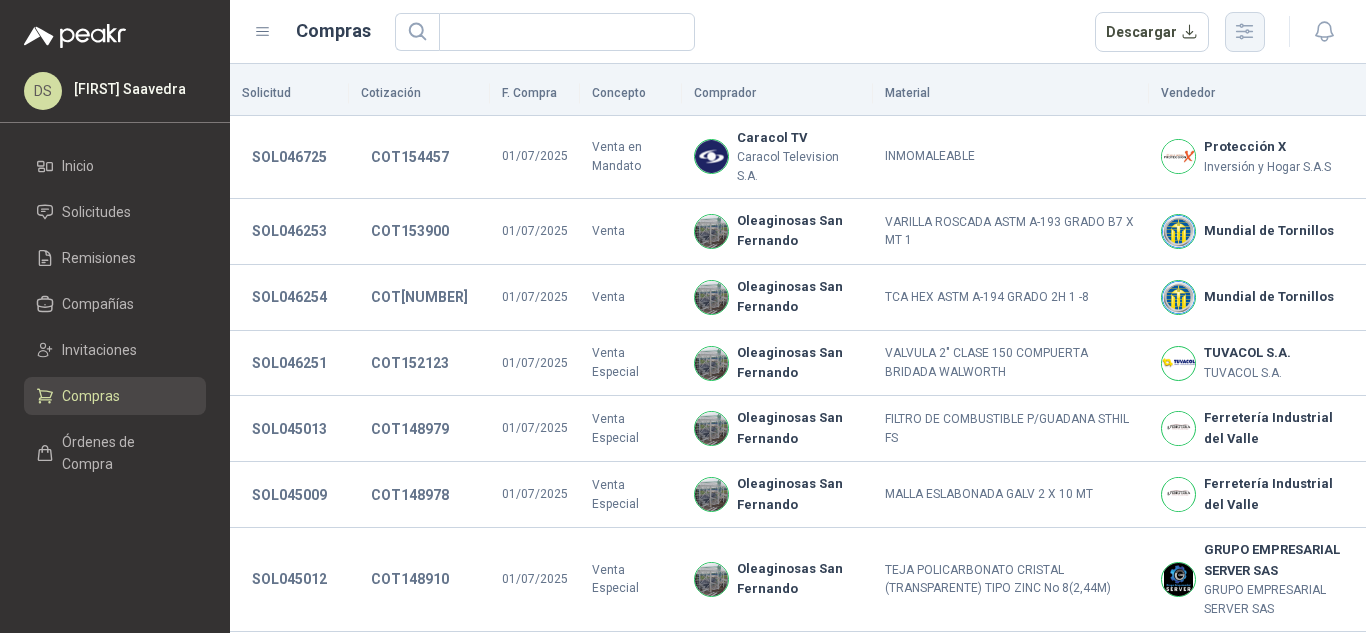 click at bounding box center (1244, 31) 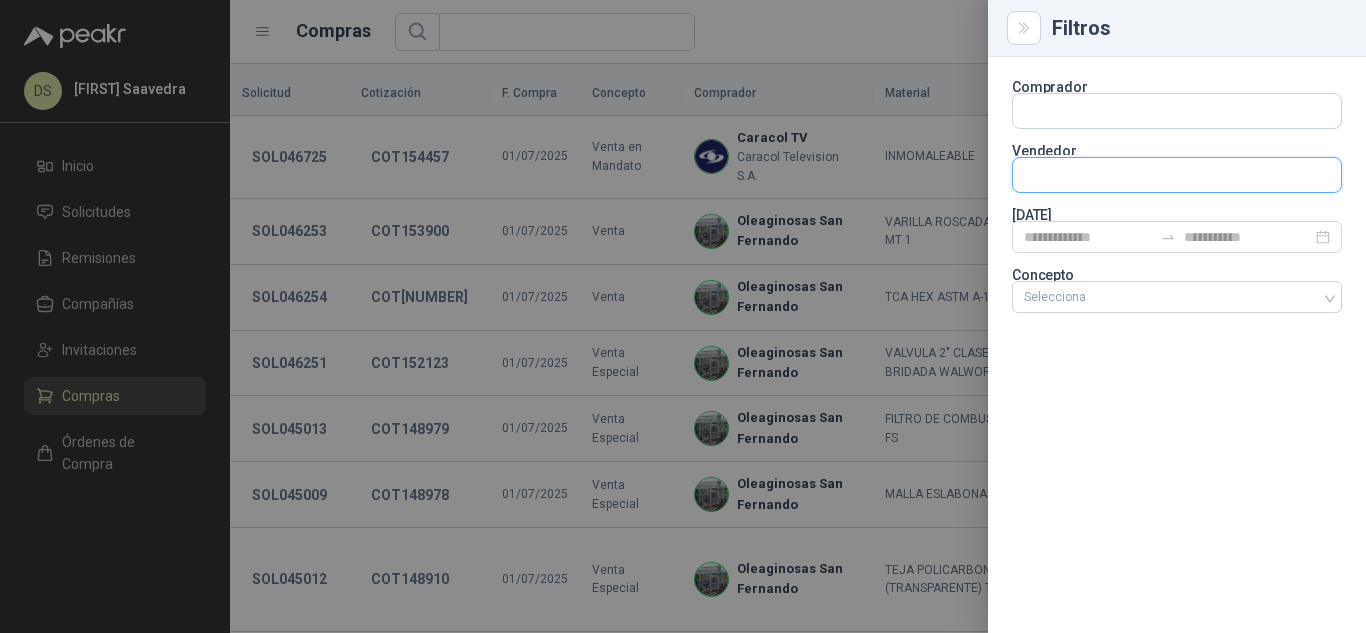 click at bounding box center [1177, 175] 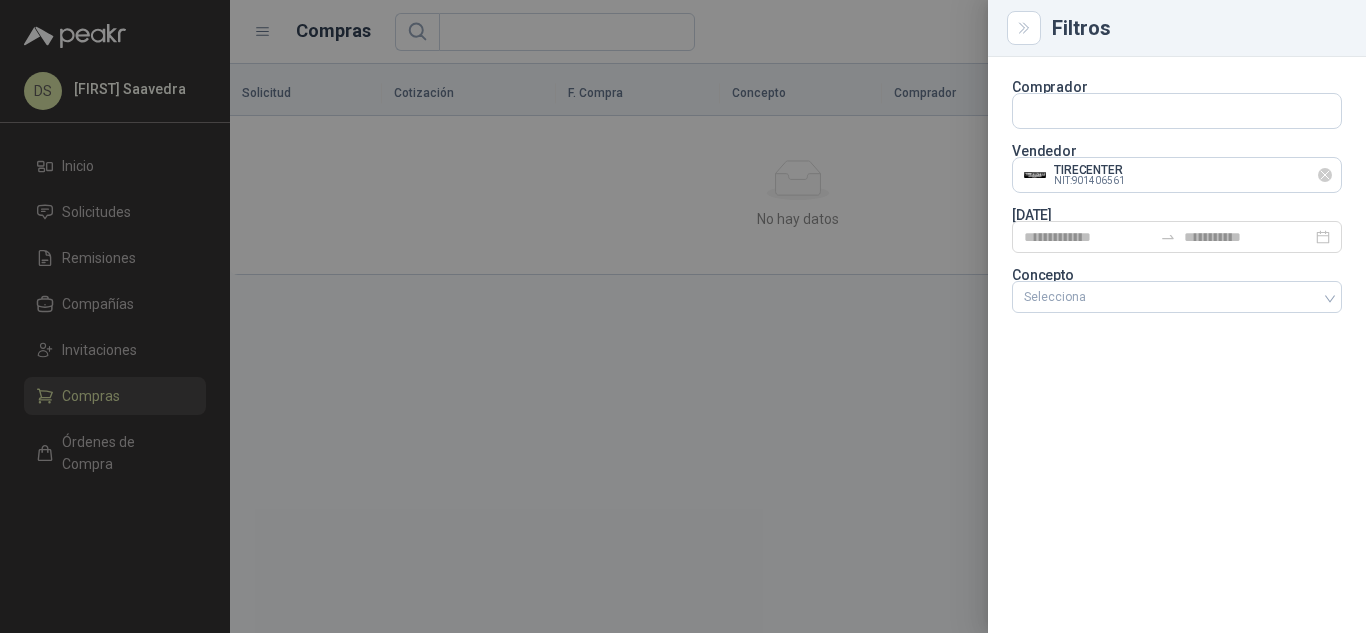 click at bounding box center (1325, 175) 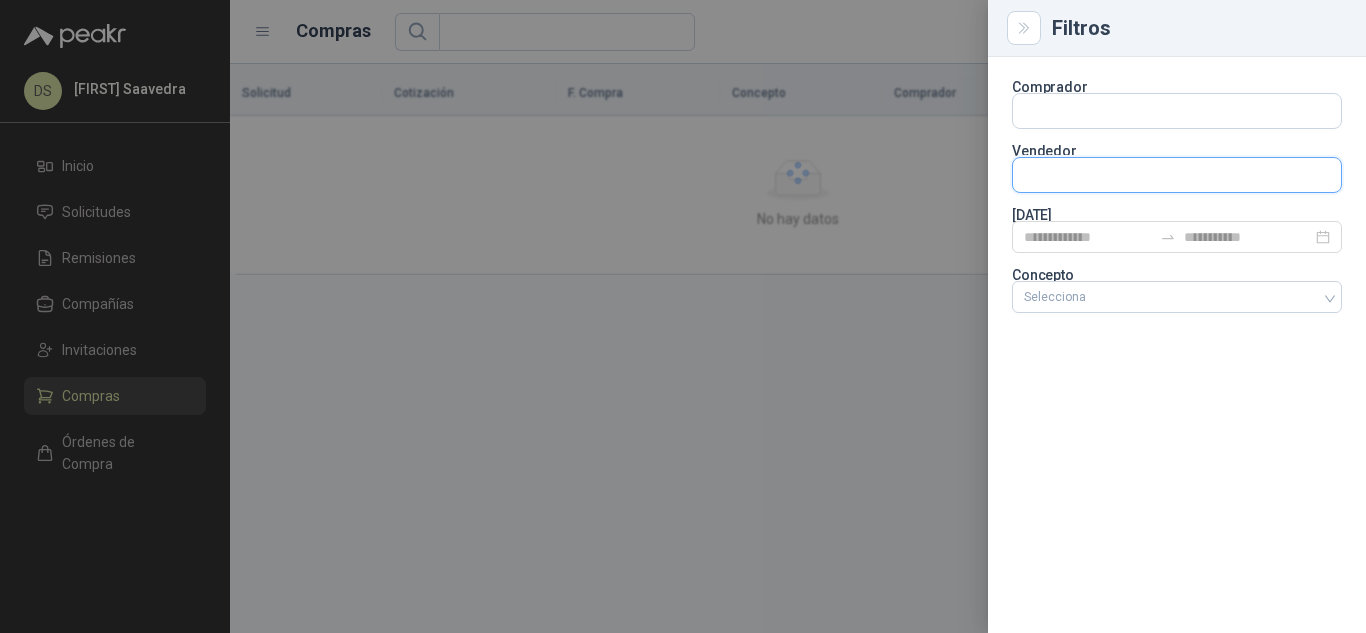 click at bounding box center [1177, 111] 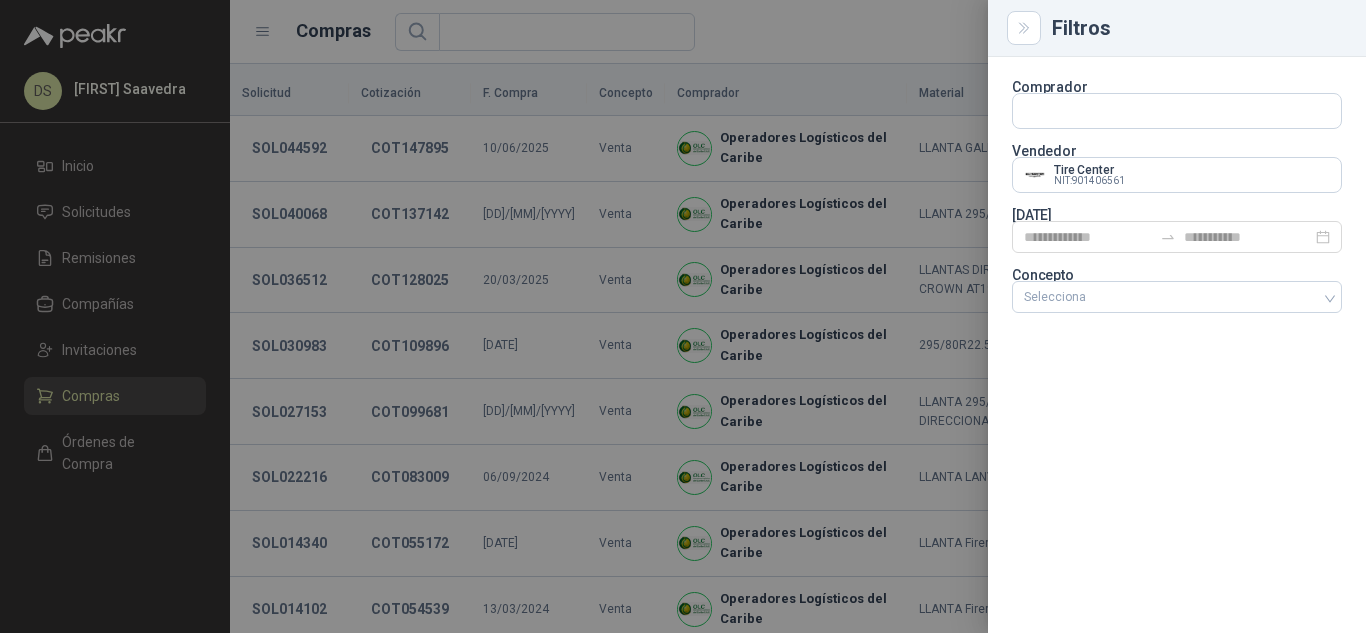 click at bounding box center [683, 316] 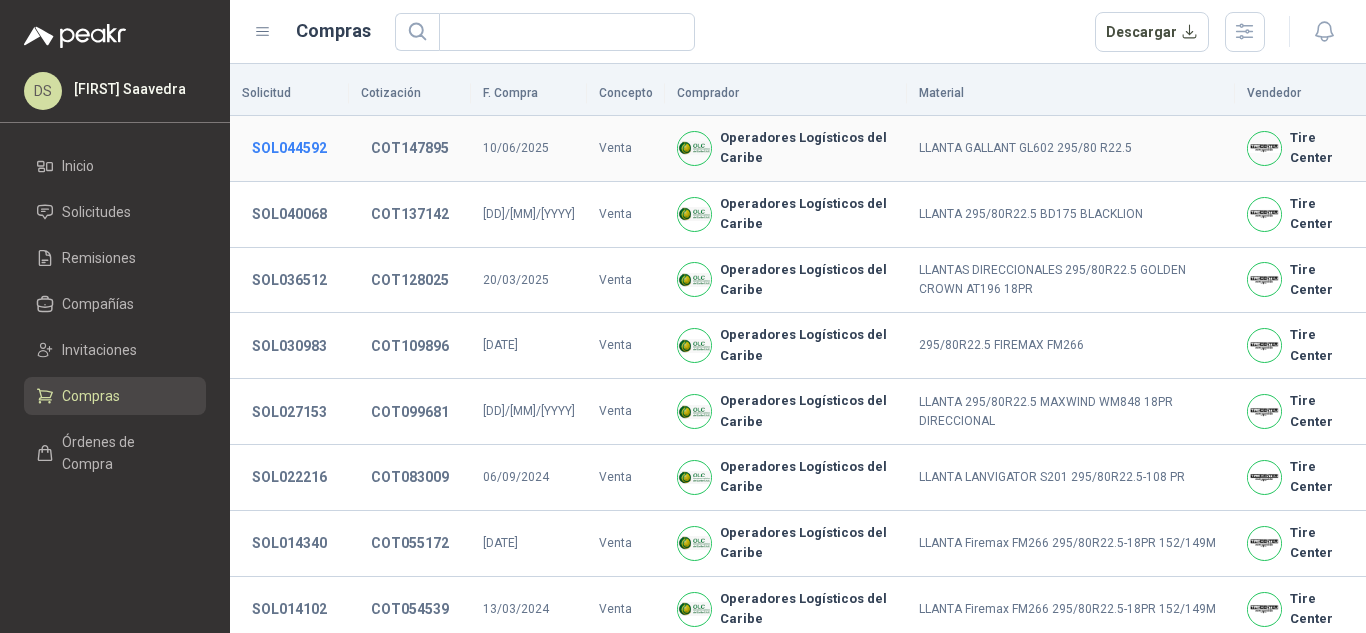 click on "SOL044592" at bounding box center (289, 148) 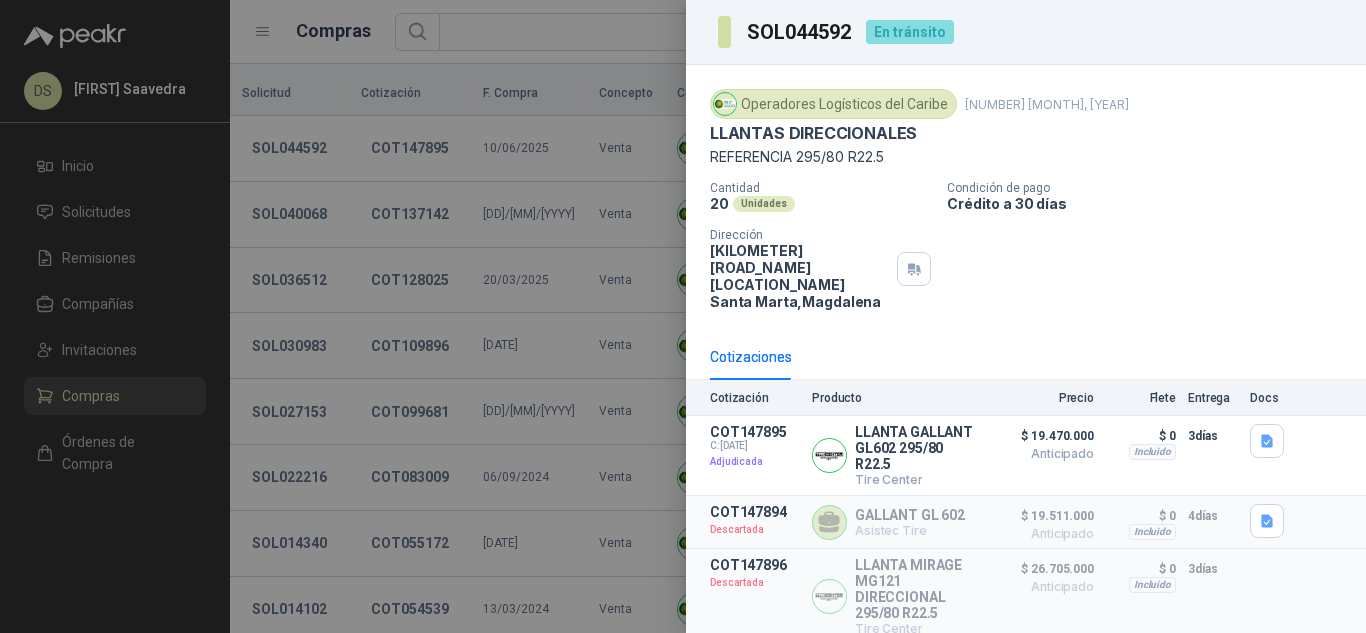 click on "SOL044592" at bounding box center [800, 32] 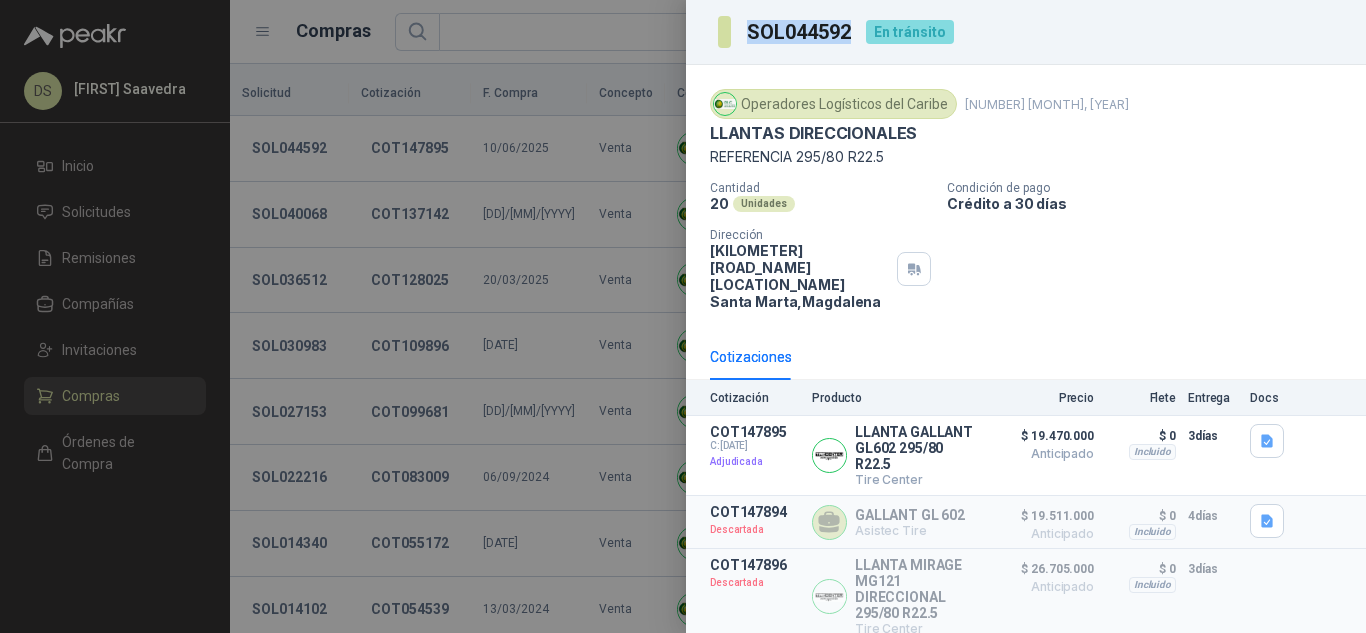 click on "SOL044592" at bounding box center (800, 32) 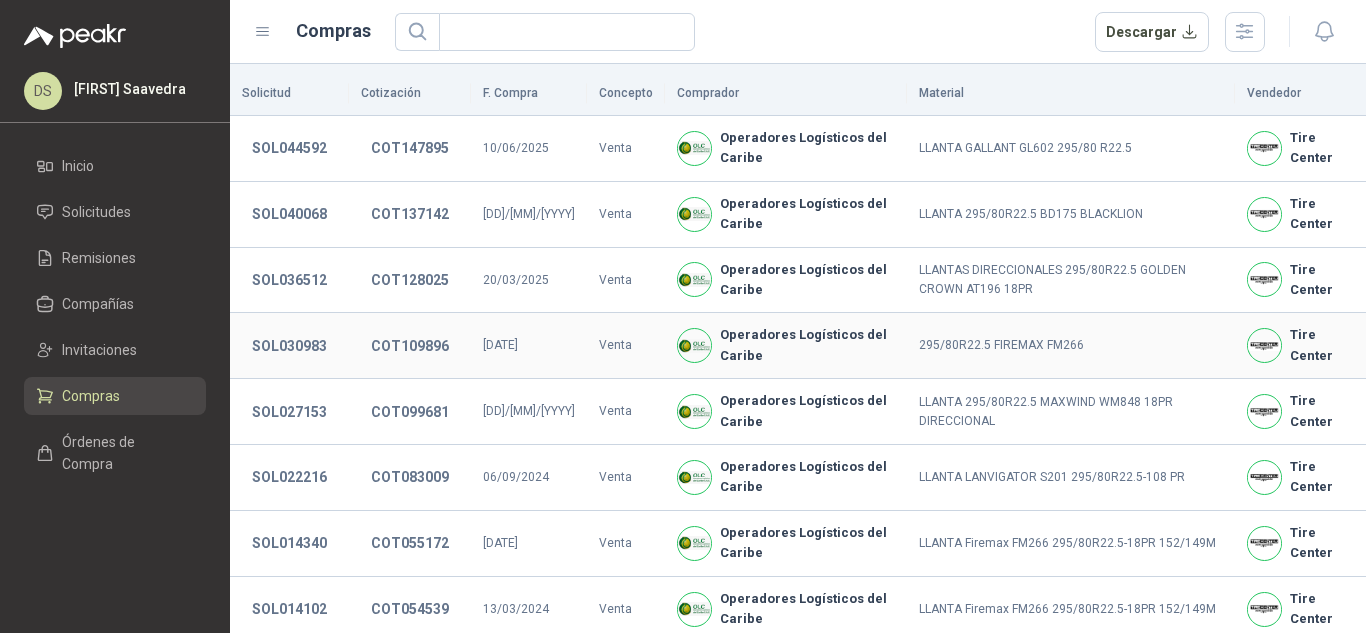 type 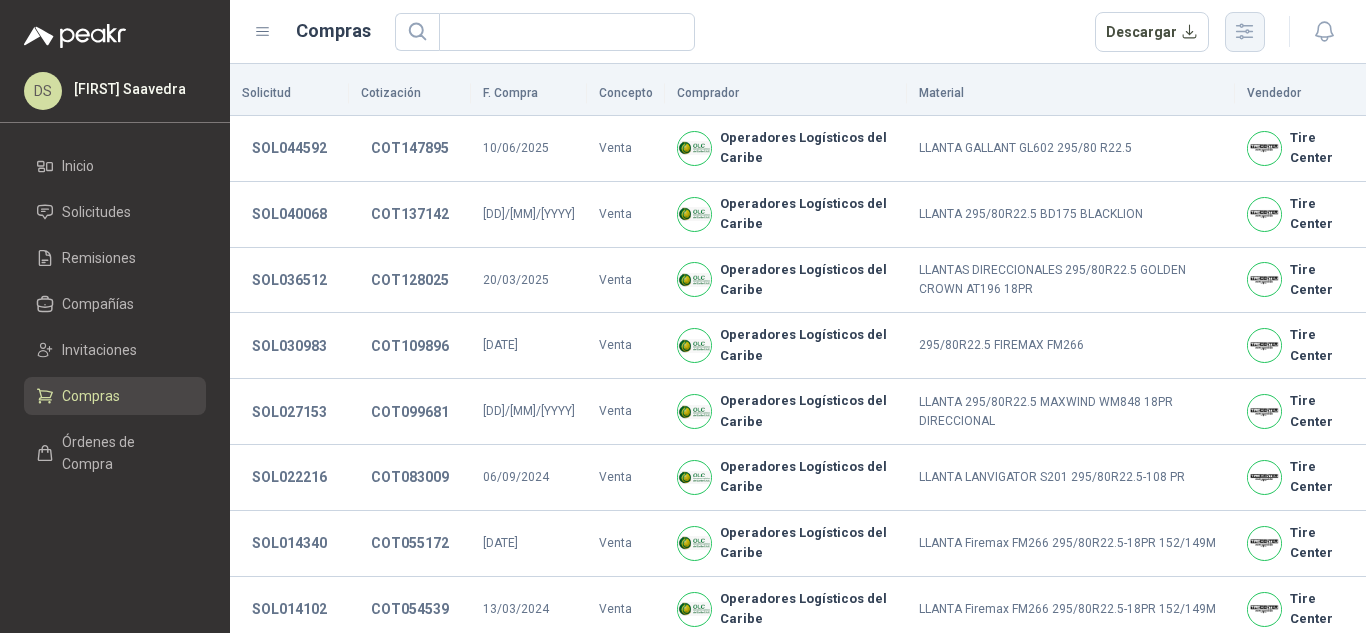 click at bounding box center (1245, 31) 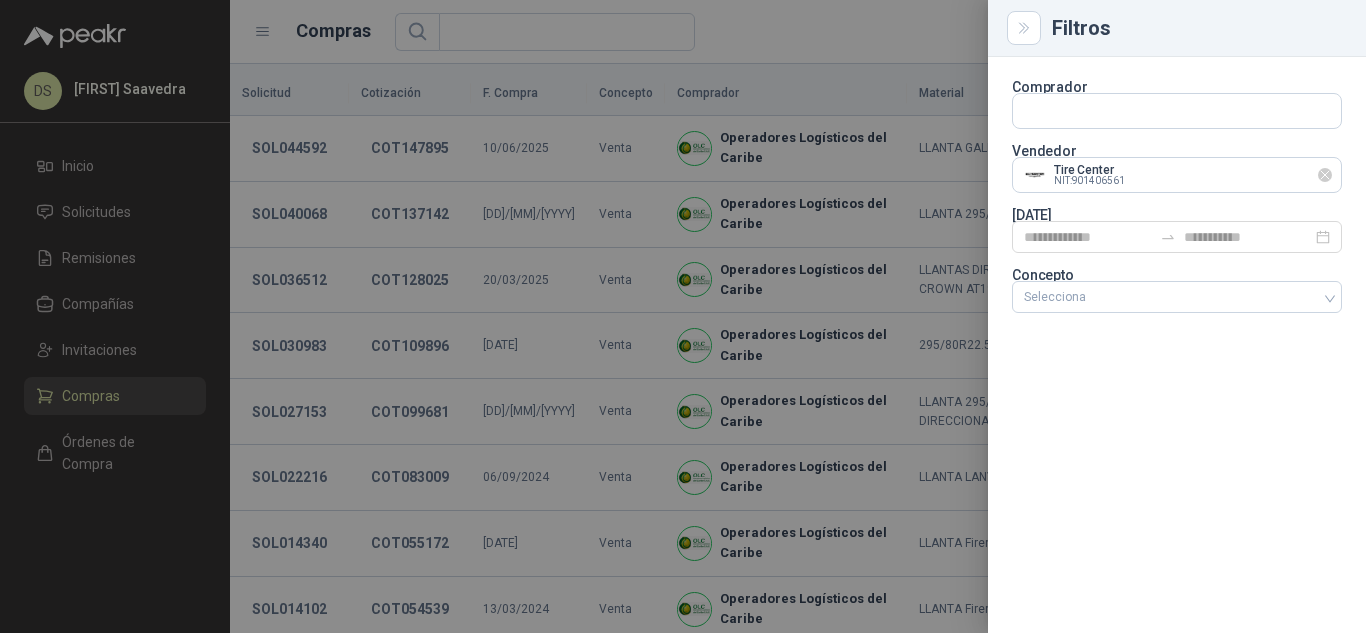 click at bounding box center (1325, 175) 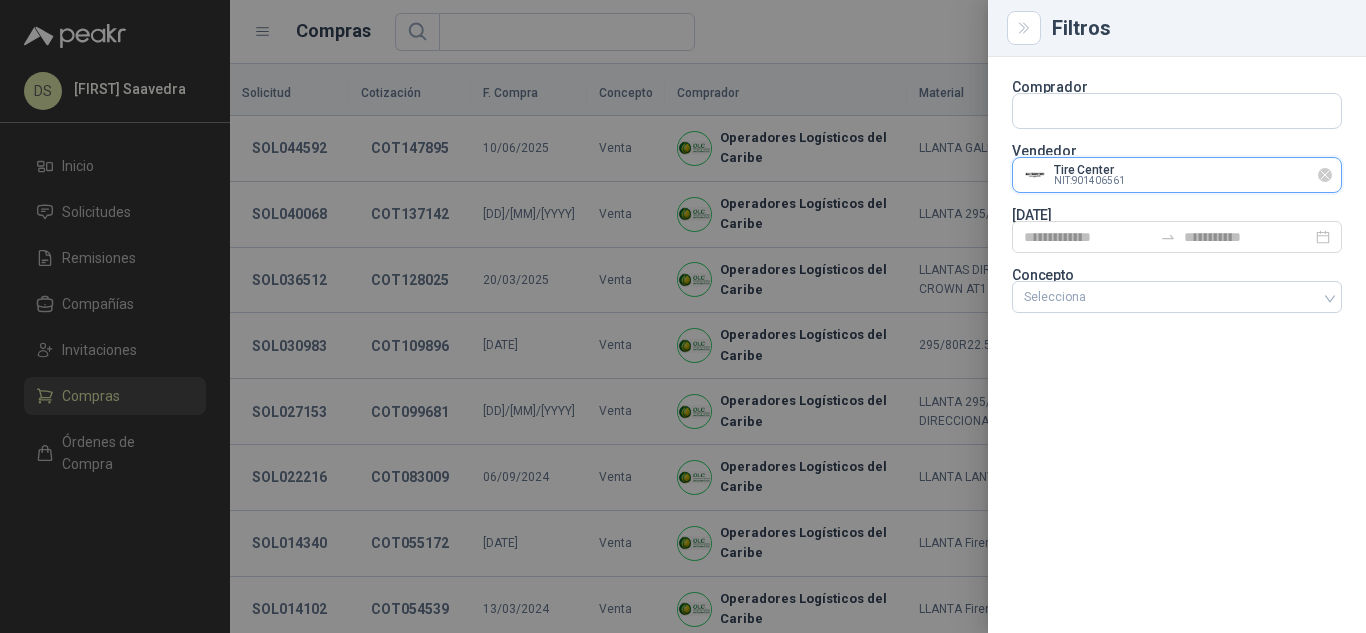 click at bounding box center [1177, 111] 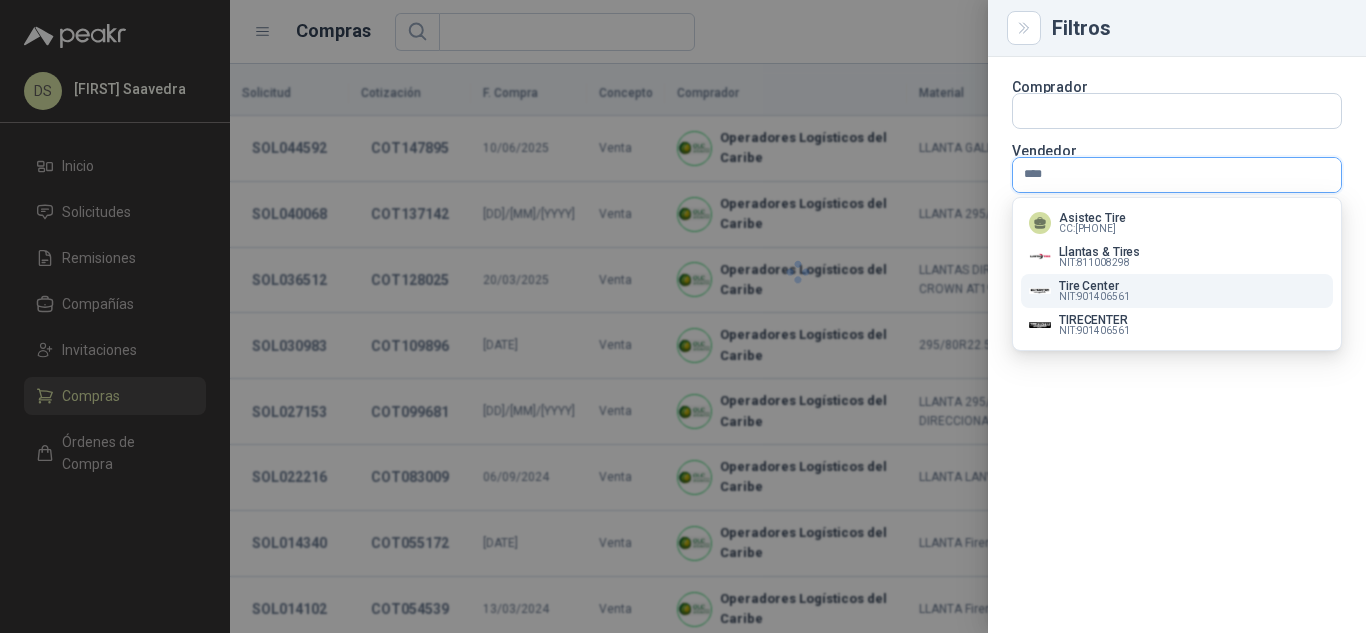 type on "[REDACTED]" 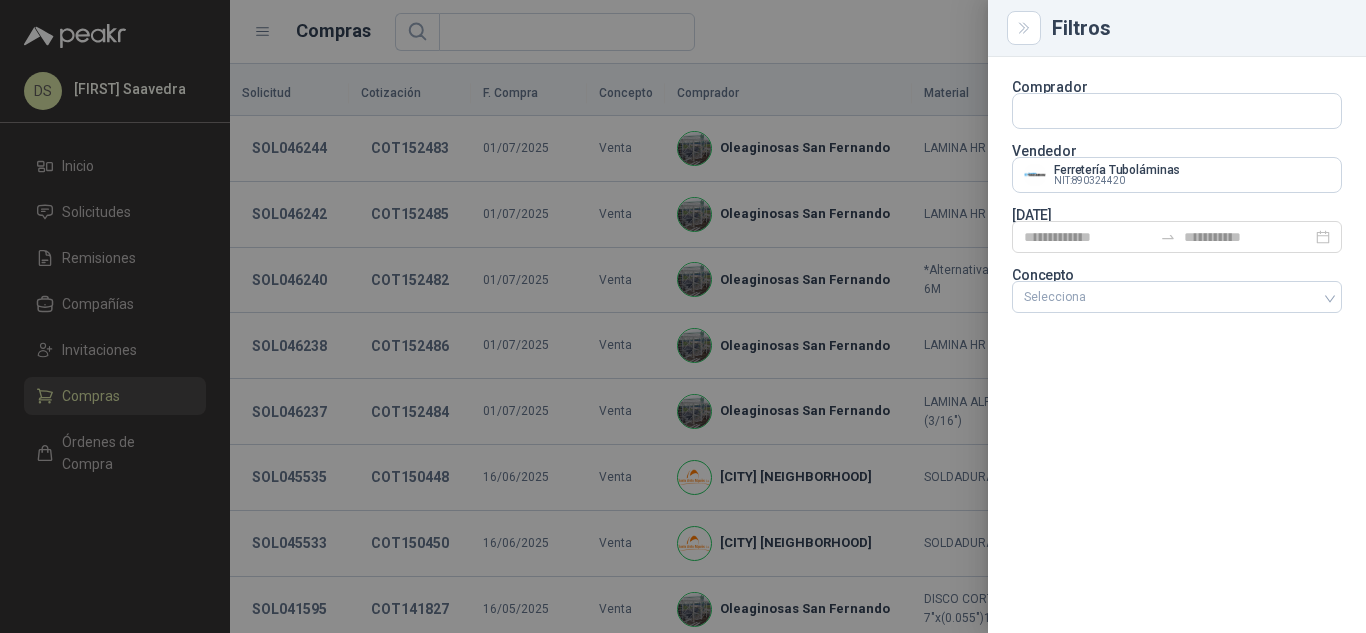 click at bounding box center [683, 316] 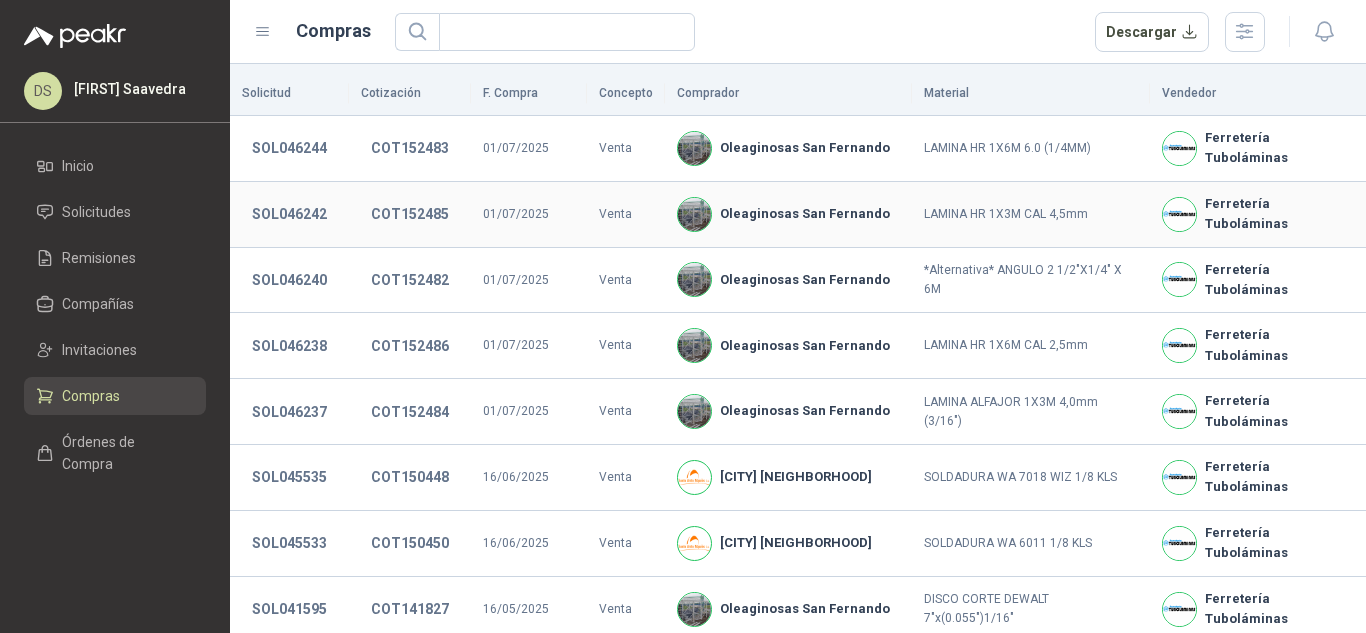type 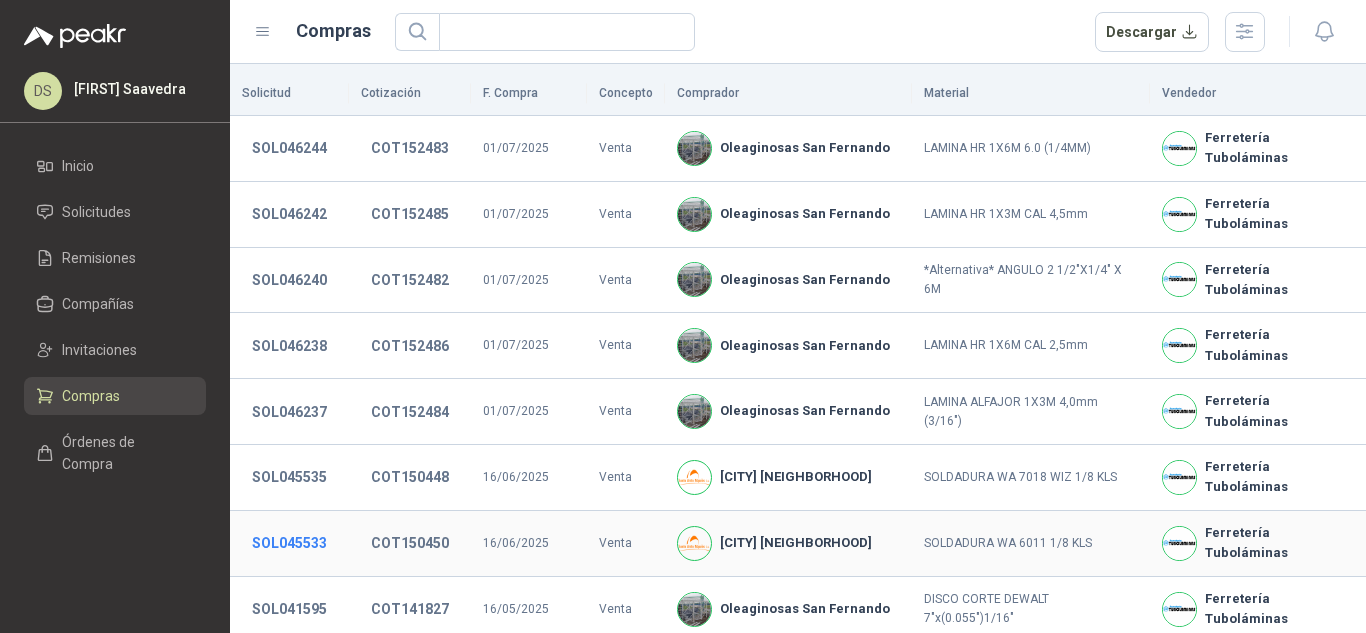 click on "SOL045533" at bounding box center [289, 543] 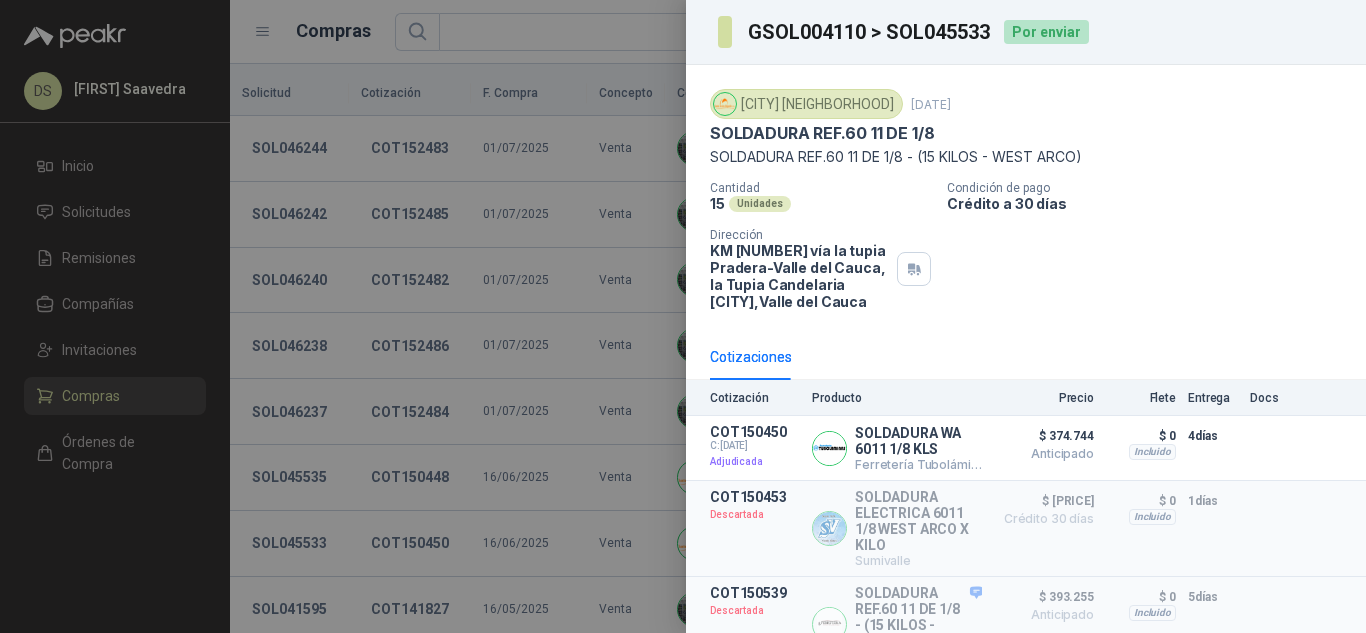 click on "GSOL004110 > SOL045533" at bounding box center (870, 32) 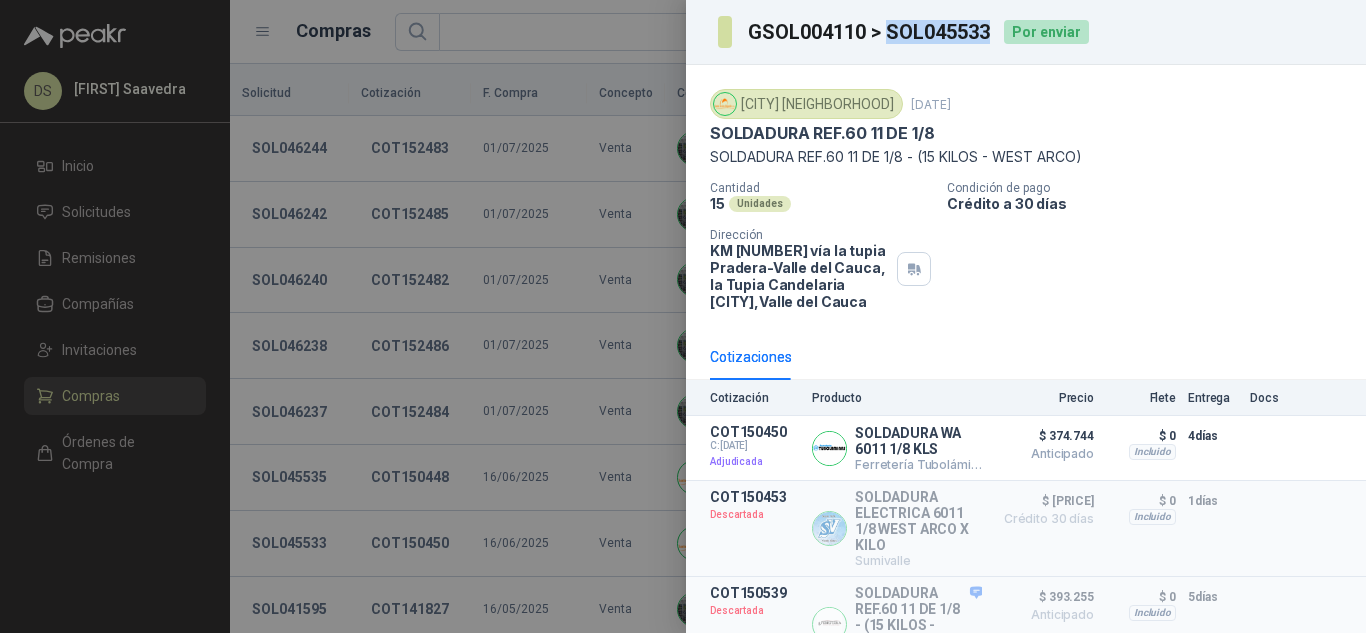 click on "GSOL004110 > SOL045533" at bounding box center (870, 32) 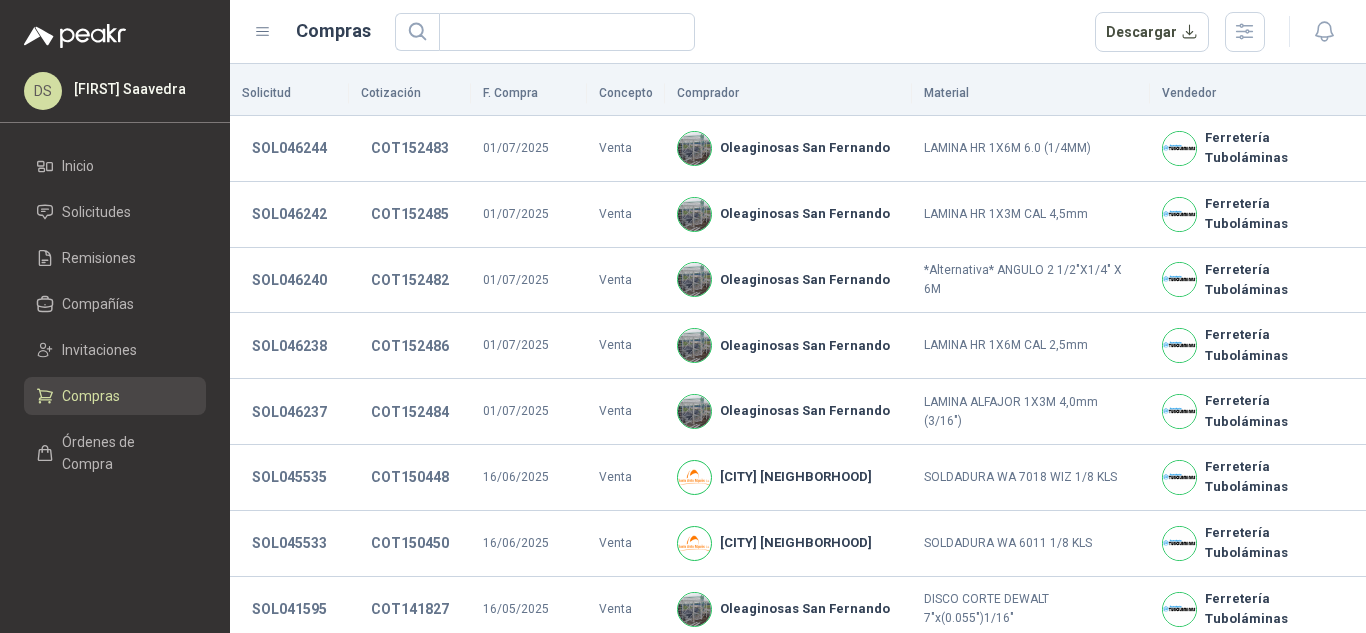 type 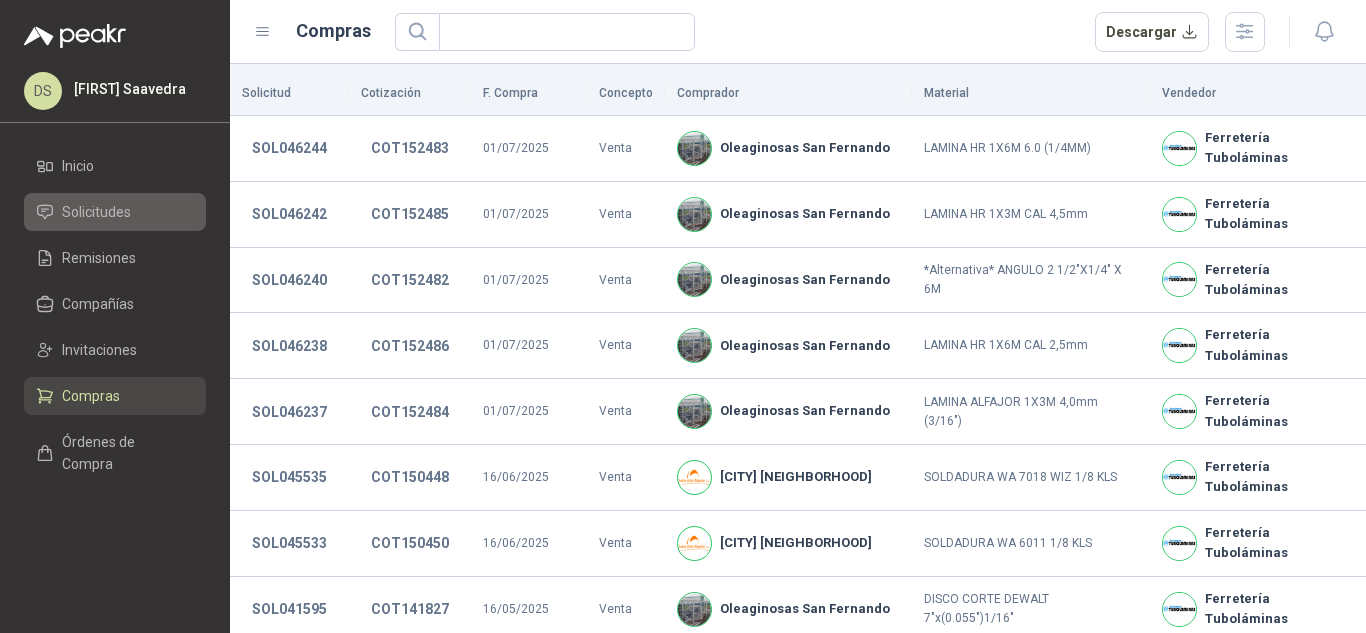 click on "Solicitudes" at bounding box center (115, 212) 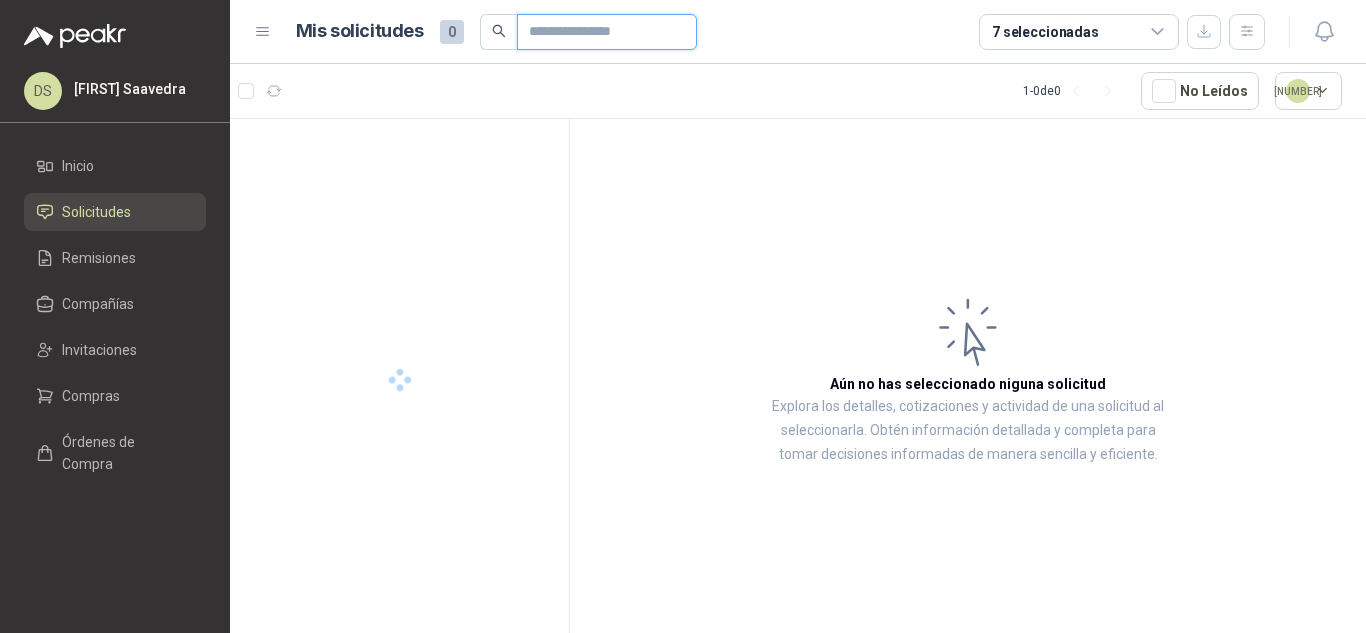 click at bounding box center [599, 32] 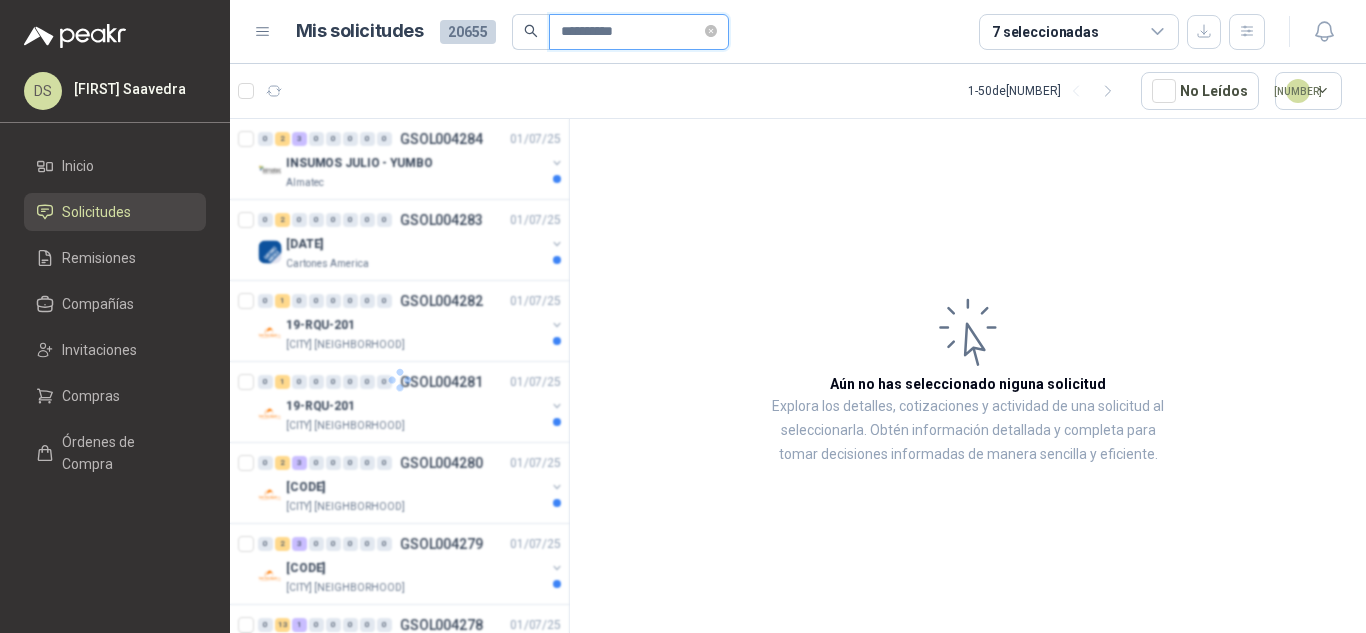 type on "*********" 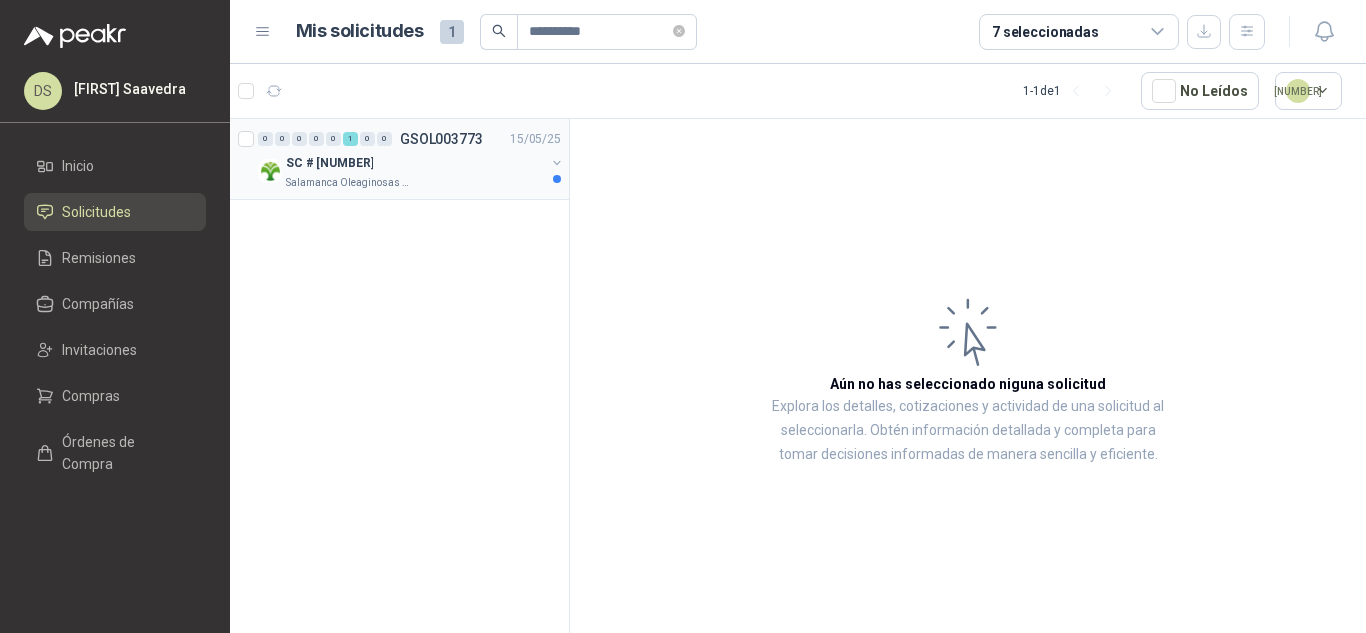 click on "SC # [NUMBER]" at bounding box center [415, 163] 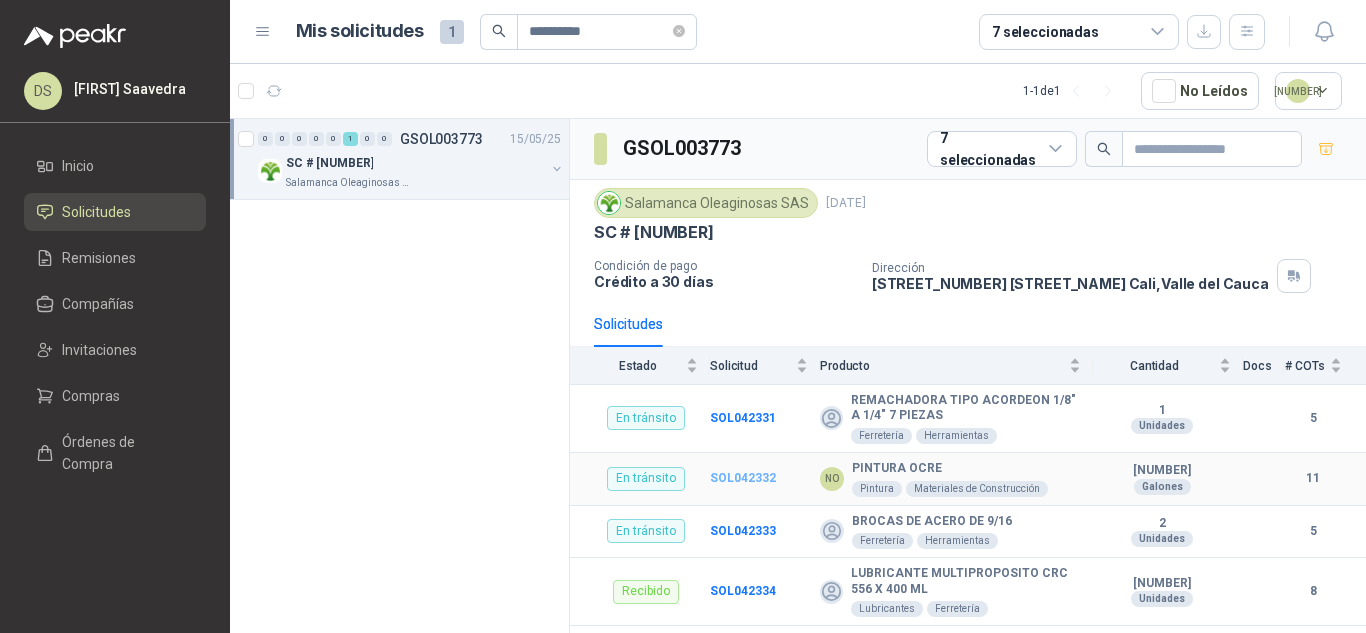 click on "SOL042332" at bounding box center [743, 478] 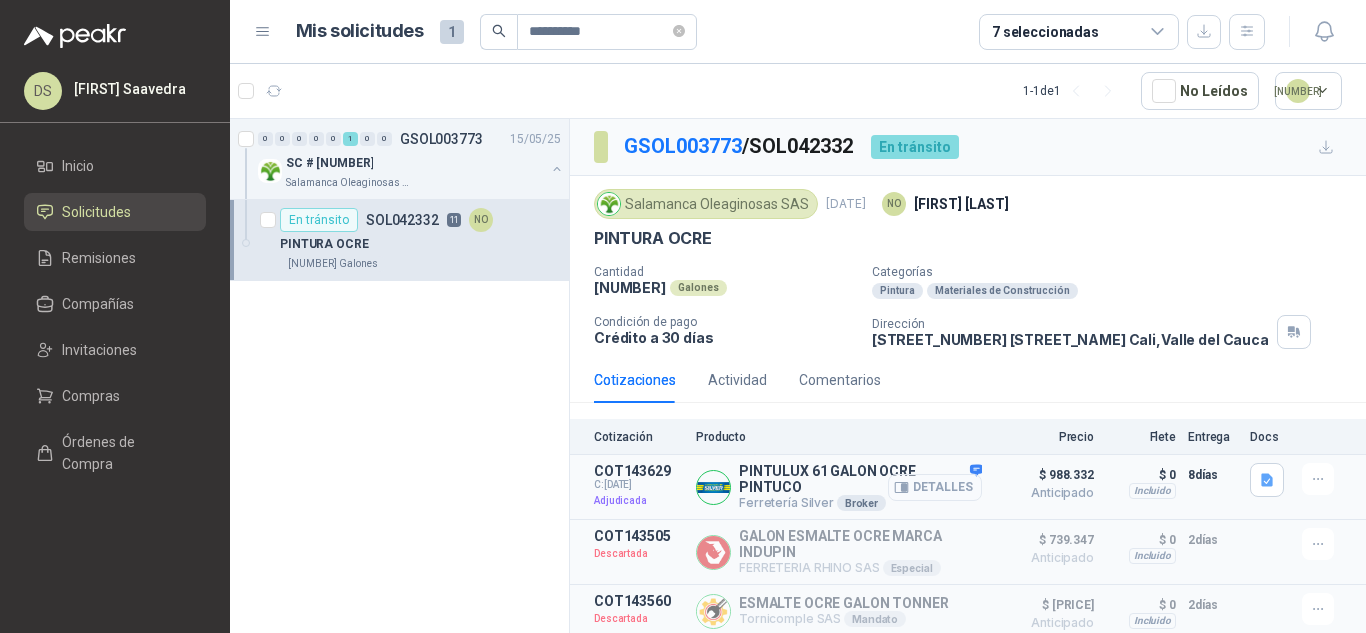 click on "Detalles" at bounding box center (935, 487) 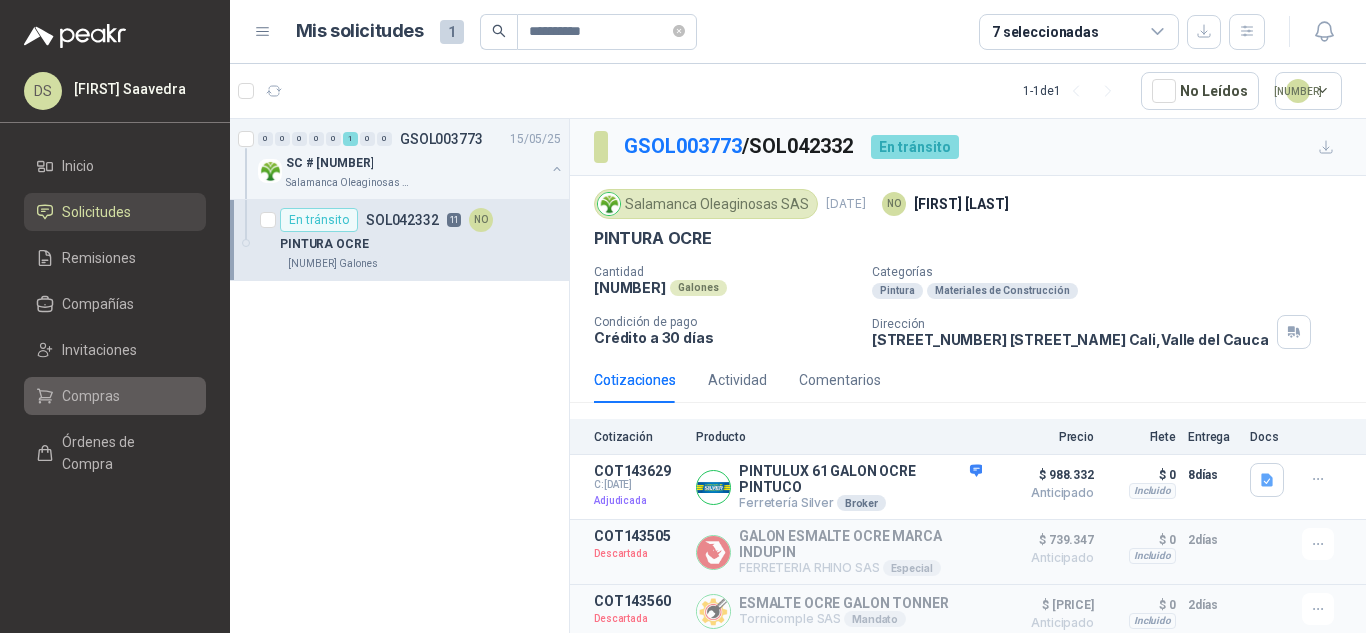 click on "Compras" at bounding box center (115, 396) 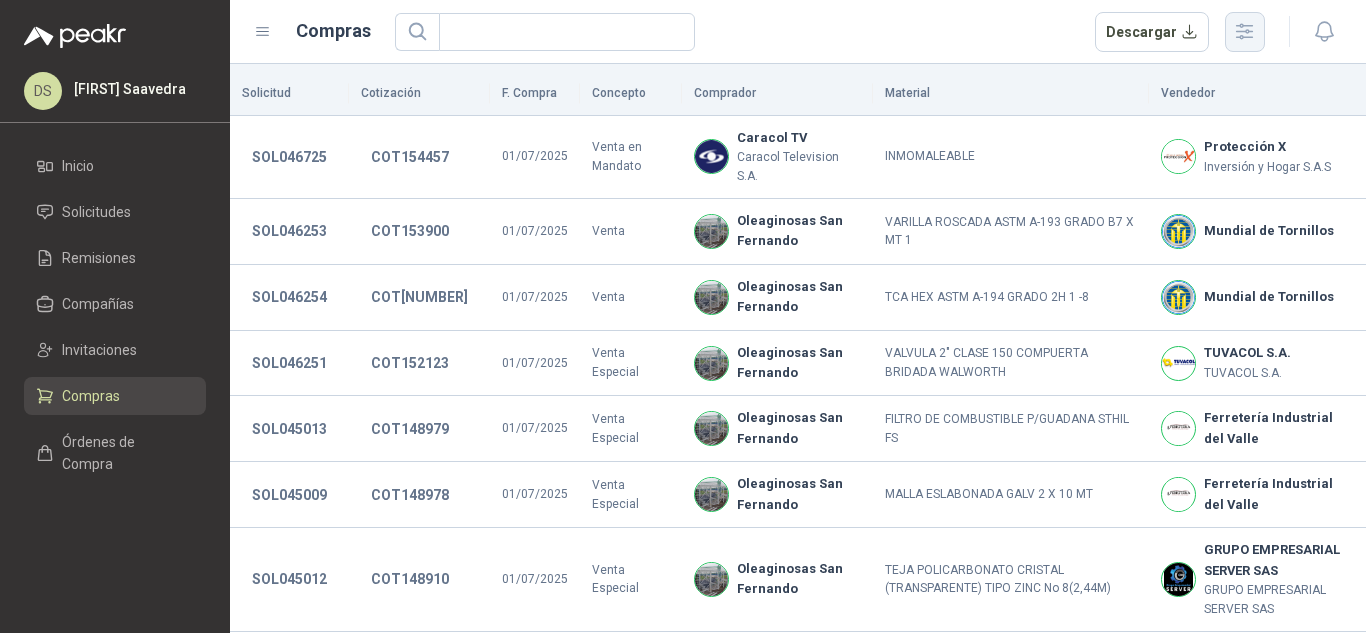 click at bounding box center (1244, 31) 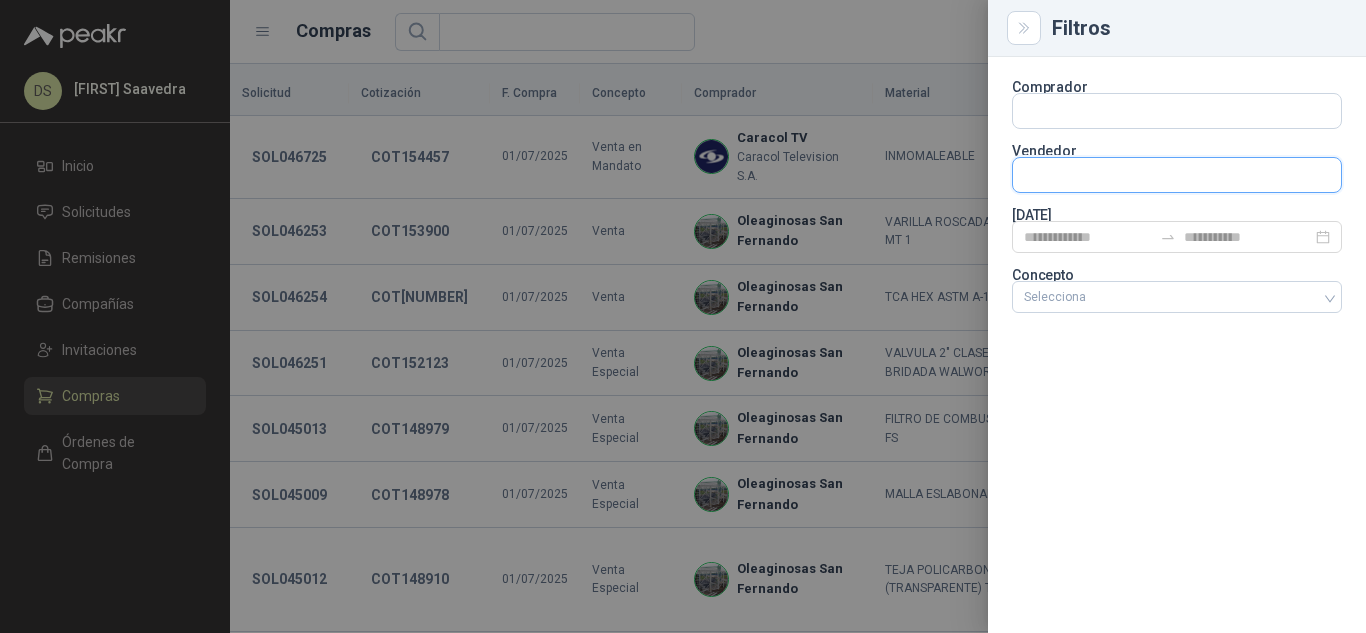click at bounding box center [1177, 111] 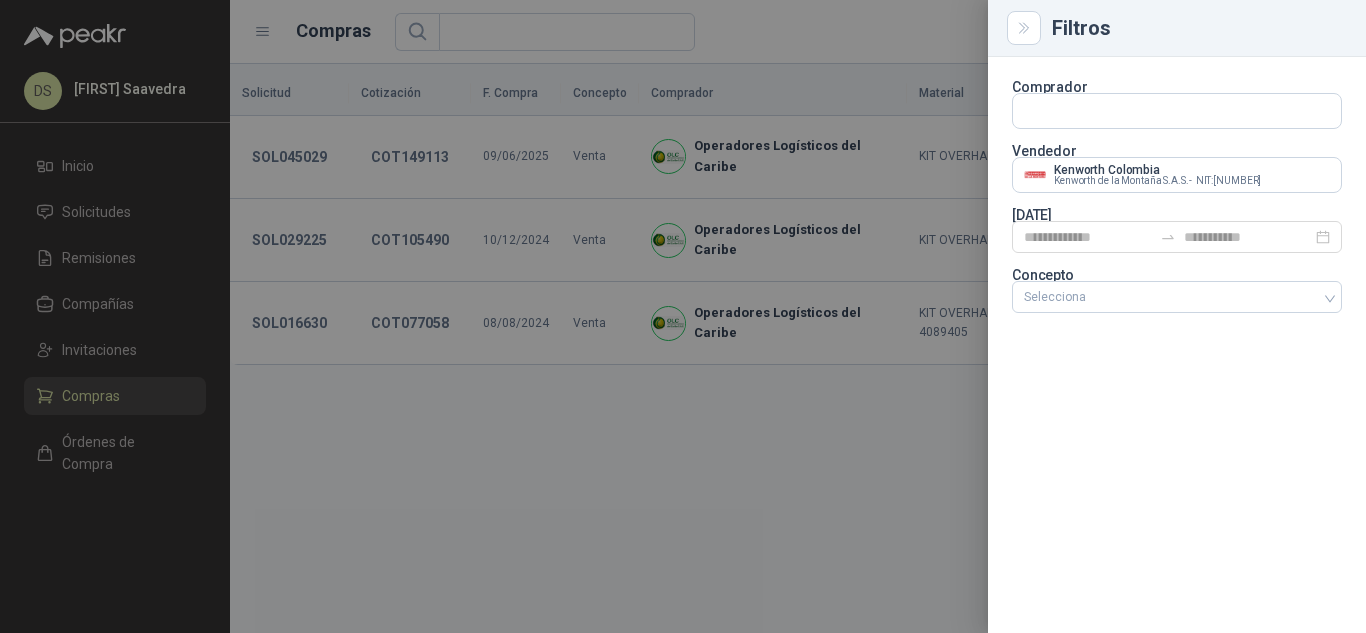 click at bounding box center (683, 316) 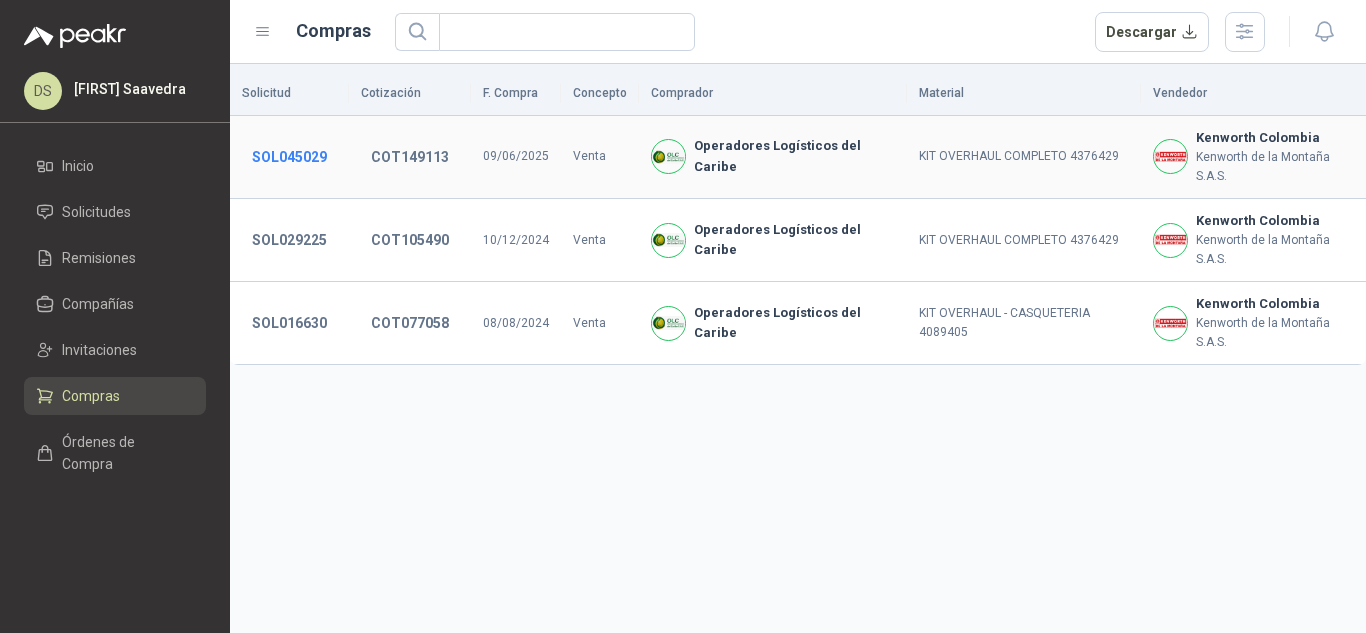 click on "SOL045029" at bounding box center (289, 157) 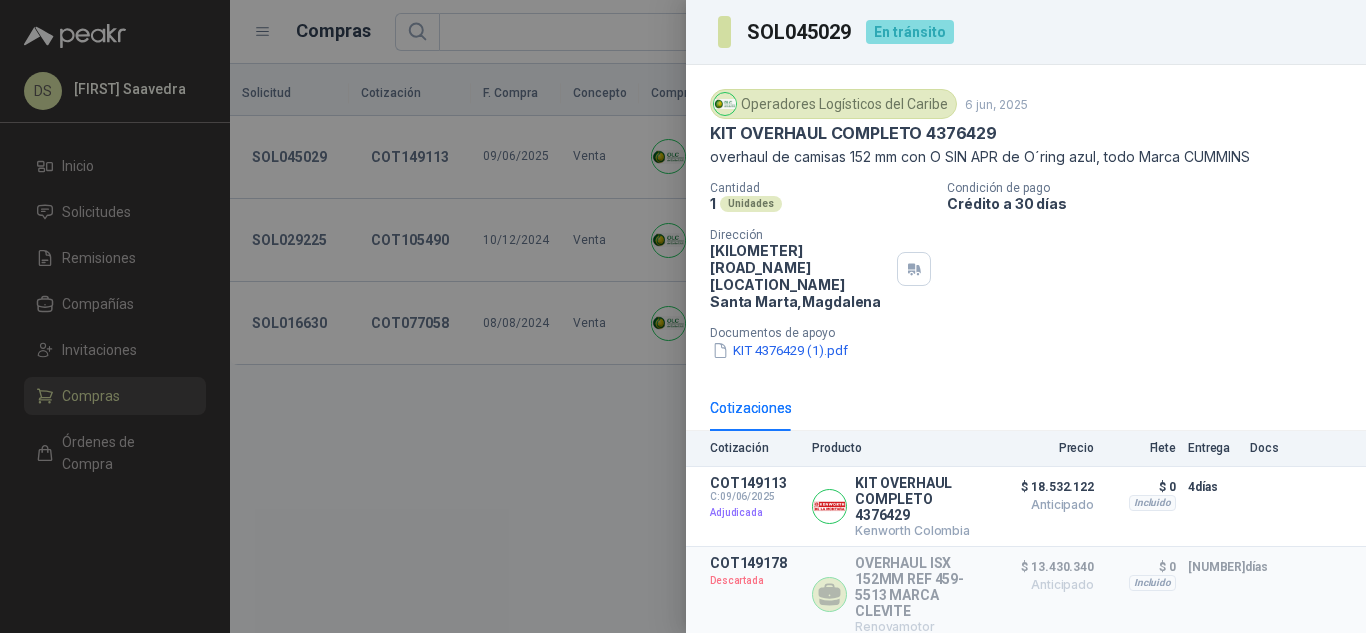 click at bounding box center [683, 316] 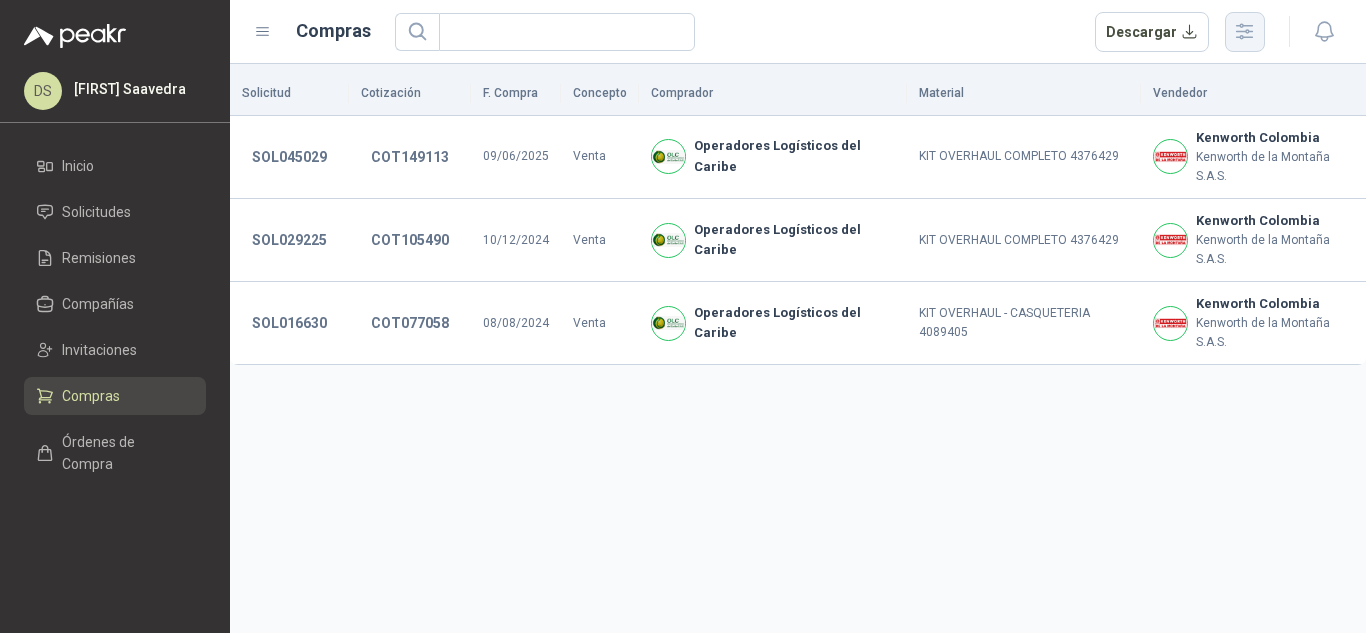 click at bounding box center [1244, 31] 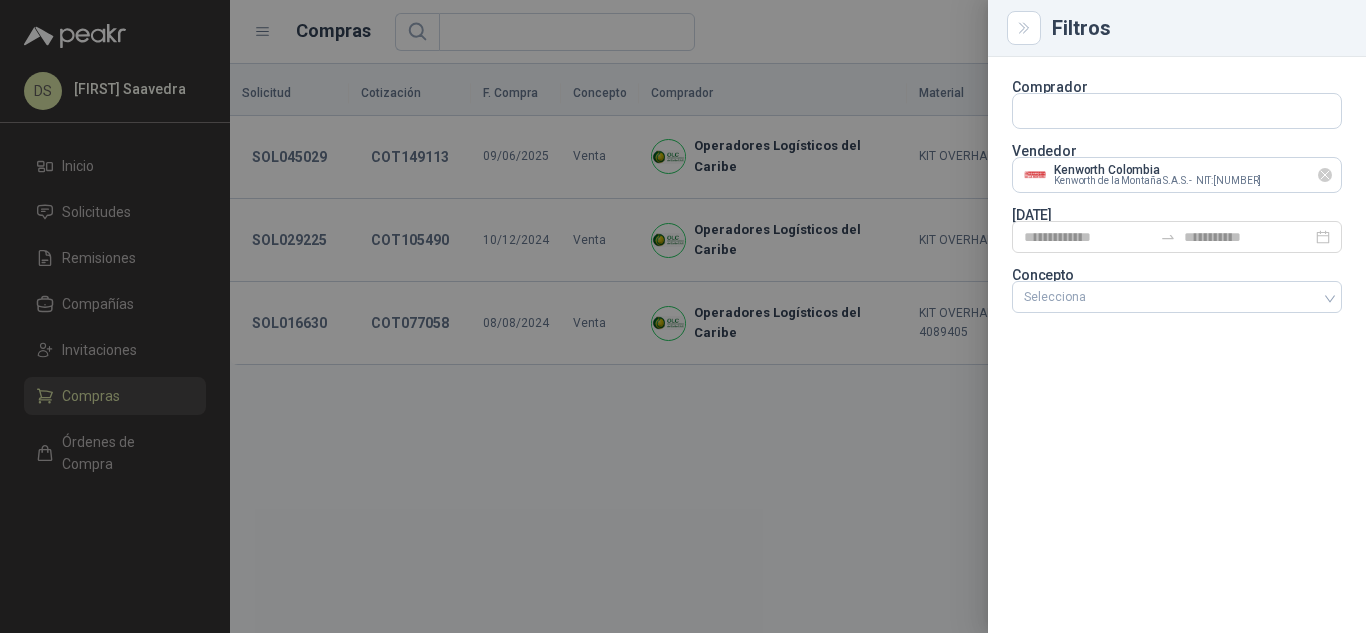 click at bounding box center [1325, 175] 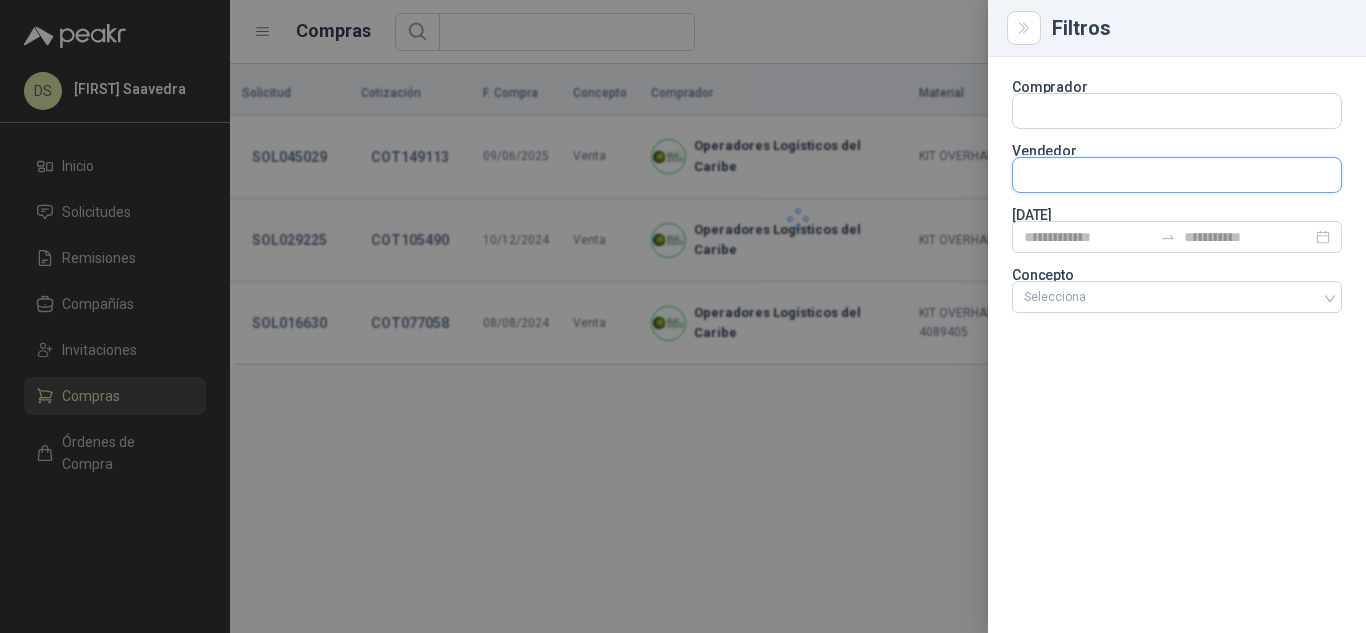 click at bounding box center [1177, 111] 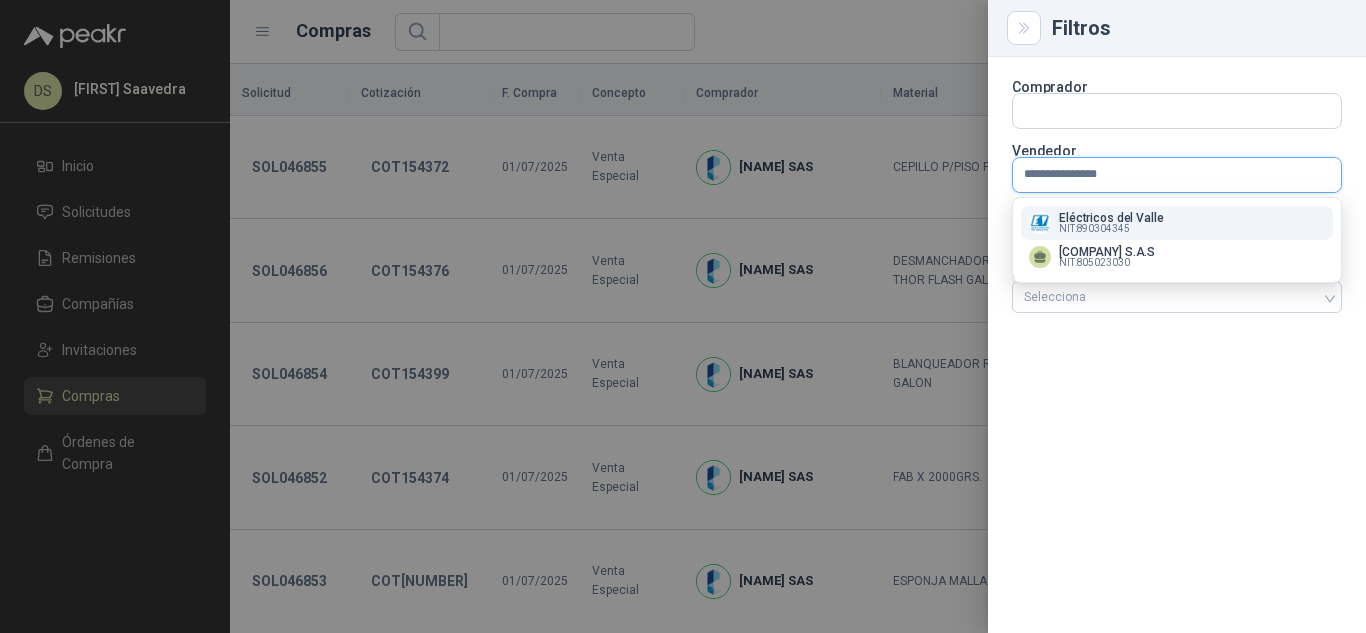 type on "**********" 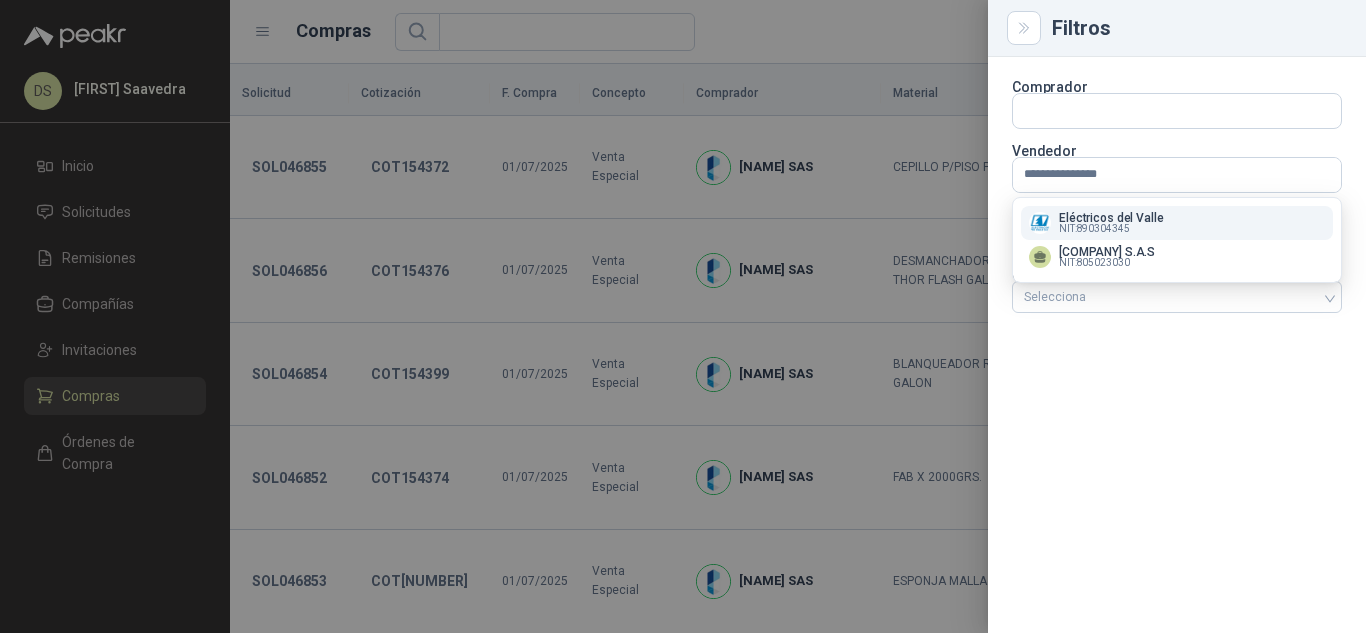 click on "Eléctricos del Valle" at bounding box center [1111, 218] 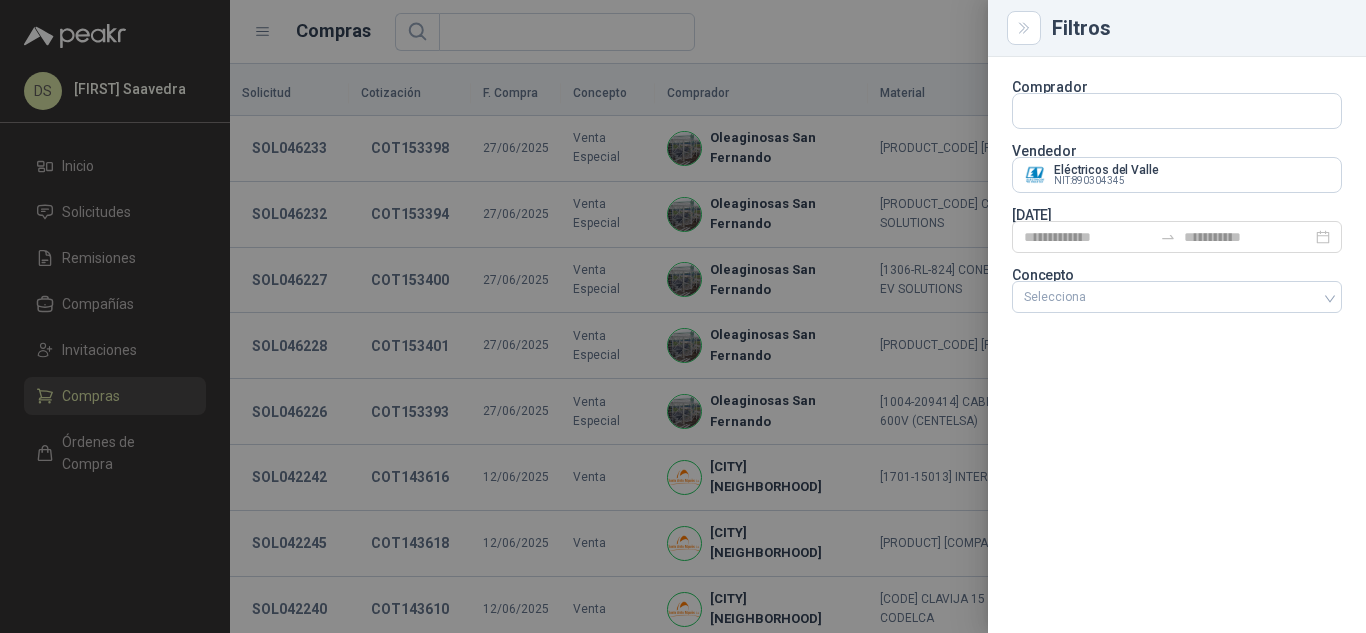 click at bounding box center (683, 316) 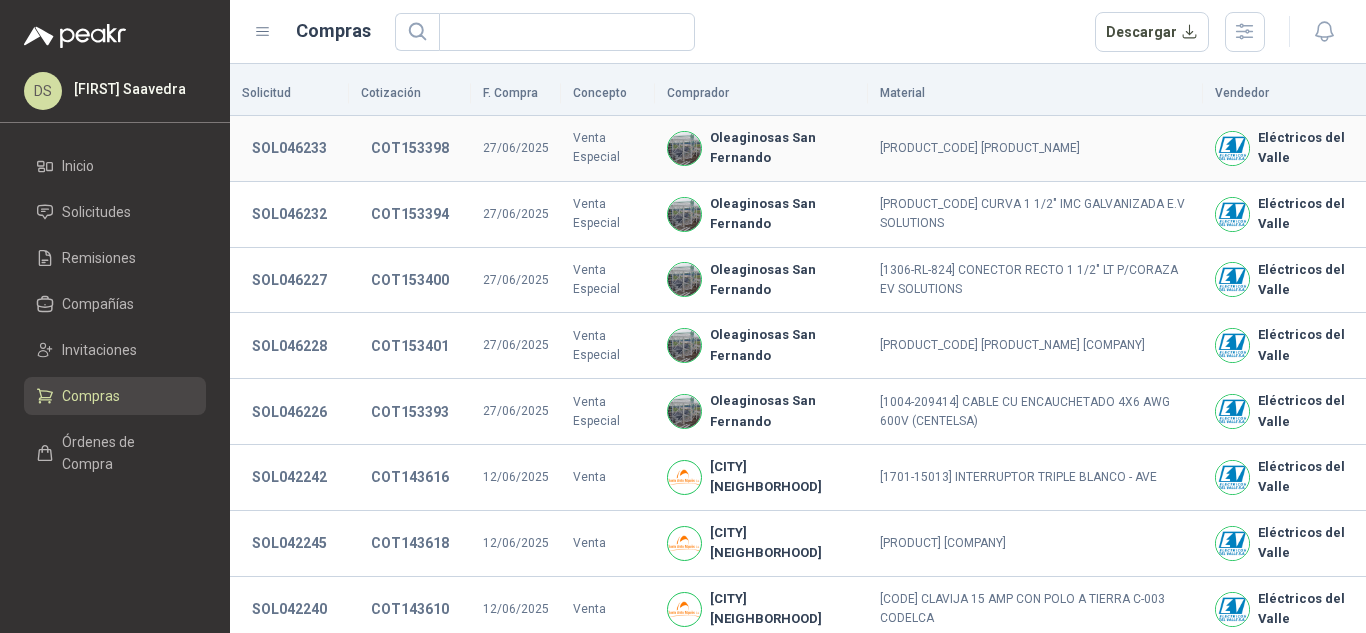 scroll, scrollTop: 133, scrollLeft: 0, axis: vertical 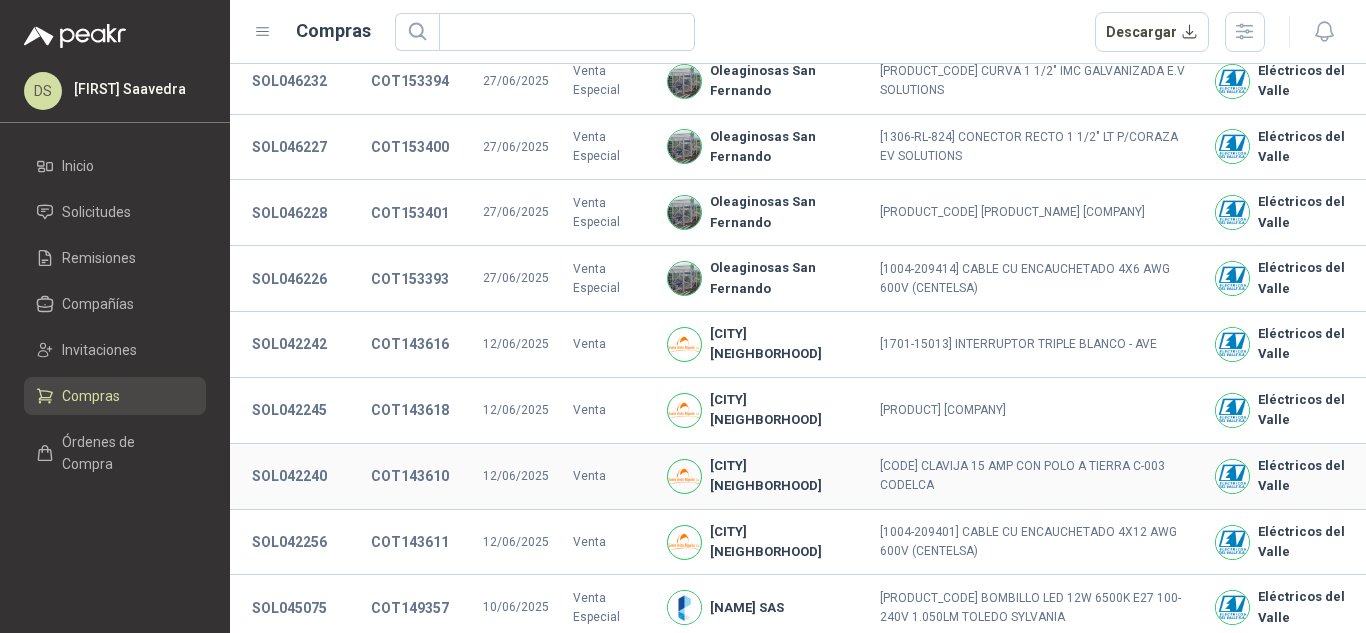 type 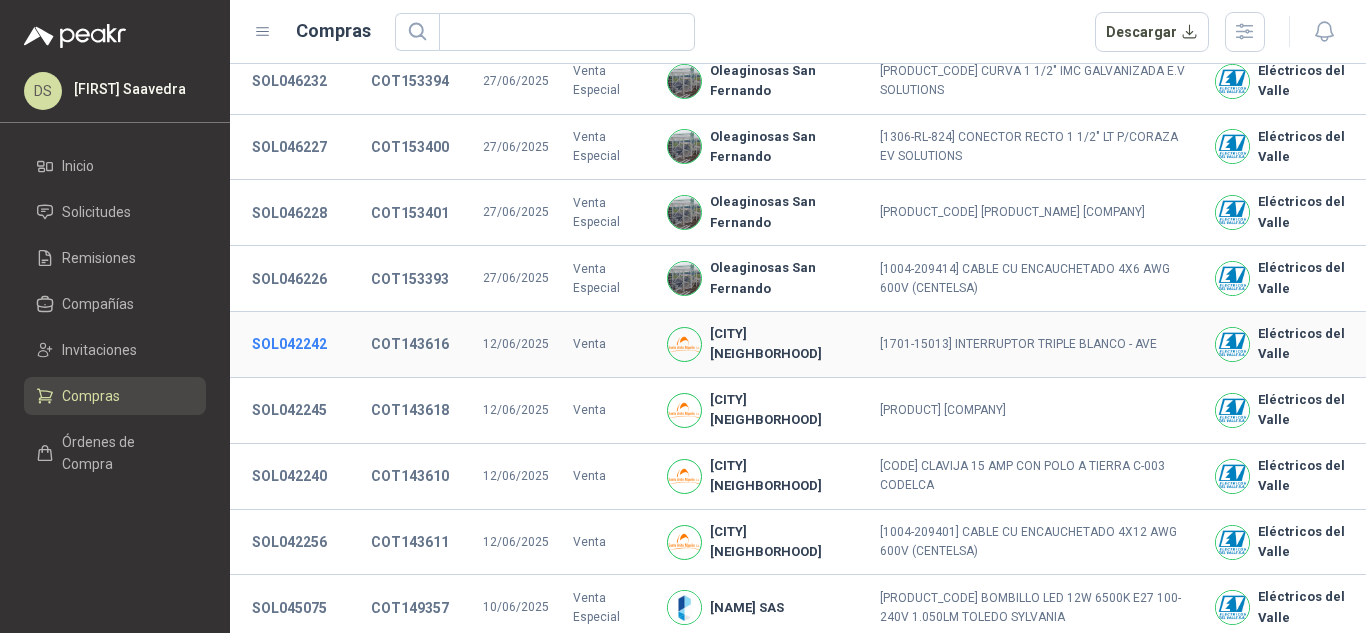 click on "SOL042242" at bounding box center (289, 344) 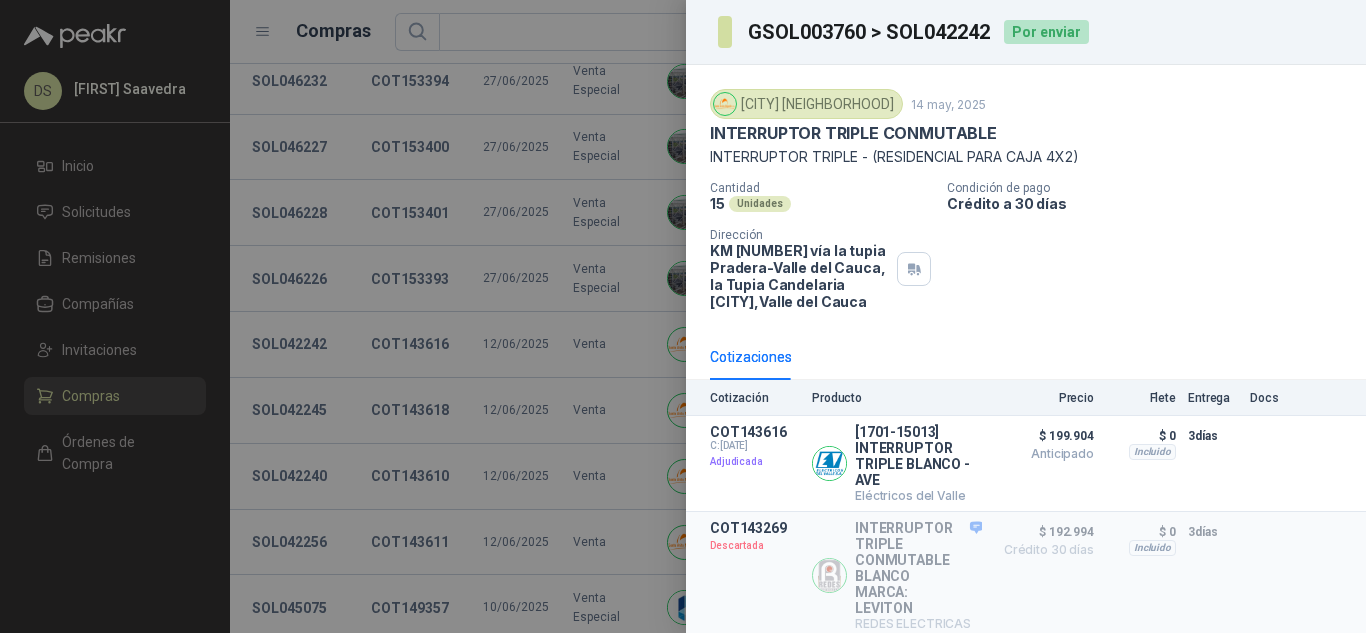 click on "GSOL003760 > SOL042242" at bounding box center (870, 32) 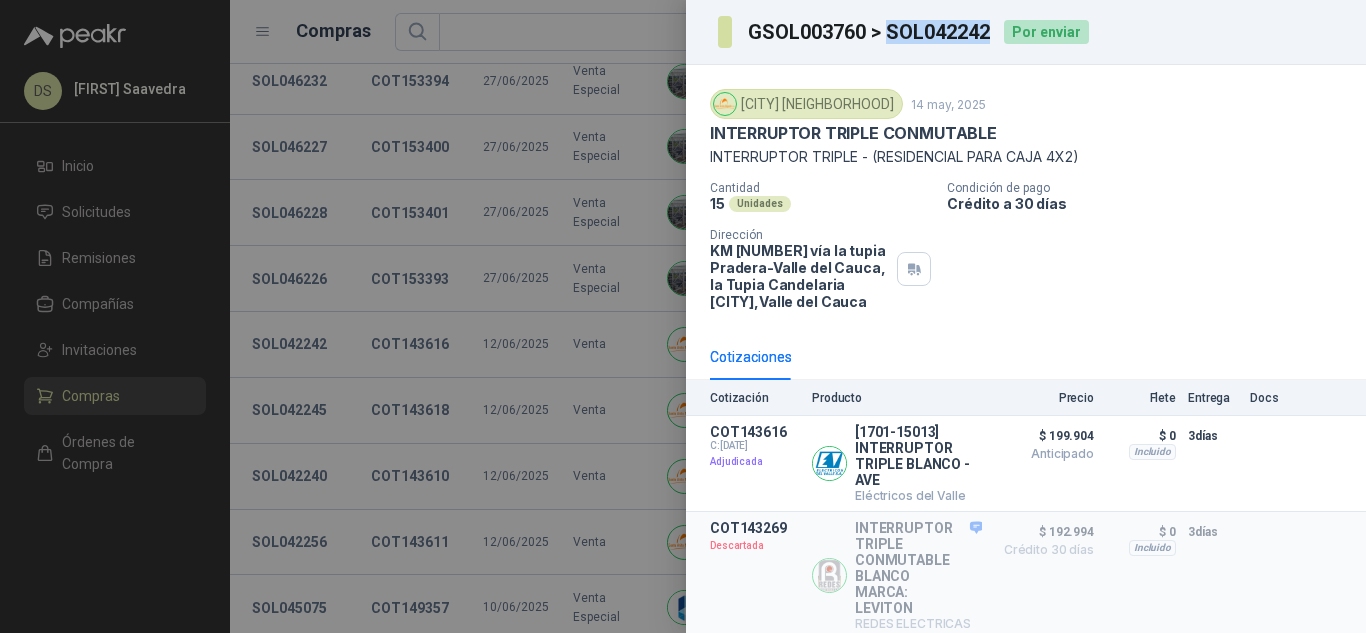 click on "GSOL003760 > SOL042242" at bounding box center (870, 32) 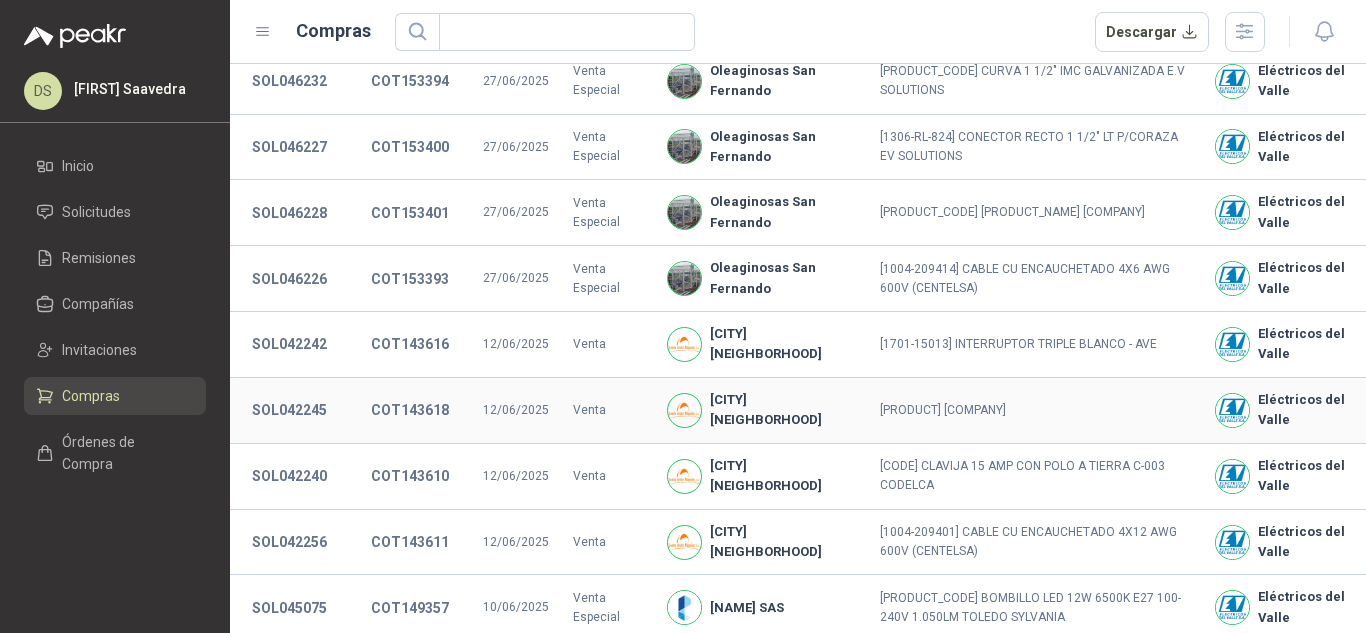 type 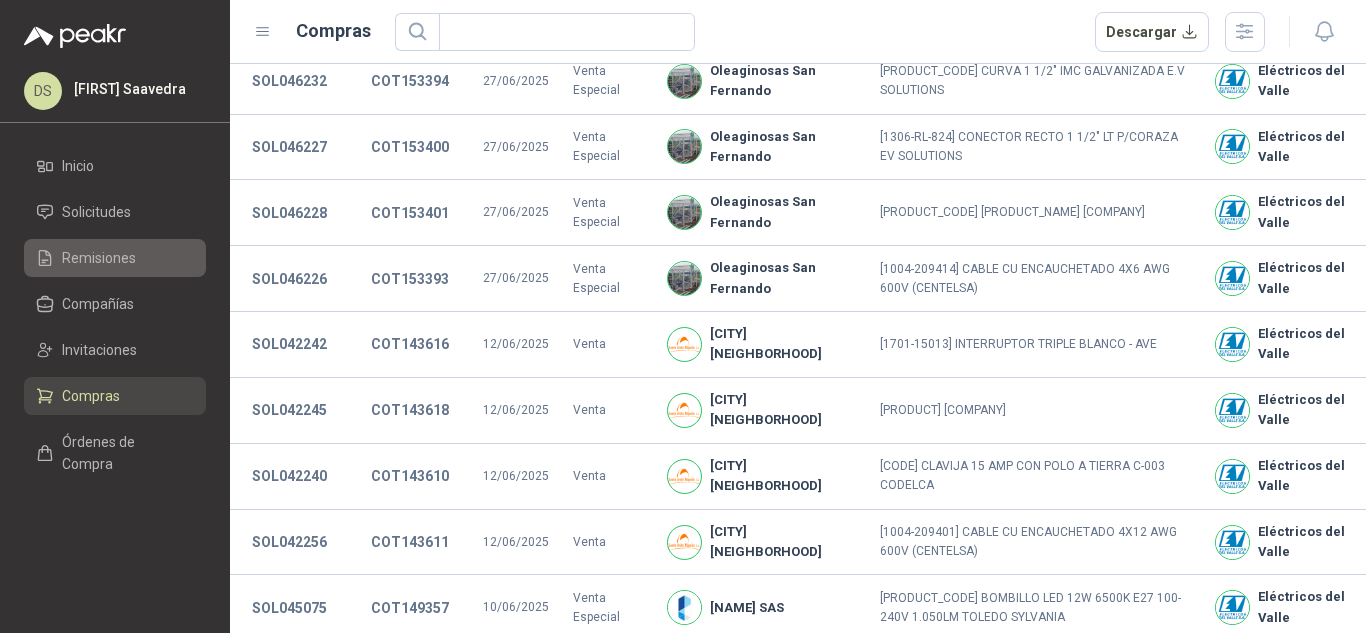 click on "Remisiones" at bounding box center [99, 258] 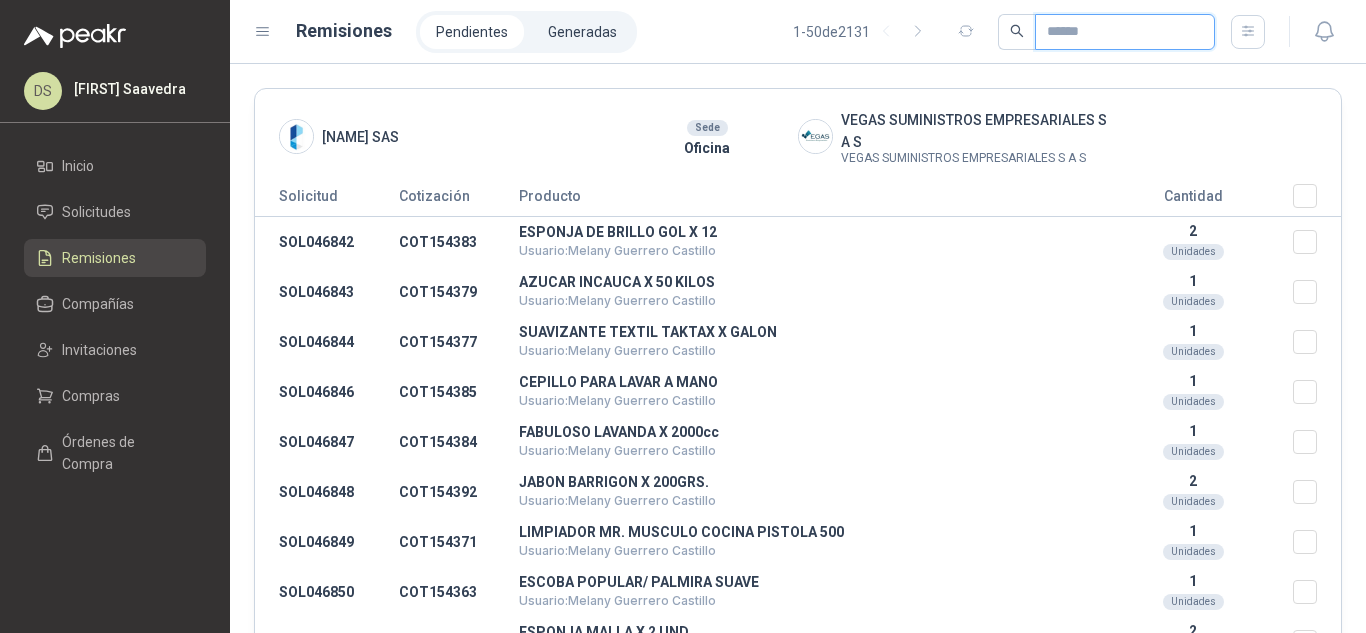 click at bounding box center (1117, 32) 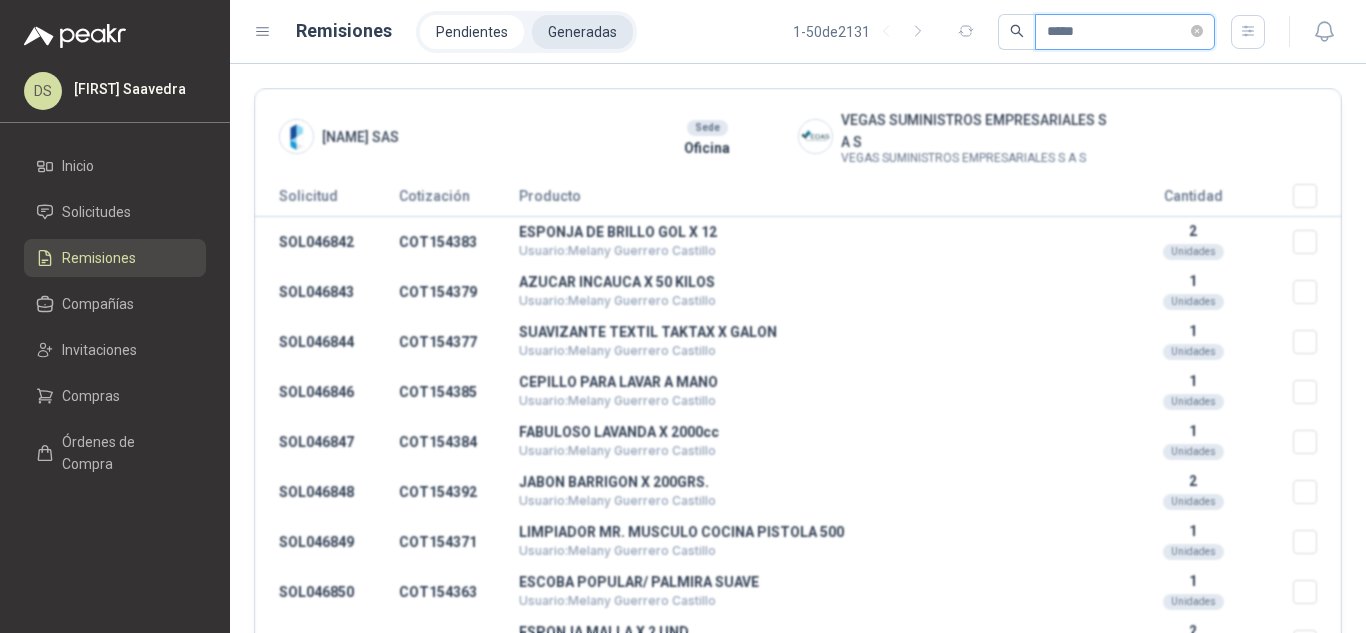 type on "[REDACTED]" 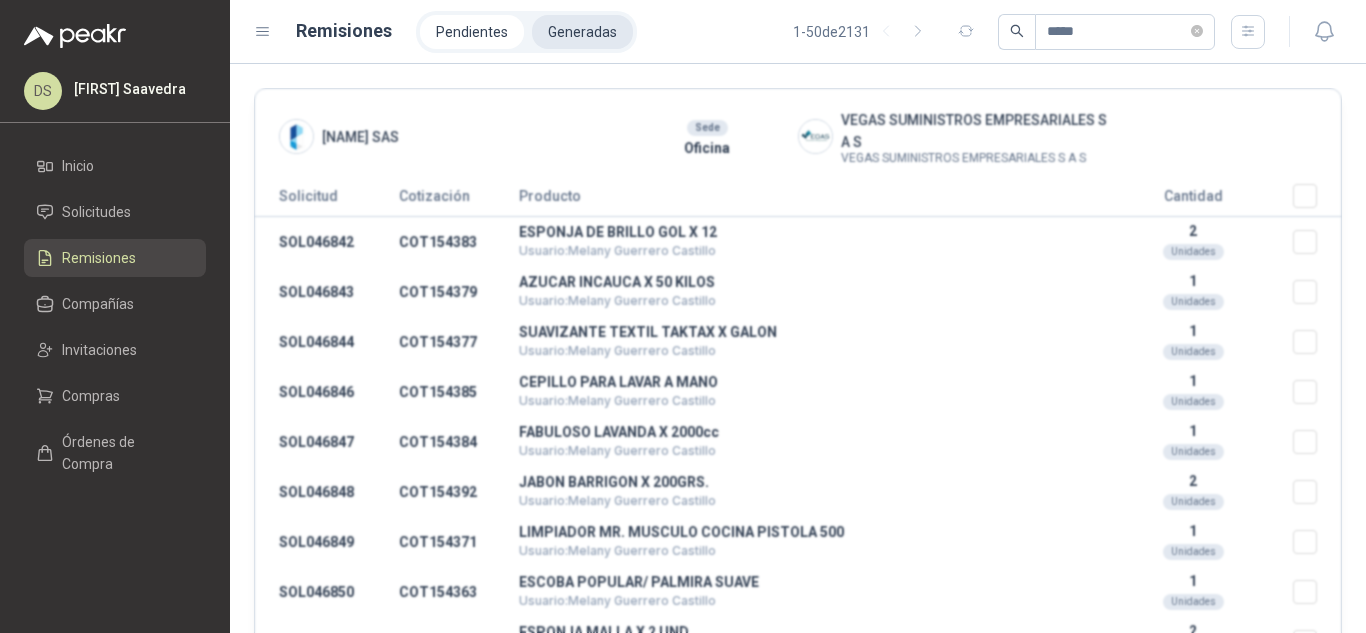 click on "Generadas" at bounding box center [582, 32] 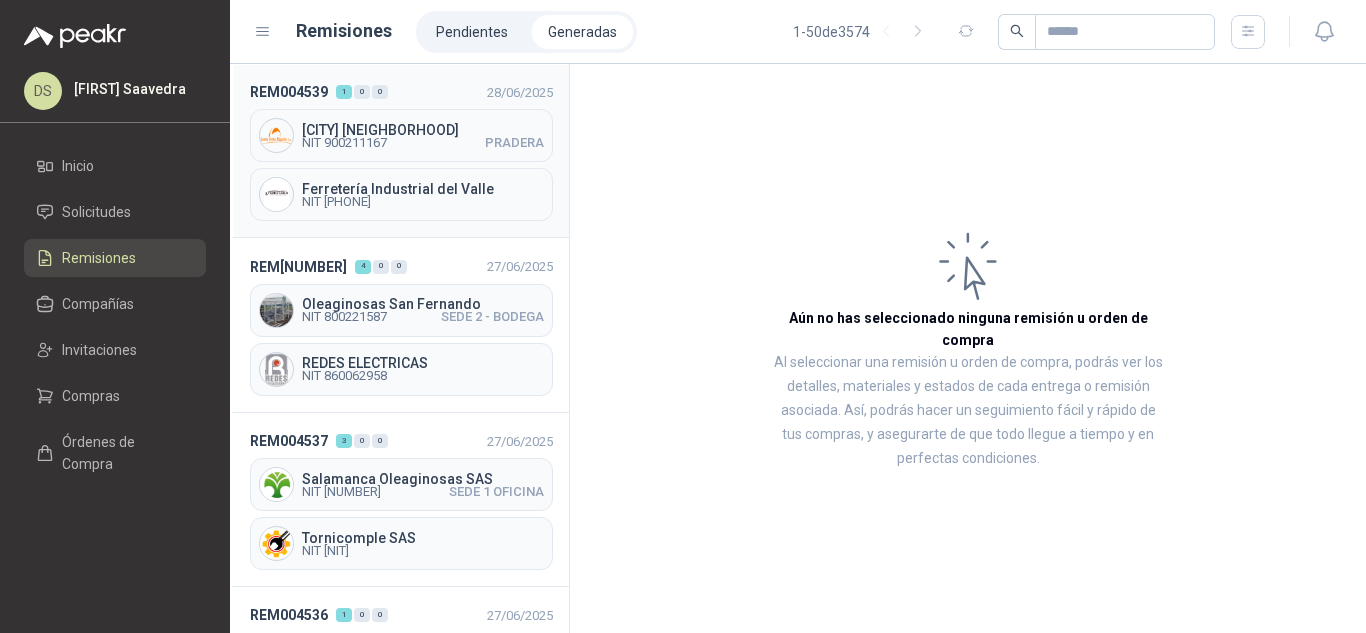 click on "[CITY] [NEIGHBORHOOD]" at bounding box center (423, 130) 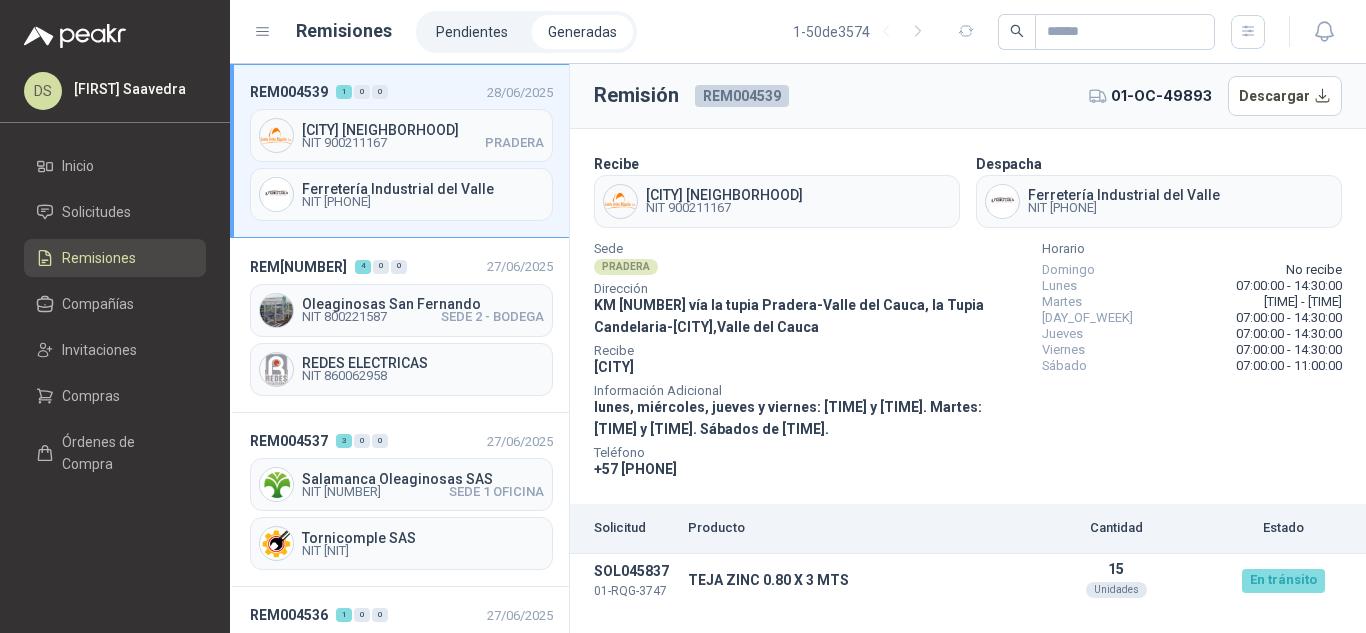 click on "Horario Domingo No recibe Lunes [TIME] - [TIME] Martes [TIME] - [TIME] Miércoles [TIME] - [TIME] Jueves [TIME] - [TIME] Viernes [TIME] - [TIME] Sábado [TIME] - [TIME]" at bounding box center (1192, 362) 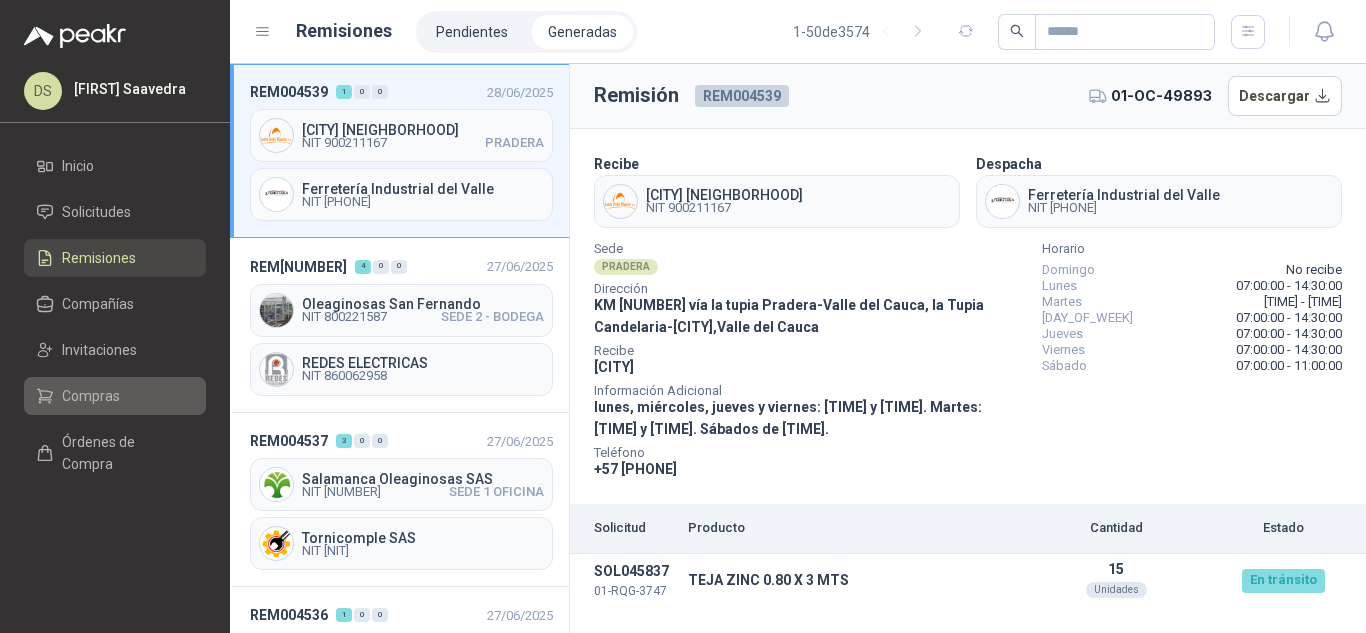 click on "Compras" at bounding box center [91, 396] 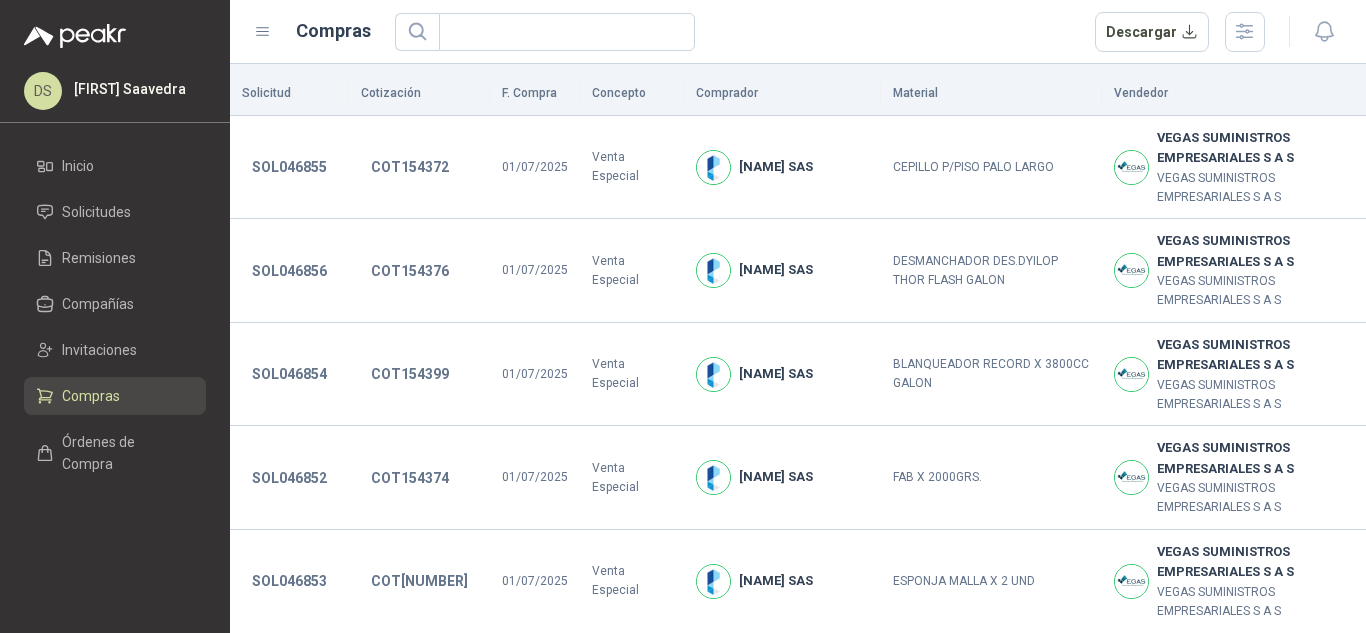 click on "Compras Descargar" at bounding box center [798, 32] 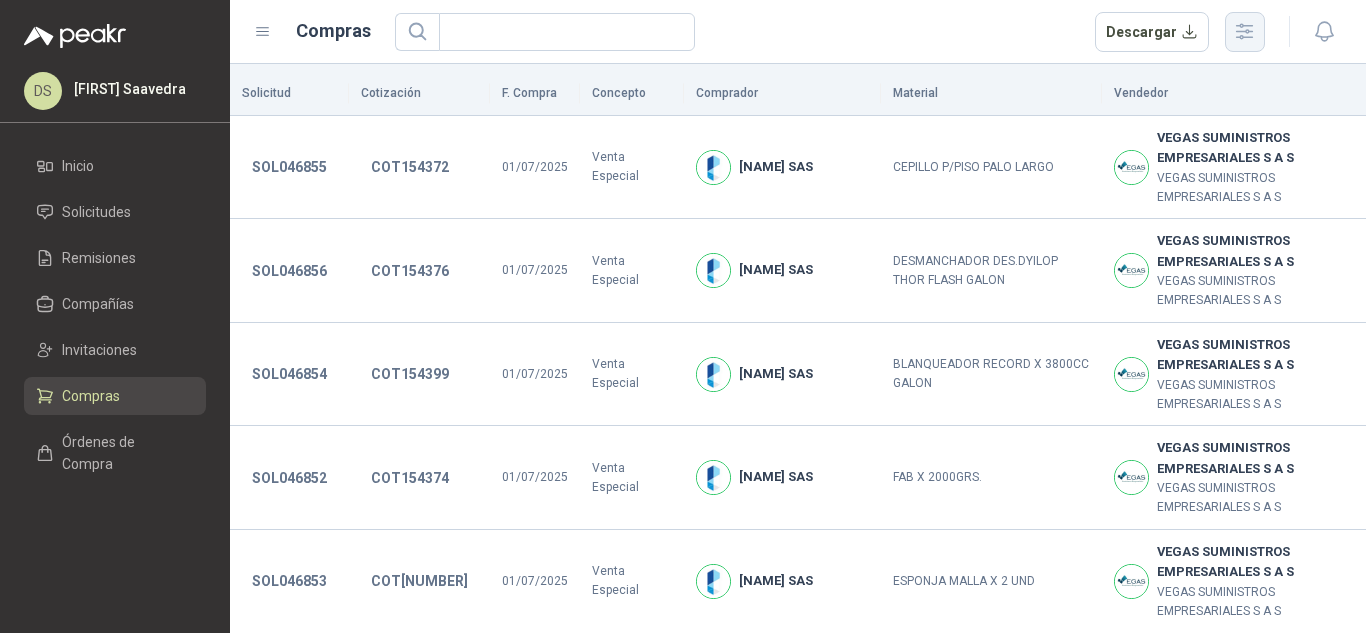 click at bounding box center [1245, 32] 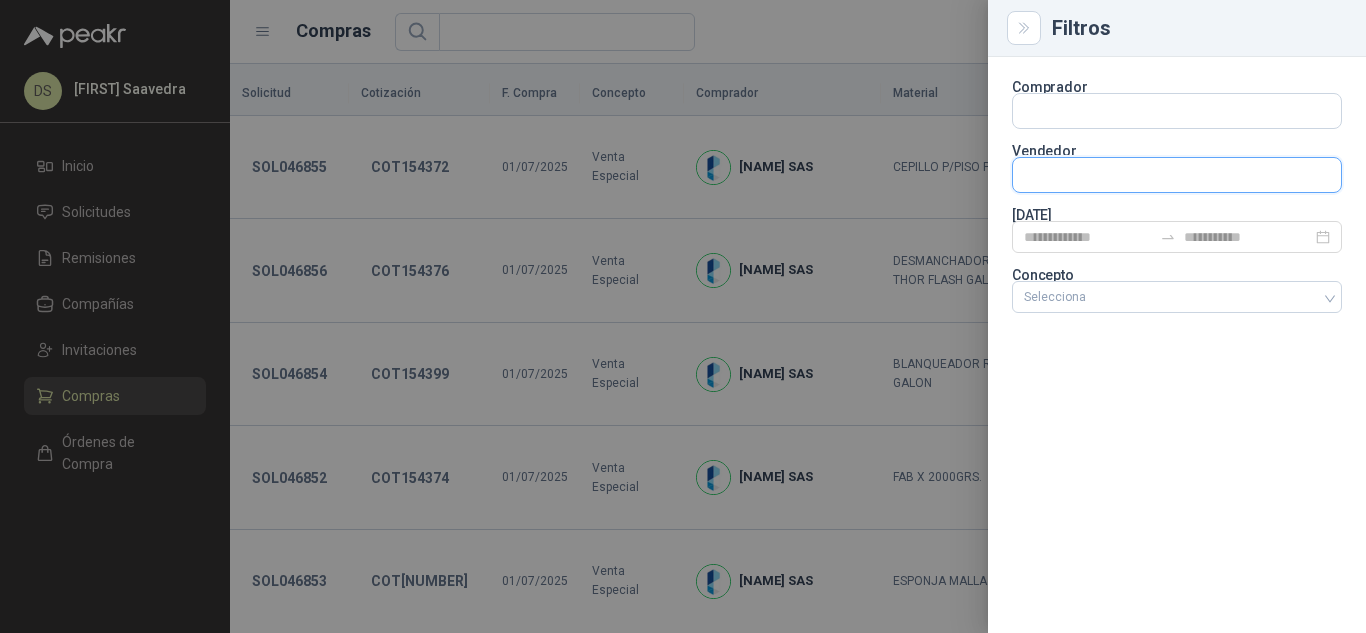 click at bounding box center [1177, 111] 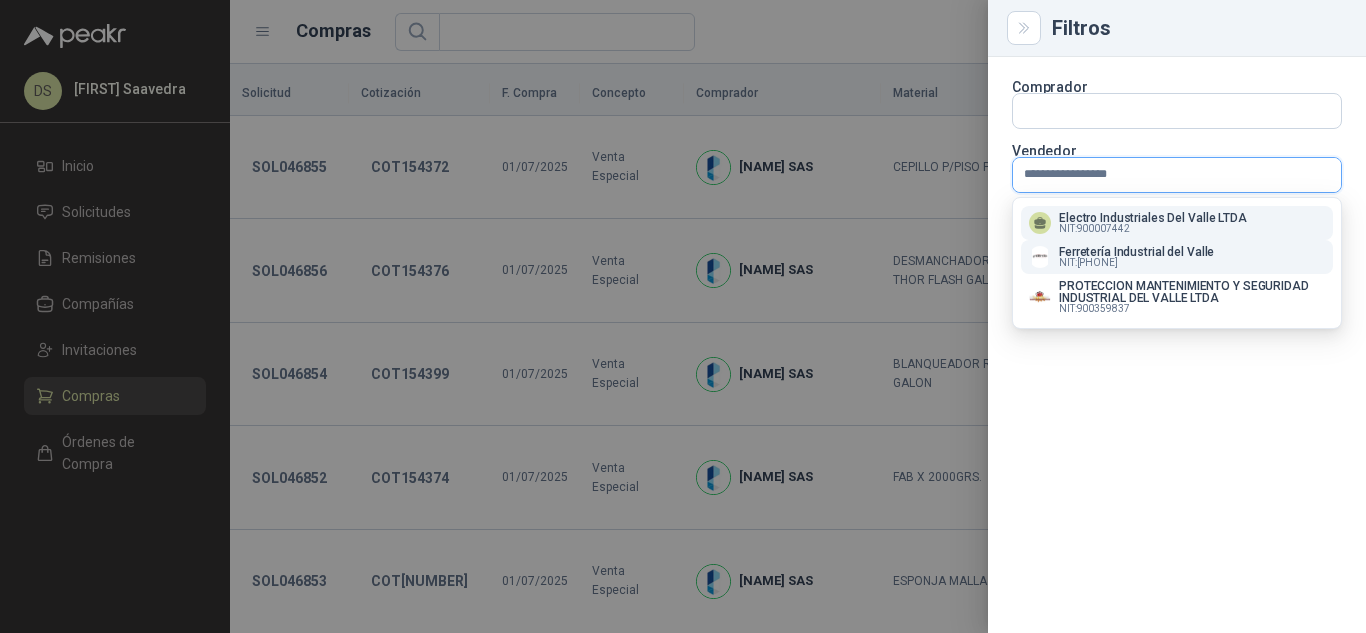type on "**********" 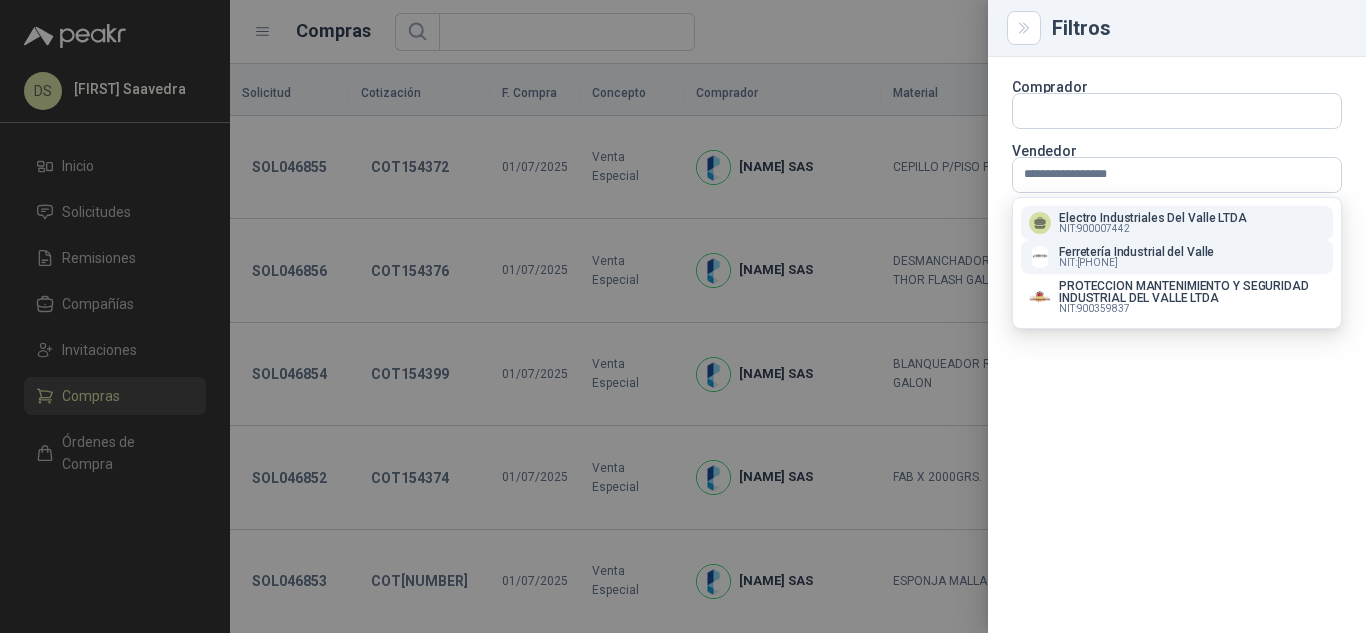 click on "NIT : [NIT]" at bounding box center [1136, 263] 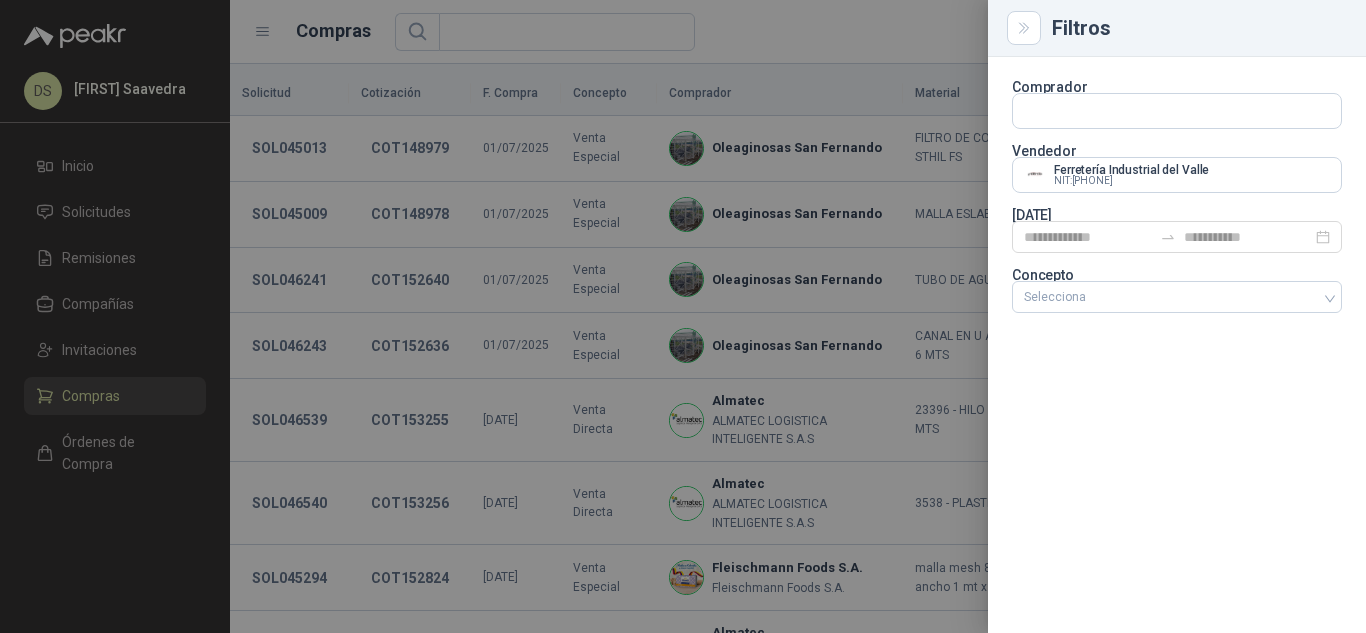click at bounding box center [683, 316] 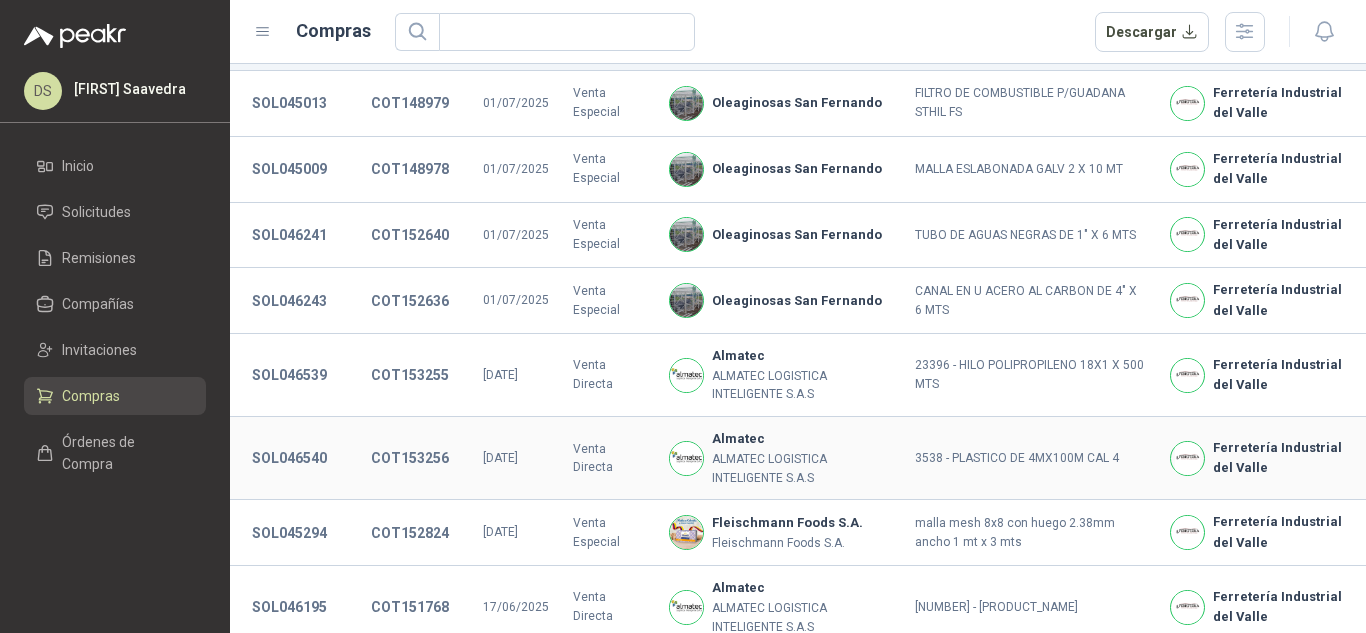 scroll, scrollTop: 0, scrollLeft: 0, axis: both 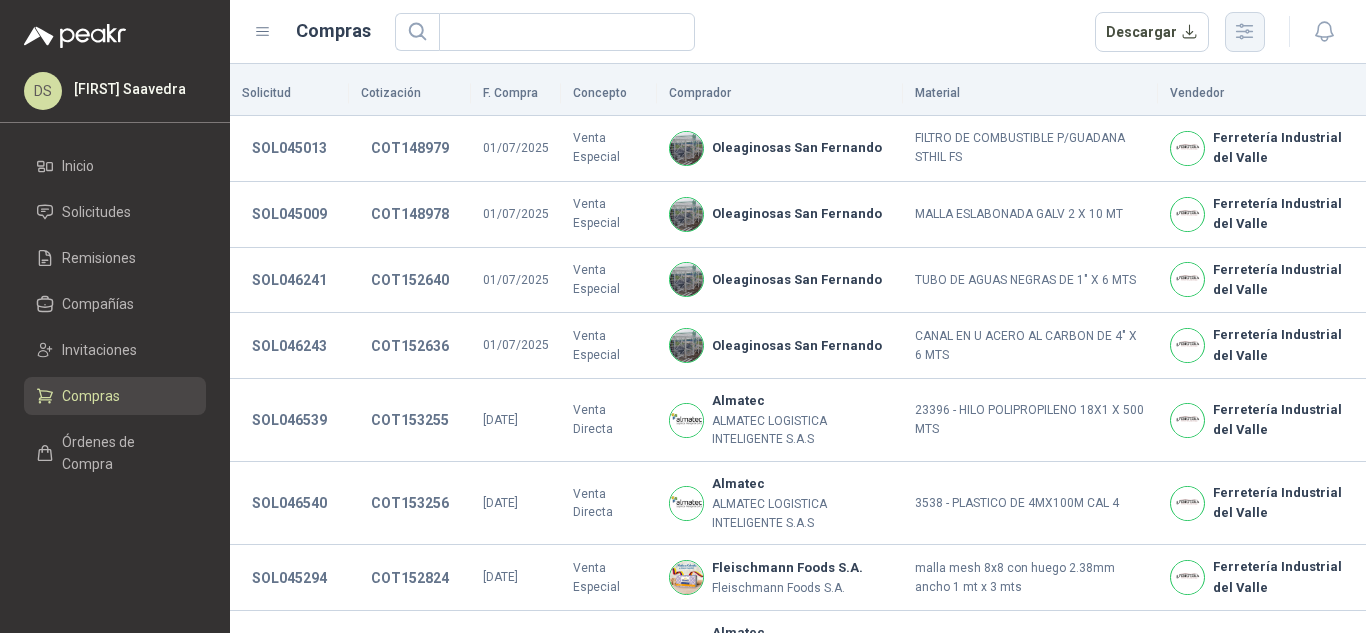 click at bounding box center [1245, 32] 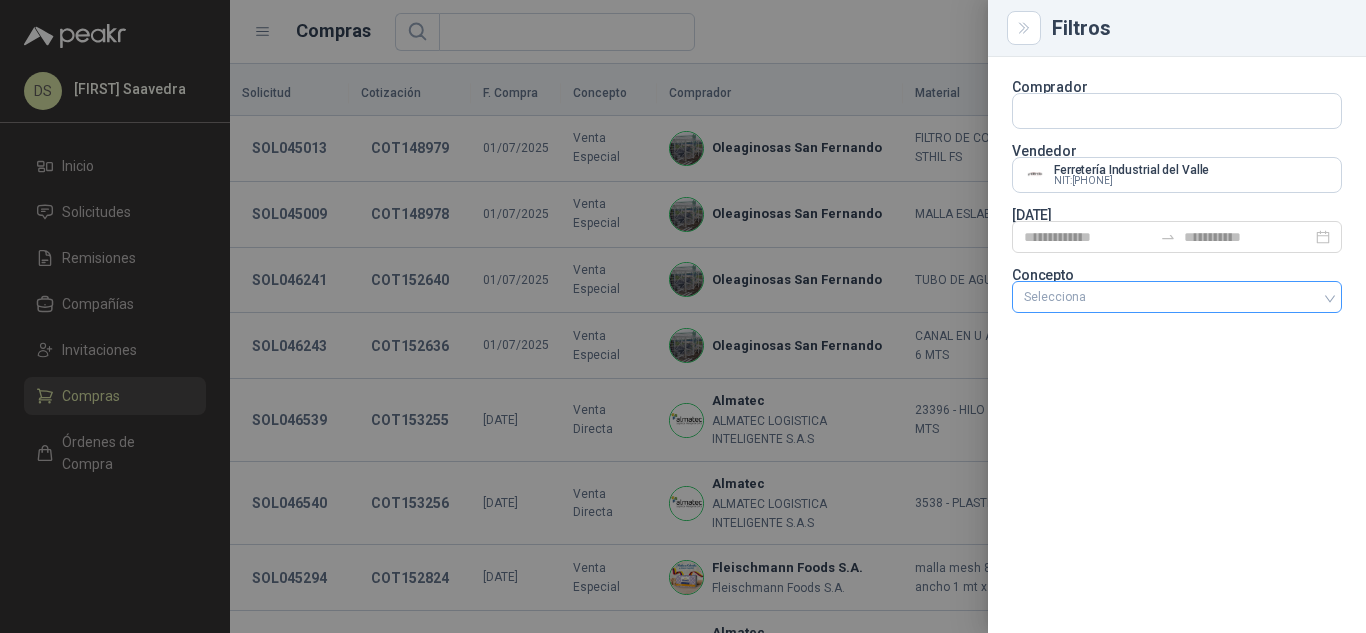 click on "Selecciona" at bounding box center [1177, 297] 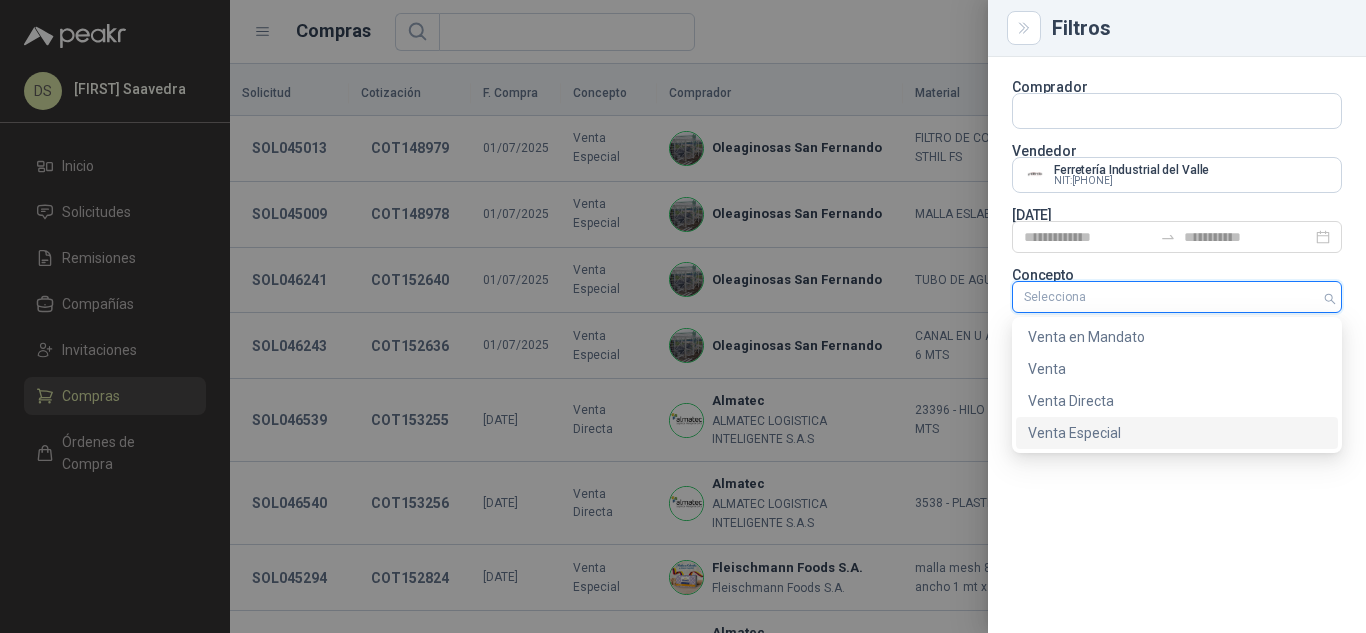 click on "Venta Especial" at bounding box center [1177, 433] 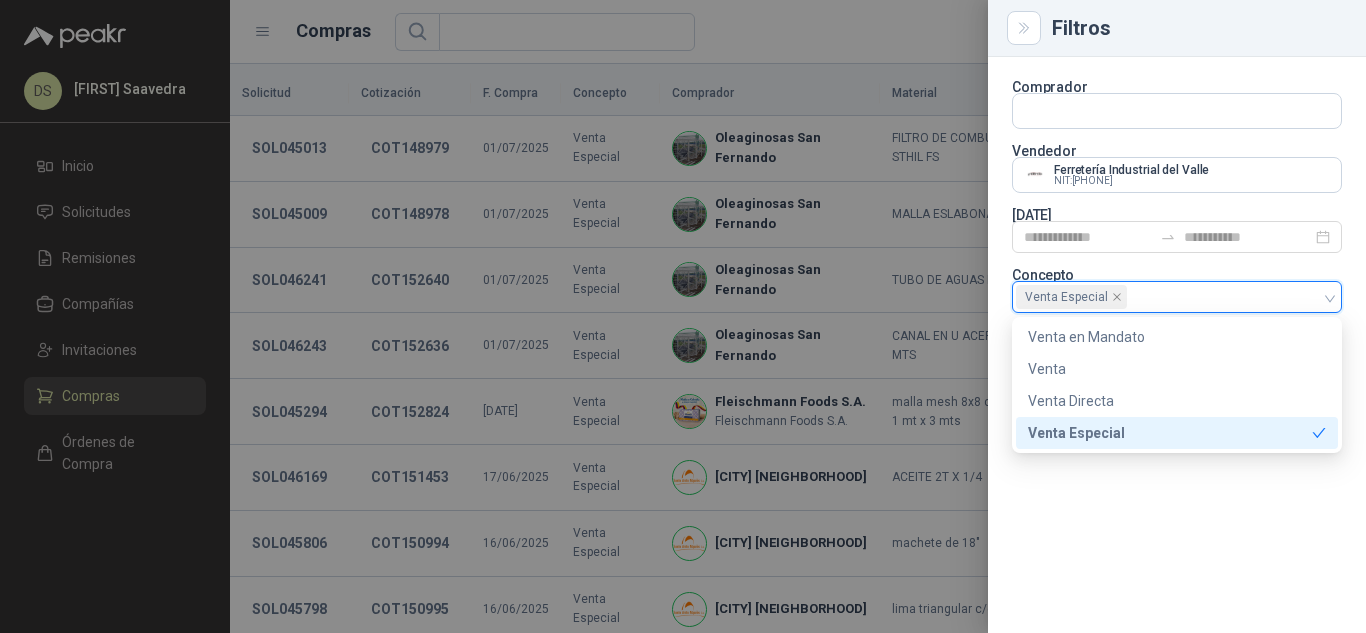 click at bounding box center (683, 316) 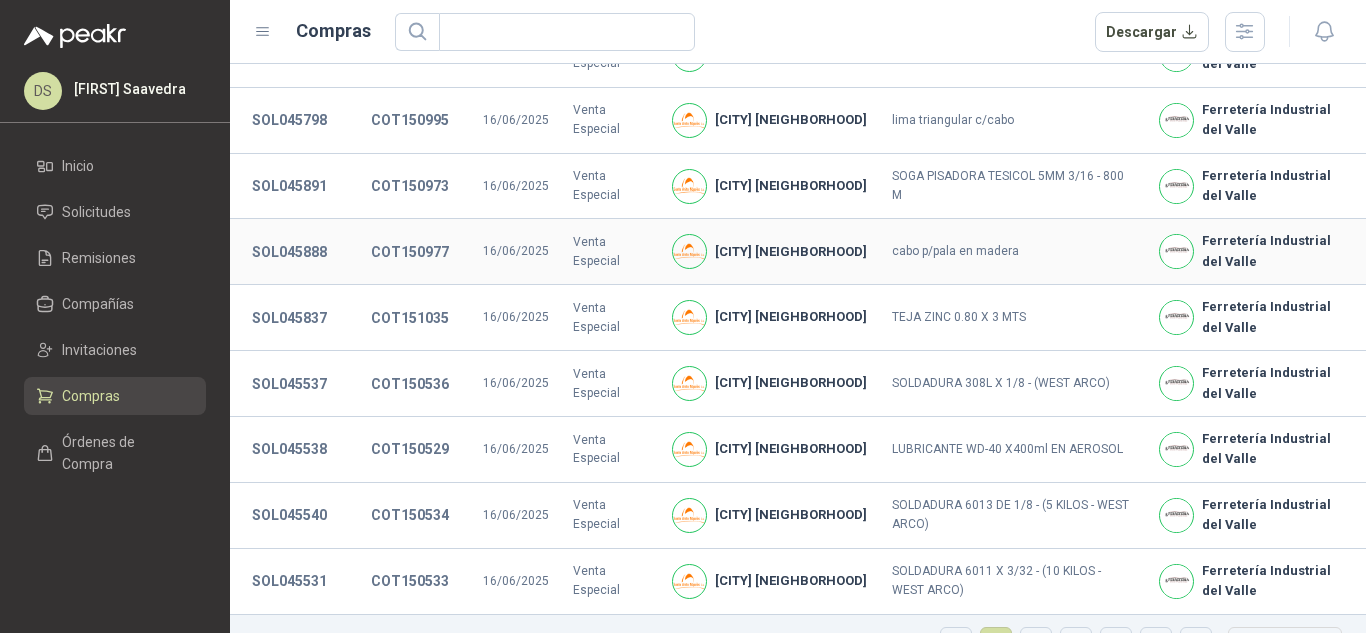 scroll, scrollTop: 533, scrollLeft: 0, axis: vertical 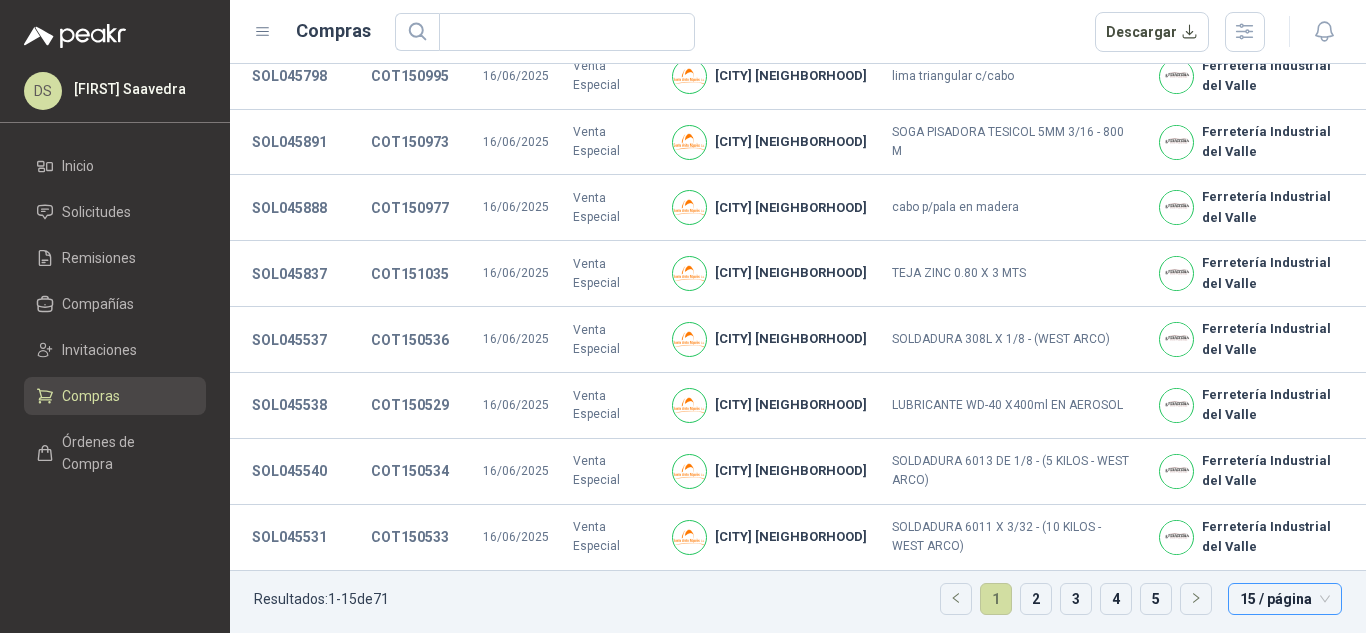 click on "15 / página" at bounding box center [1285, 599] 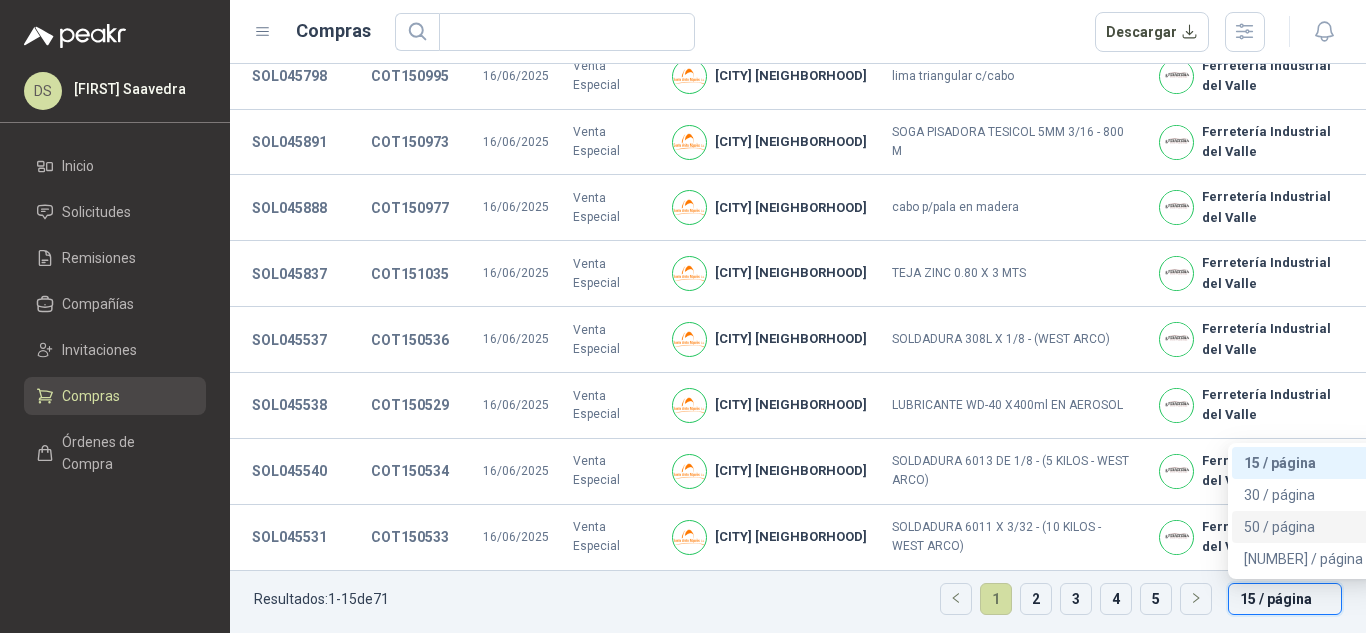 click on "50 / página" at bounding box center [1303, 527] 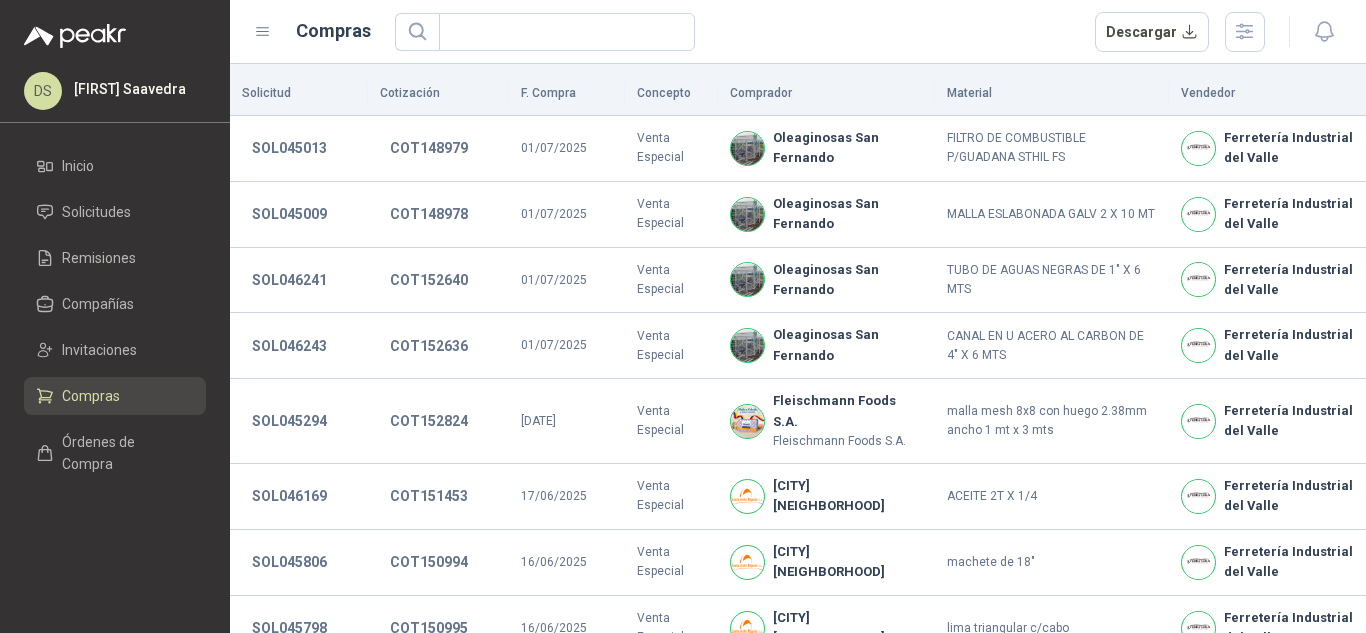 scroll, scrollTop: 1116, scrollLeft: 0, axis: vertical 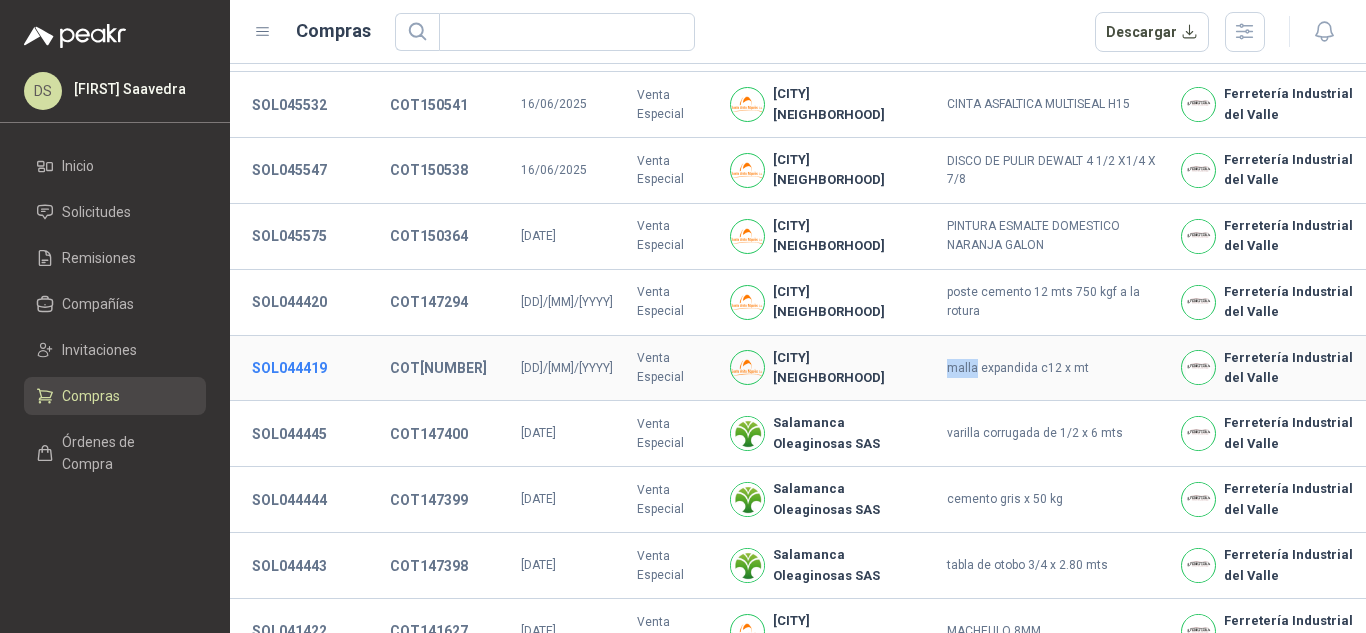 click on "SOL044419" at bounding box center (289, 368) 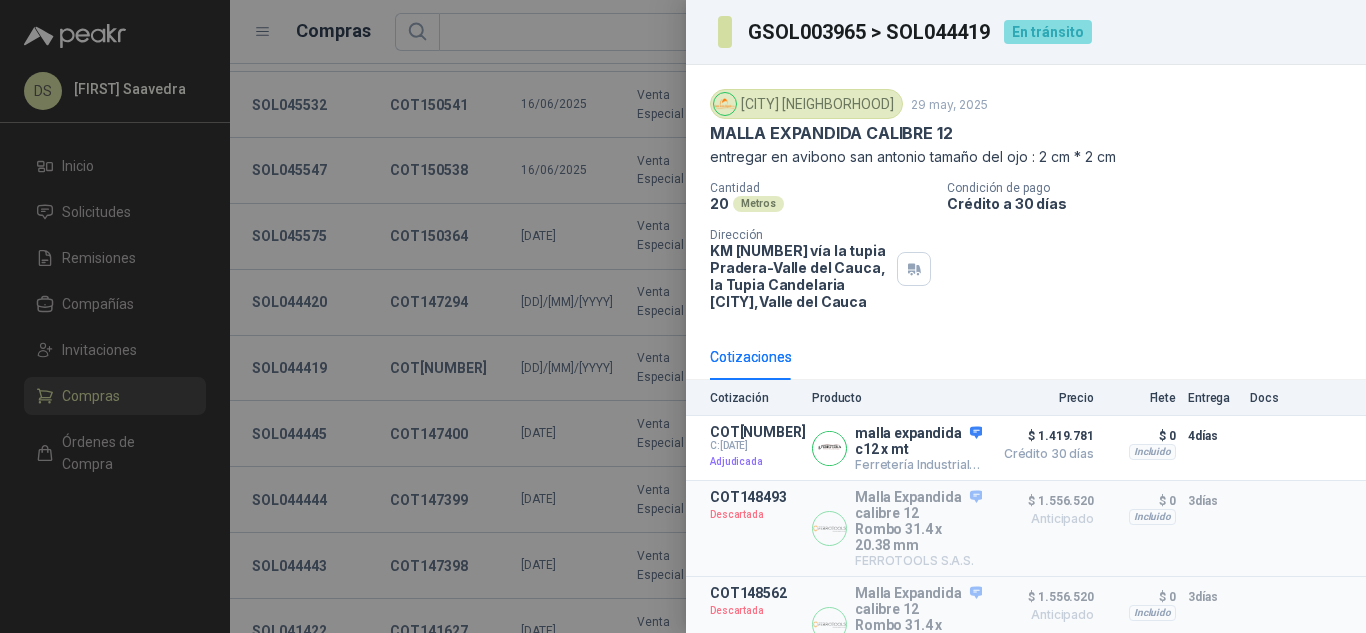 click on "GSOL003965 > SOL044419" at bounding box center [855, 32] 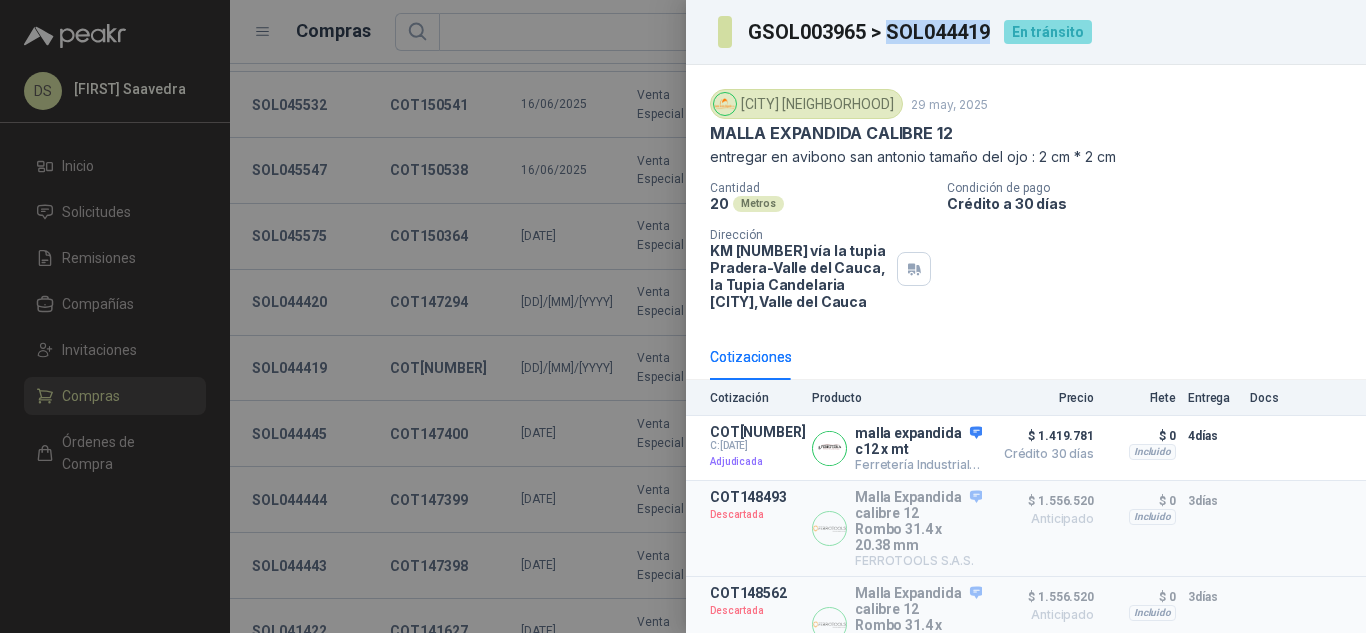 click on "GSOL003965 > SOL044419" at bounding box center (855, 32) 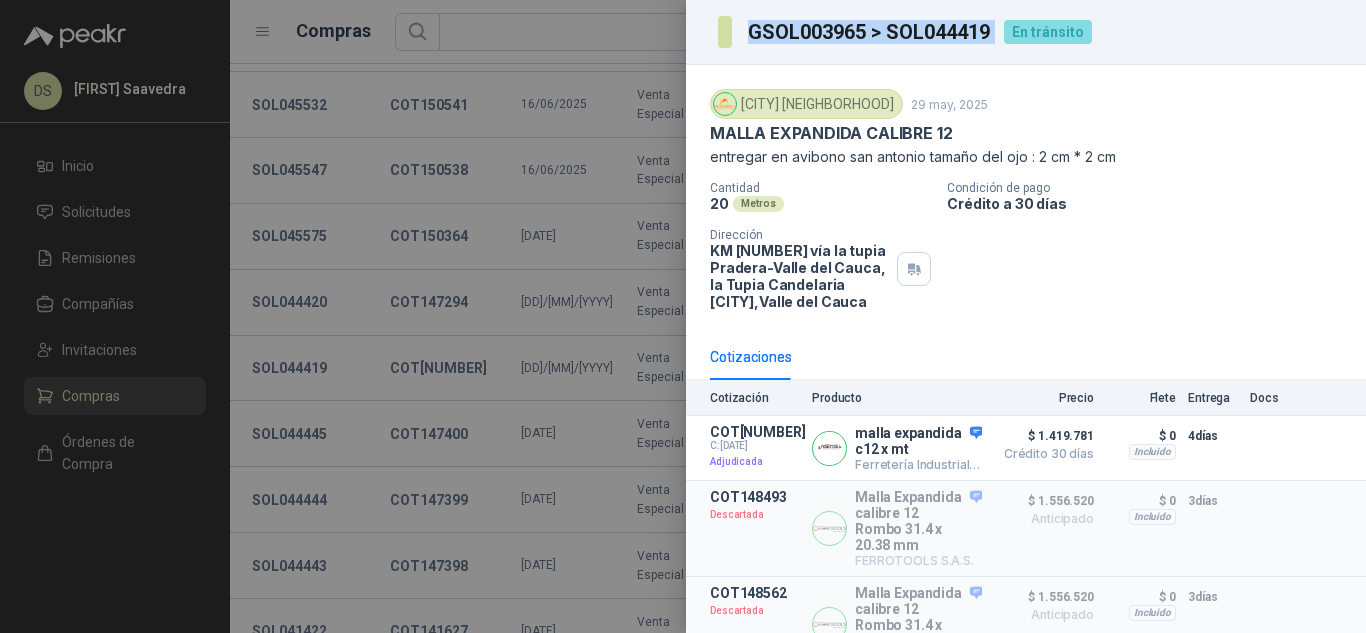 click on "GSOL003965 > SOL044419" at bounding box center (855, 32) 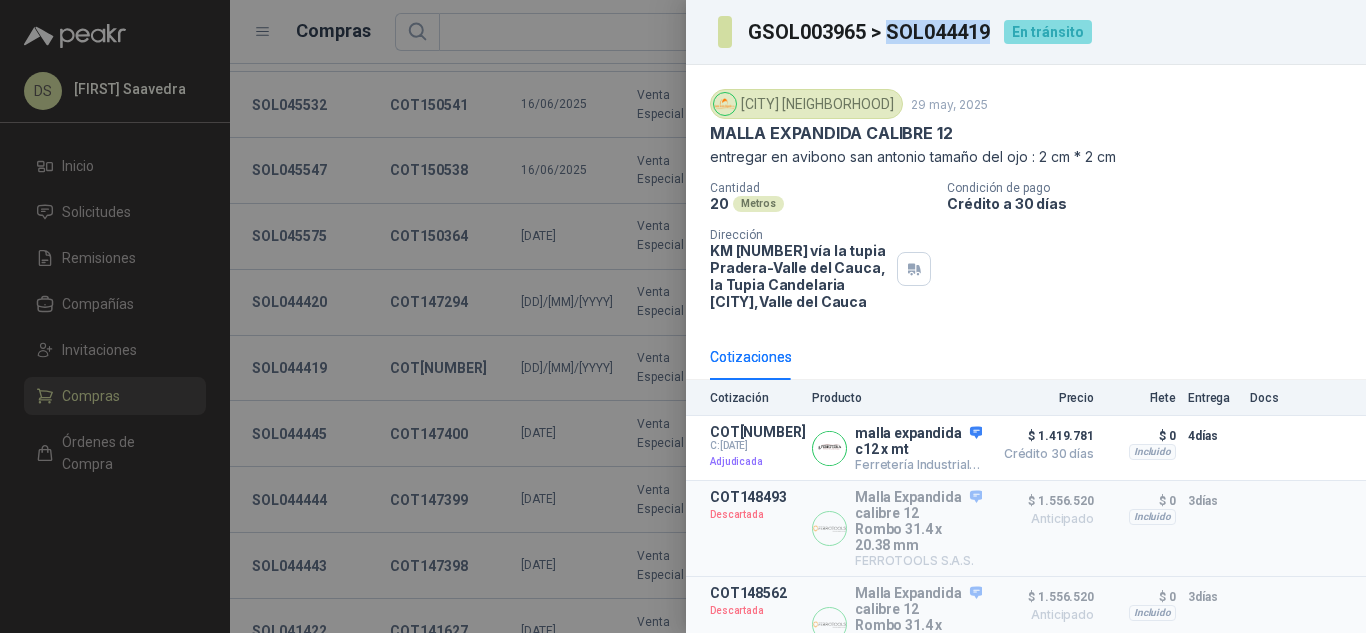 click on "GSOL003965 > SOL044419" at bounding box center [870, 32] 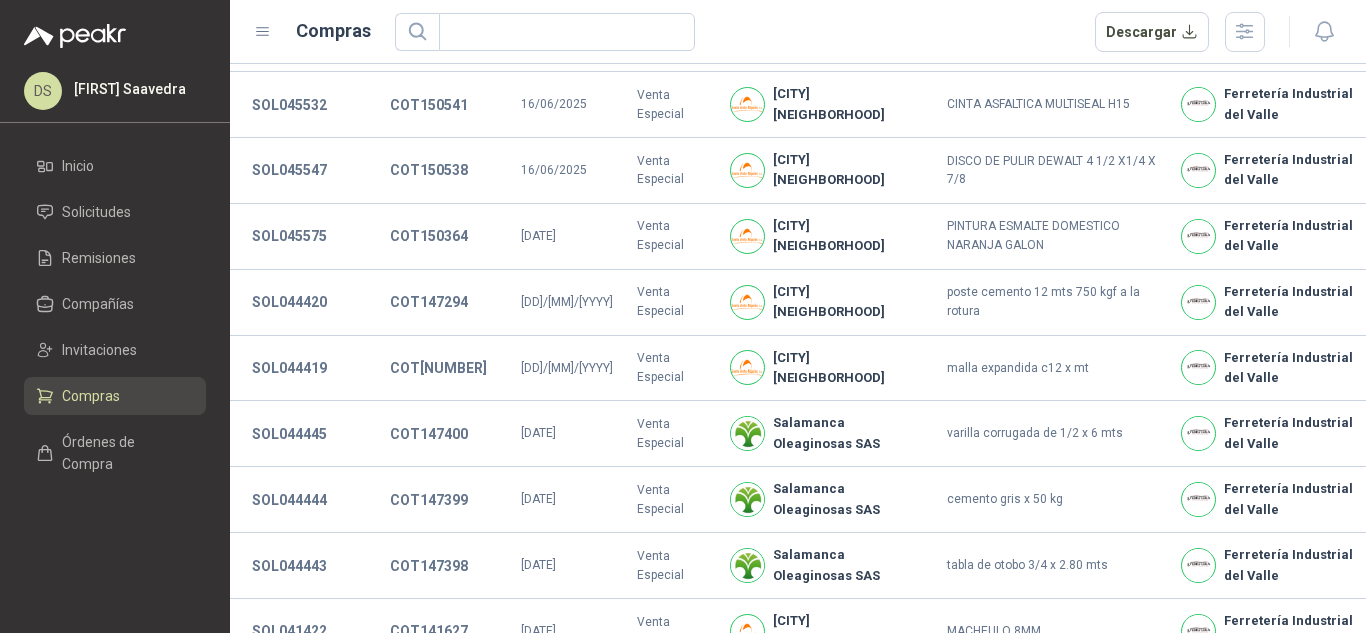 type 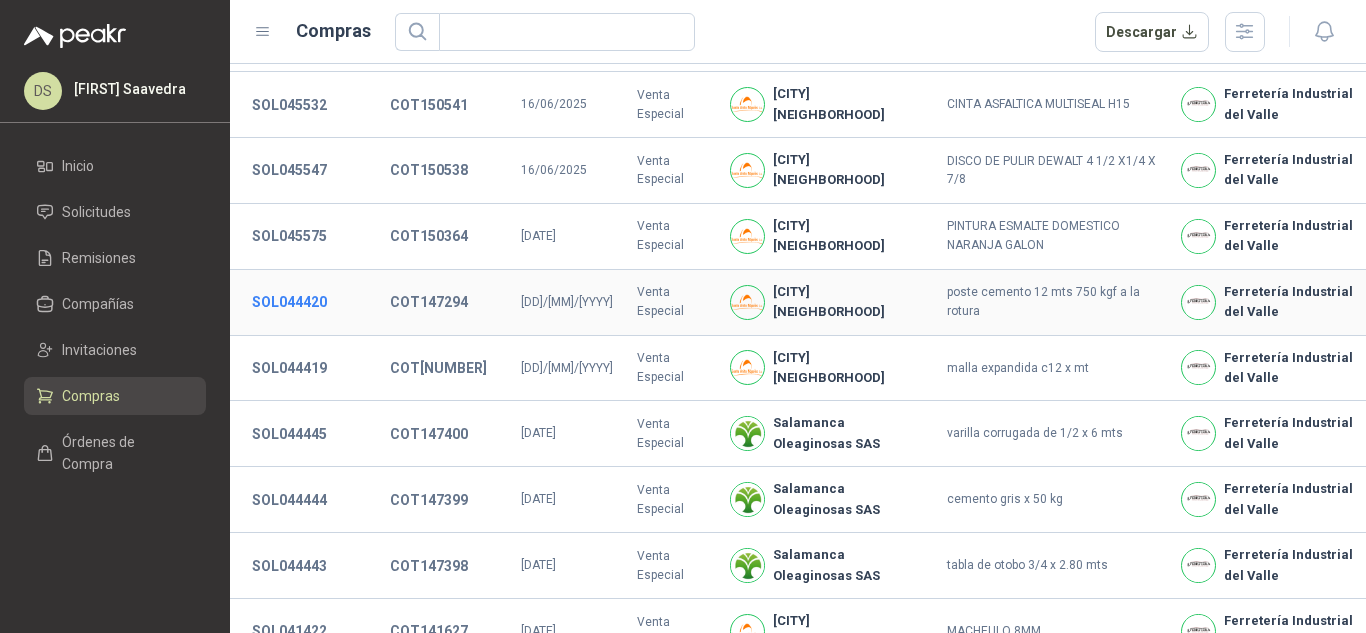 click on "SOL044420" at bounding box center [289, 302] 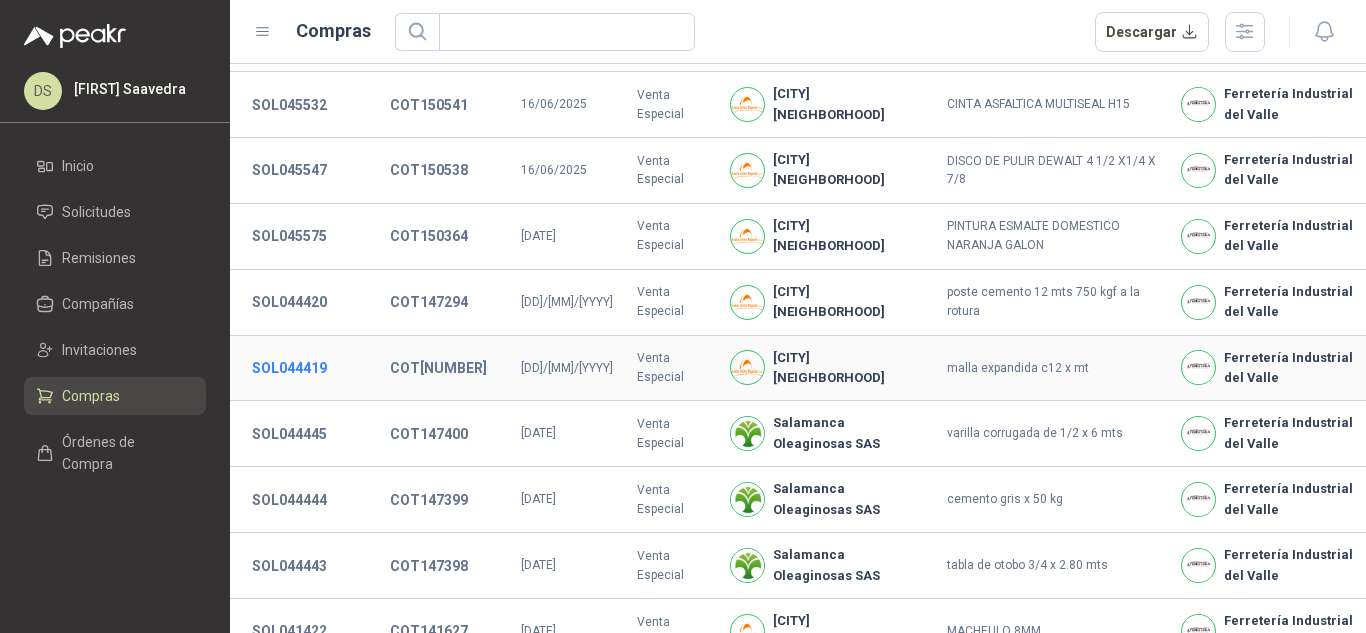 click on "SOL044419" at bounding box center [289, 368] 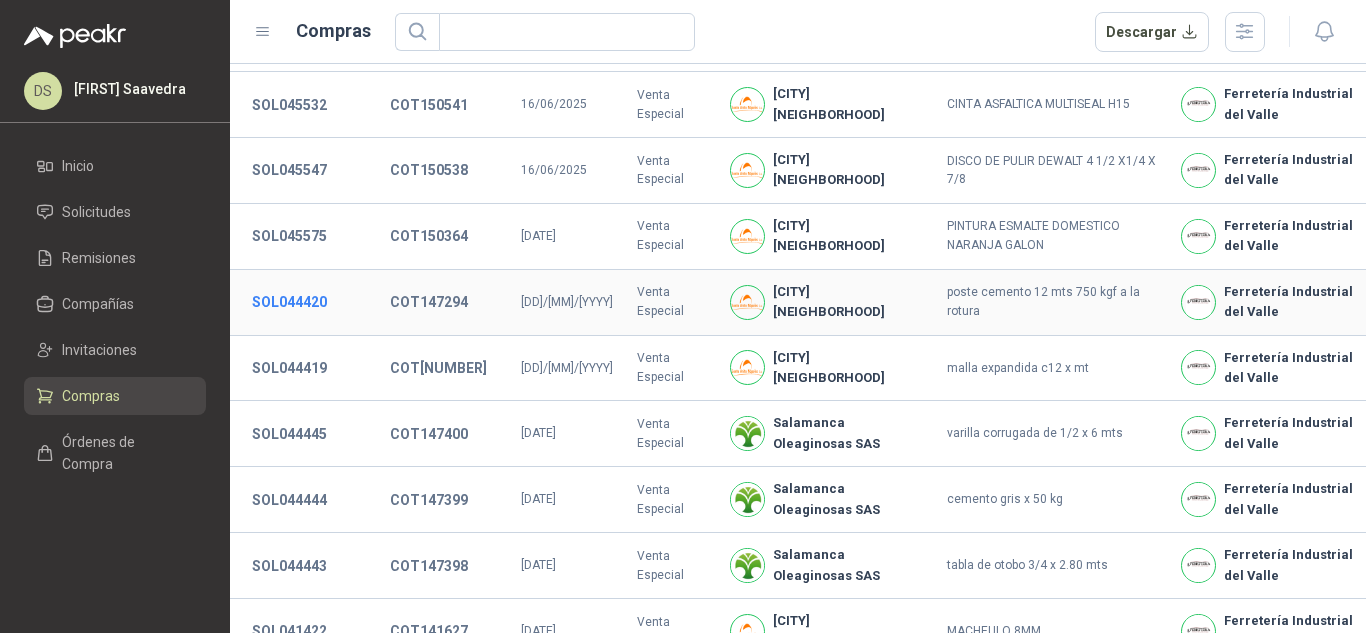 click on "SOL044420" at bounding box center (289, 302) 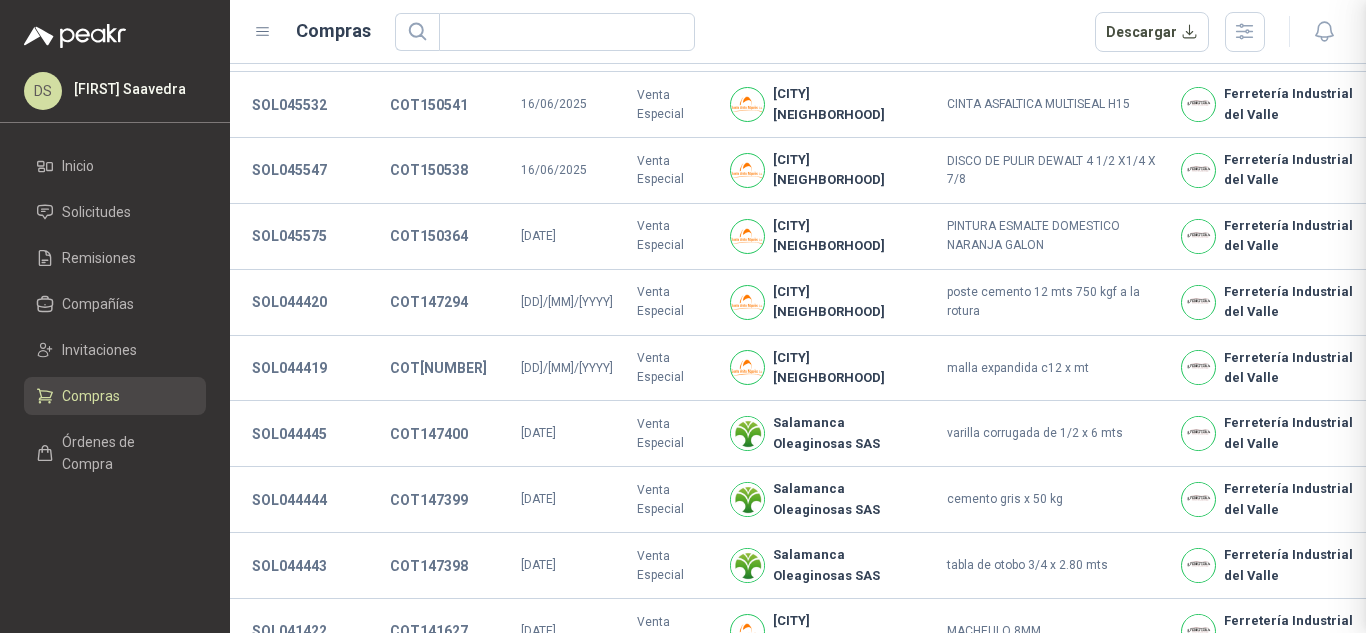 type 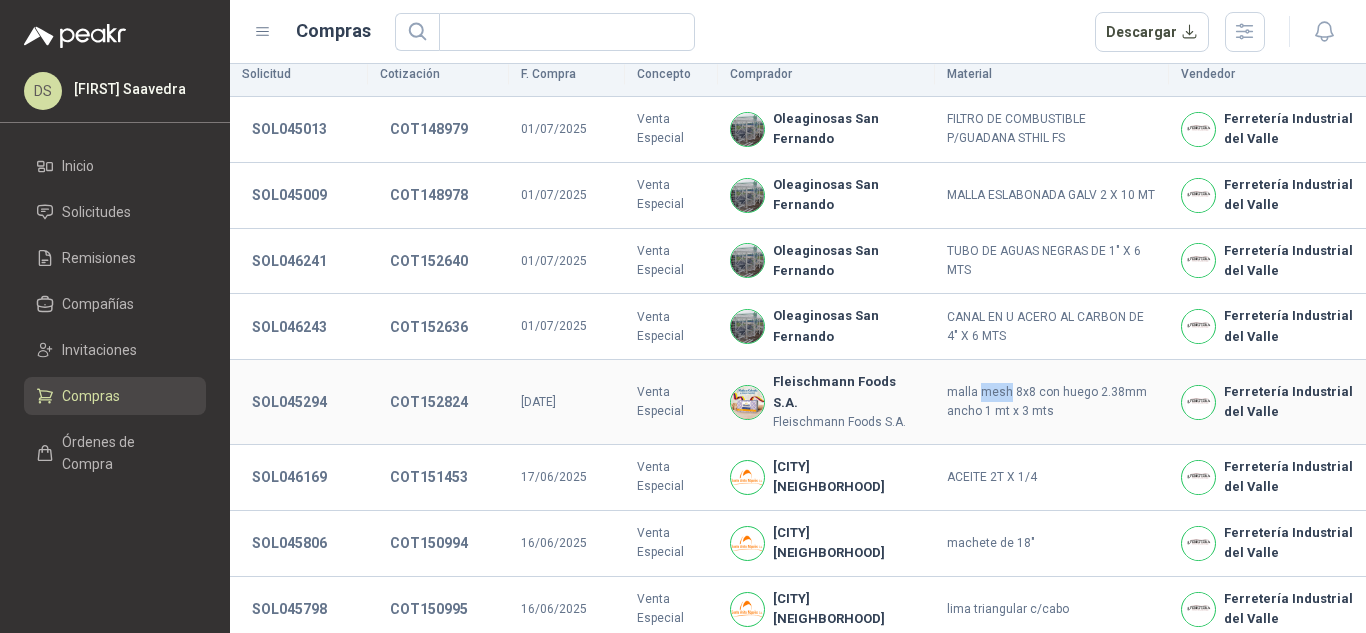 scroll, scrollTop: 0, scrollLeft: 0, axis: both 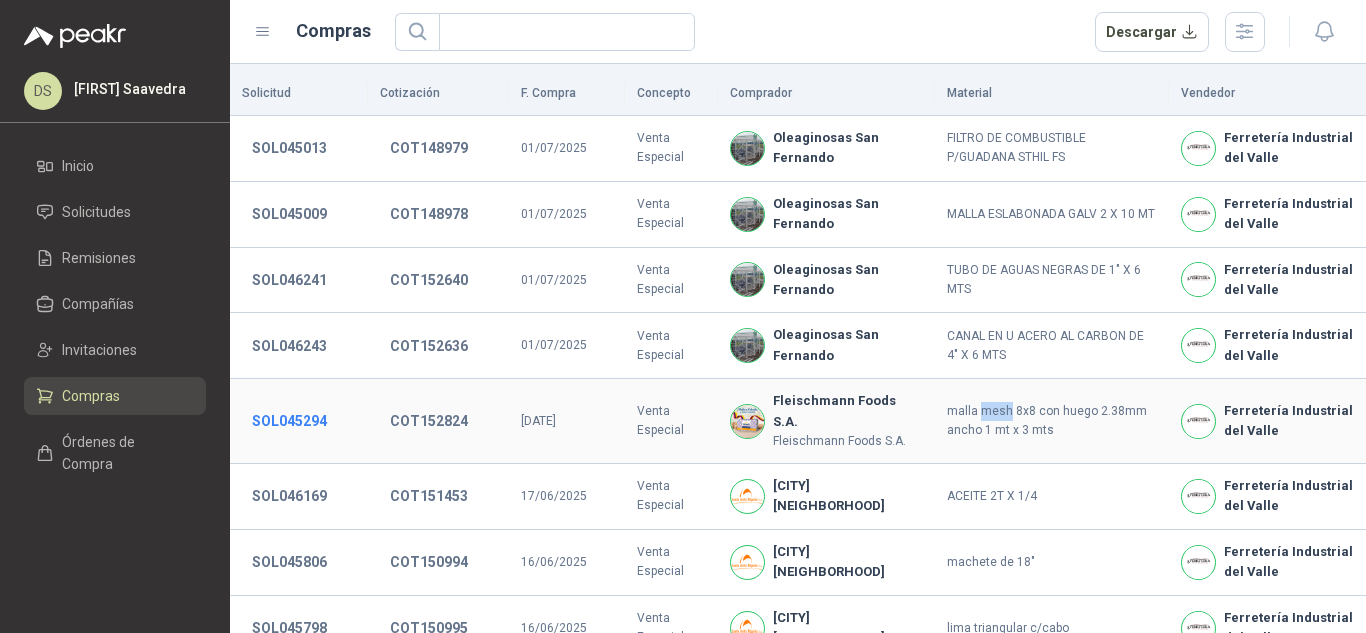 click on "SOL045294" at bounding box center (289, 421) 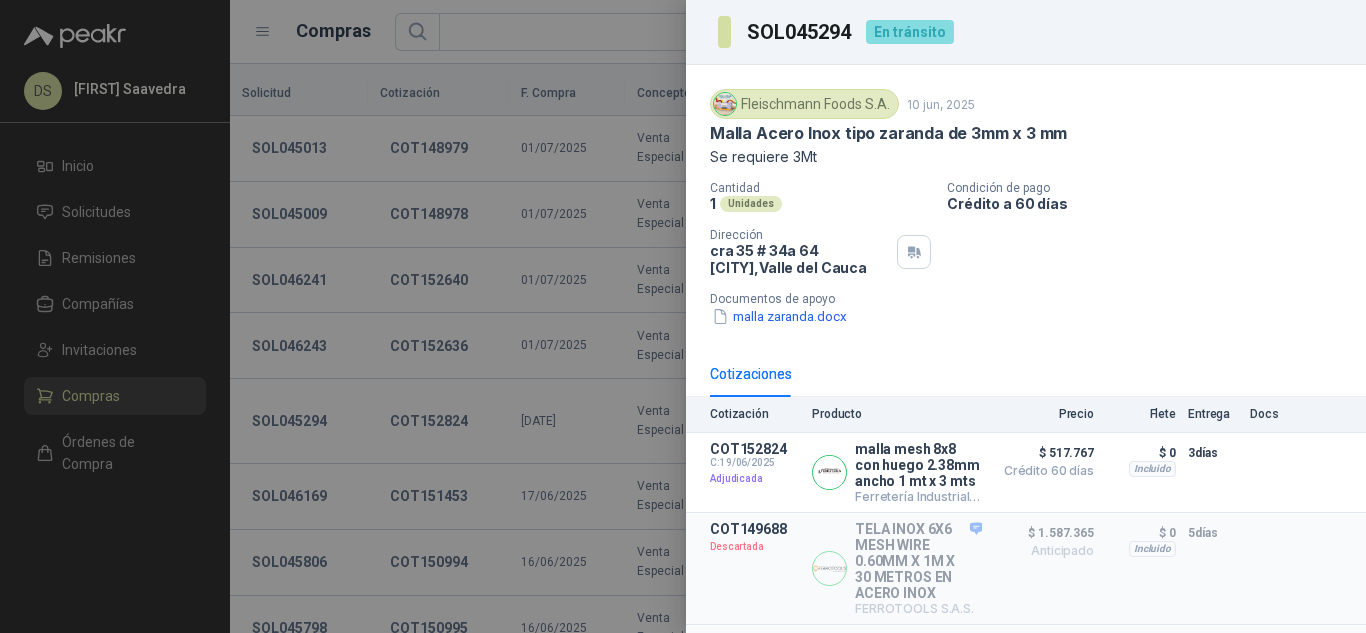 click on "SOL045294" at bounding box center (800, 32) 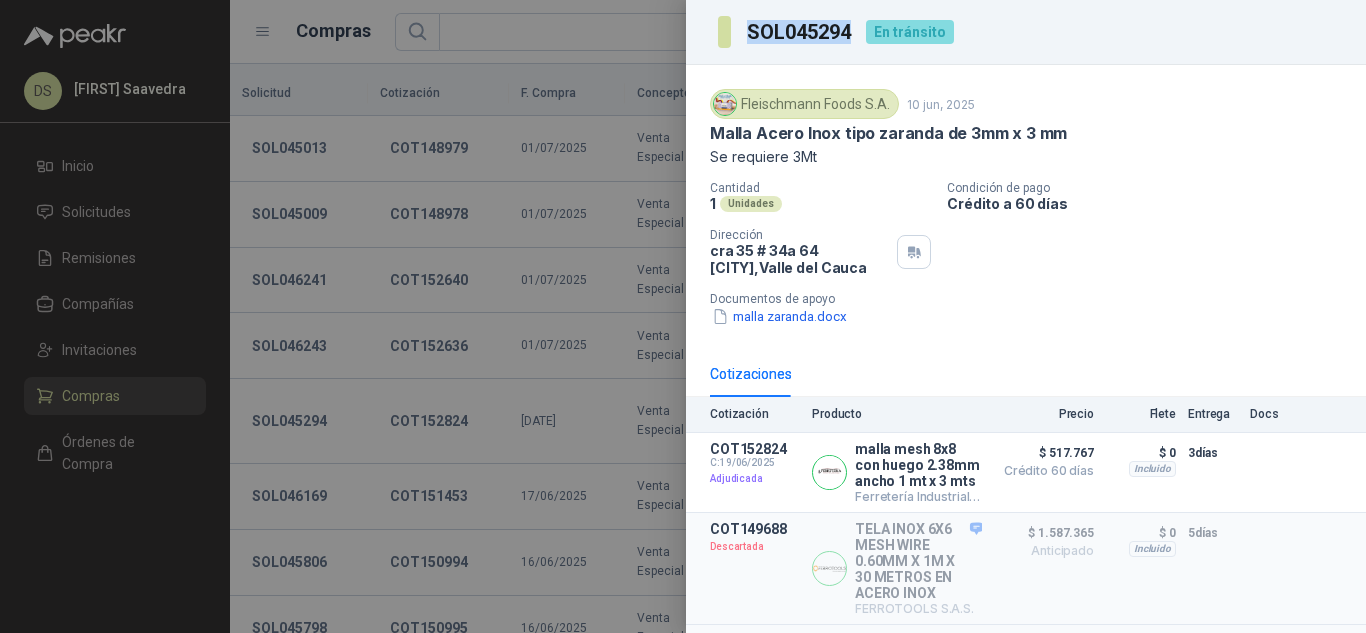 click on "SOL045294" at bounding box center [800, 32] 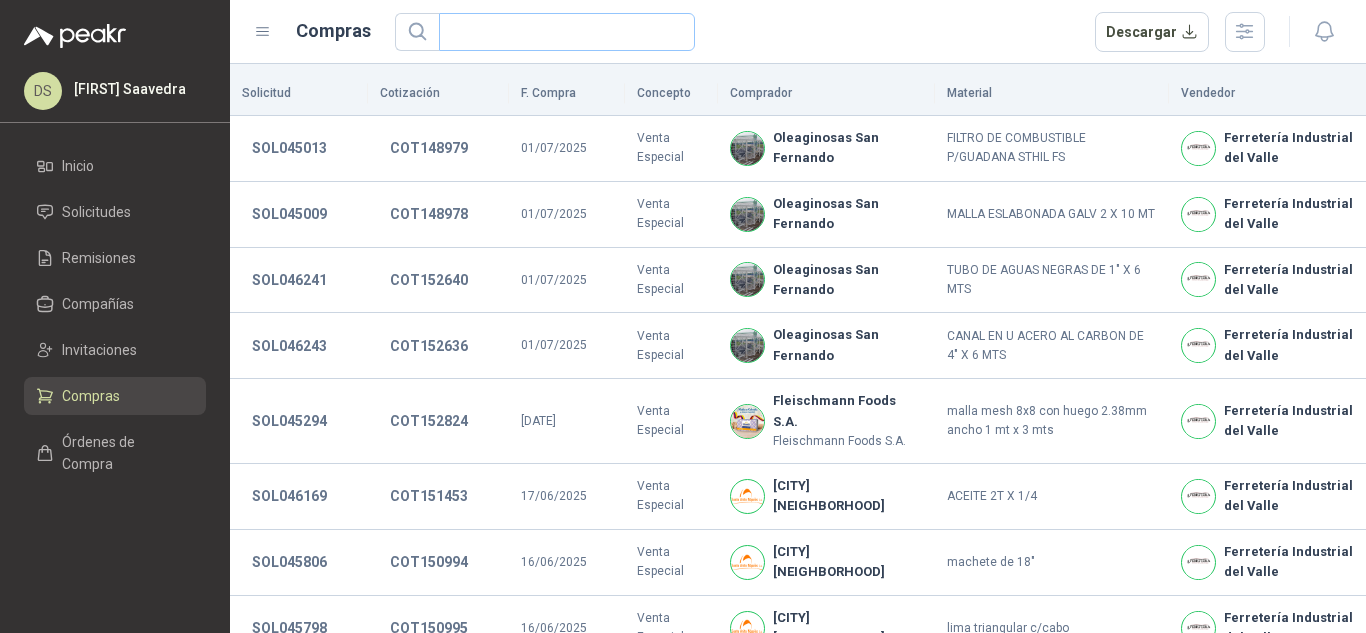 type 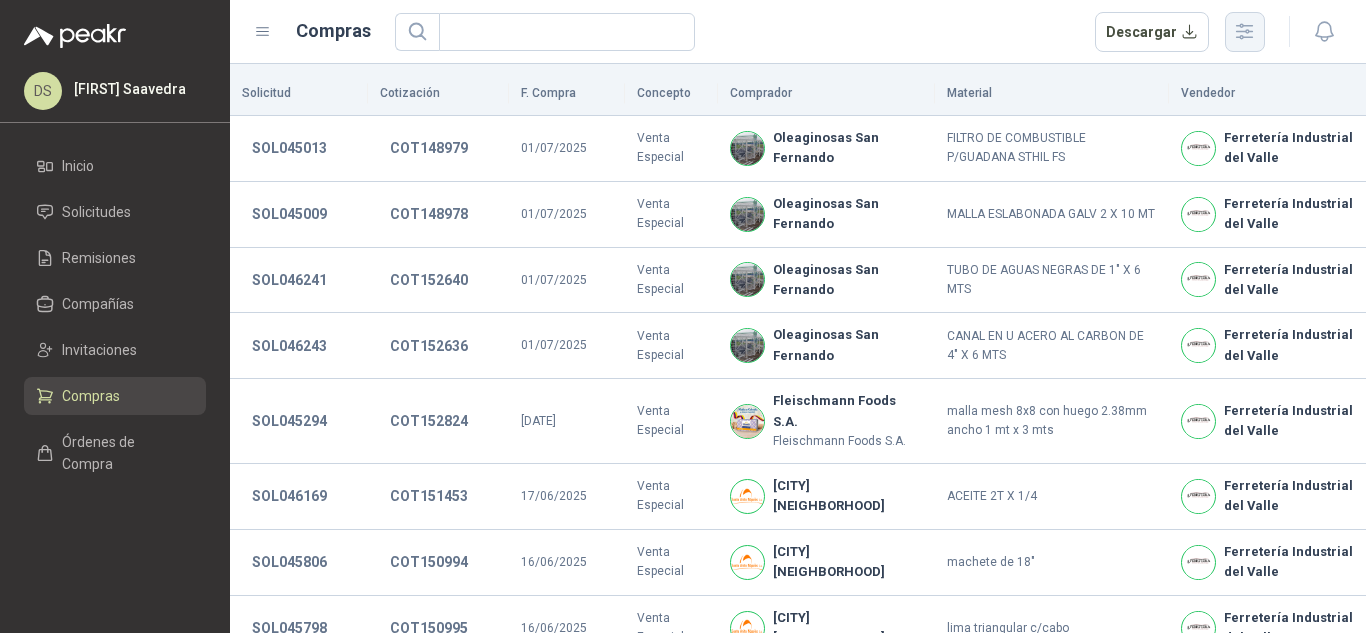 click at bounding box center [1244, 31] 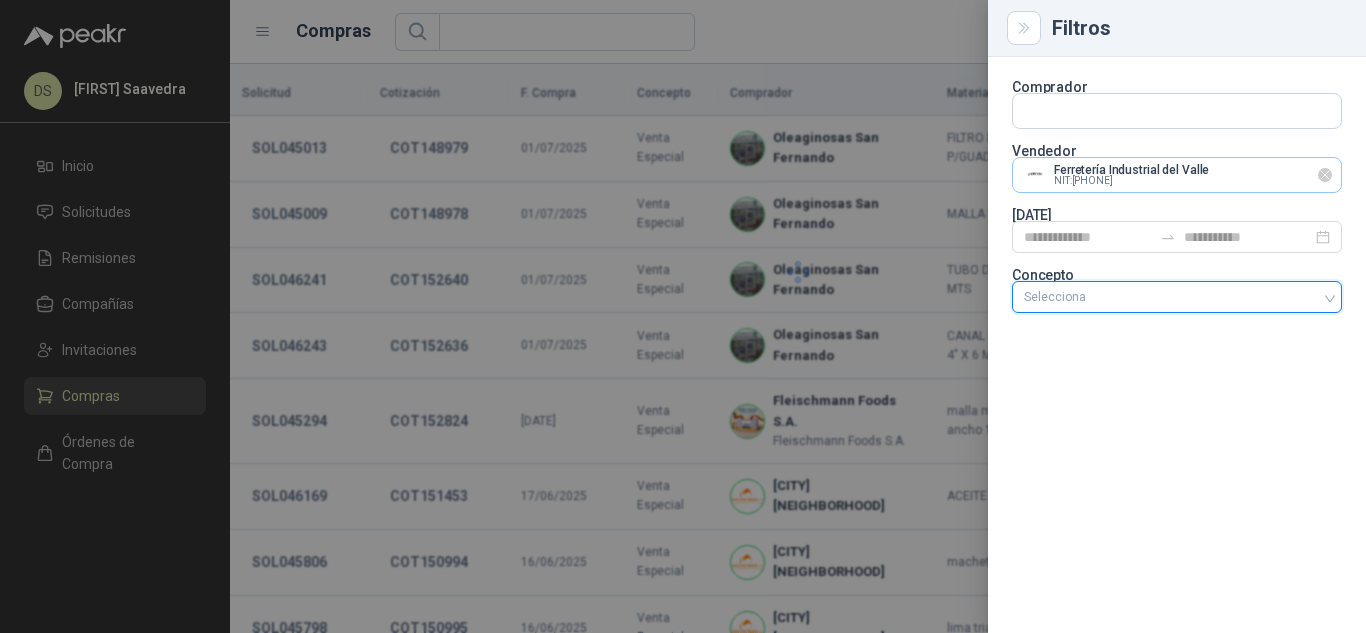 click at bounding box center [1325, 175] 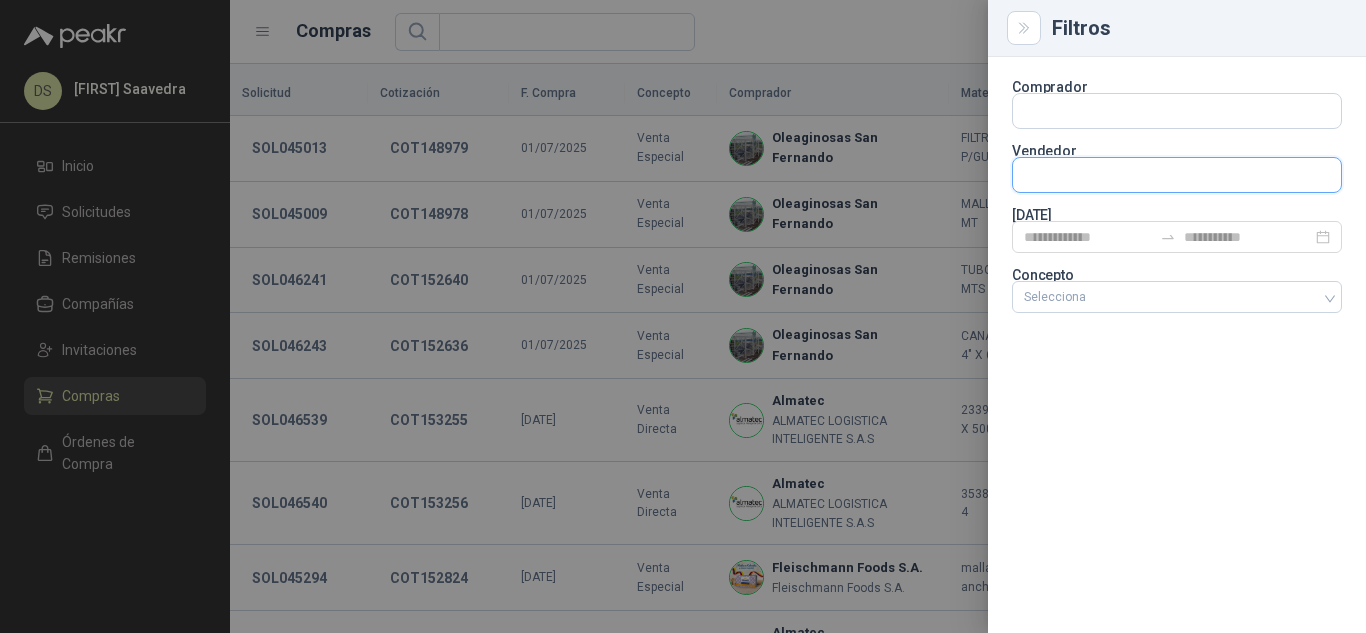 click at bounding box center [1177, 111] 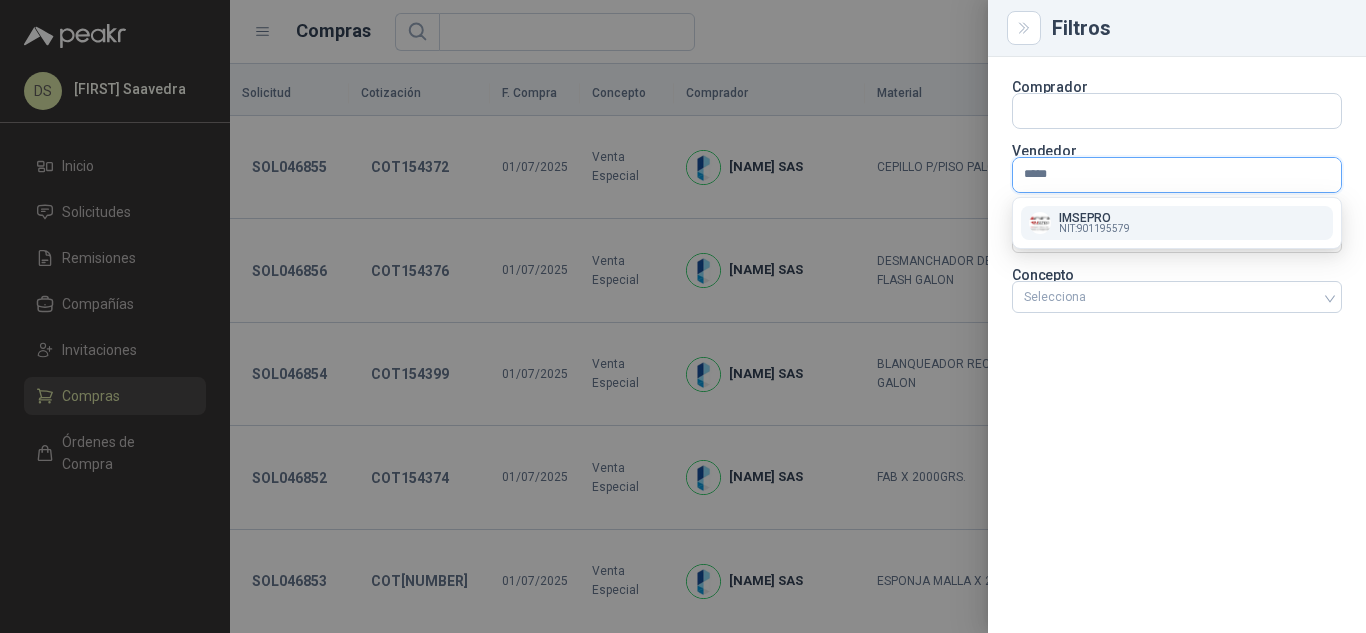 type 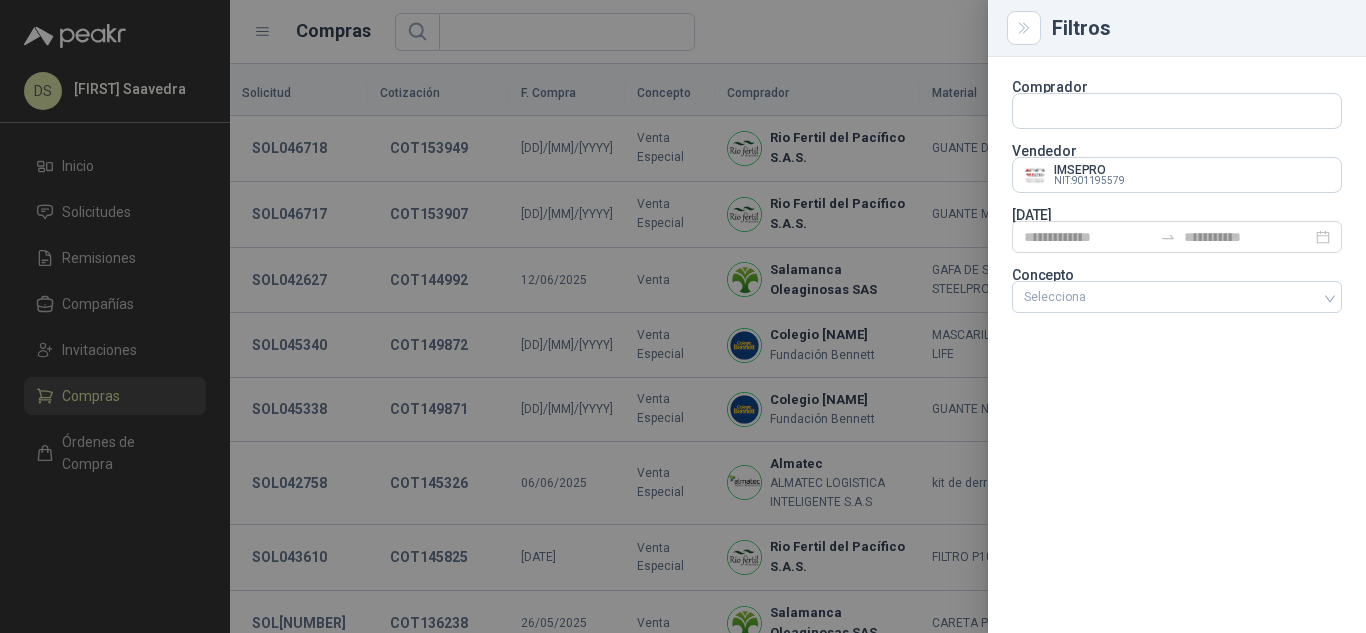 click at bounding box center (683, 316) 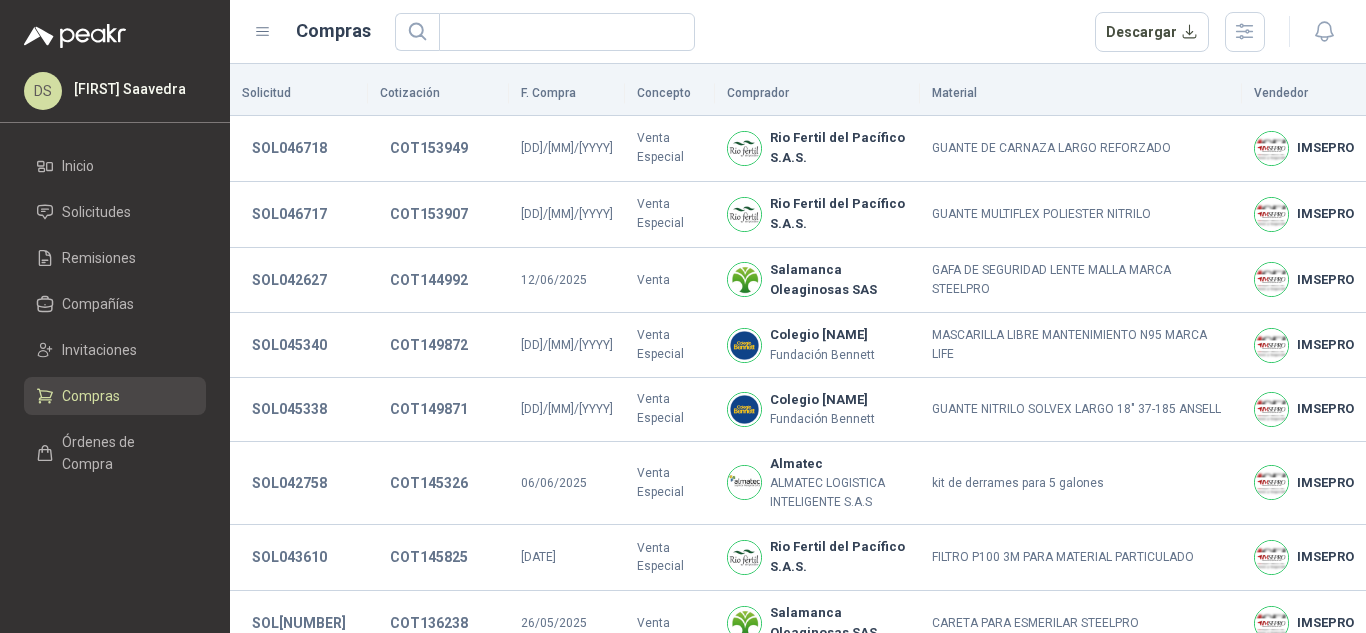 type 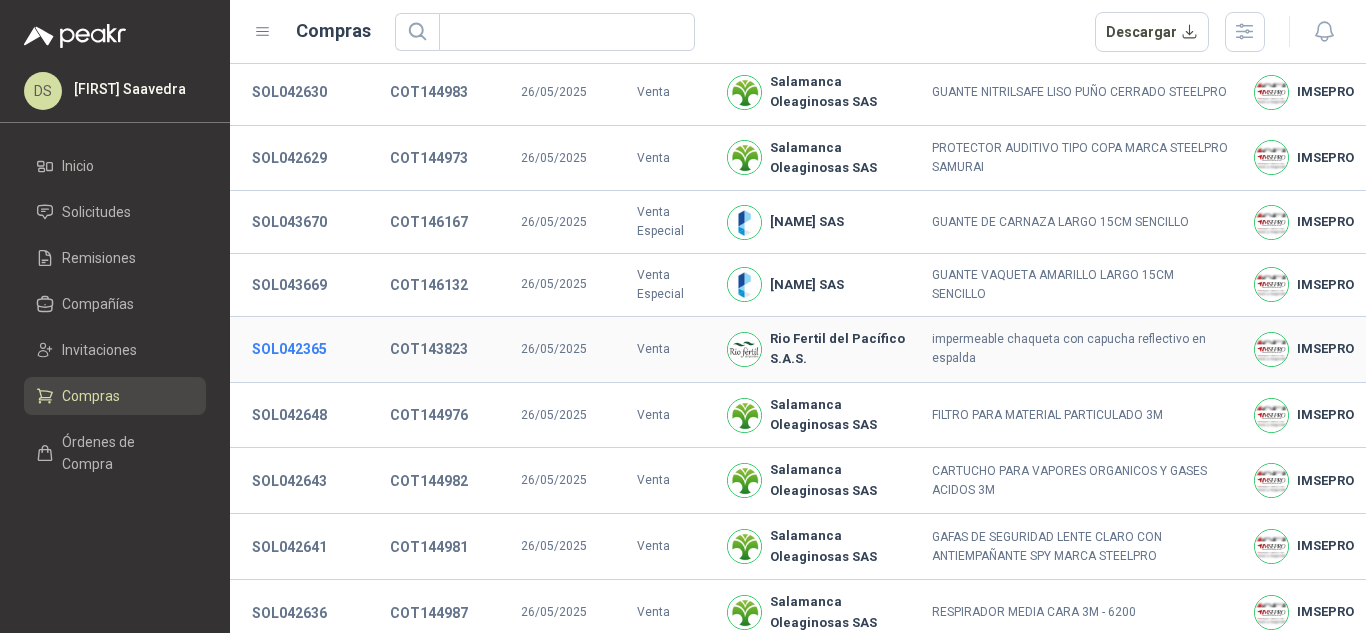 click on "SOL042365" at bounding box center [289, 349] 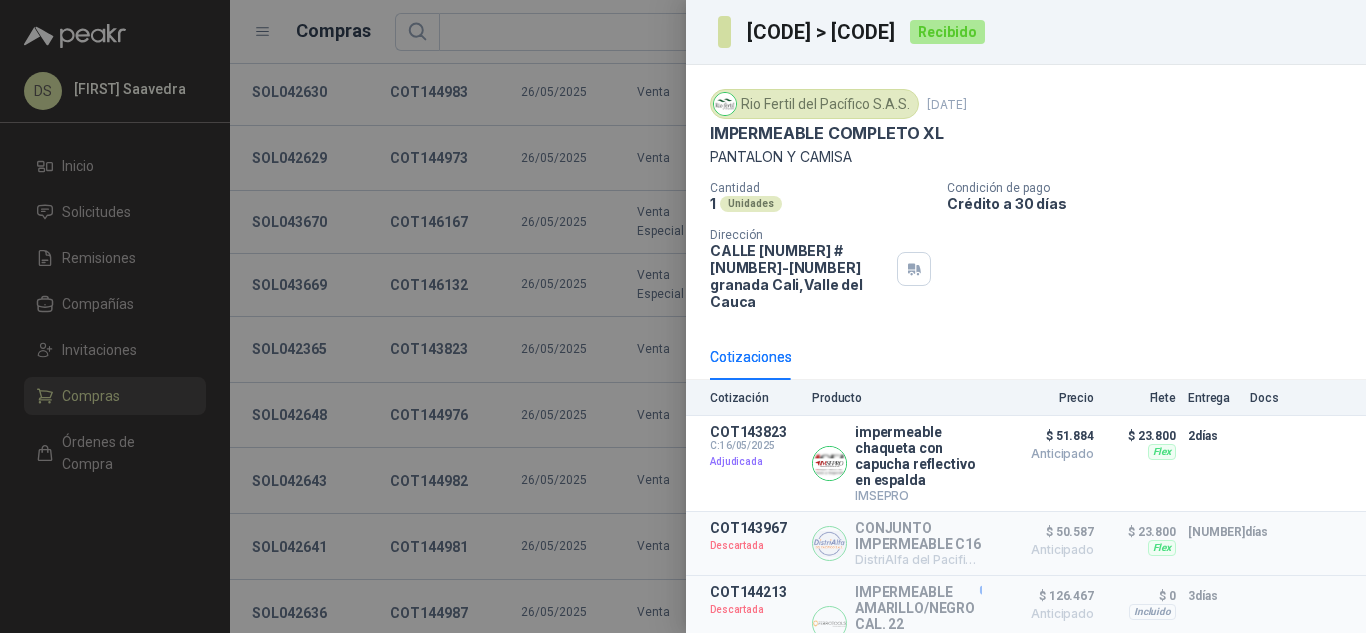click on "[CODE] > [CODE]" at bounding box center (822, 32) 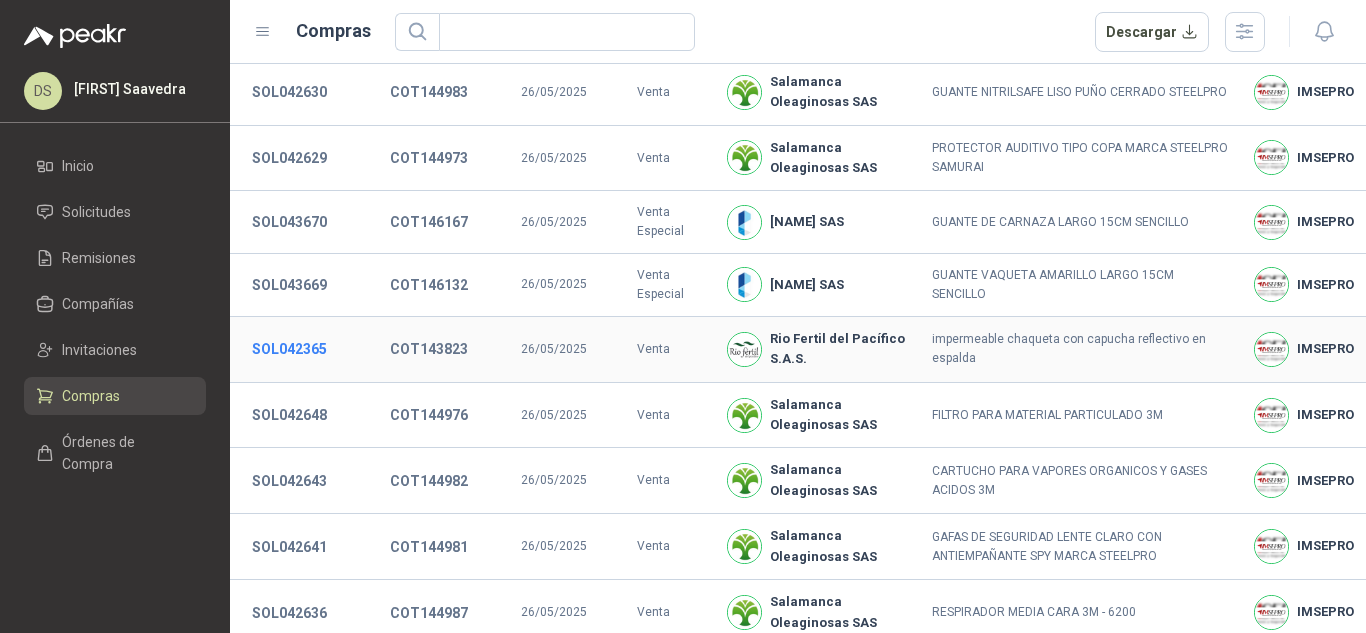 click on "SOL042365" at bounding box center [289, 349] 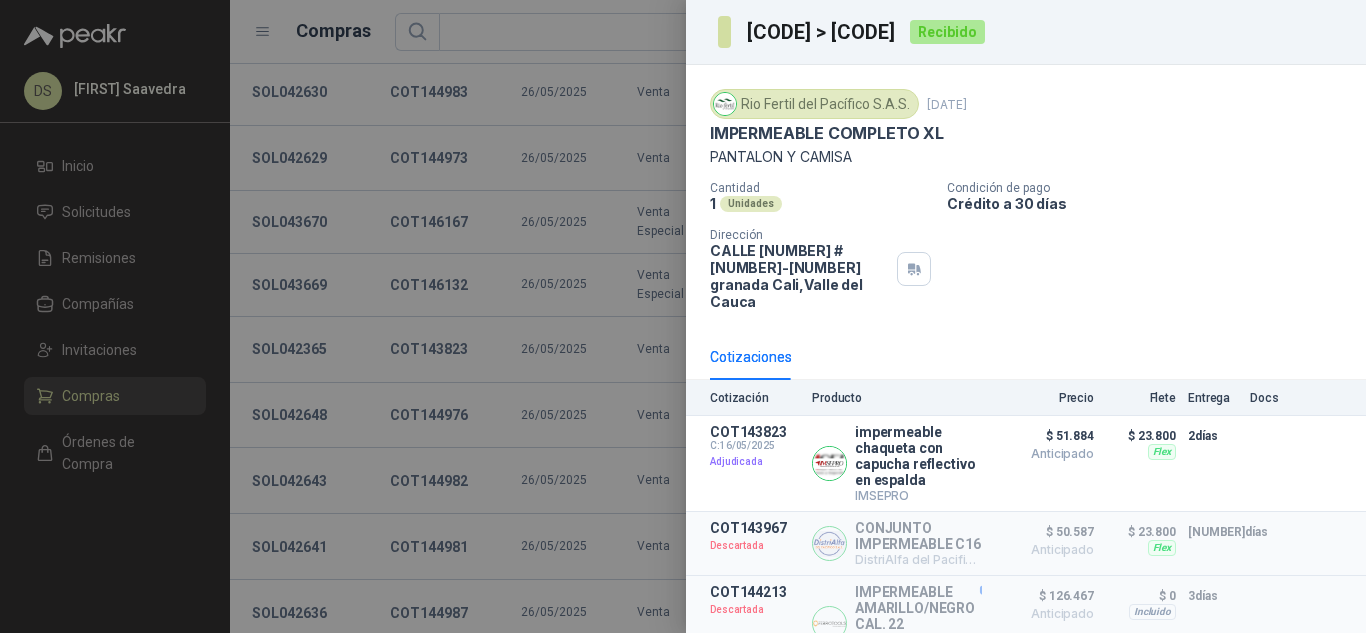 click on "[CODE] > [CODE]" at bounding box center [822, 32] 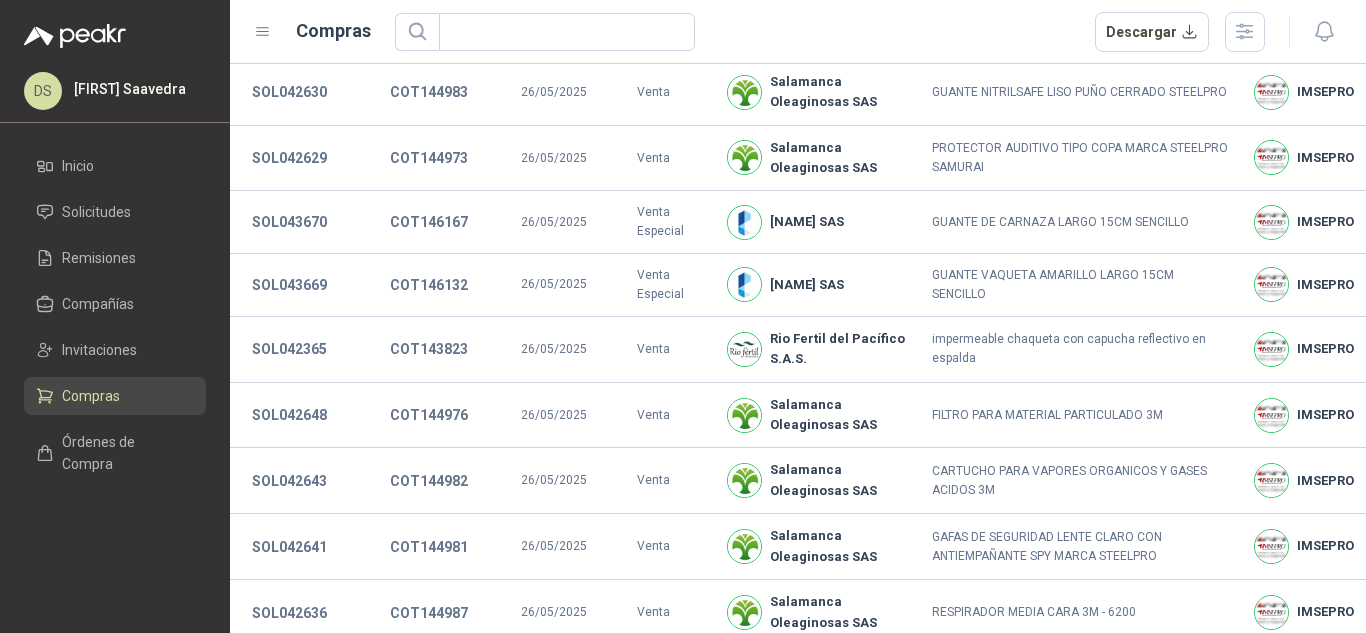 click on "Descargar" at bounding box center (830, 32) 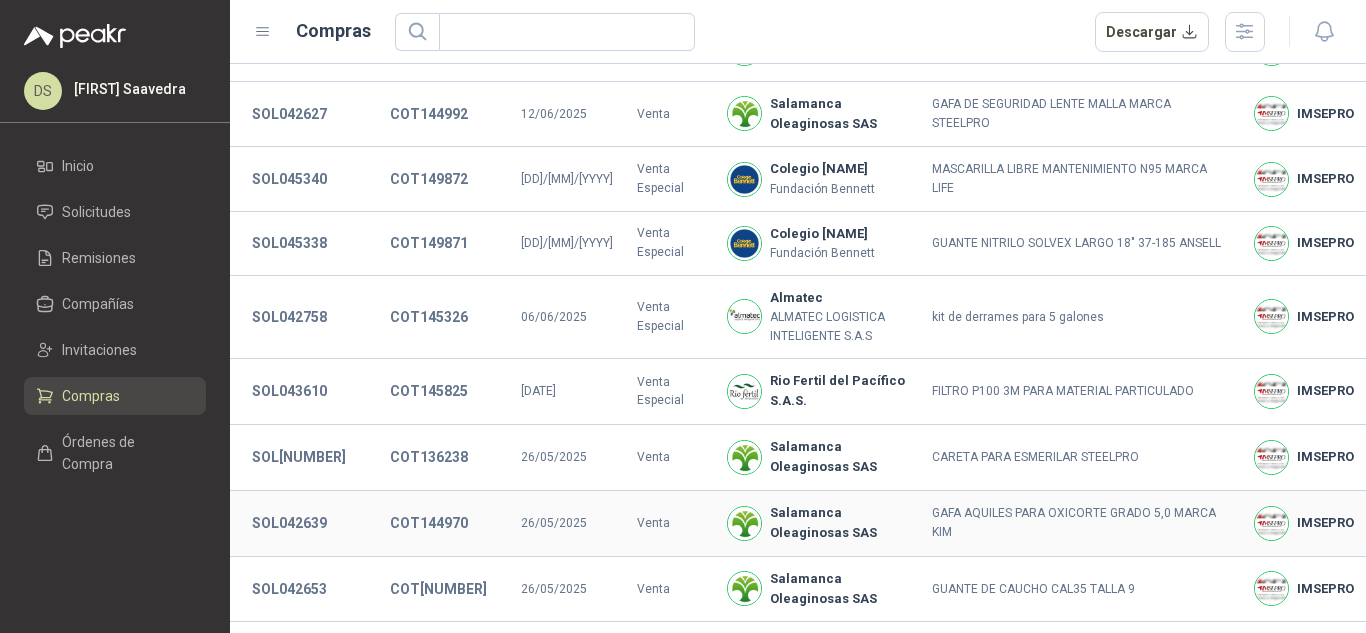scroll, scrollTop: 0, scrollLeft: 0, axis: both 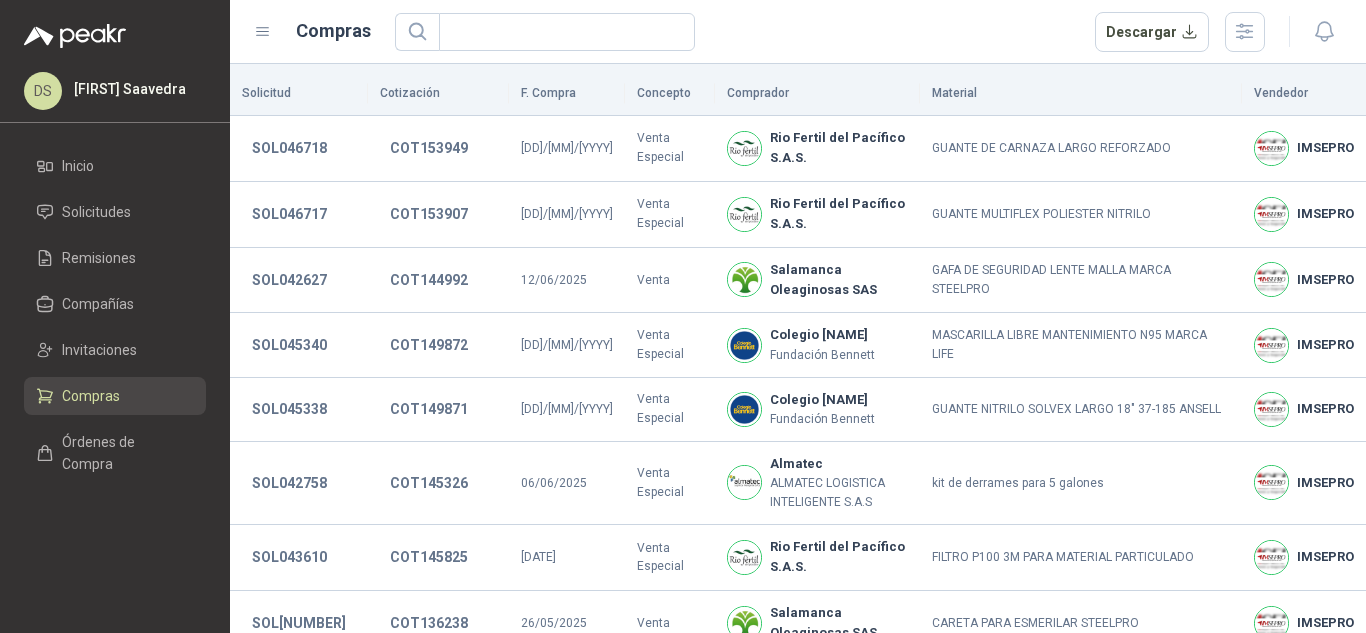 click on "Descargar" at bounding box center [830, 32] 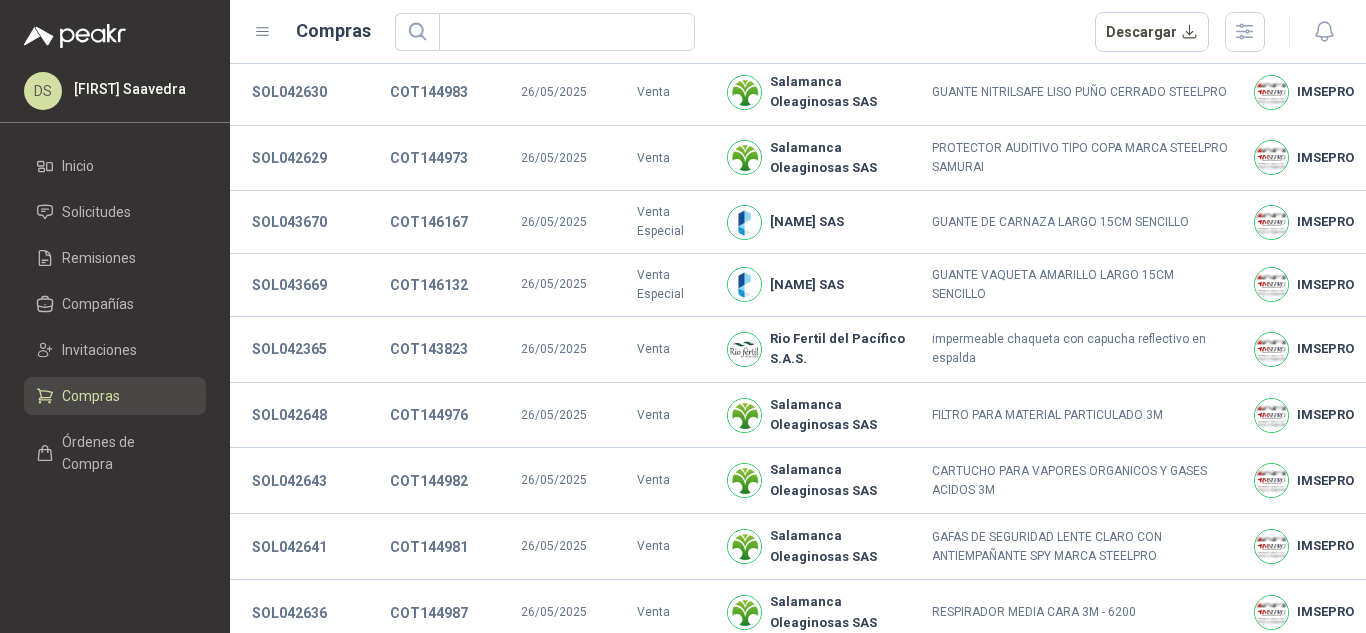 scroll, scrollTop: 1782, scrollLeft: 0, axis: vertical 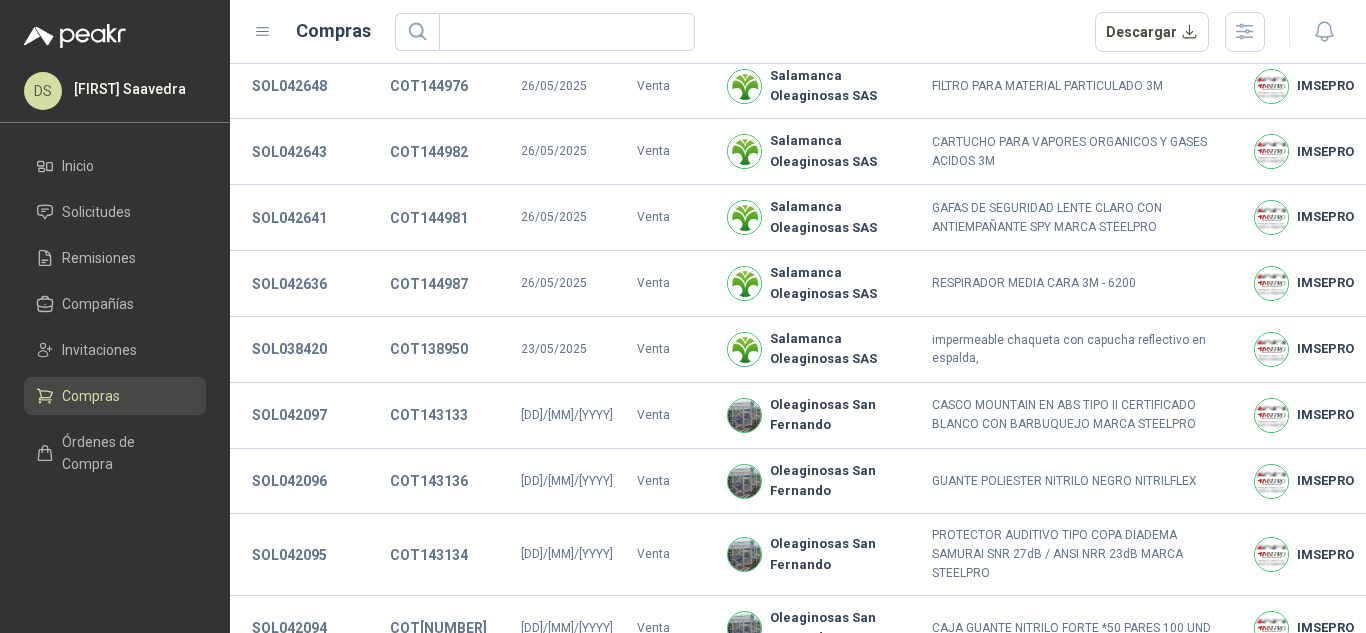 click on "Descargar" at bounding box center [830, 32] 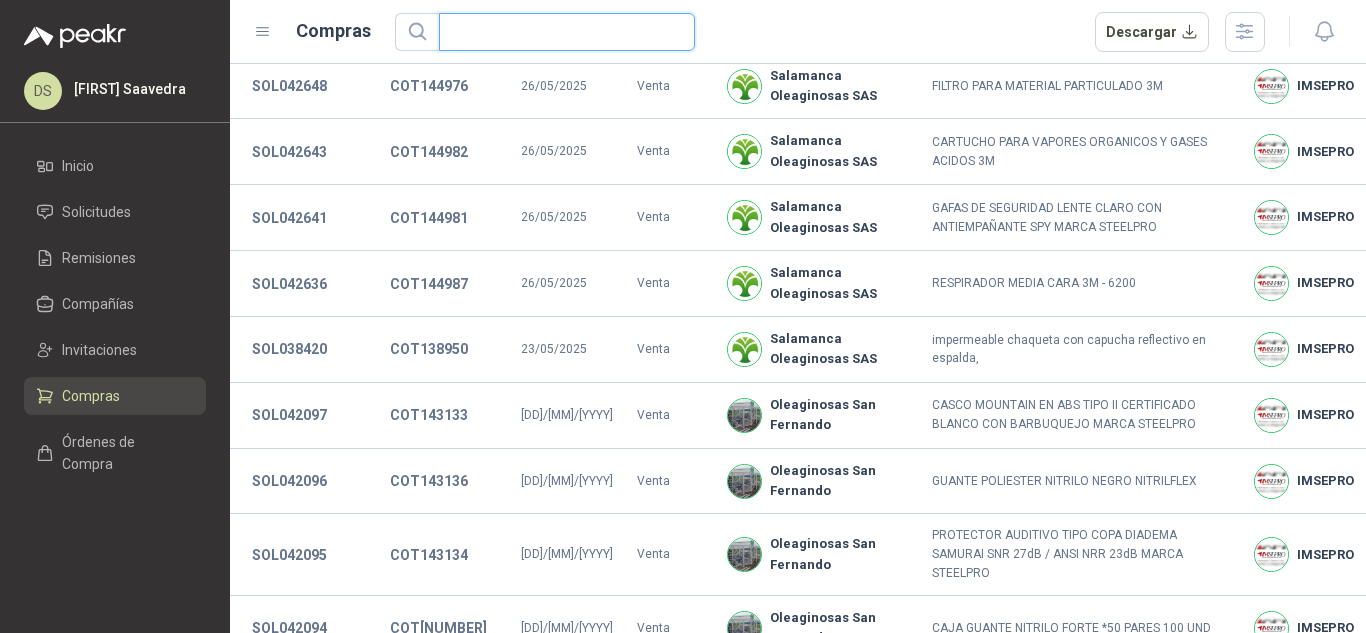 drag, startPoint x: 650, startPoint y: 25, endPoint x: 697, endPoint y: 29, distance: 47.169907 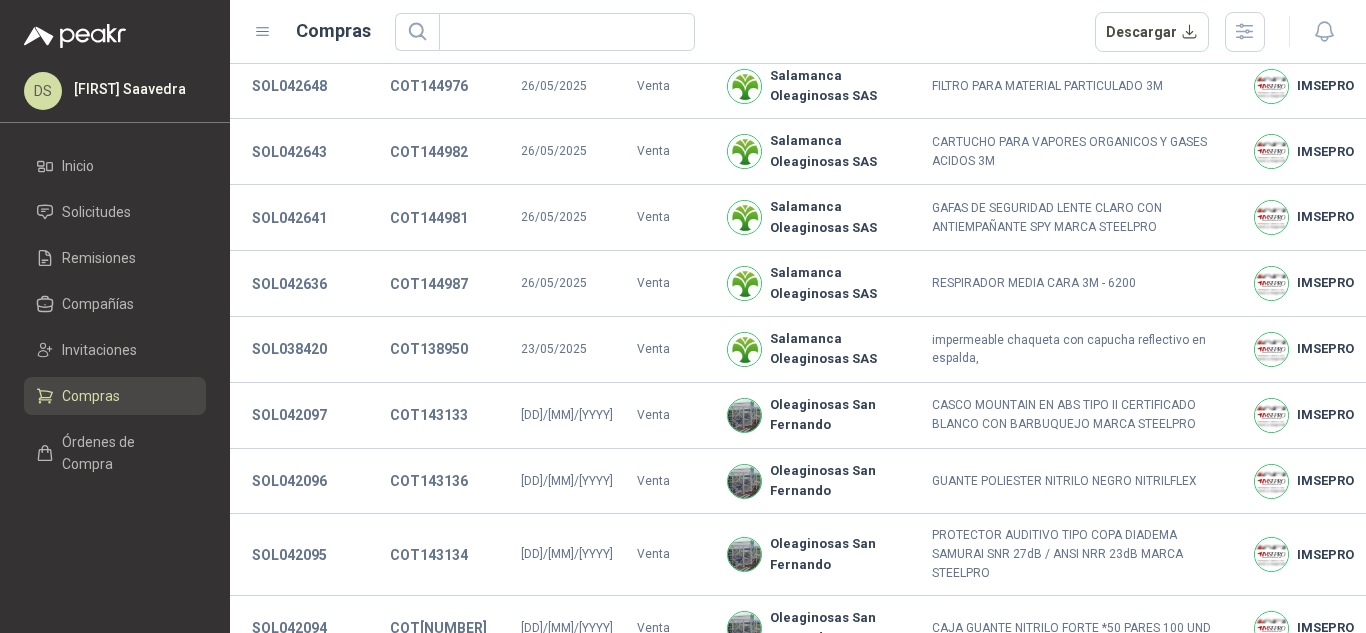 click on "Descargar" at bounding box center (830, 32) 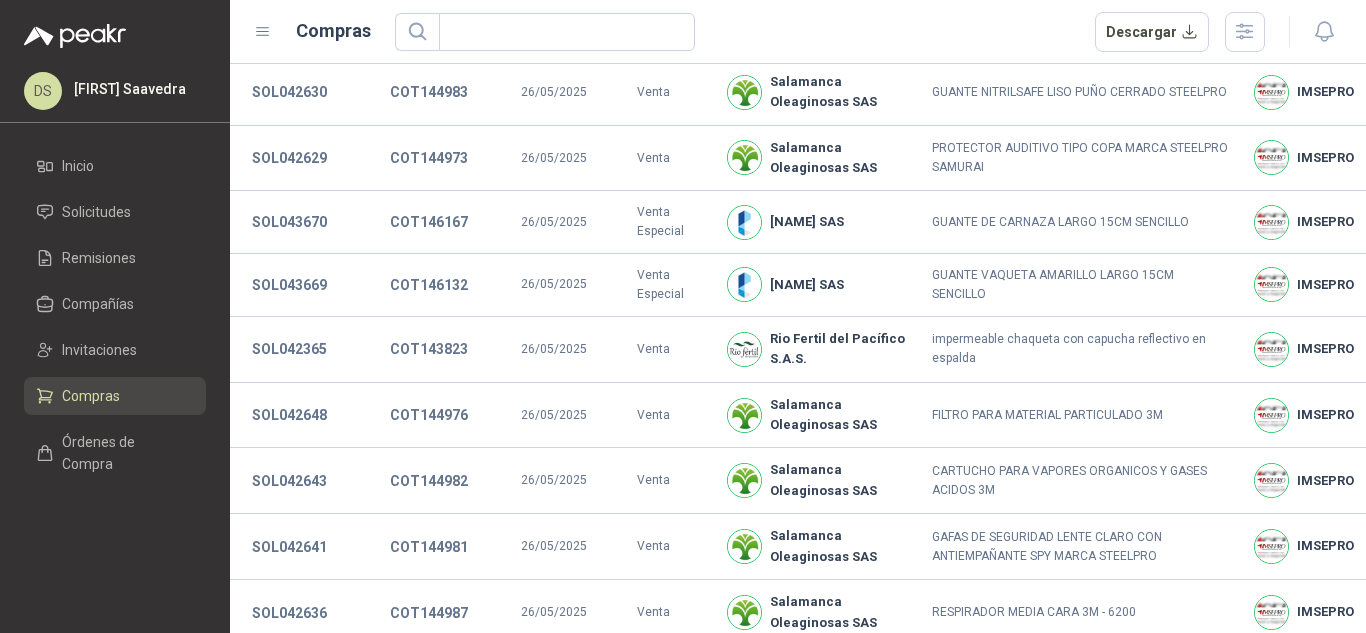 scroll, scrollTop: 1782, scrollLeft: 0, axis: vertical 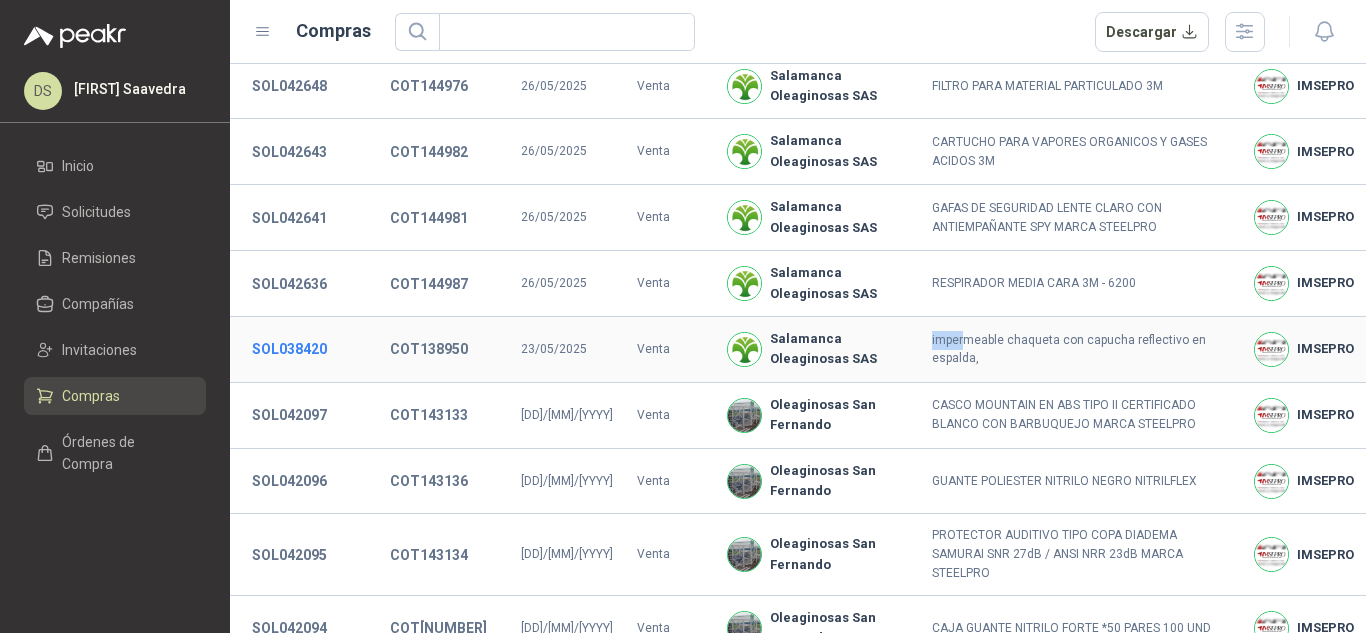 click on "SOL038420" at bounding box center (289, 349) 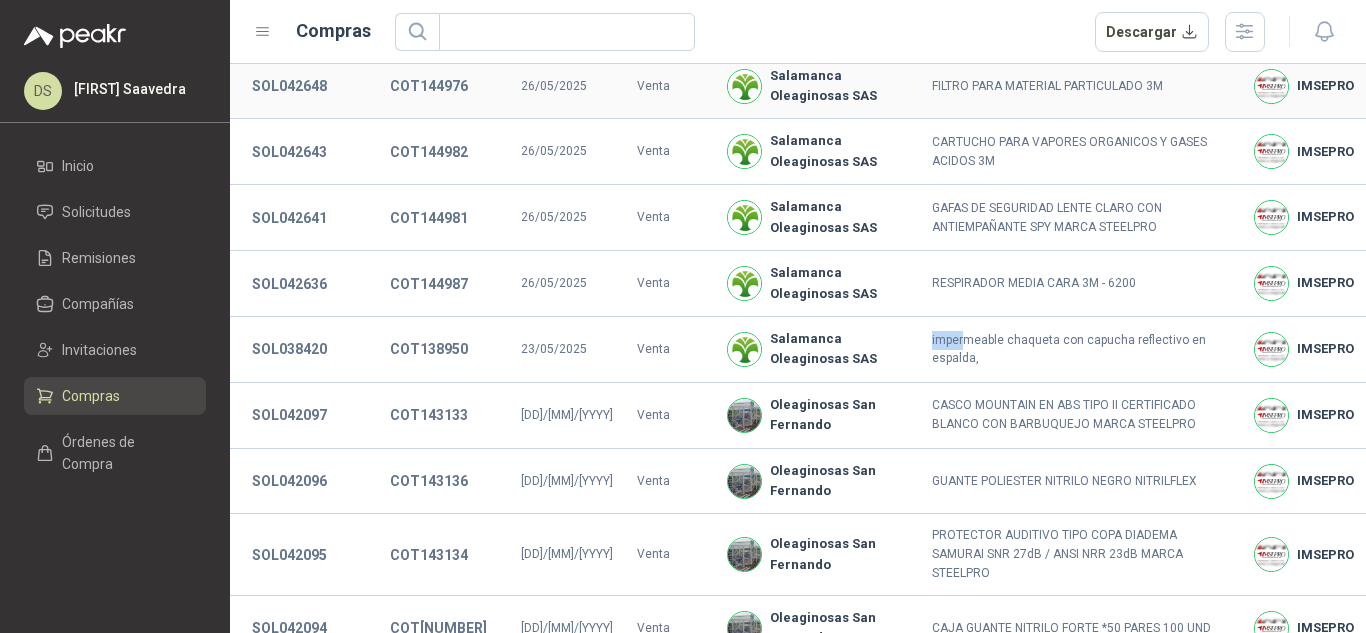 type 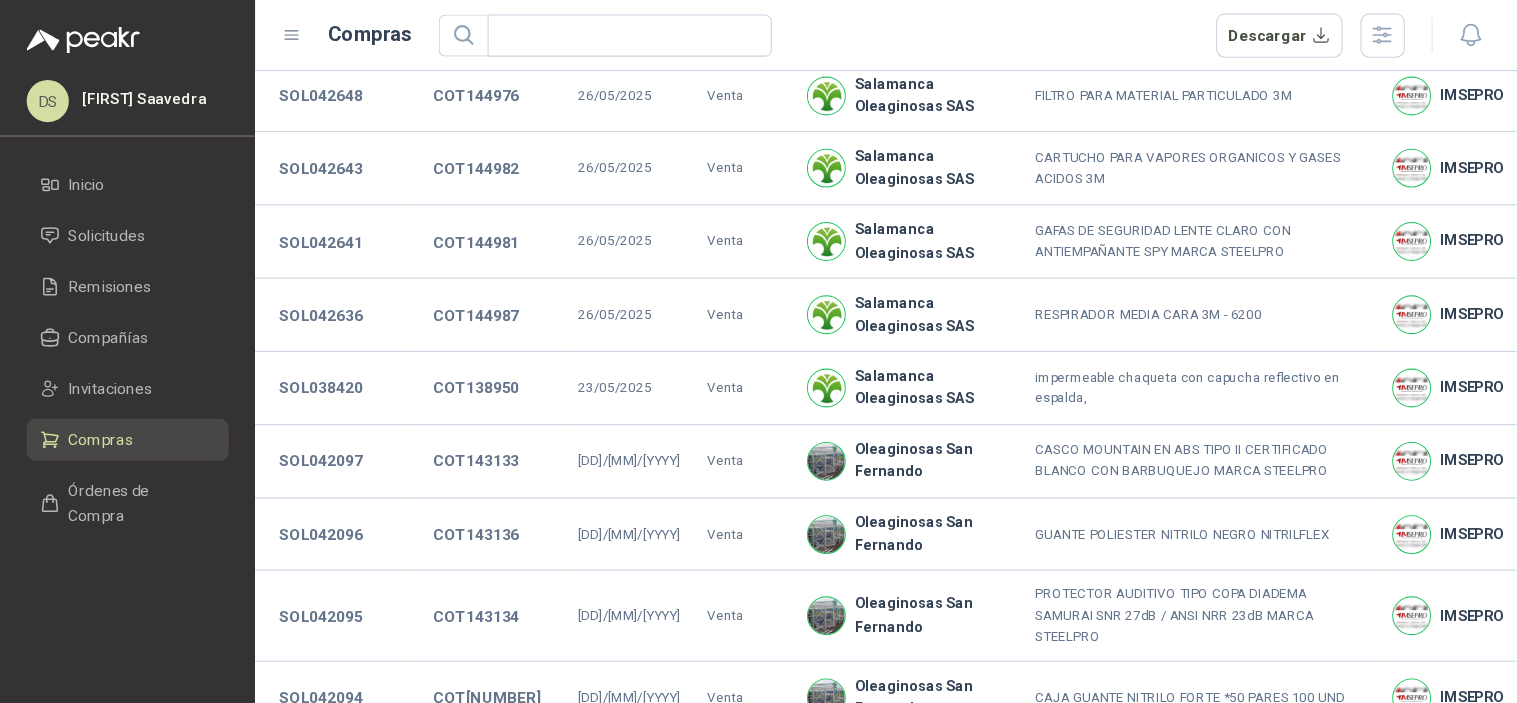 scroll, scrollTop: 1453, scrollLeft: 0, axis: vertical 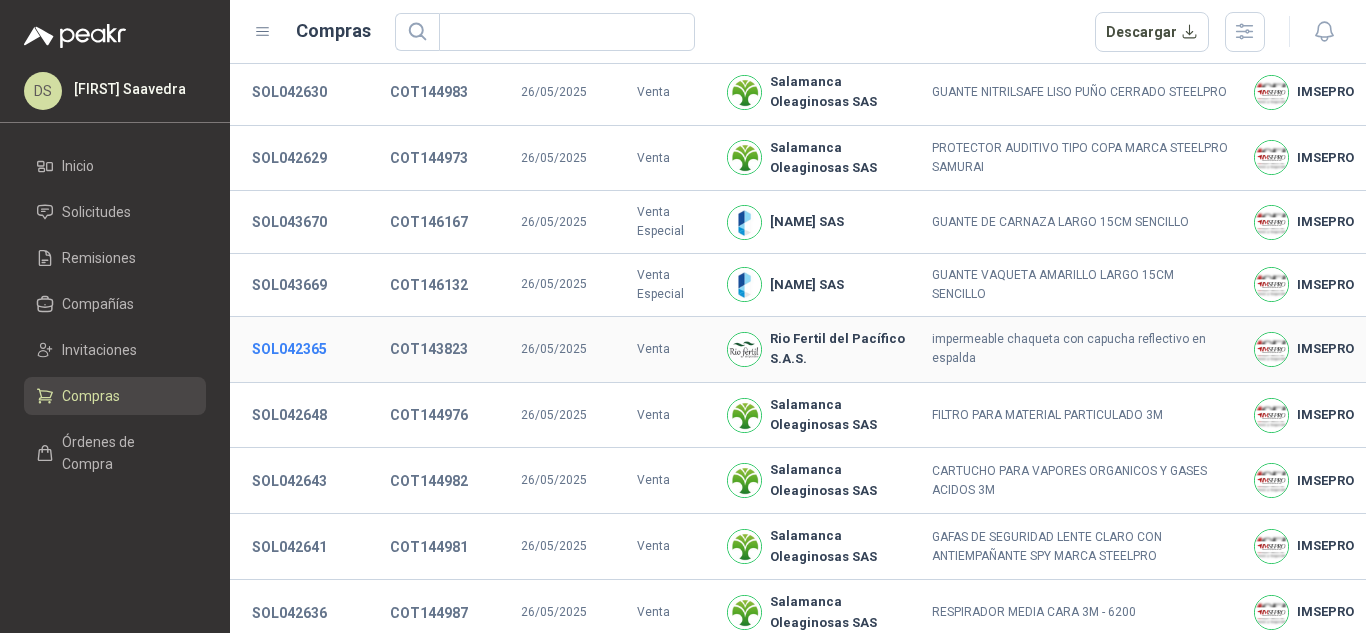 click on "SOL042365" at bounding box center [289, 349] 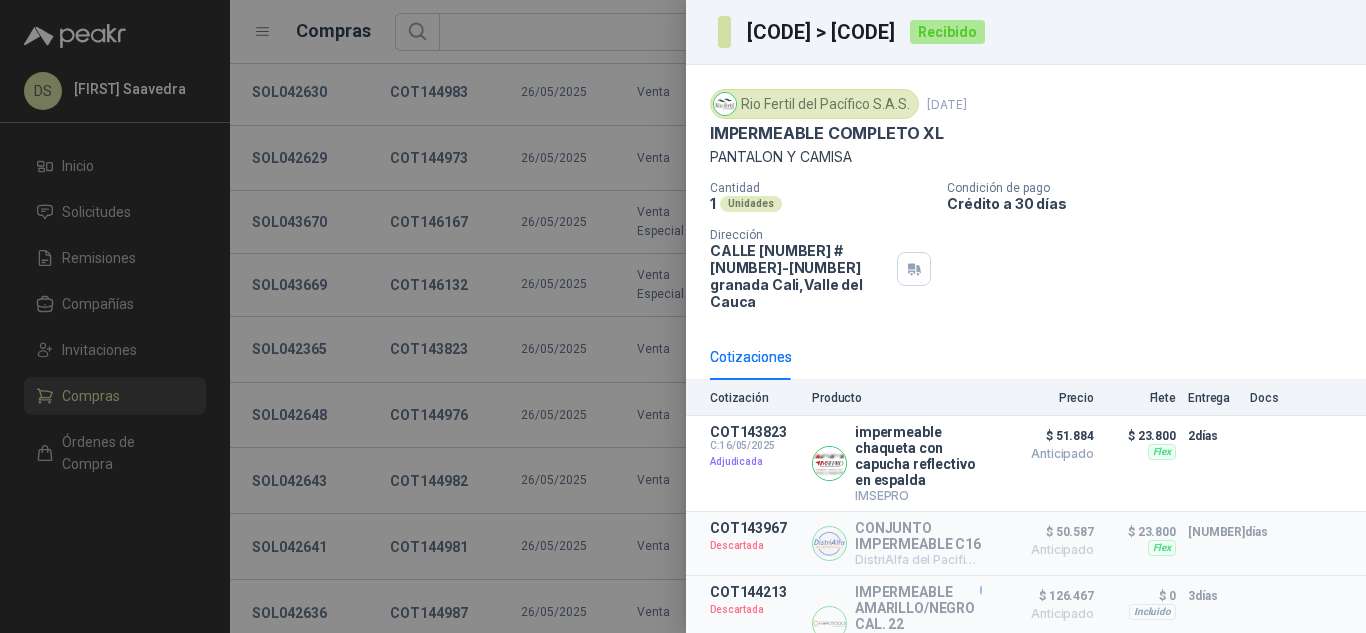 click on "[CODE] > [CODE]" at bounding box center [822, 32] 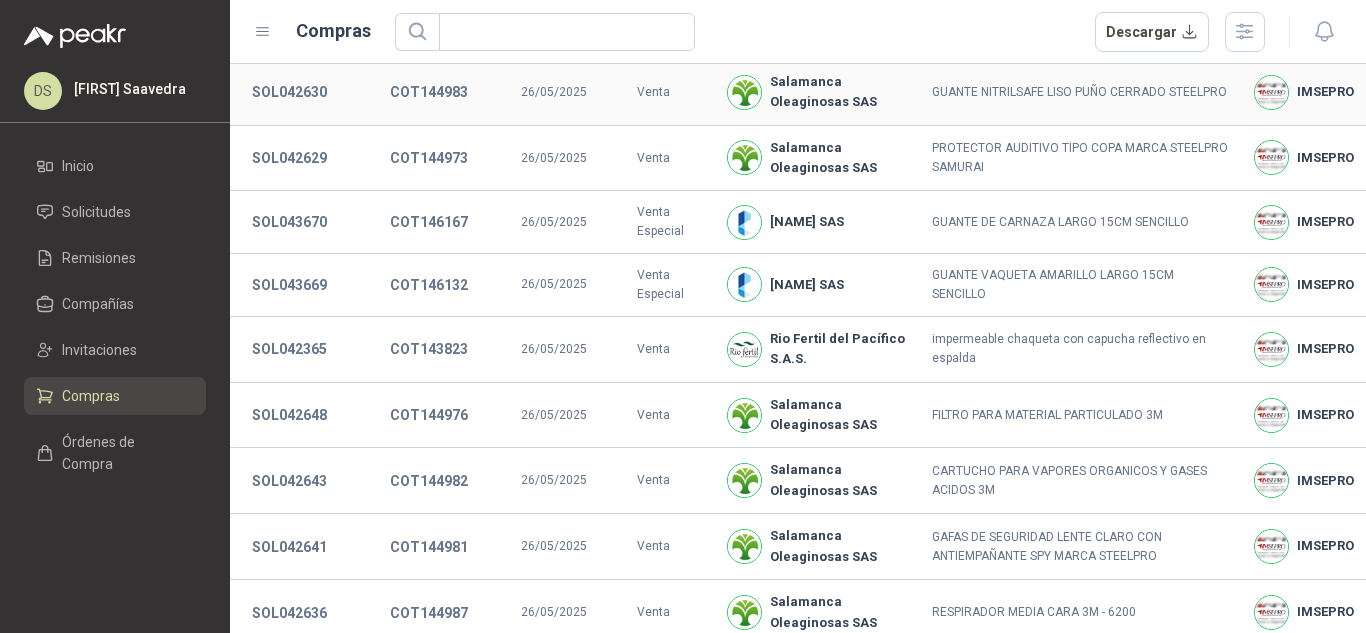 type 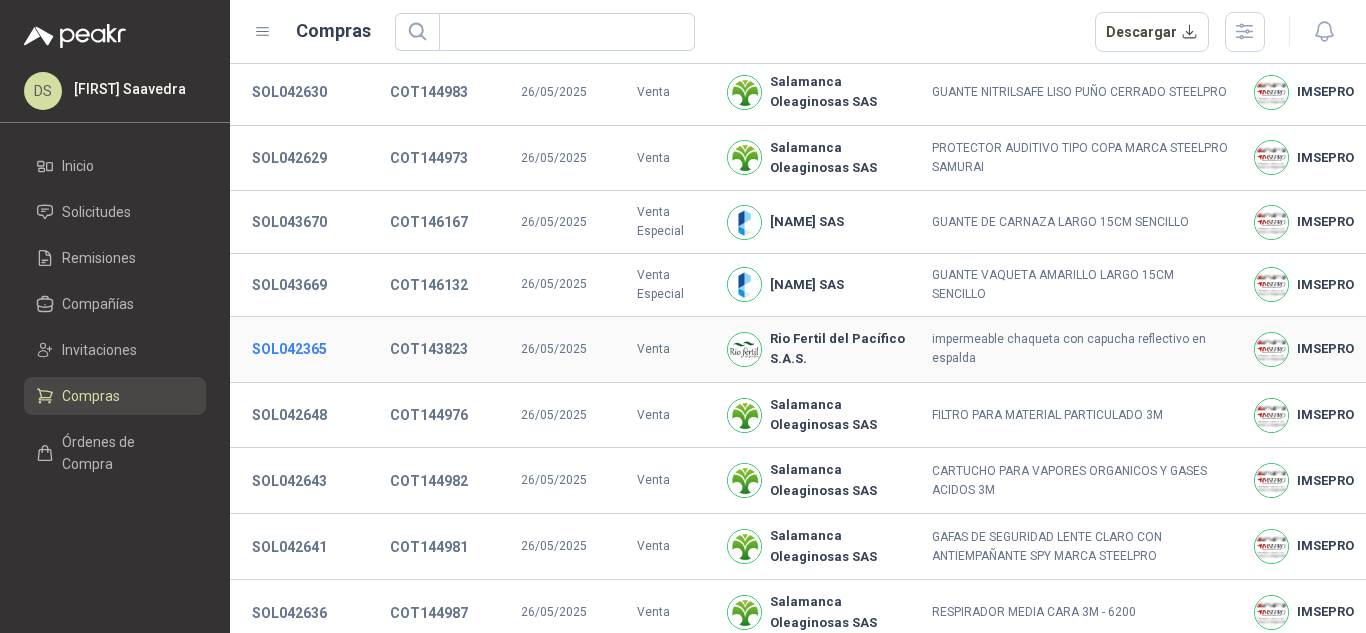click on "SOL042365" at bounding box center (289, 349) 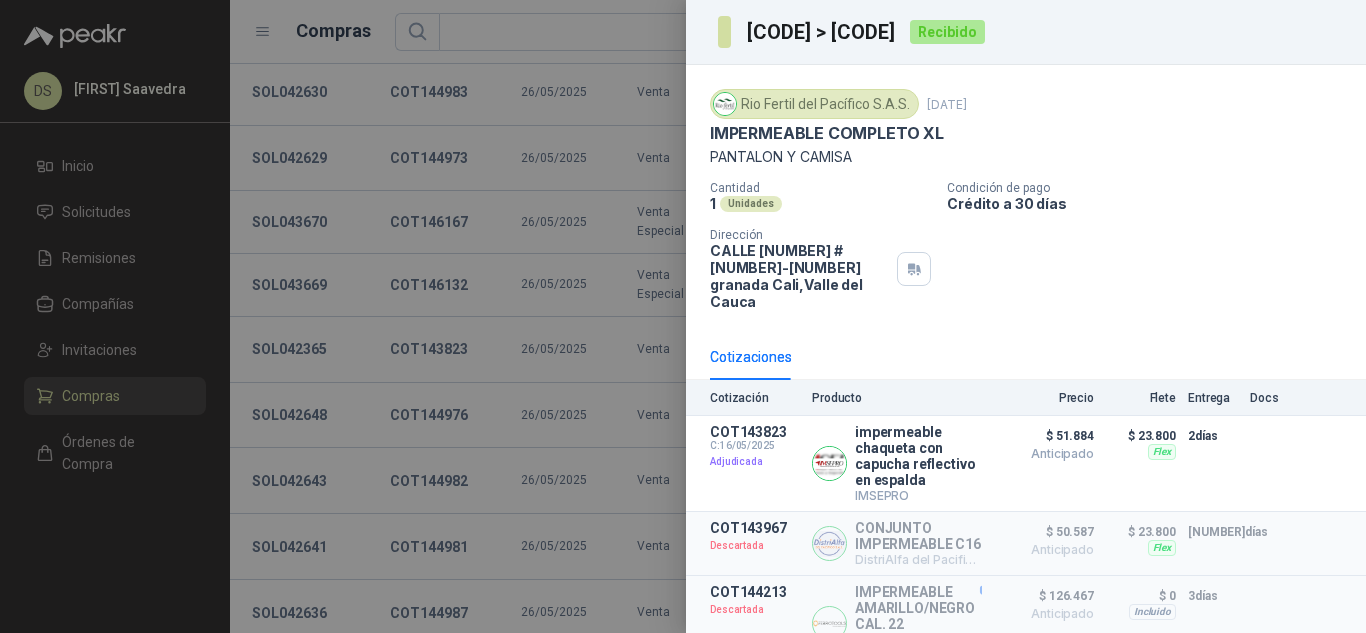click on "[CODE] > [CODE]" at bounding box center [822, 32] 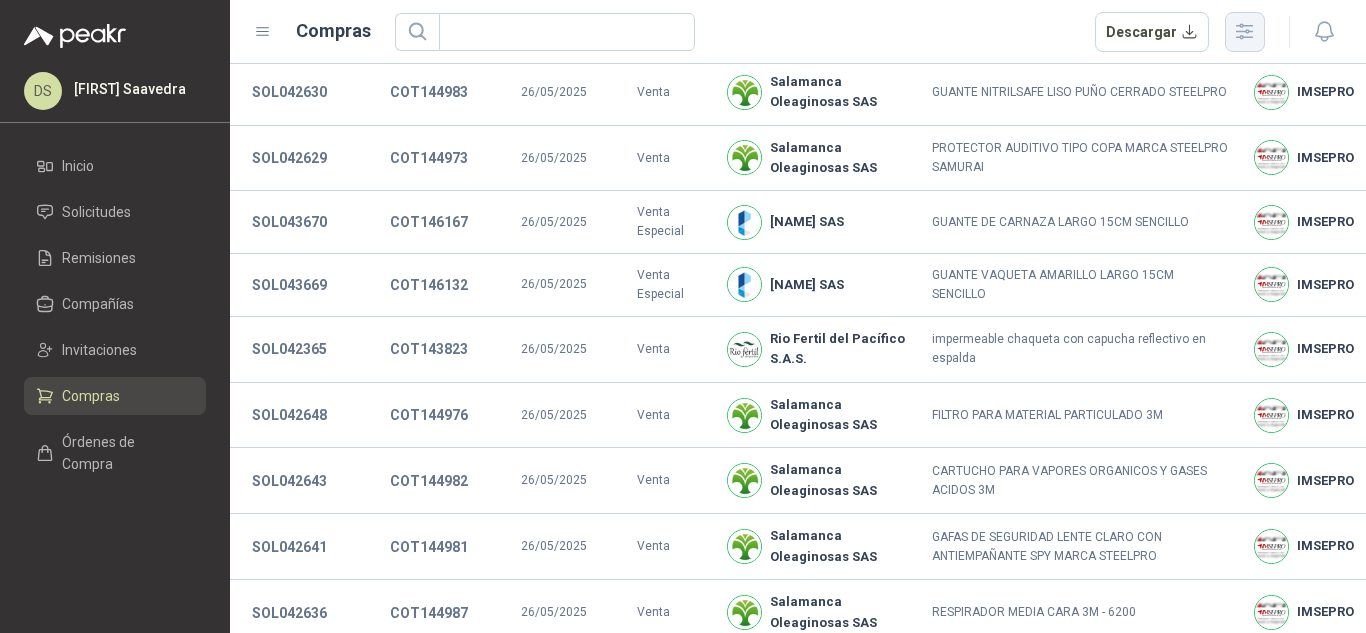 click at bounding box center (1245, 32) 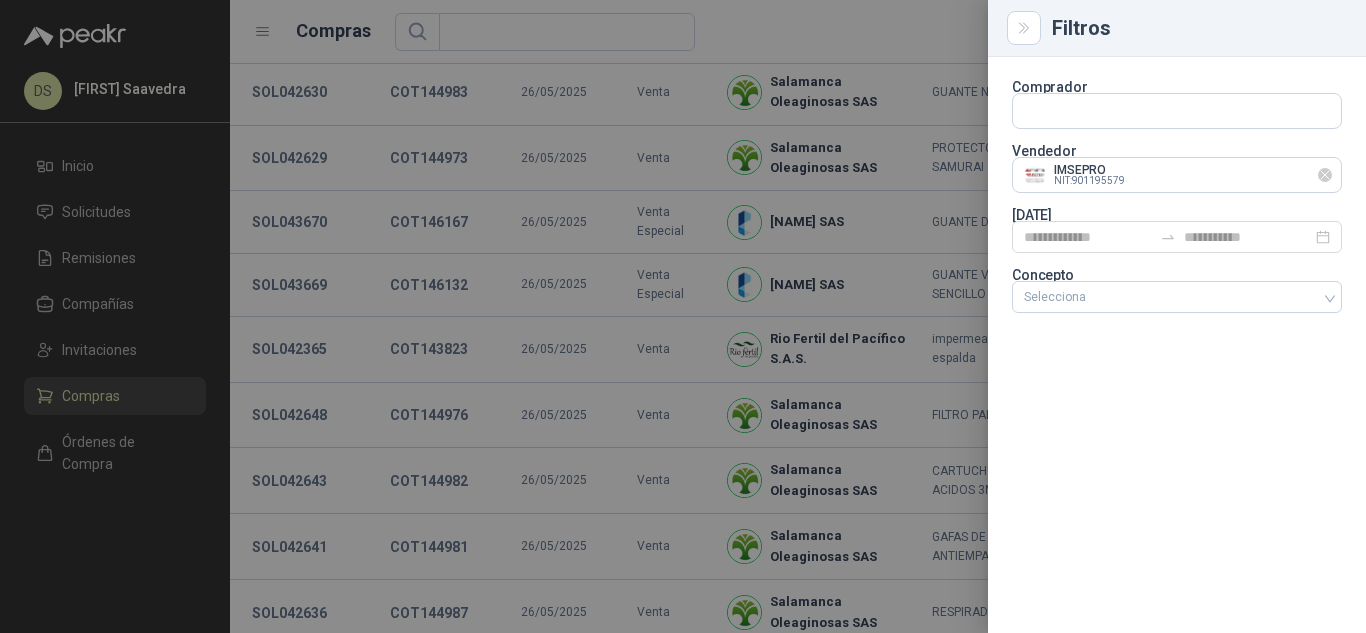 click at bounding box center (1325, 175) 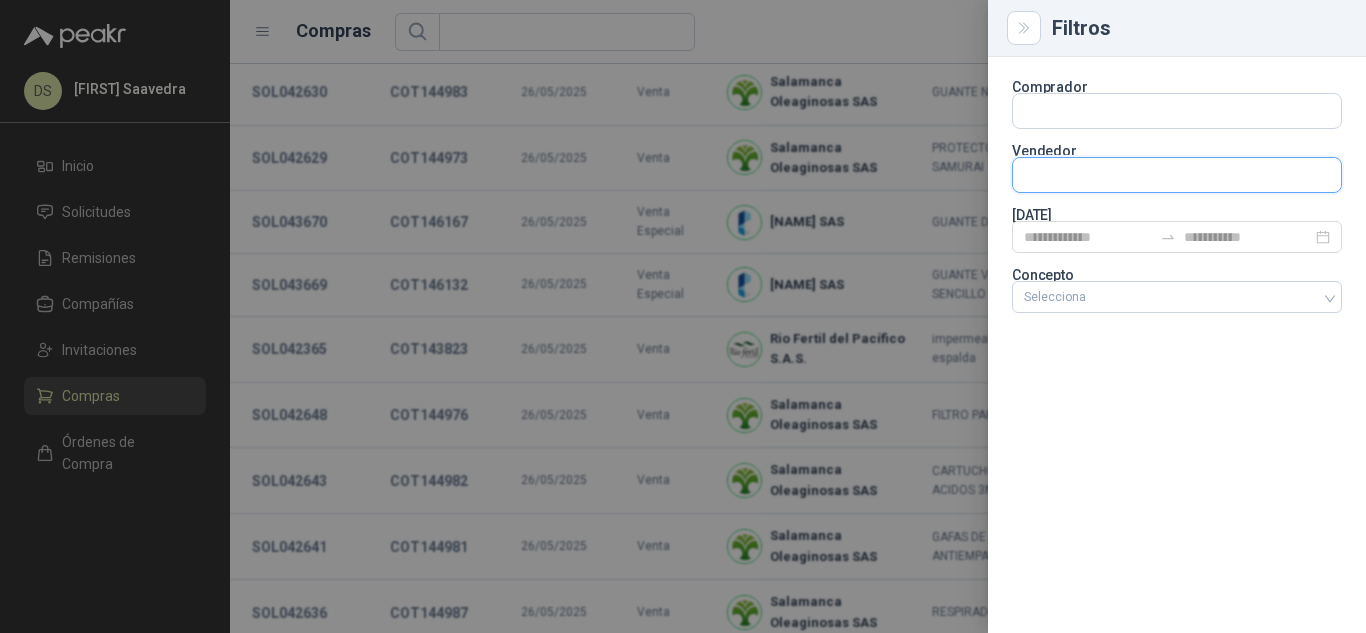 click at bounding box center (1177, 175) 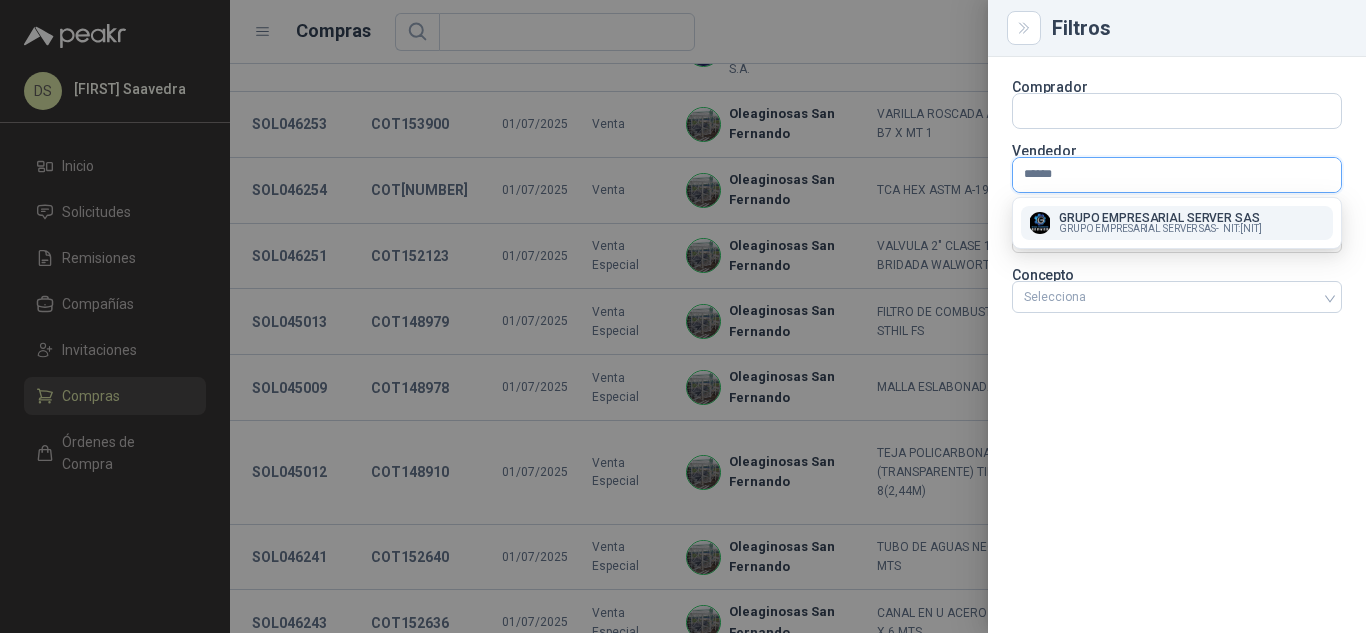 type on "******" 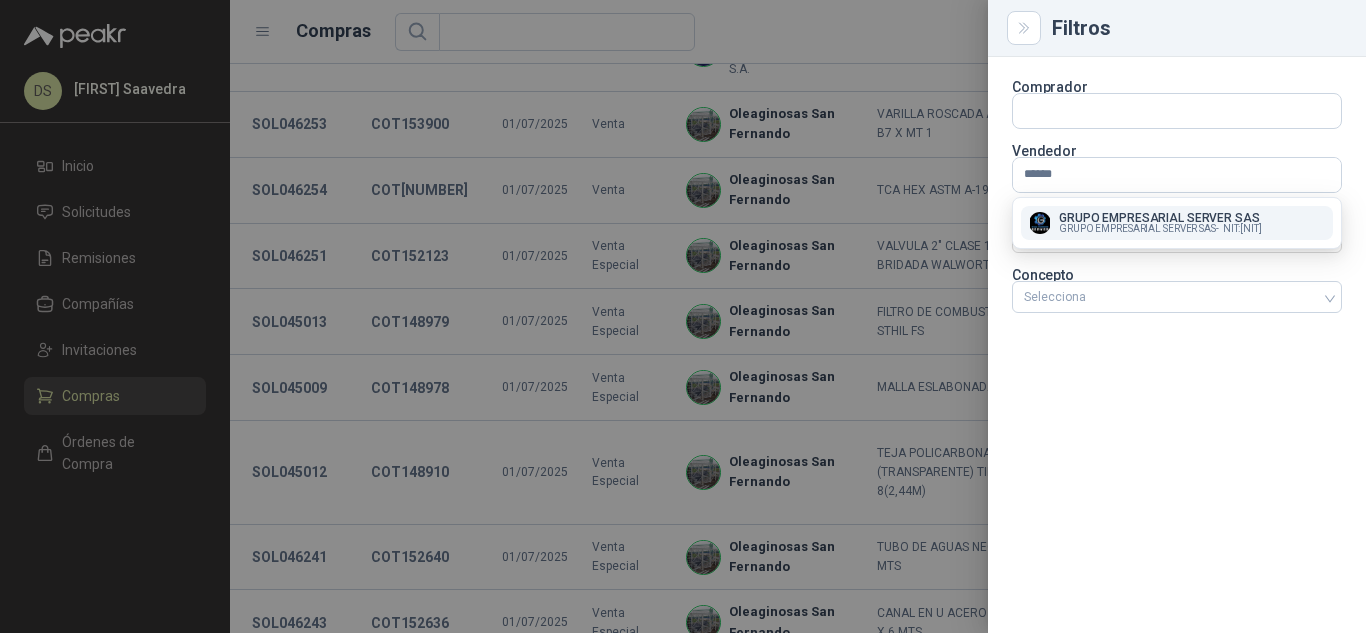 click on "GRUPO EMPRESARIAL SERVER SAS GRUPO EMPRESARIAL SERVER SAS  - NIT :  [NIT]" at bounding box center [1177, 223] 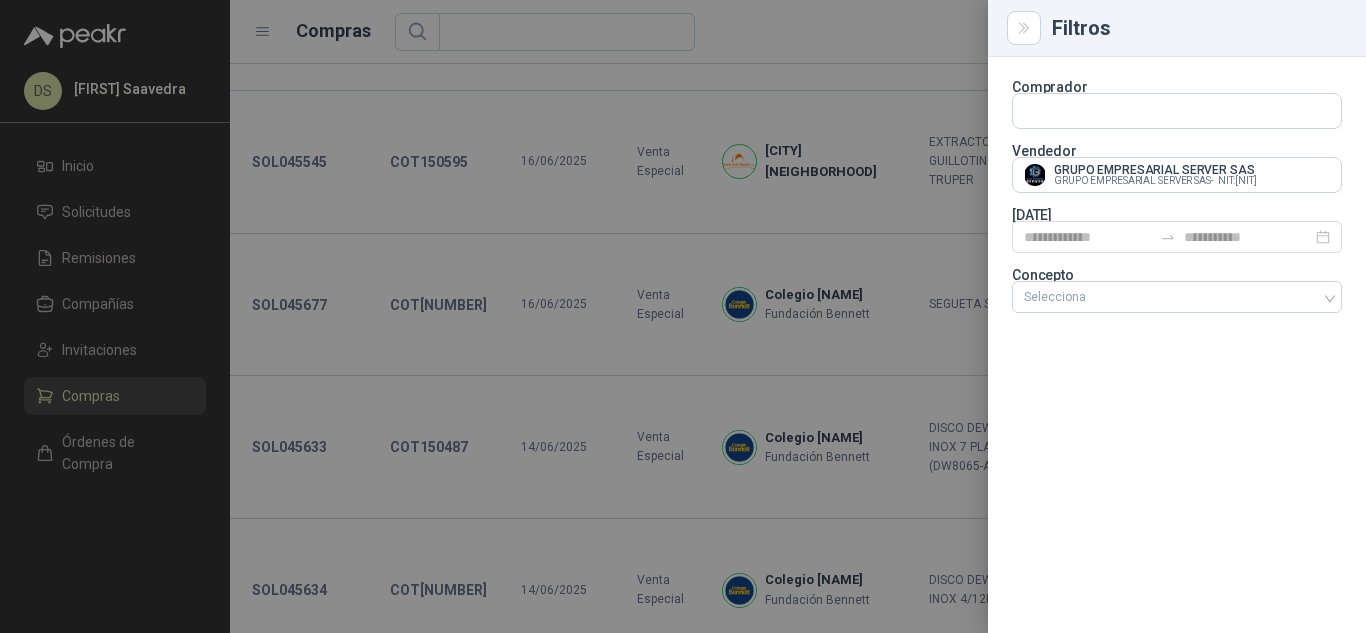 click at bounding box center [683, 316] 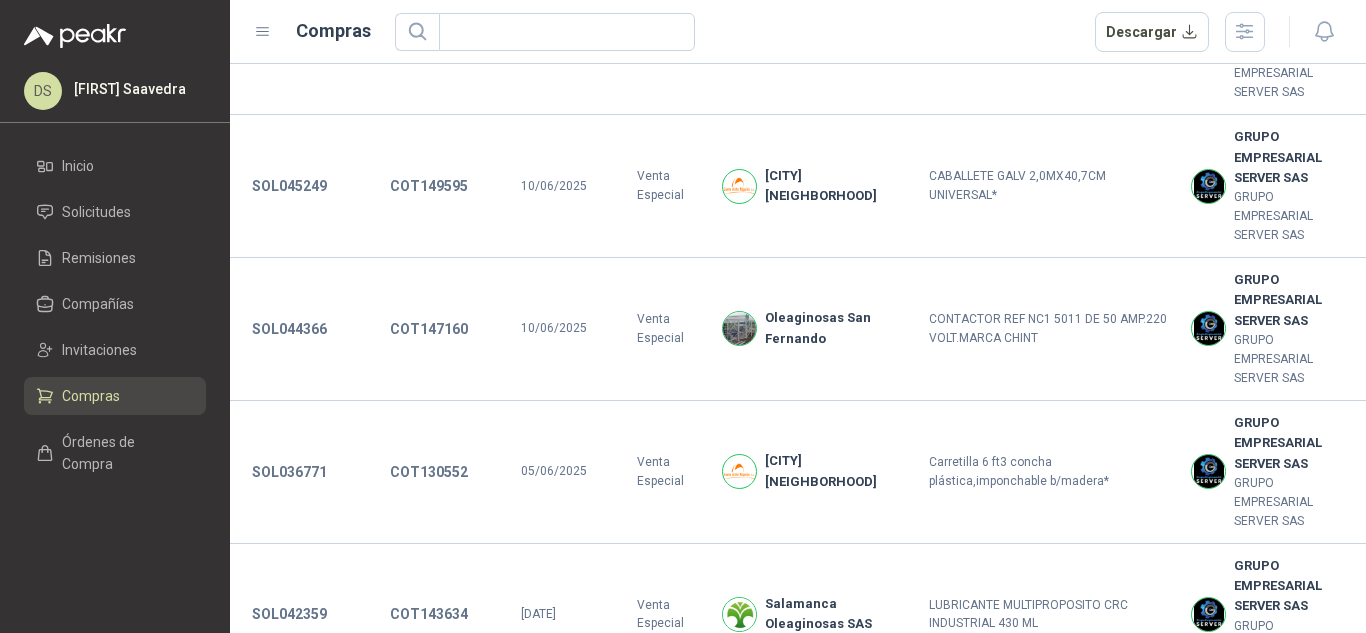 scroll, scrollTop: 4727, scrollLeft: 0, axis: vertical 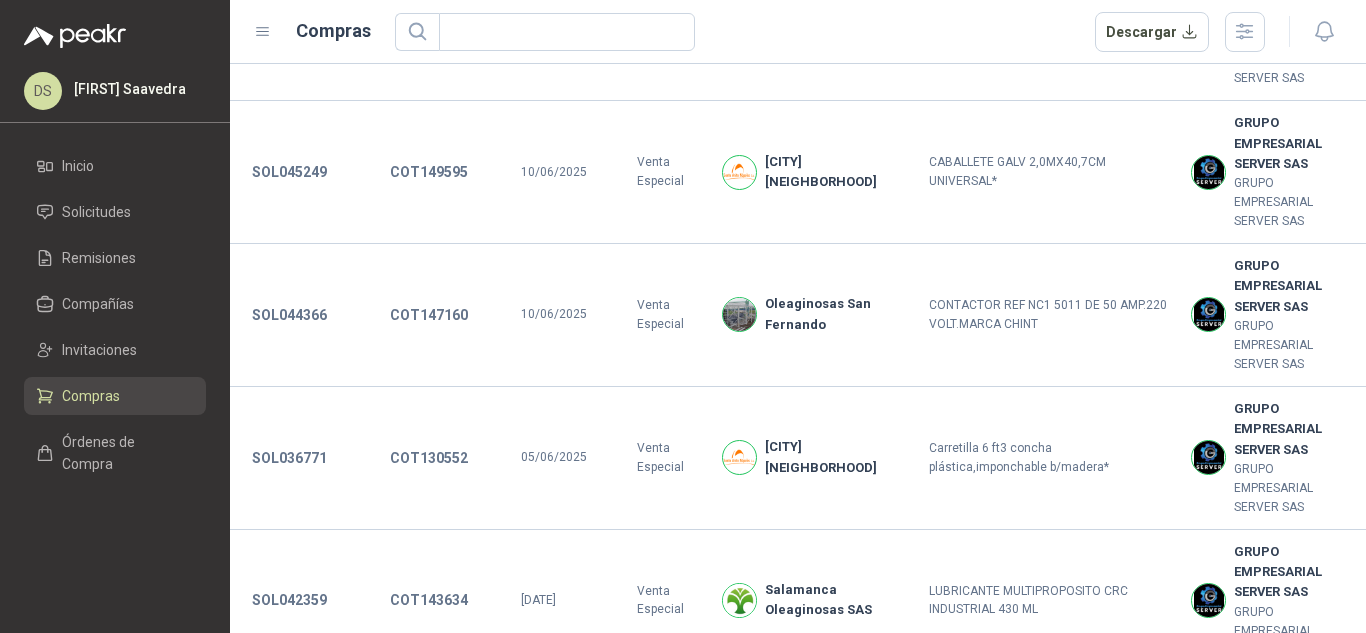 click on "50 / página" at bounding box center [1285, 2557] 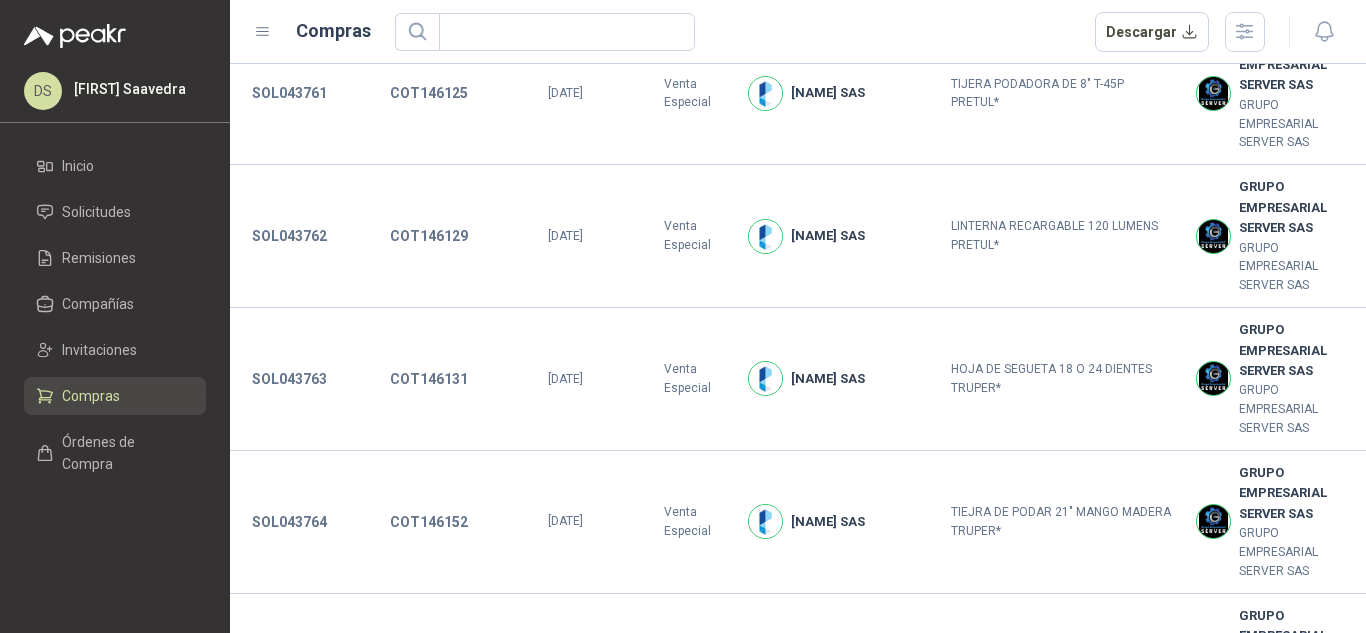 scroll, scrollTop: 8722, scrollLeft: 0, axis: vertical 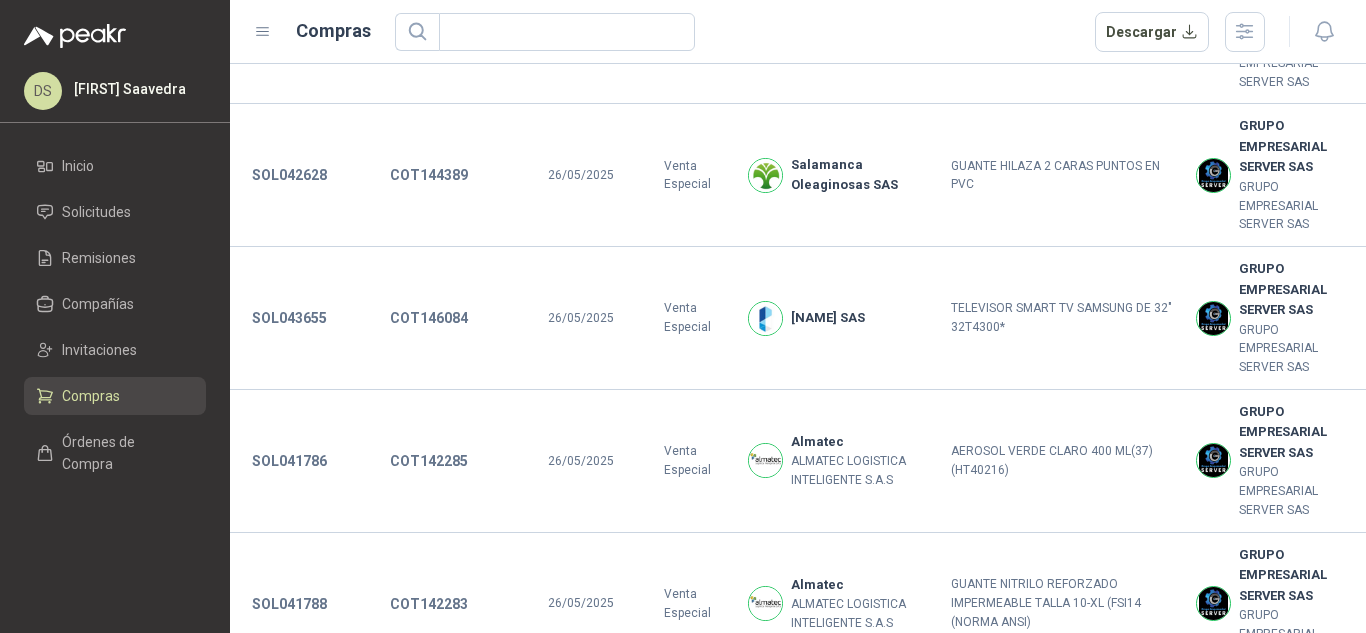 click on "SOL041744" at bounding box center (289, 3745) 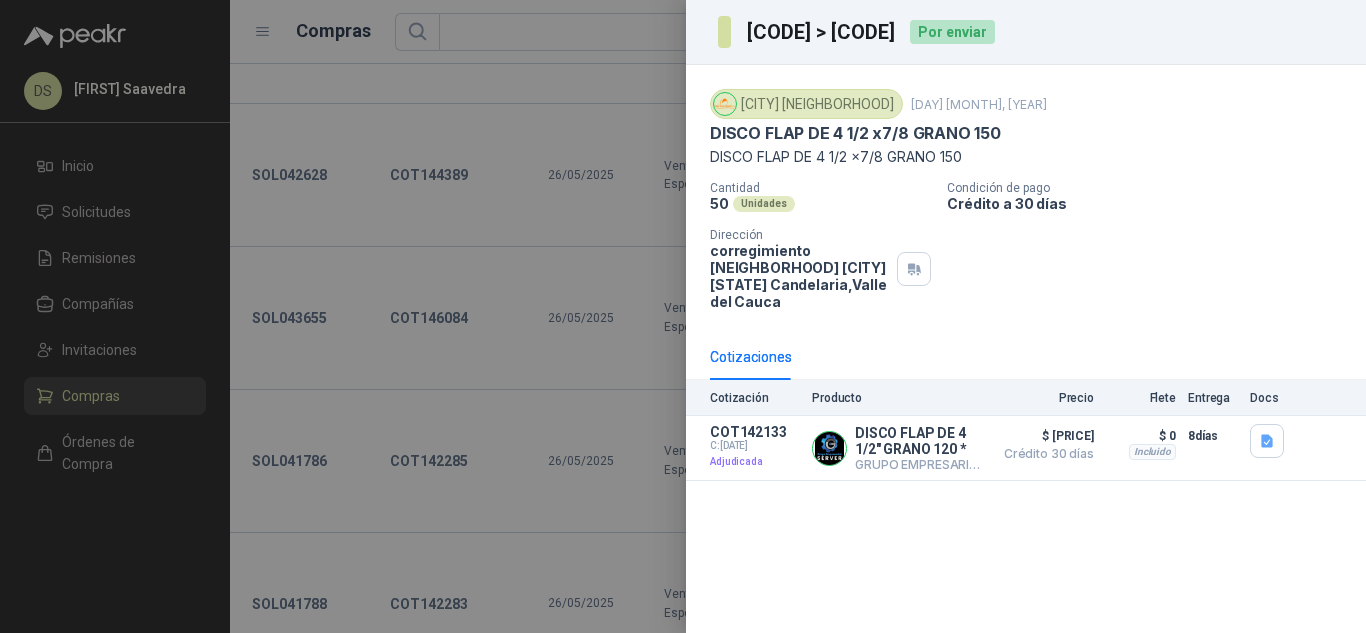click on "[CODE] > [CODE]" at bounding box center (822, 32) 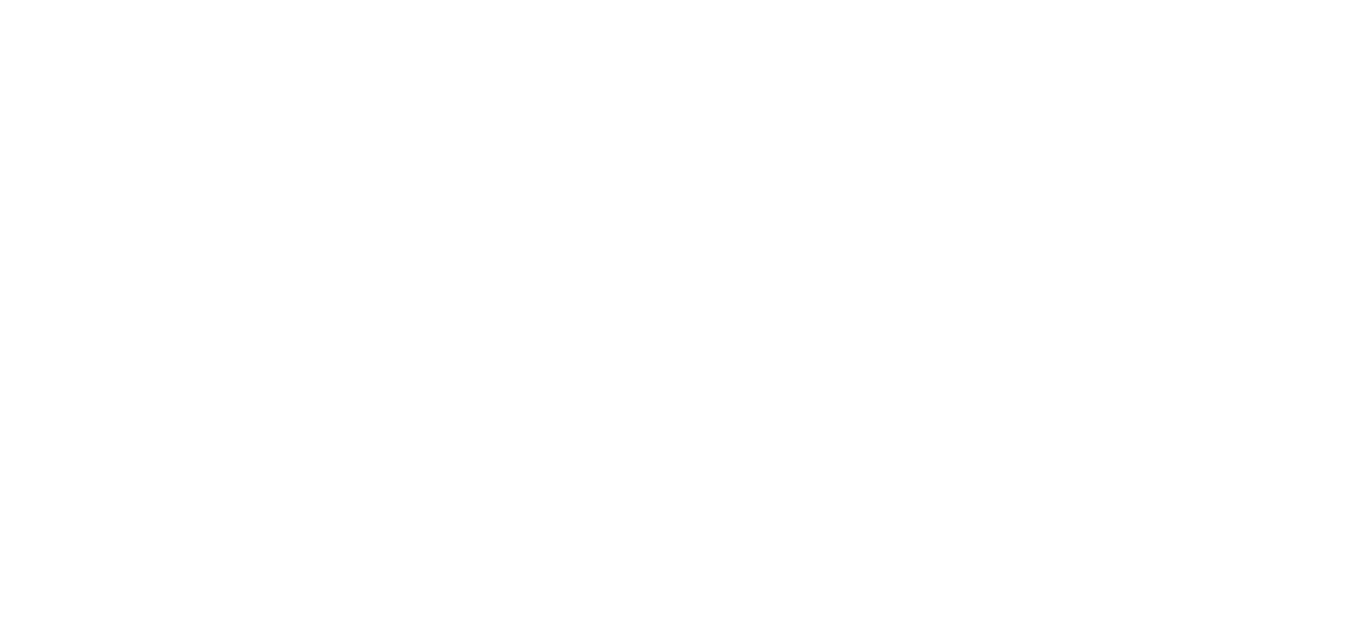 scroll, scrollTop: 0, scrollLeft: 0, axis: both 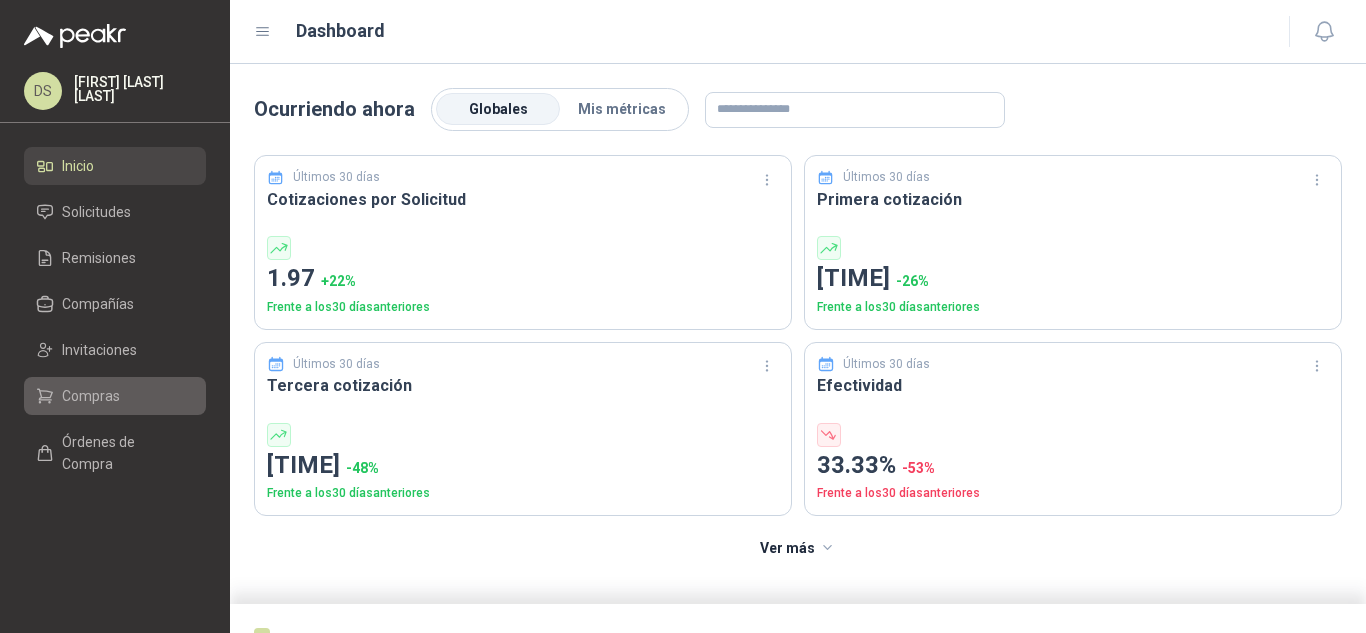 click on "Compras" at bounding box center (115, 396) 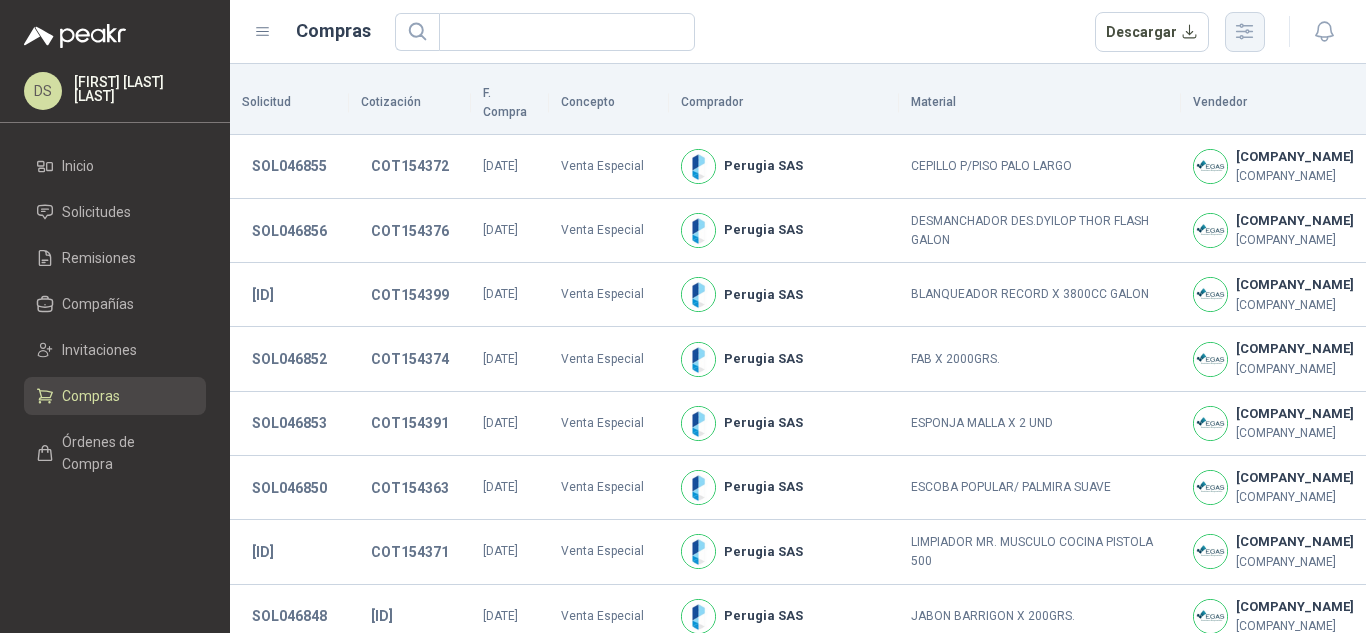 click at bounding box center (1244, 31) 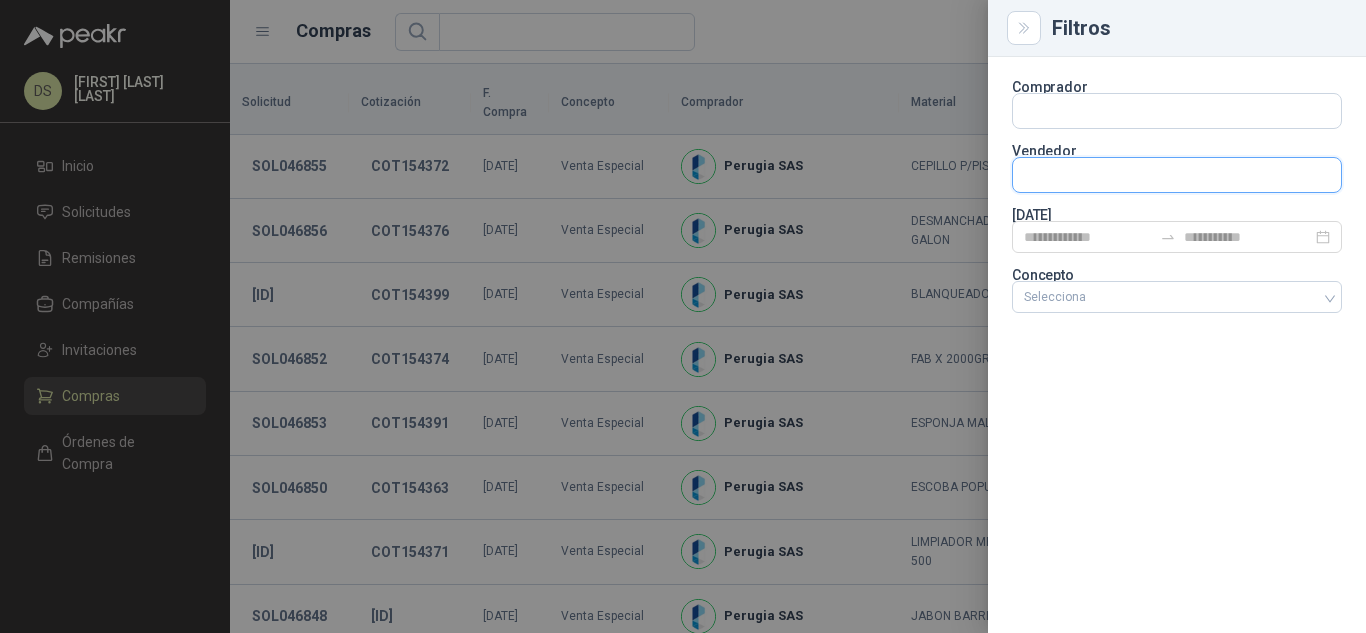 click at bounding box center [1177, 111] 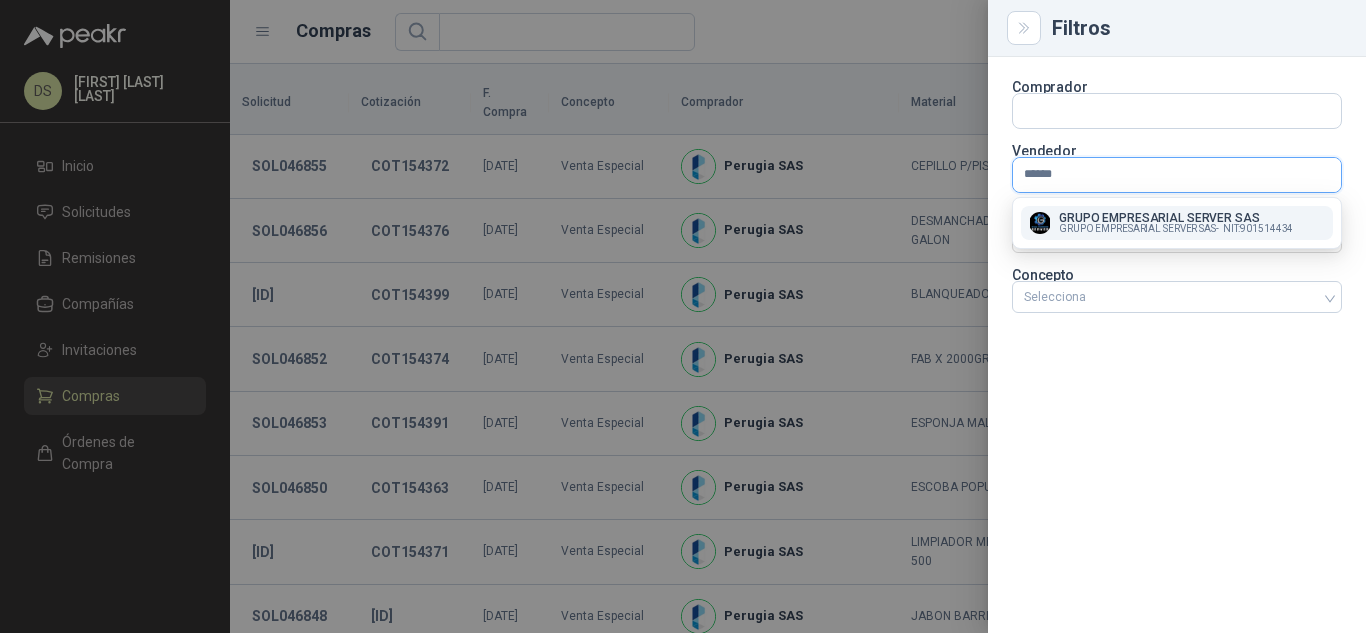 type on "******" 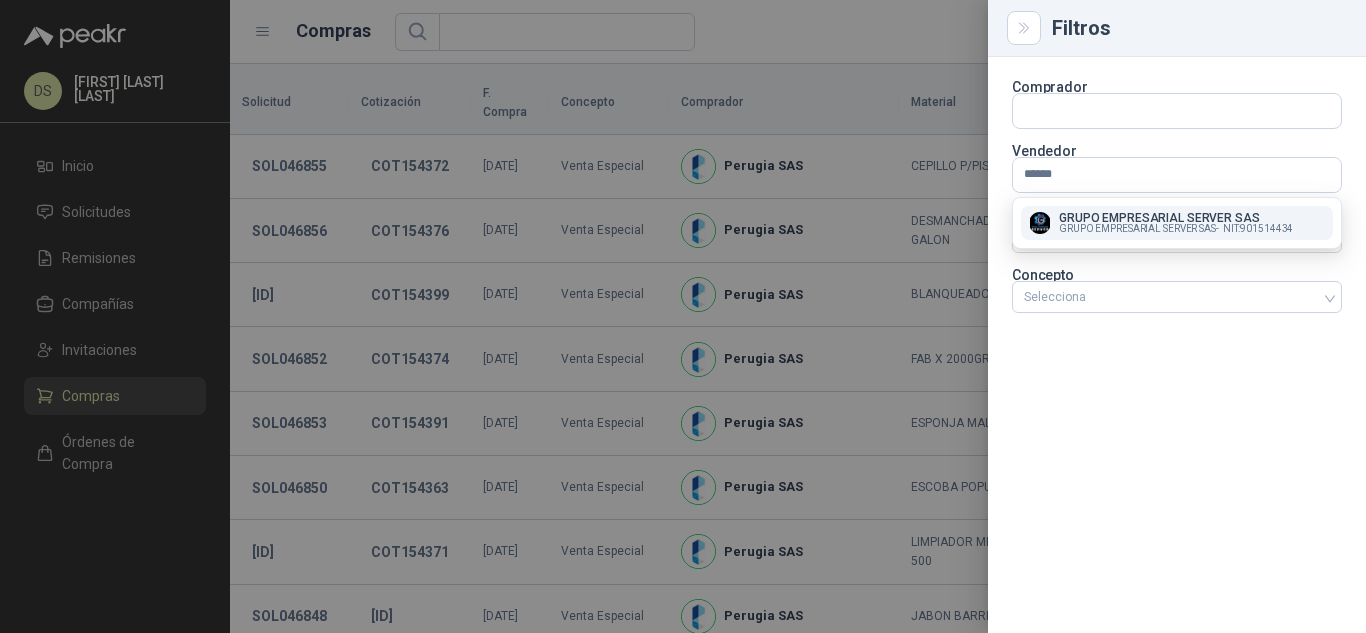 click on "[COMPANY] - [ID]" at bounding box center (1177, 223) 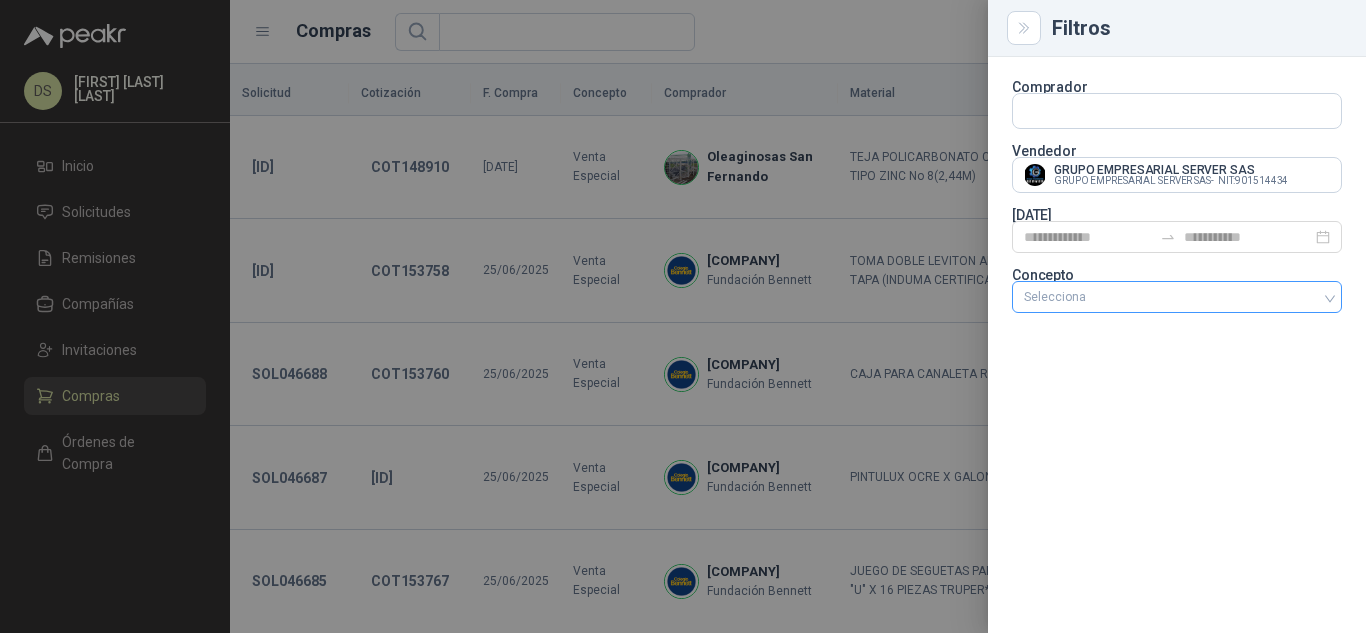 click on "Selecciona" at bounding box center [1177, 297] 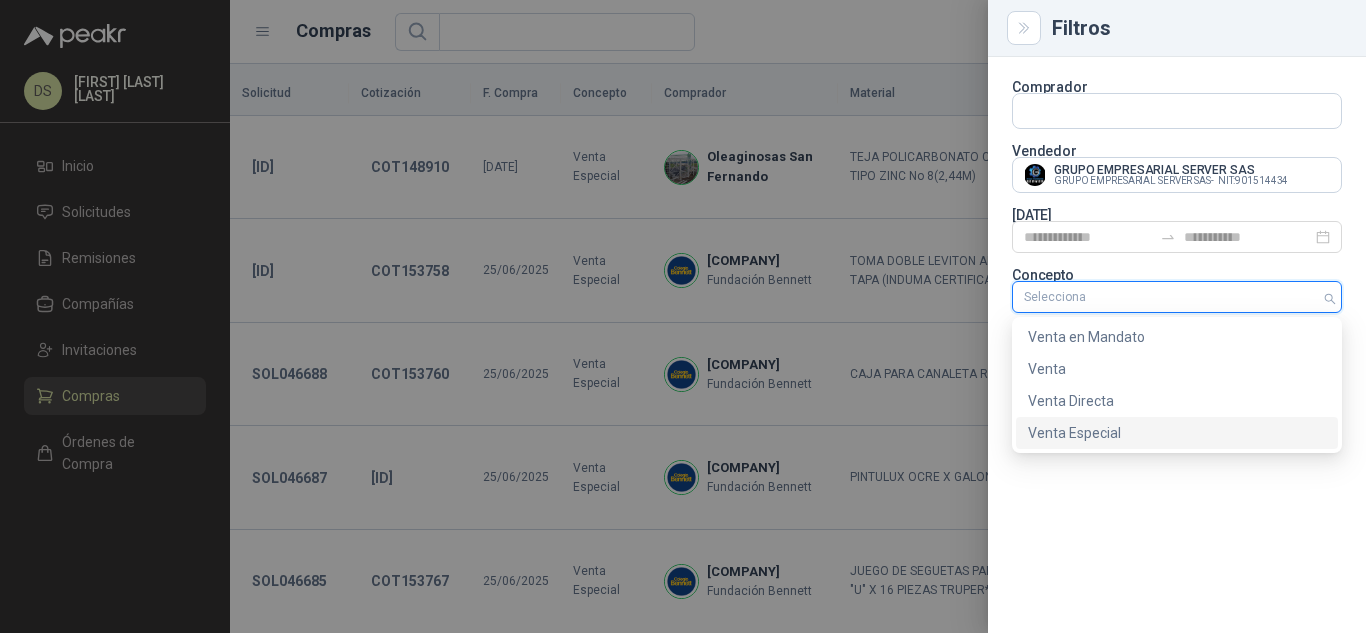 click on "Venta Especial" at bounding box center (1177, 433) 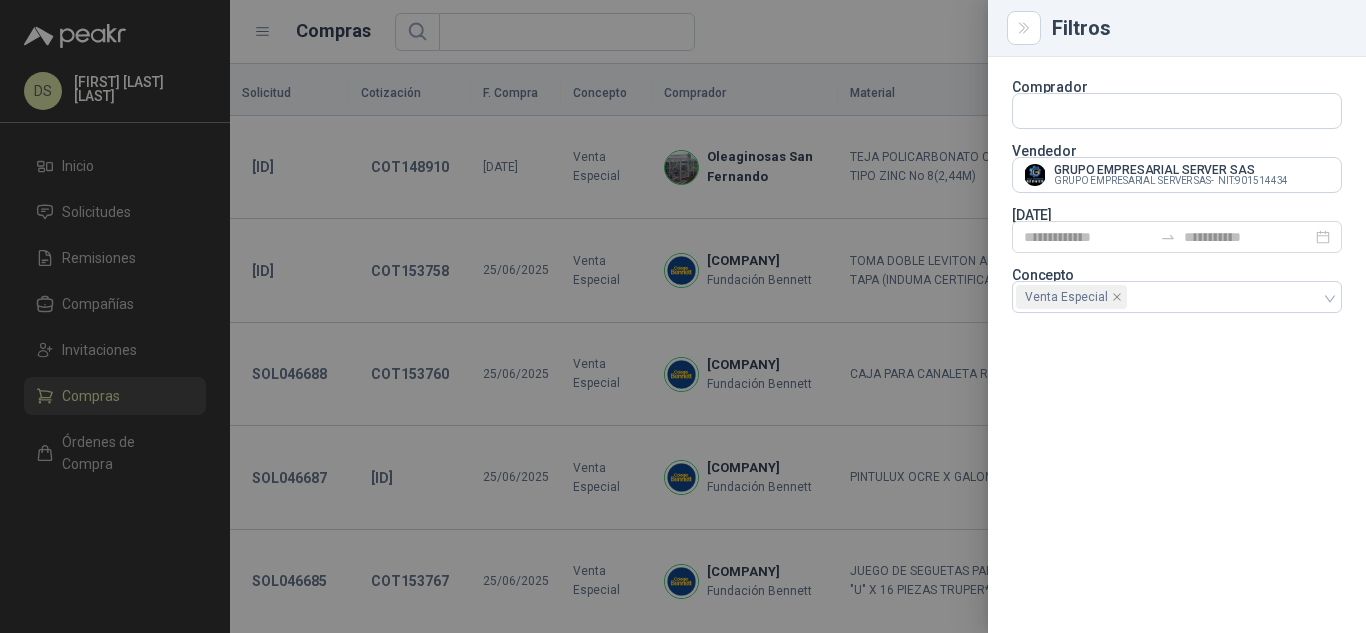 click at bounding box center (683, 316) 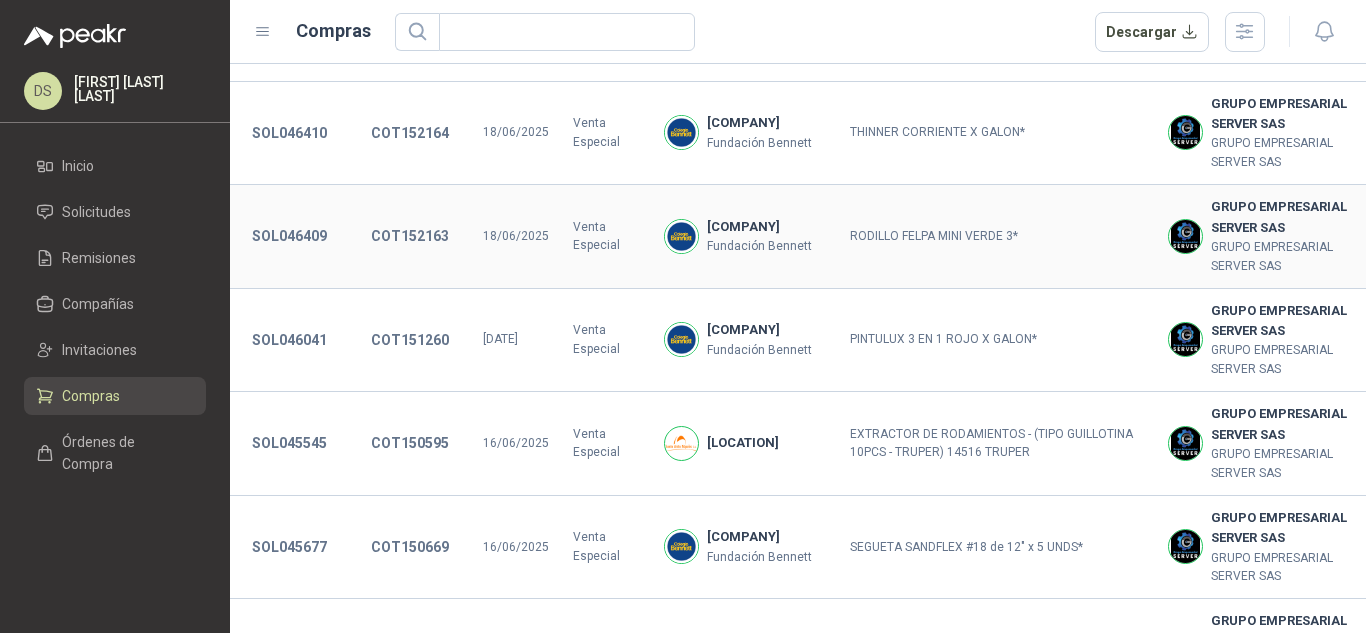 scroll, scrollTop: 1104, scrollLeft: 0, axis: vertical 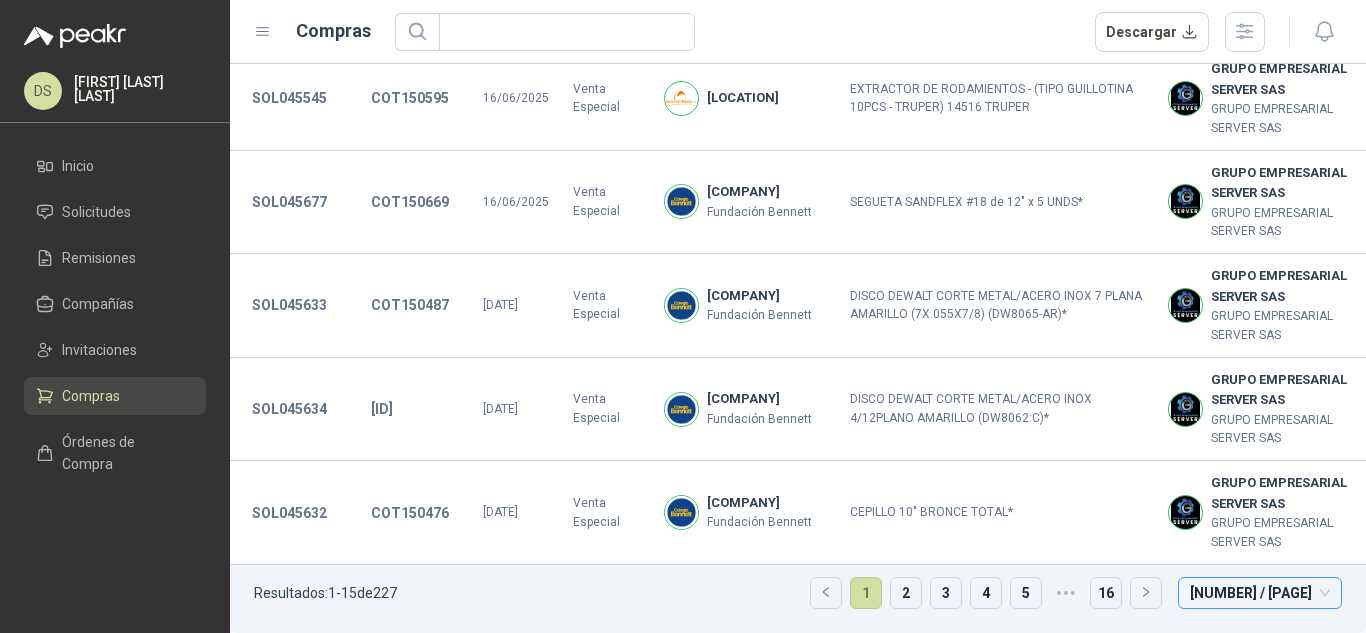 click on "Resultados:  1  -  15  de  227 1 2 3 4 5 ••• 16 15 / página" at bounding box center [798, 599] 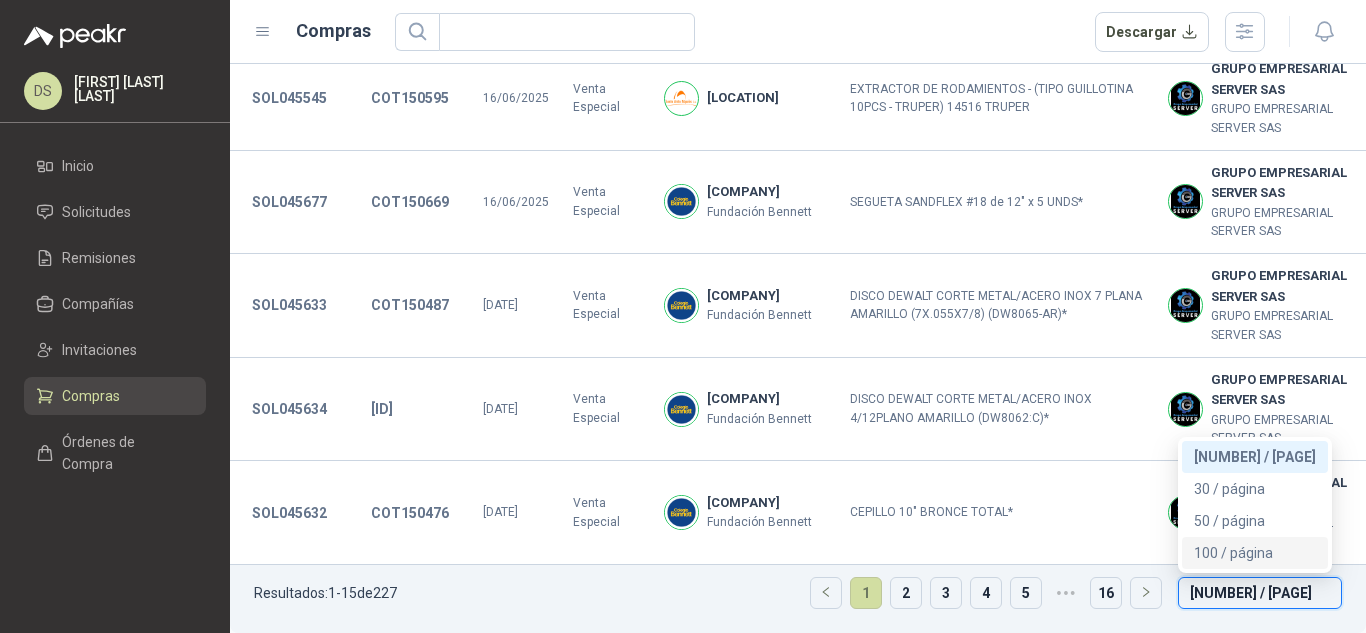click on "100 / página" at bounding box center [1255, 553] 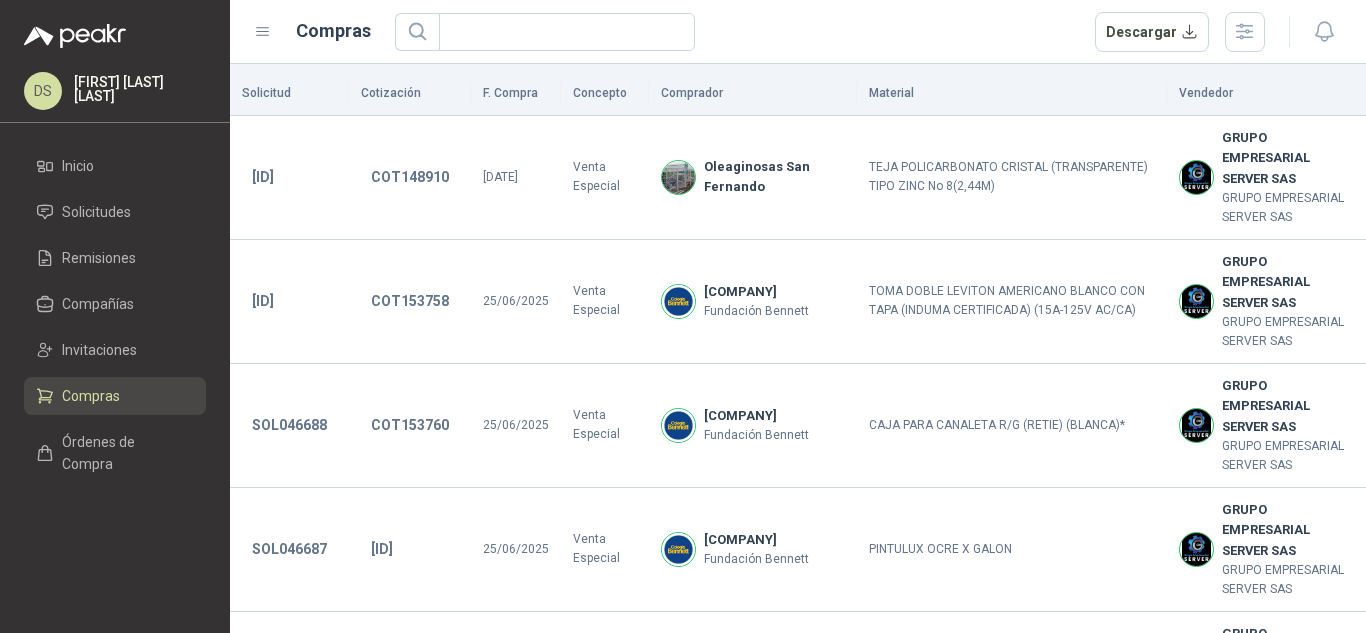 scroll, scrollTop: 8723, scrollLeft: 0, axis: vertical 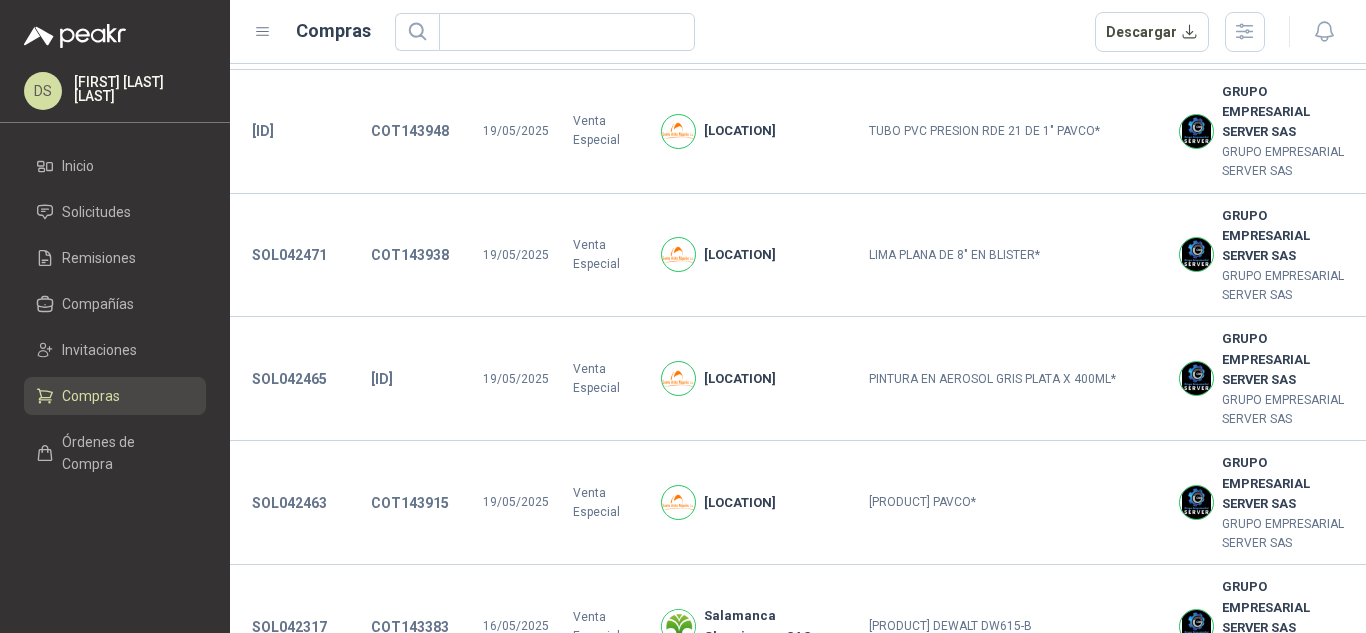 type 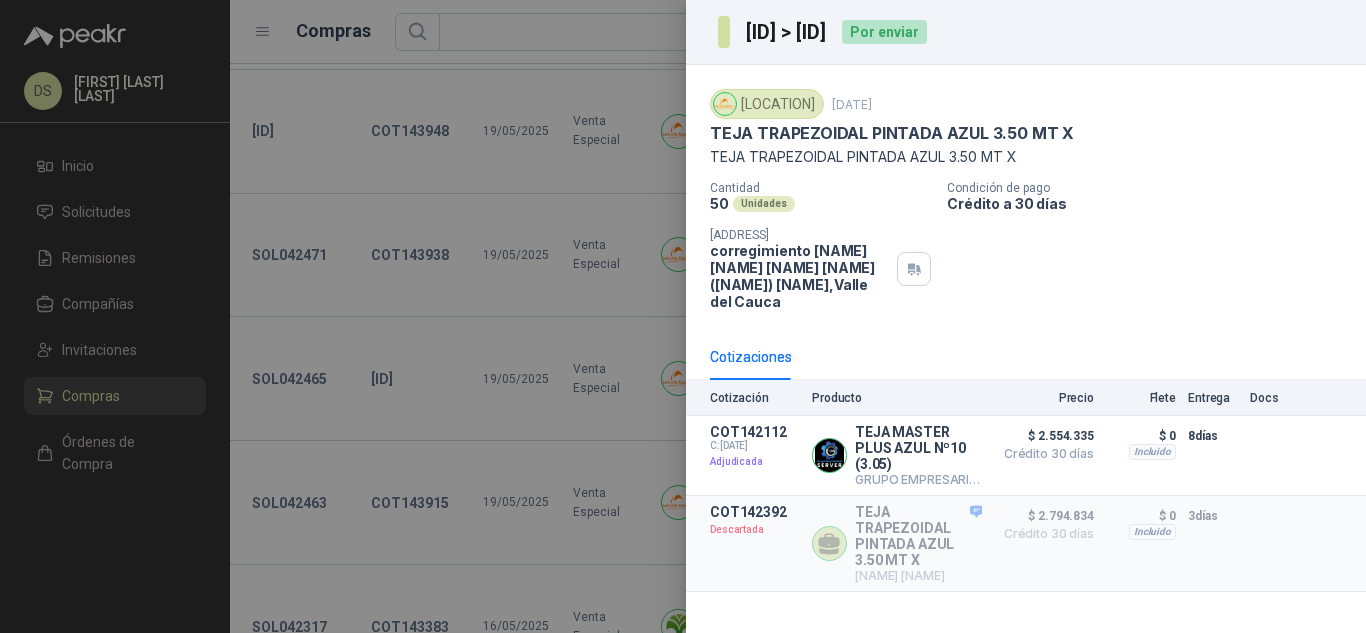 click on "GSOL003727 > SOL041757" at bounding box center (788, 32) 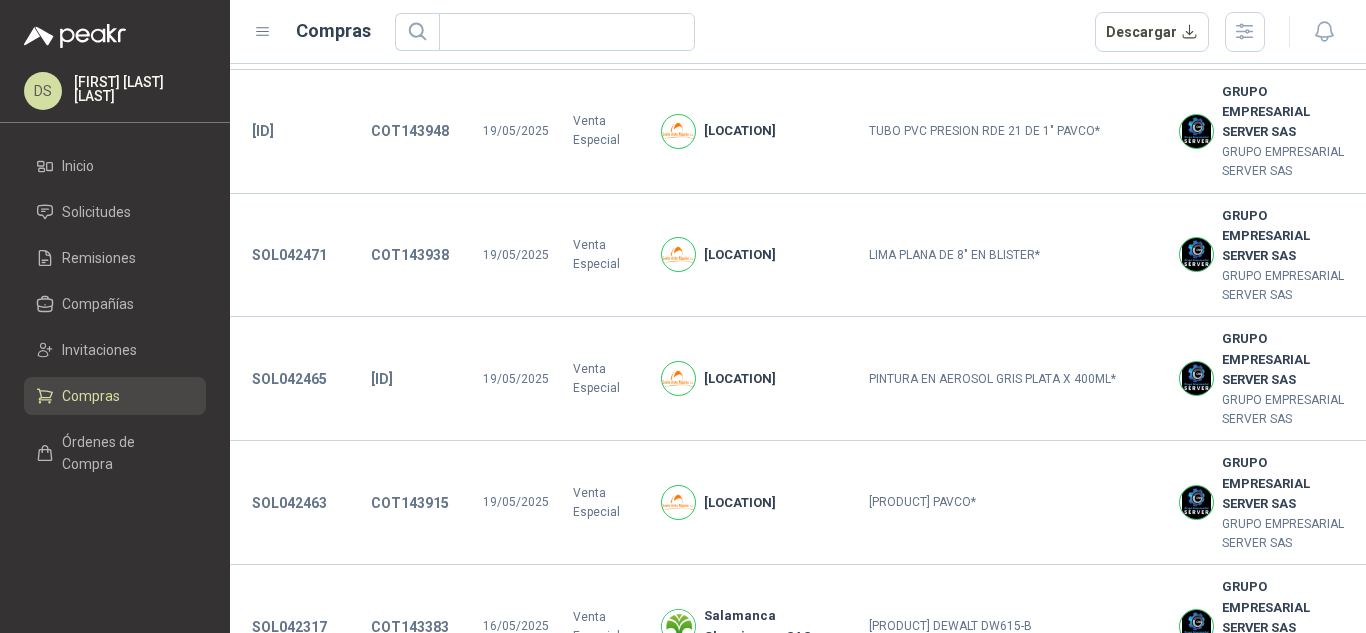 type 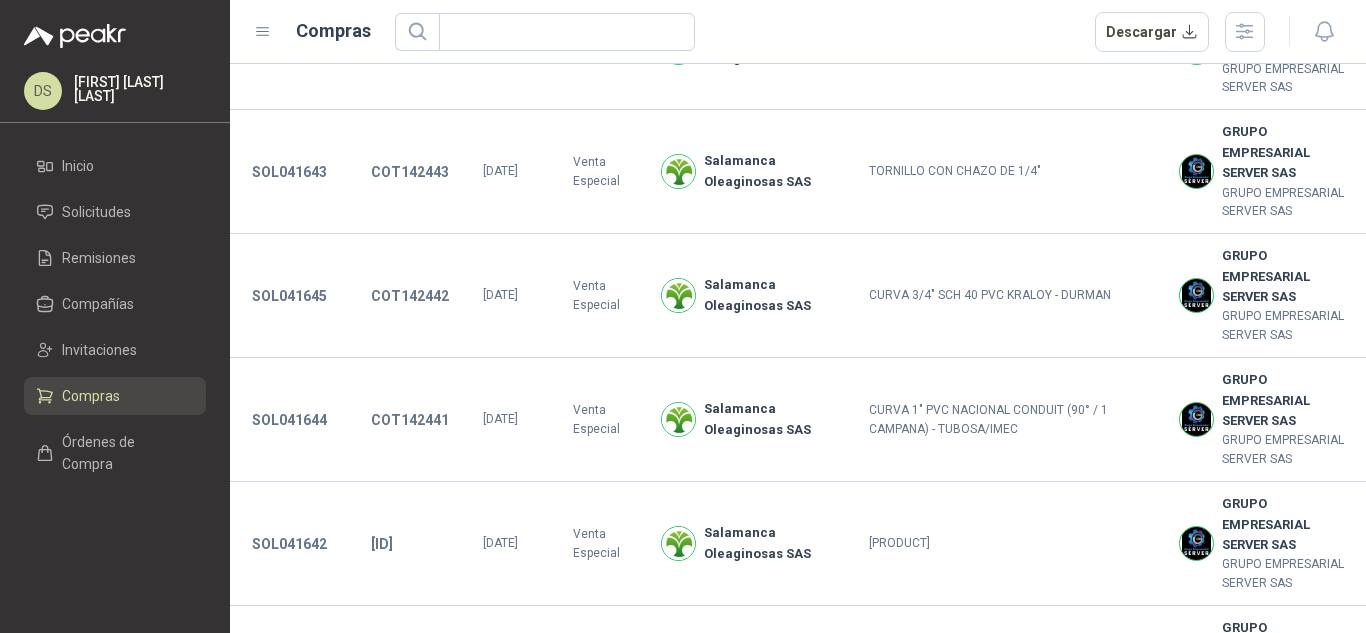 click on "SOL040643" at bounding box center (289, 2279) 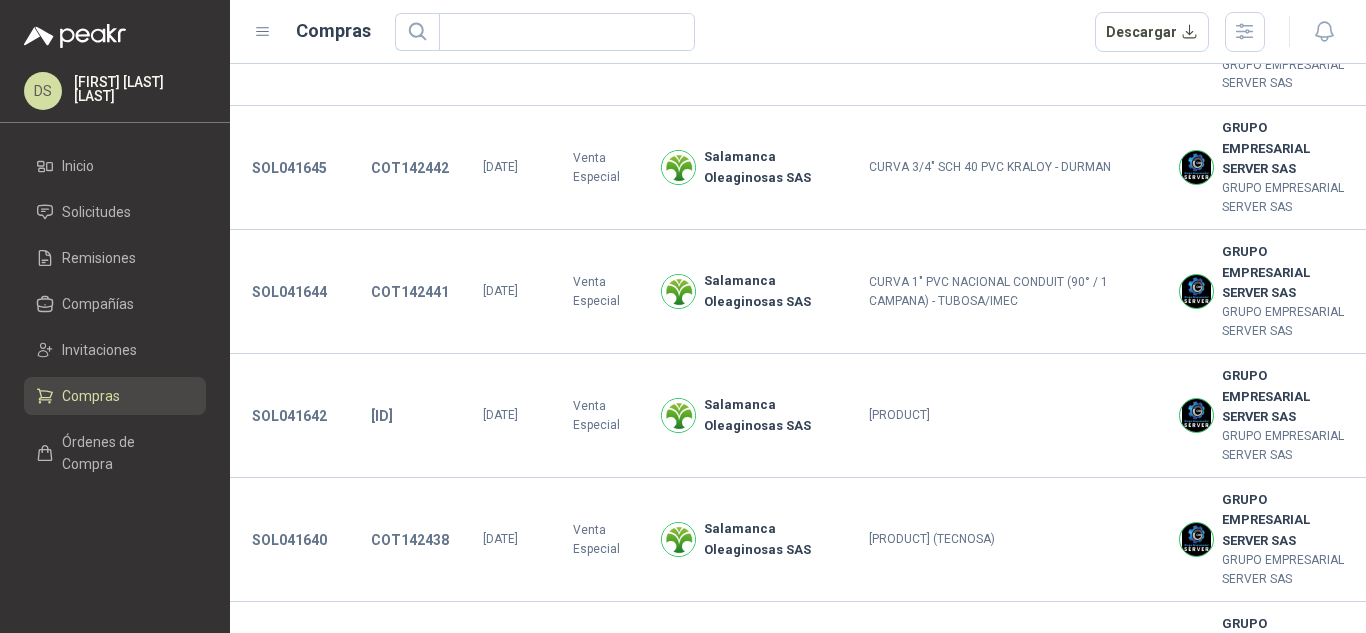 scroll, scrollTop: 9904, scrollLeft: 0, axis: vertical 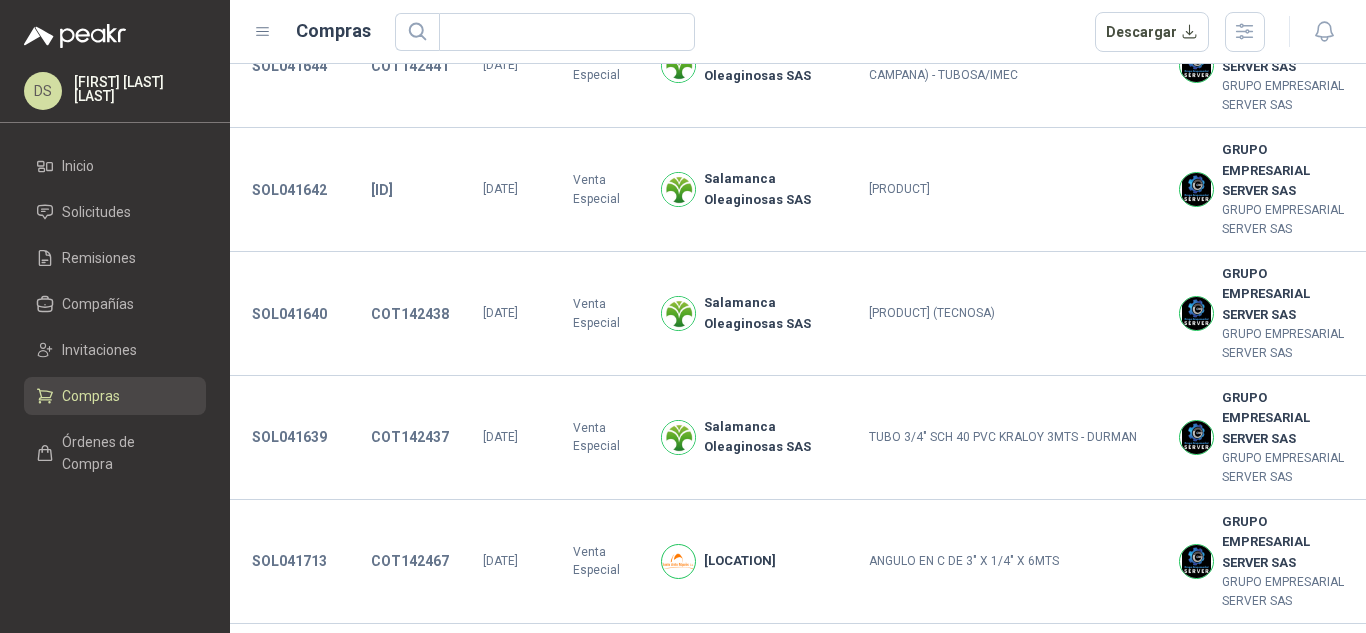 click on "[NUMBER] / página" at bounding box center (1281, 2635) 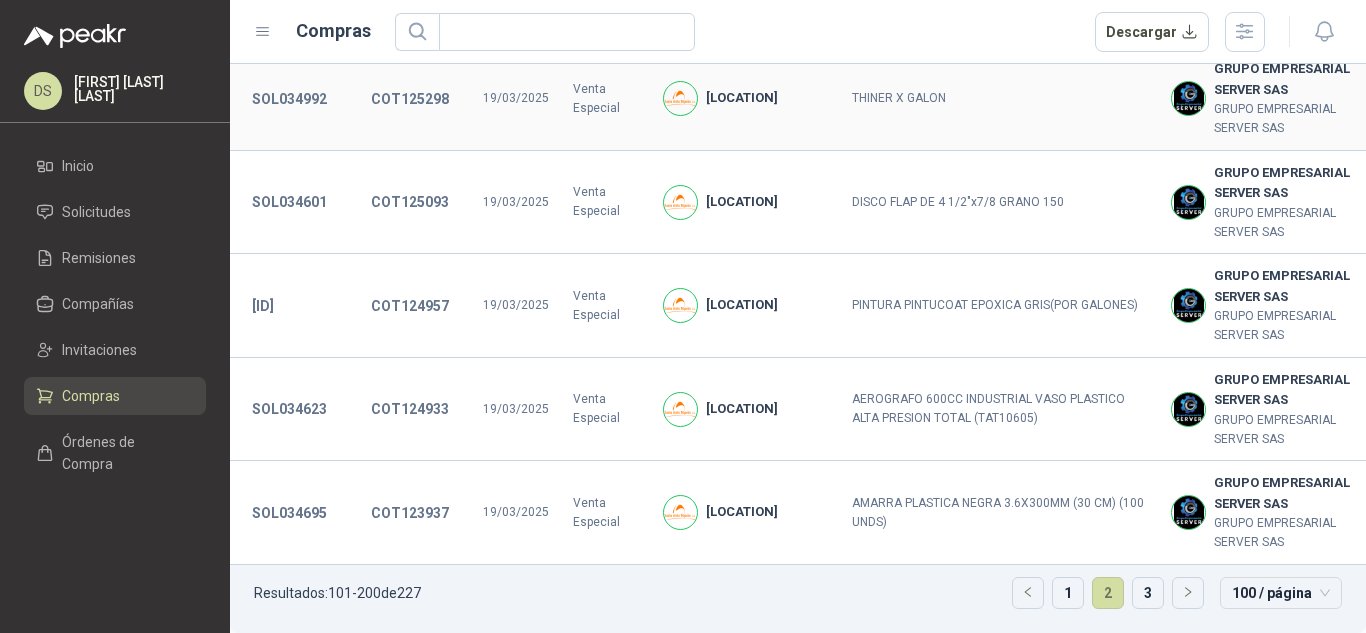 type 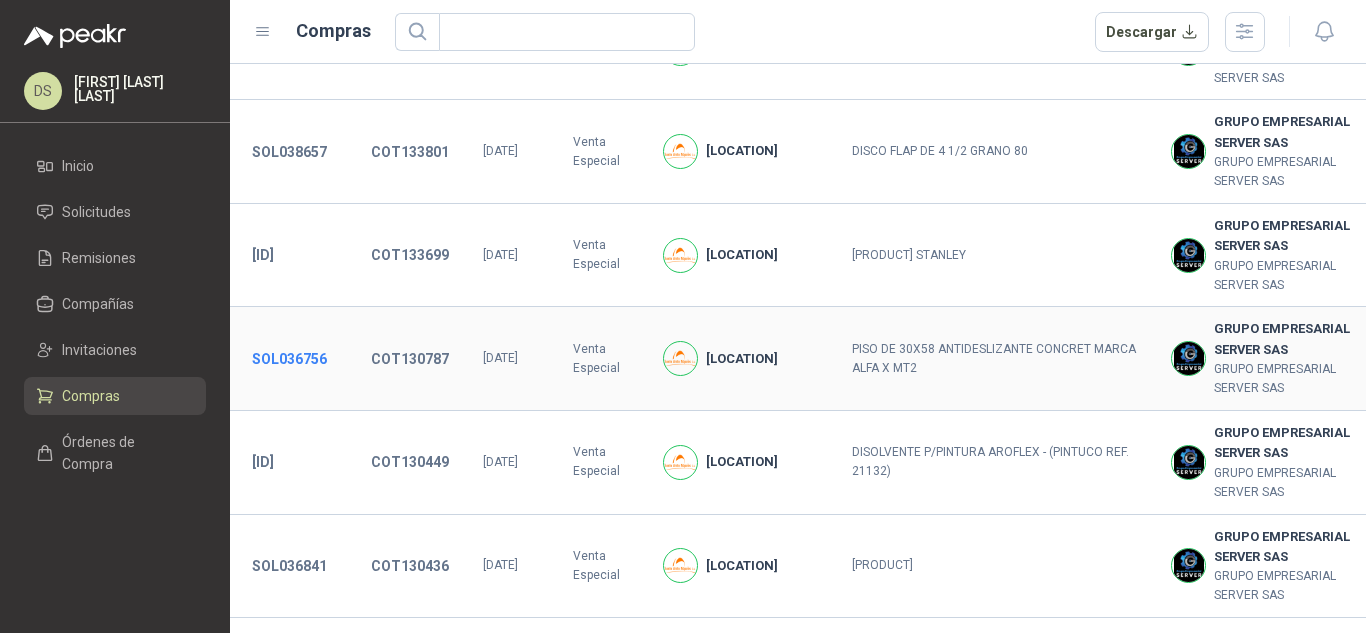 click on "SOL036756" at bounding box center (289, 359) 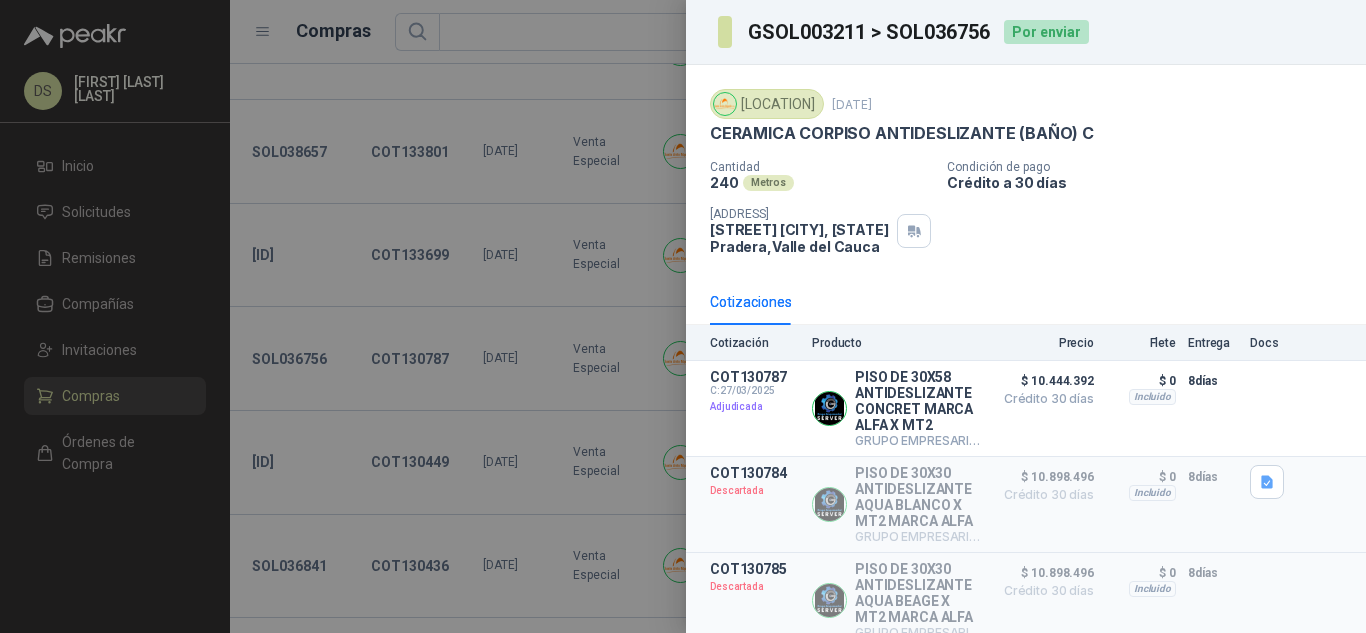 click on "GSOL003211 > SOL036756" at bounding box center [870, 32] 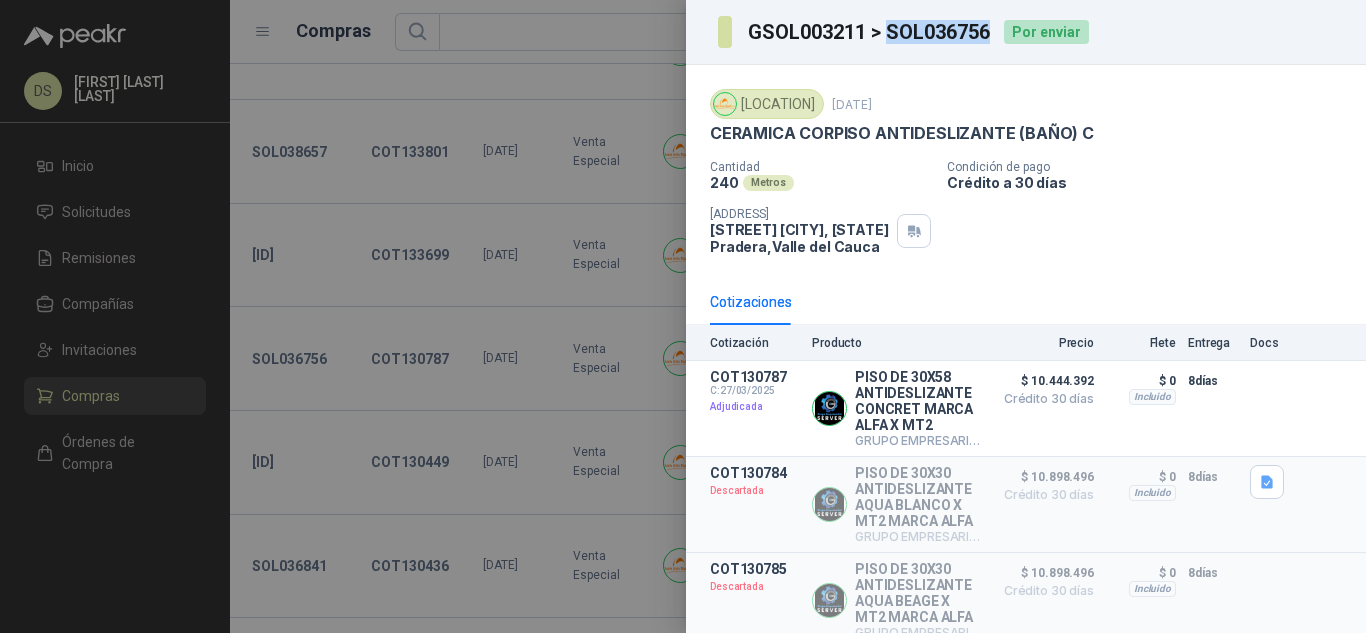 click on "GSOL003211 > SOL036756" at bounding box center (870, 32) 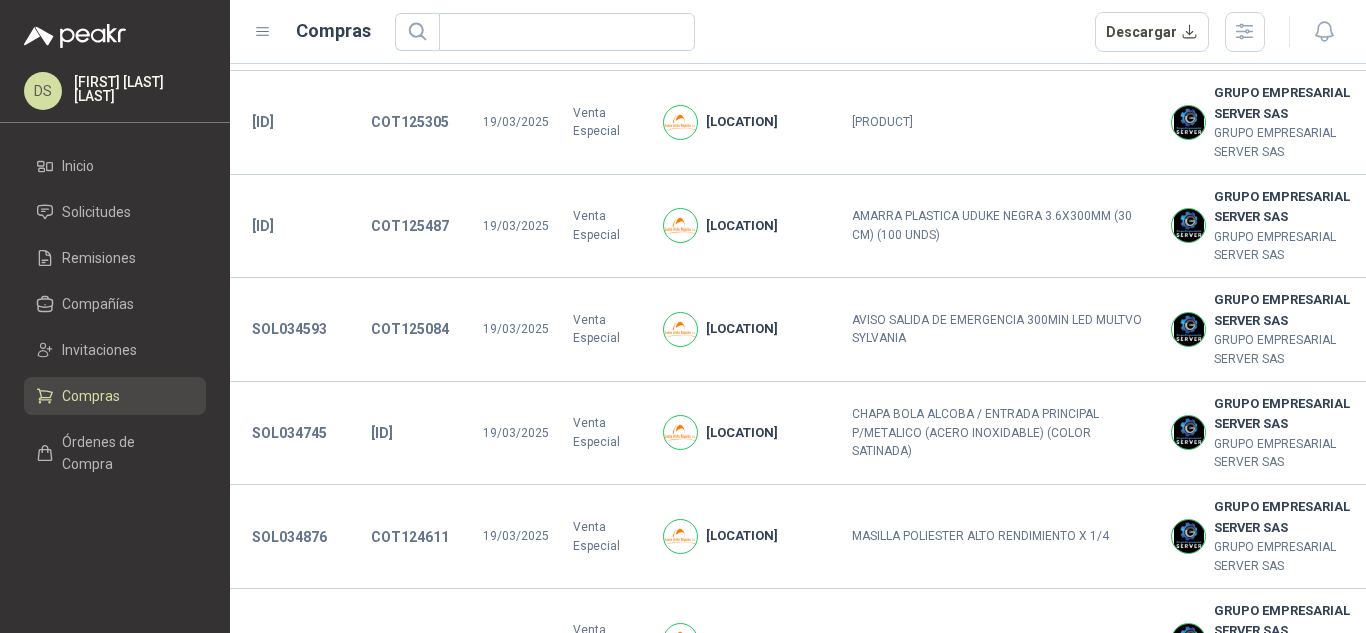 scroll, scrollTop: 9904, scrollLeft: 0, axis: vertical 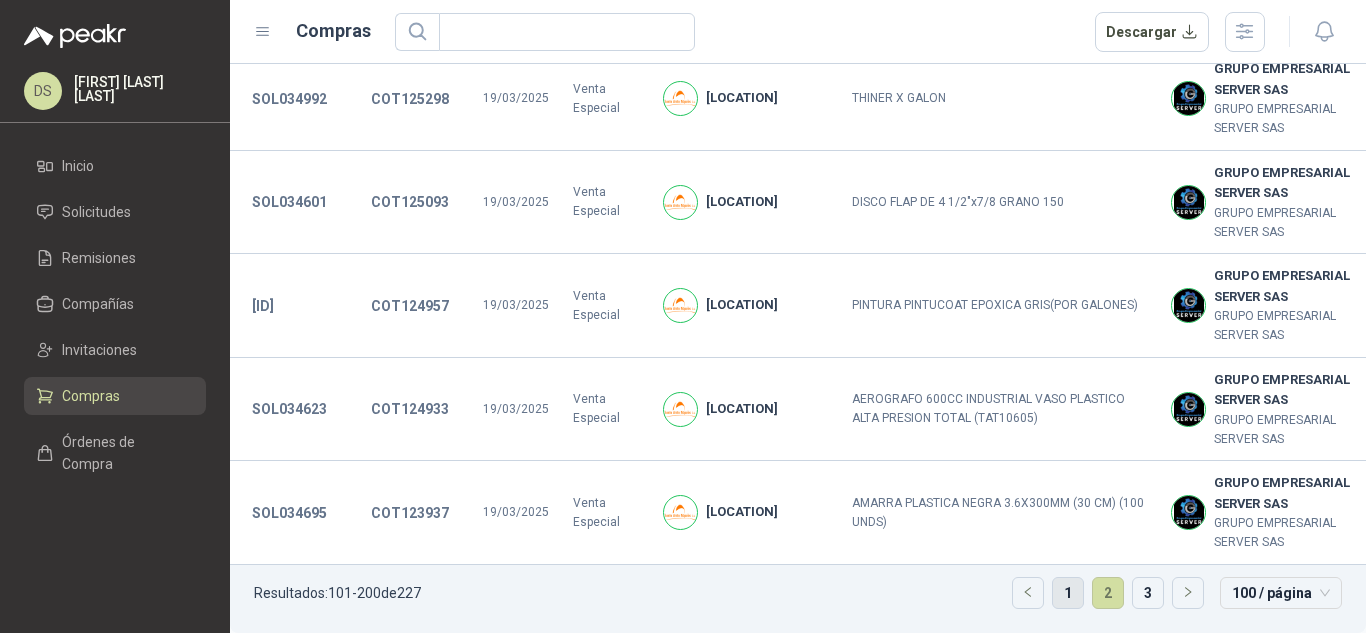 click on "1" at bounding box center (1068, 593) 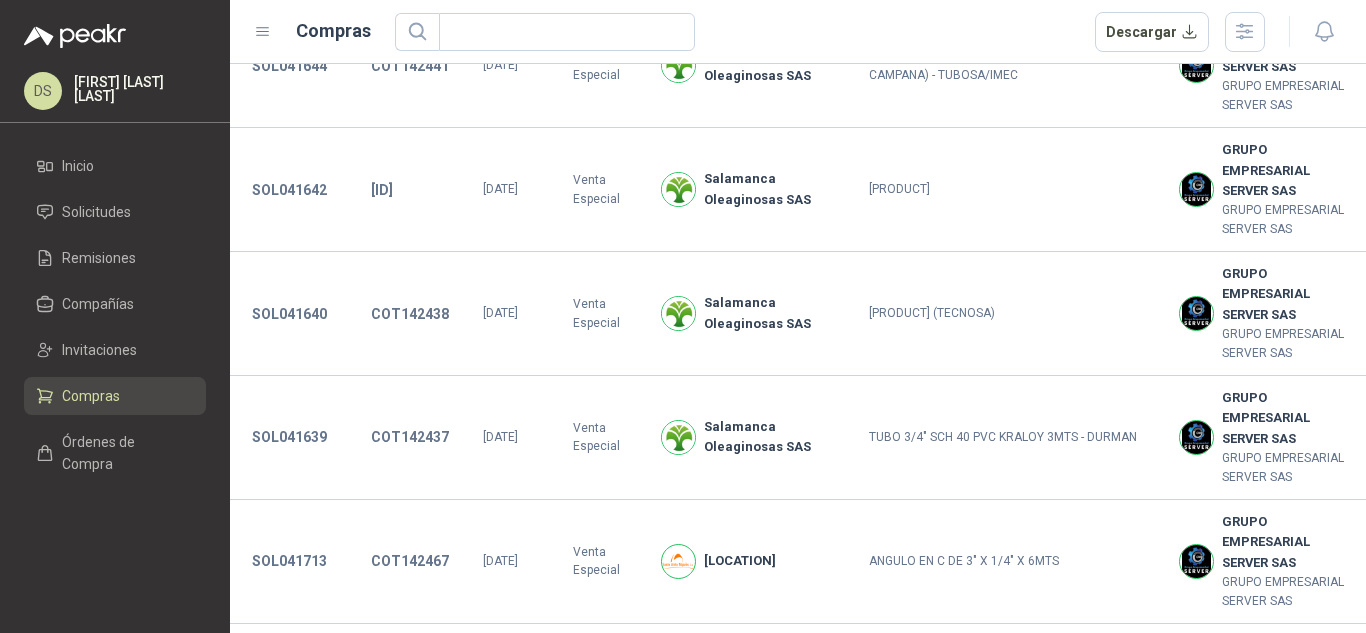 type 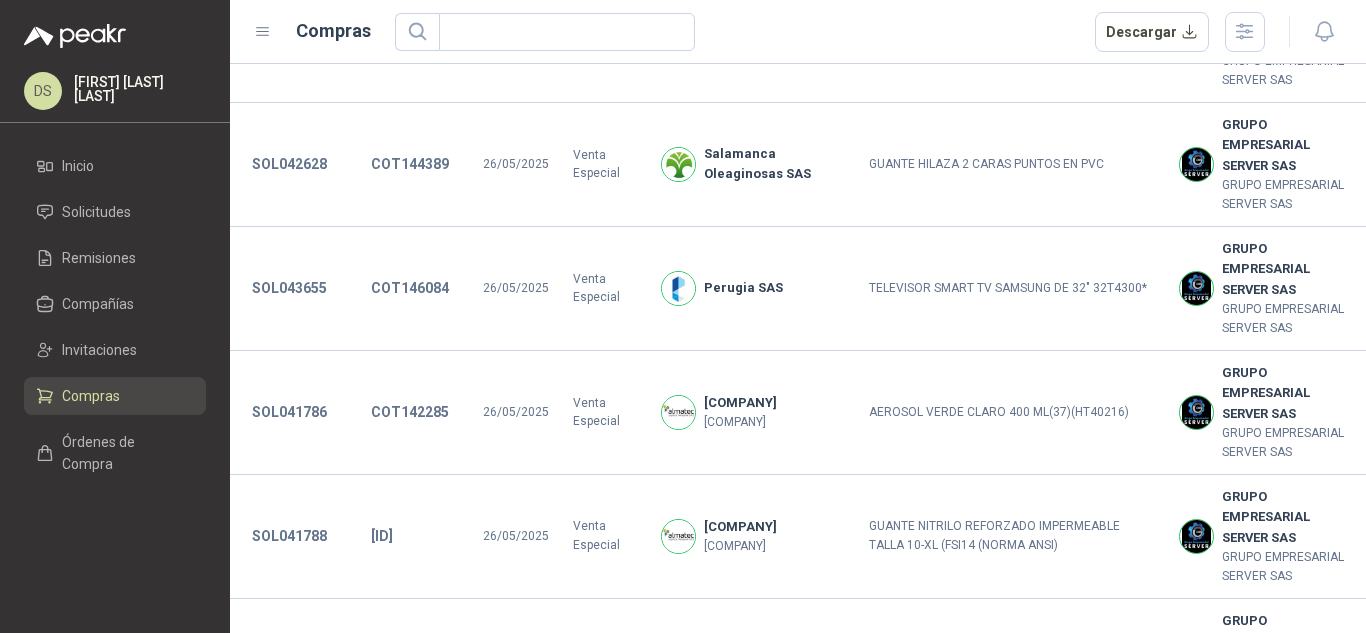 scroll, scrollTop: 5098, scrollLeft: 0, axis: vertical 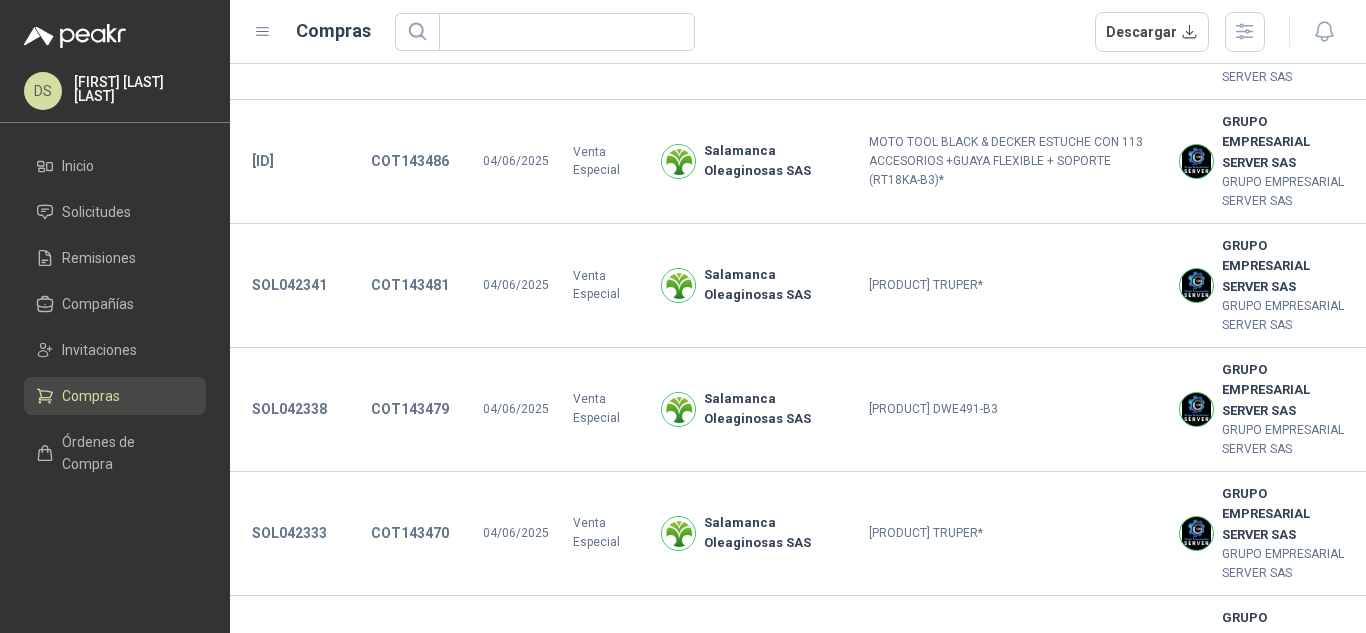 click on "SOL043761" at bounding box center (289, 1401) 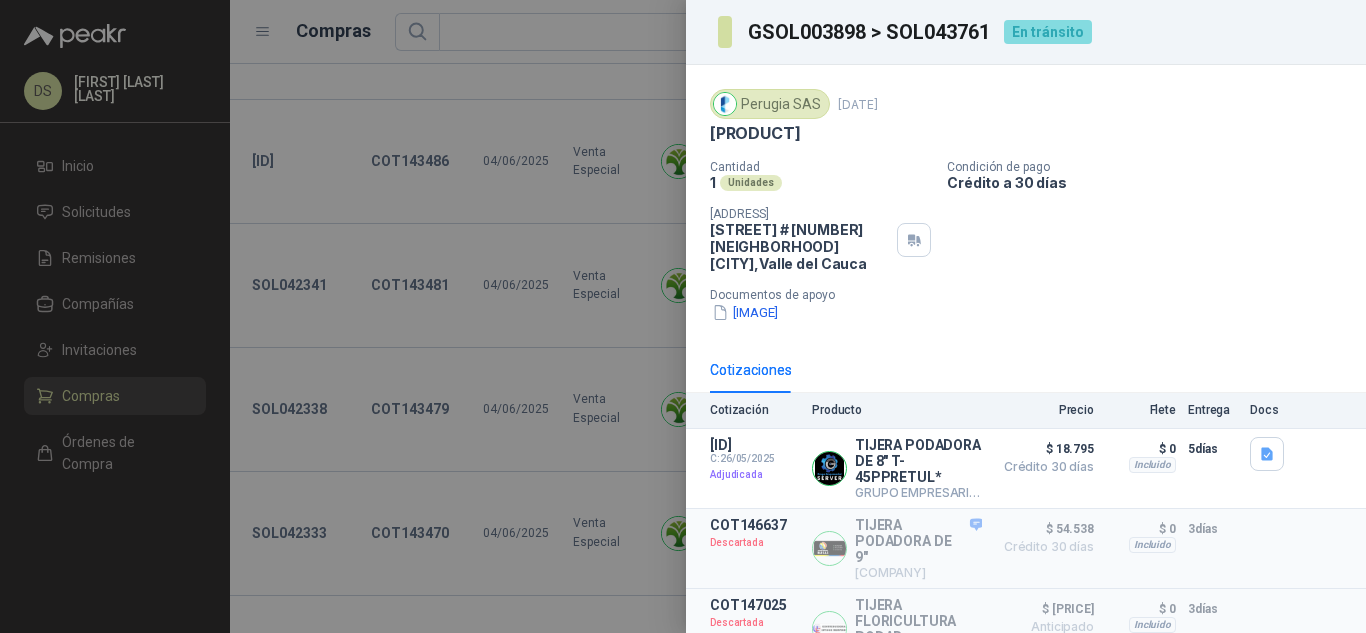 click on "GSOL003898 > SOL043761" at bounding box center (870, 32) 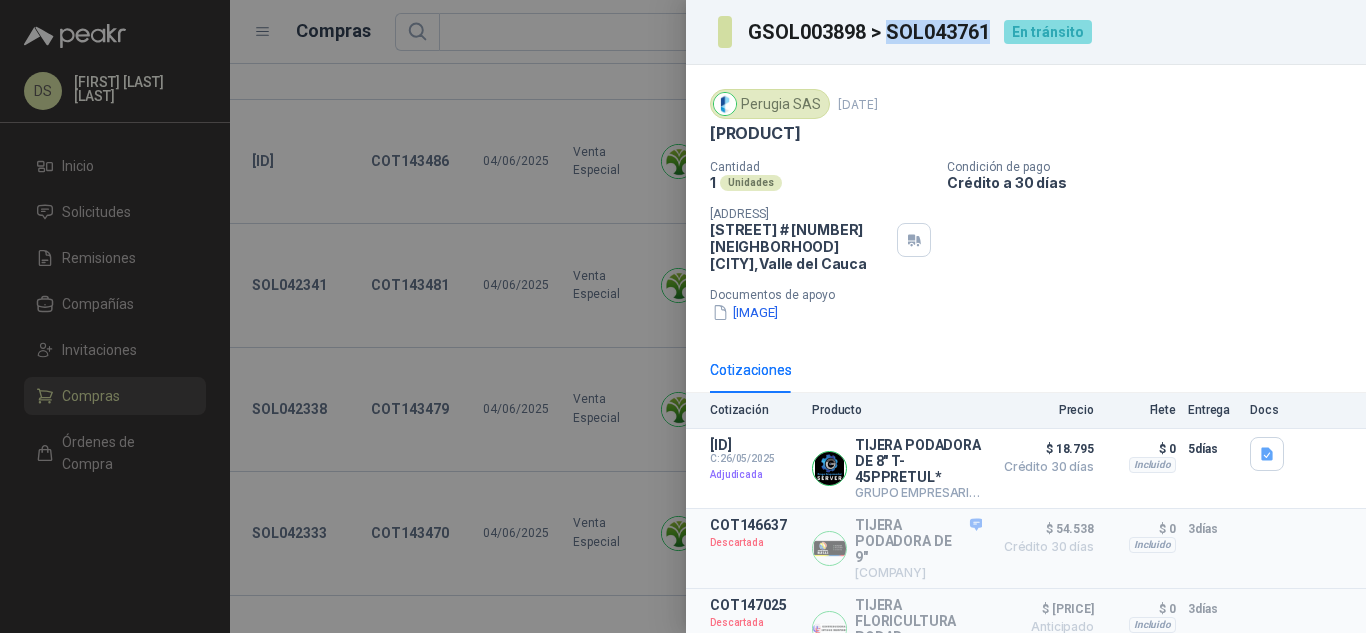 click on "GSOL003898 > SOL043761" at bounding box center [870, 32] 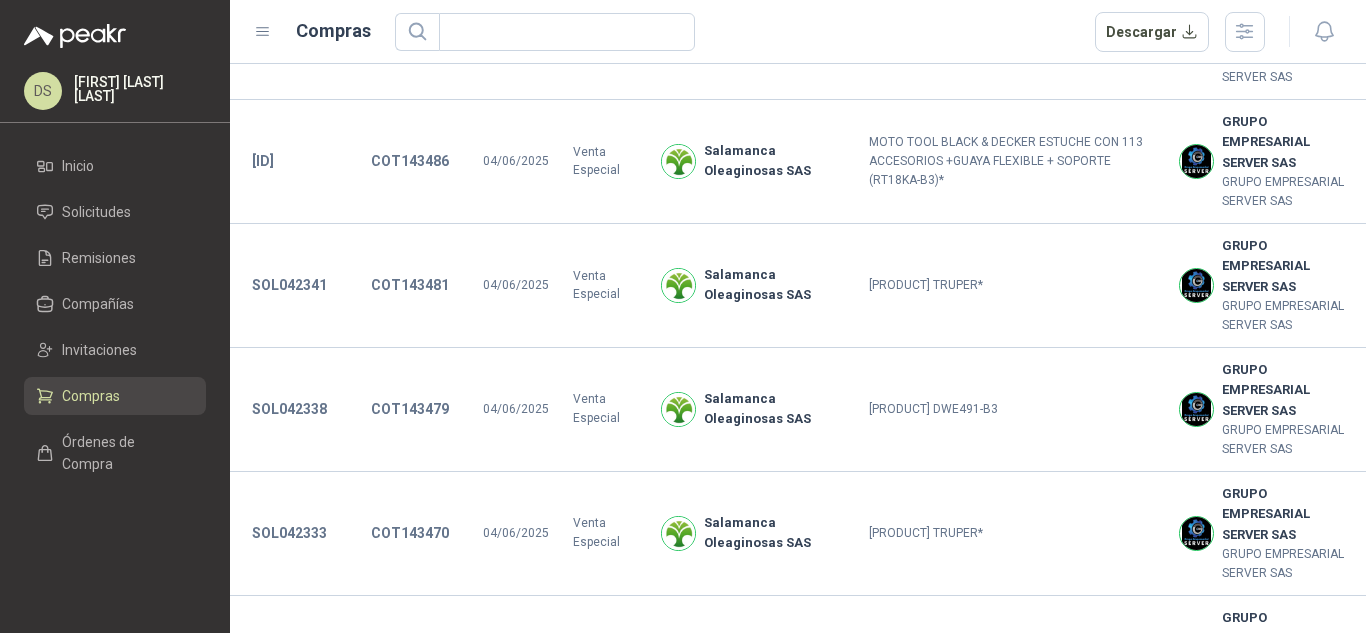 type 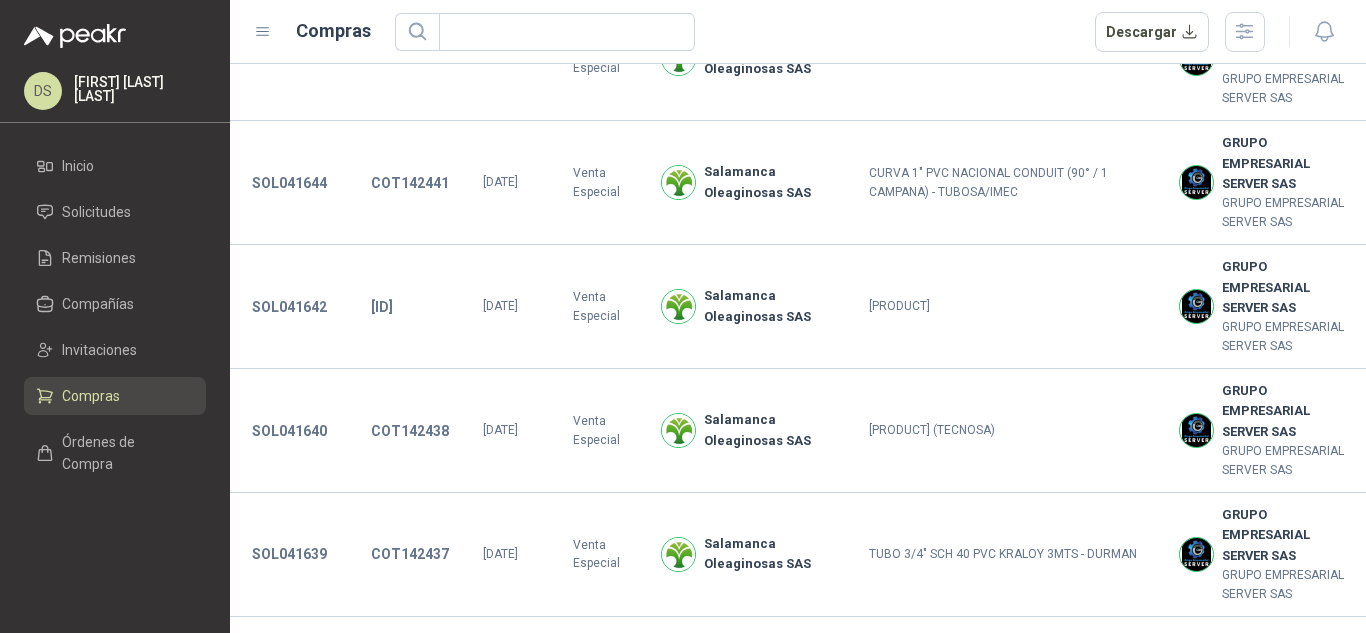 scroll, scrollTop: 9904, scrollLeft: 0, axis: vertical 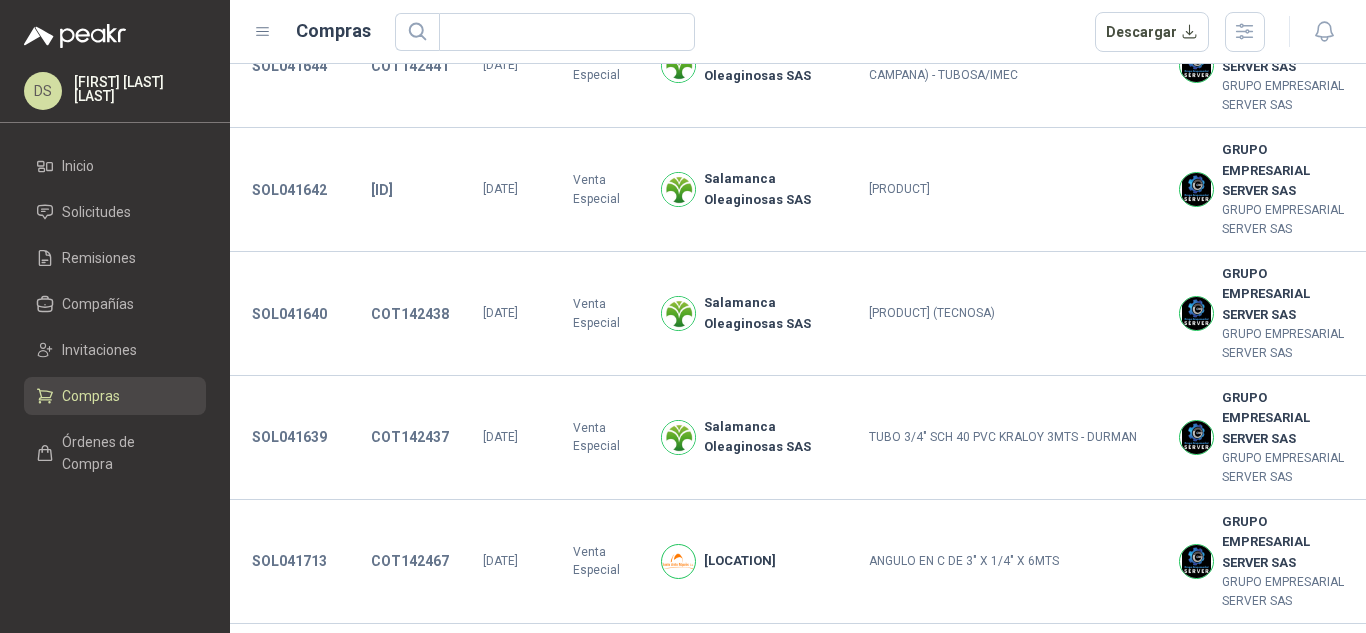 click on "2" at bounding box center [1108, 2635] 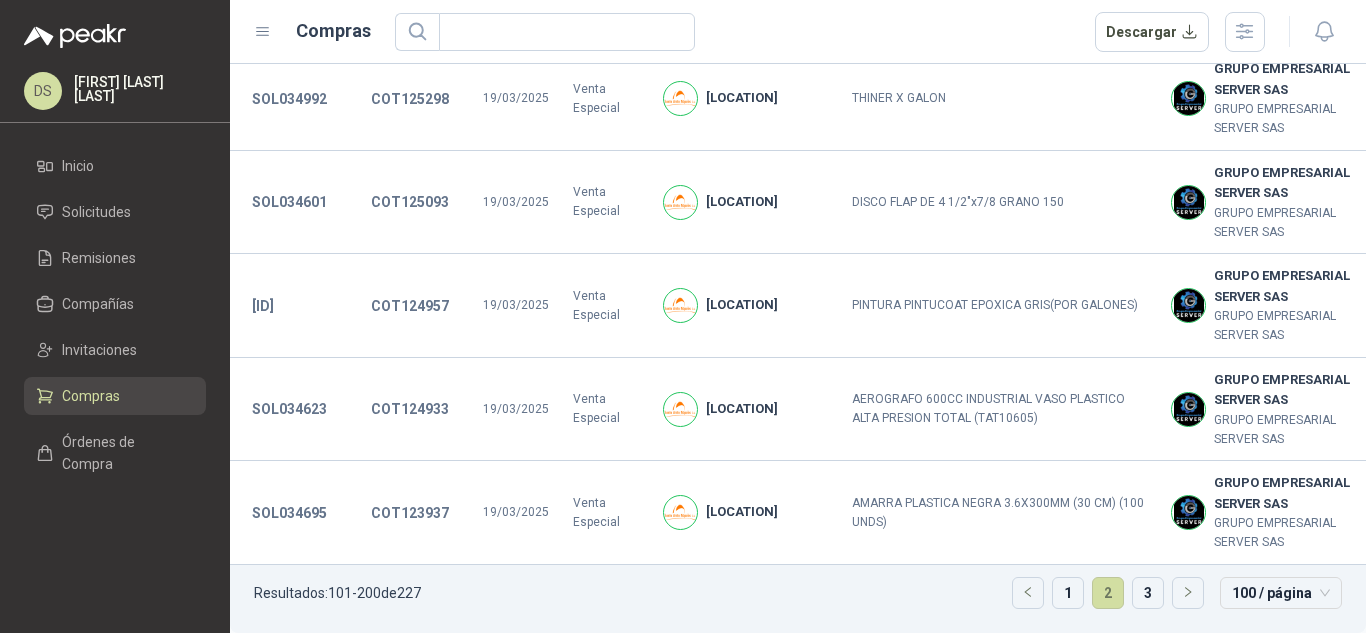 scroll, scrollTop: 5503, scrollLeft: 0, axis: vertical 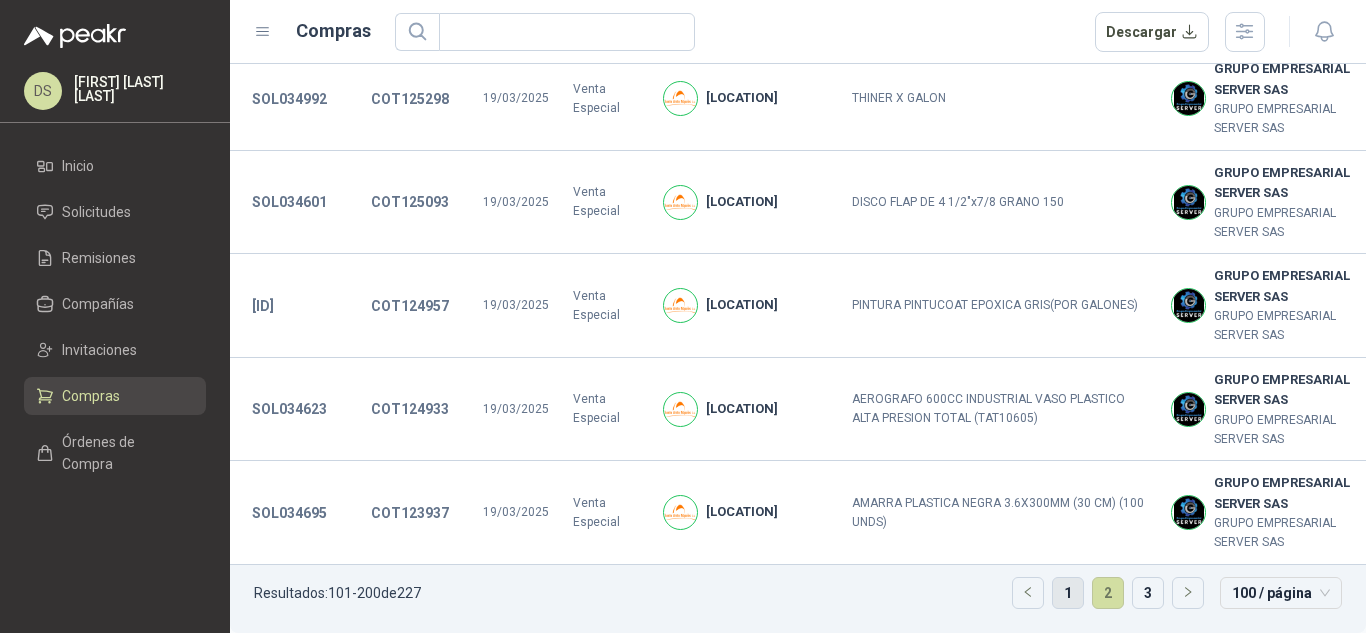 click on "1" at bounding box center [1068, 593] 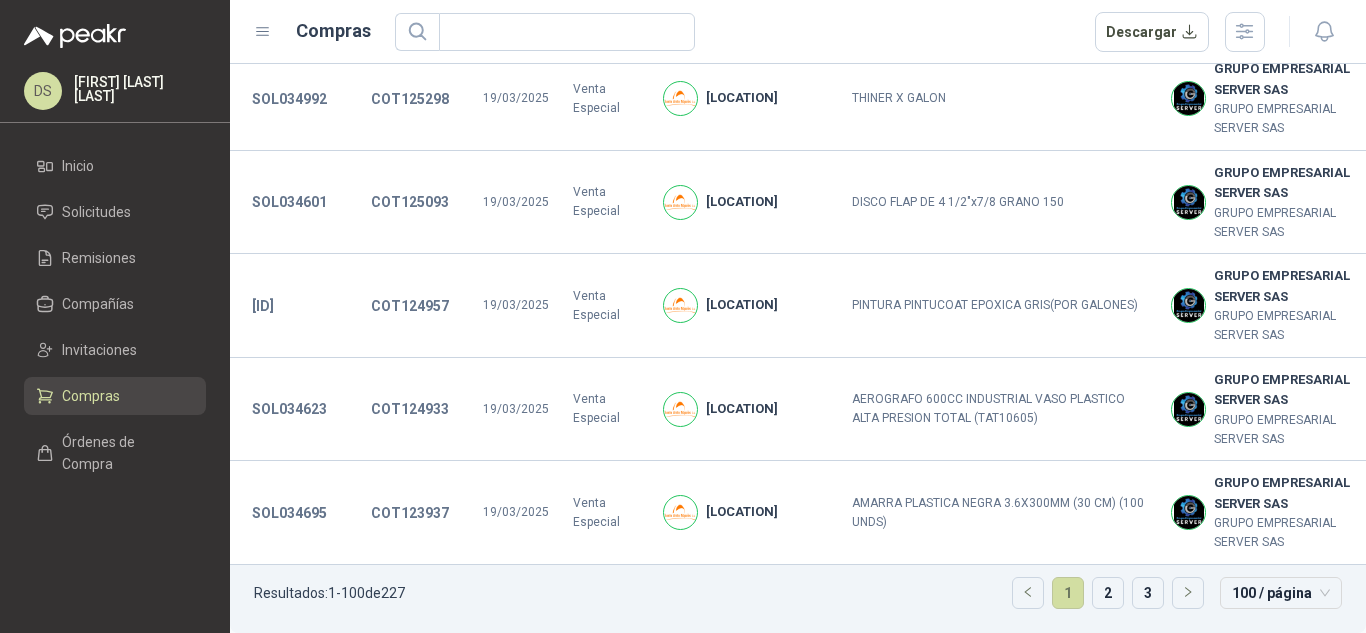click on "Solicitud Cotización F. Compra Concepto Comprador Material Vendedor SOL040640 COT138963 06/05/2025   Venta Especial Salamanca Oleaginosas SAS CAJA OCTAGONAL CERTIFICADA PLASTICA INDUMA GRUPO EMPRESARIAL SERVER SAS GRUPO EMPRESARIAL SERVER SAS SOL040634 COT138960 06/05/2025   Venta Especial Salamanca Oleaginosas SAS GRIFO CROMADO SATINADO GRIVAL * GRUPO EMPRESARIAL SERVER SAS GRUPO EMPRESARIAL SERVER SAS SOL040633 COT138959 06/05/2025   Venta Especial Salamanca Oleaginosas SAS PIEDRA PULIR DE 4" GRANO 80 ABRACOL * GRUPO EMPRESARIAL SERVER SAS GRUPO EMPRESARIAL SERVER SAS SOL040210 COT138596 05/05/2025   Venta Especial Santa Anita Napoles TEJA DE ZINC DE 3.66 CALIBRE 30 * GRUPO EMPRESARIAL SERVER SAS GRUPO EMPRESARIAL SERVER SAS SOL039918 COT137282 02/05/2025   Venta Especial Santa Anita Napoles GRANADA 2" NAPOLY LATON  GRUPO EMPRESARIAL SERVER SAS GRUPO EMPRESARIAL SERVER SAS SOL039907 COT137268 02/05/2025   Venta Especial Santa Anita Napoles SPRAY DE ZINC CLARO GAVANIZADO EN FRIO GRUPO EMPRESARIAL SERVER SAS" at bounding box center (798, -4600) 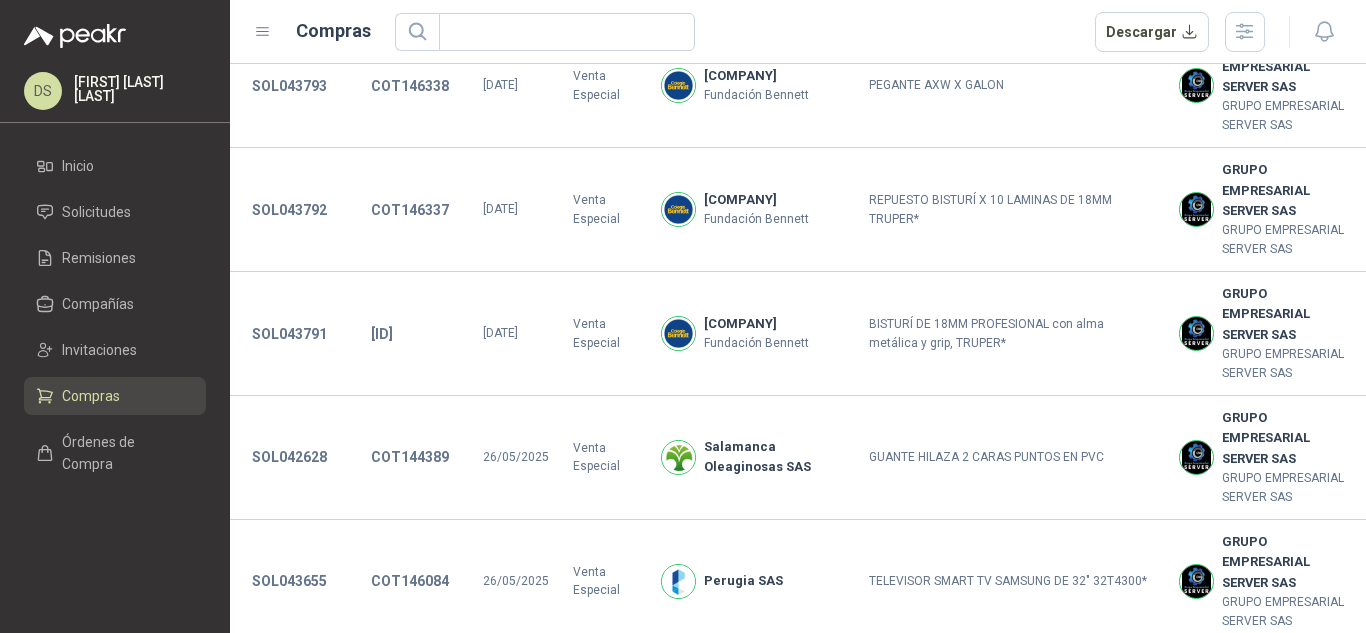scroll, scrollTop: 7237, scrollLeft: 0, axis: vertical 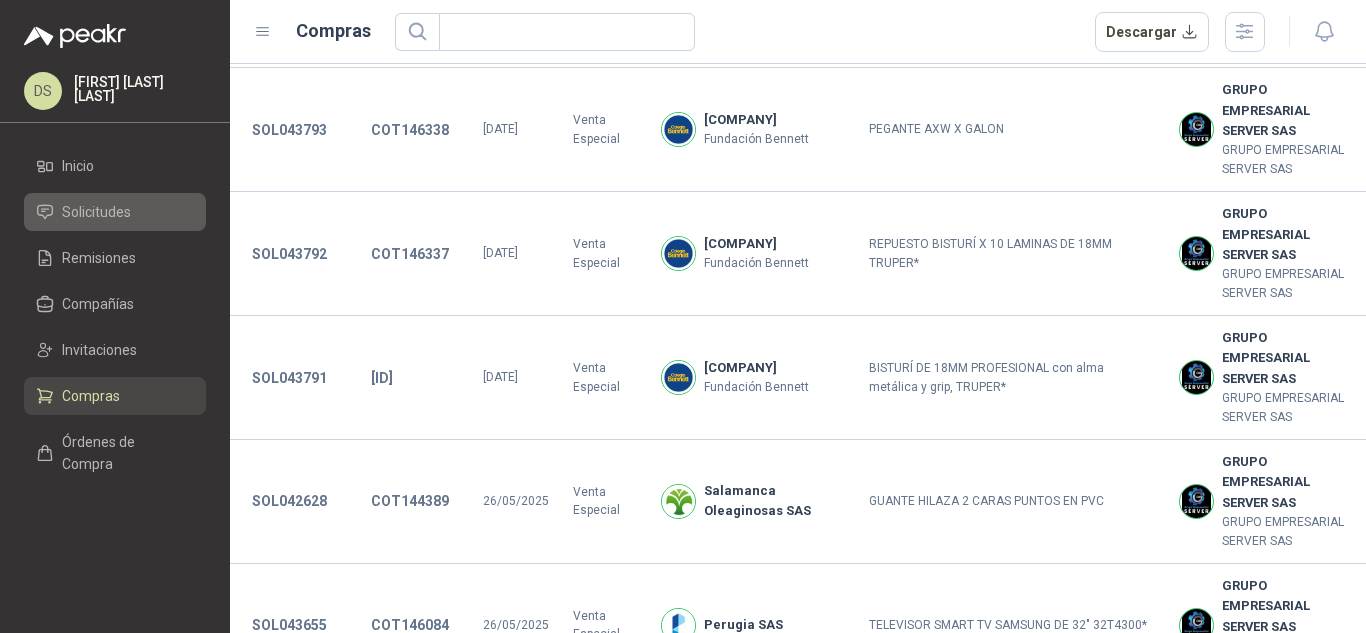 click on "Solicitudes" at bounding box center (115, 212) 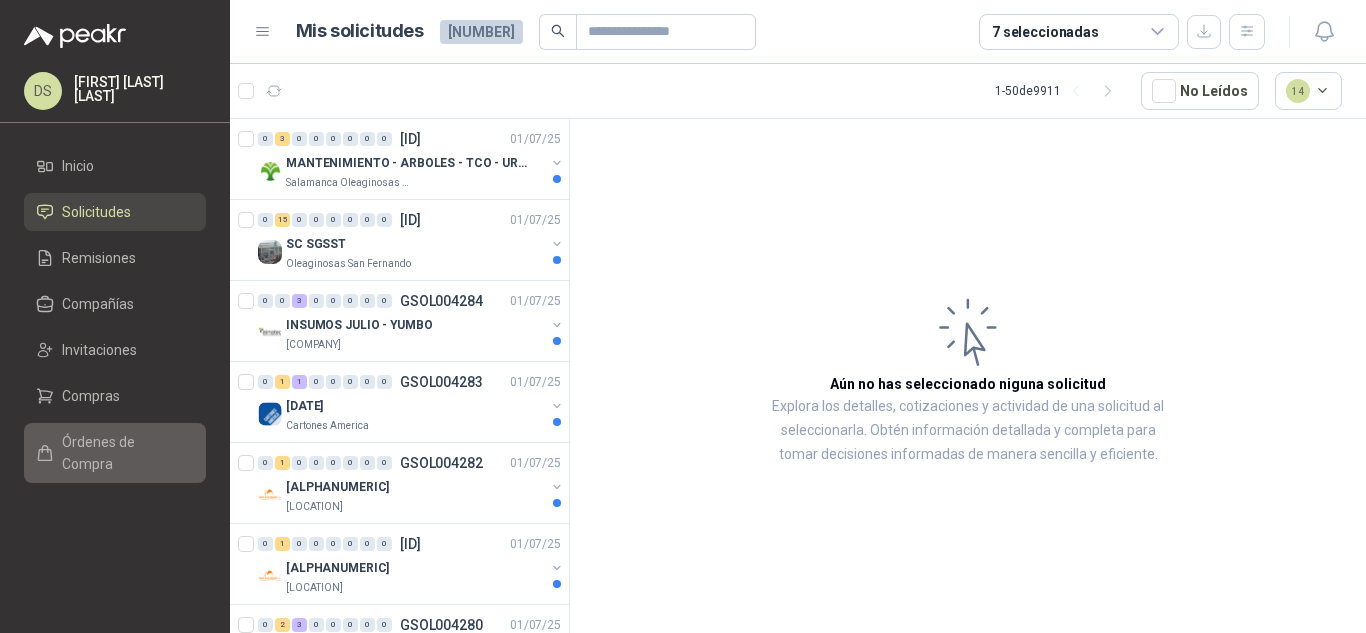 click on "Órdenes de Compra" at bounding box center [115, 453] 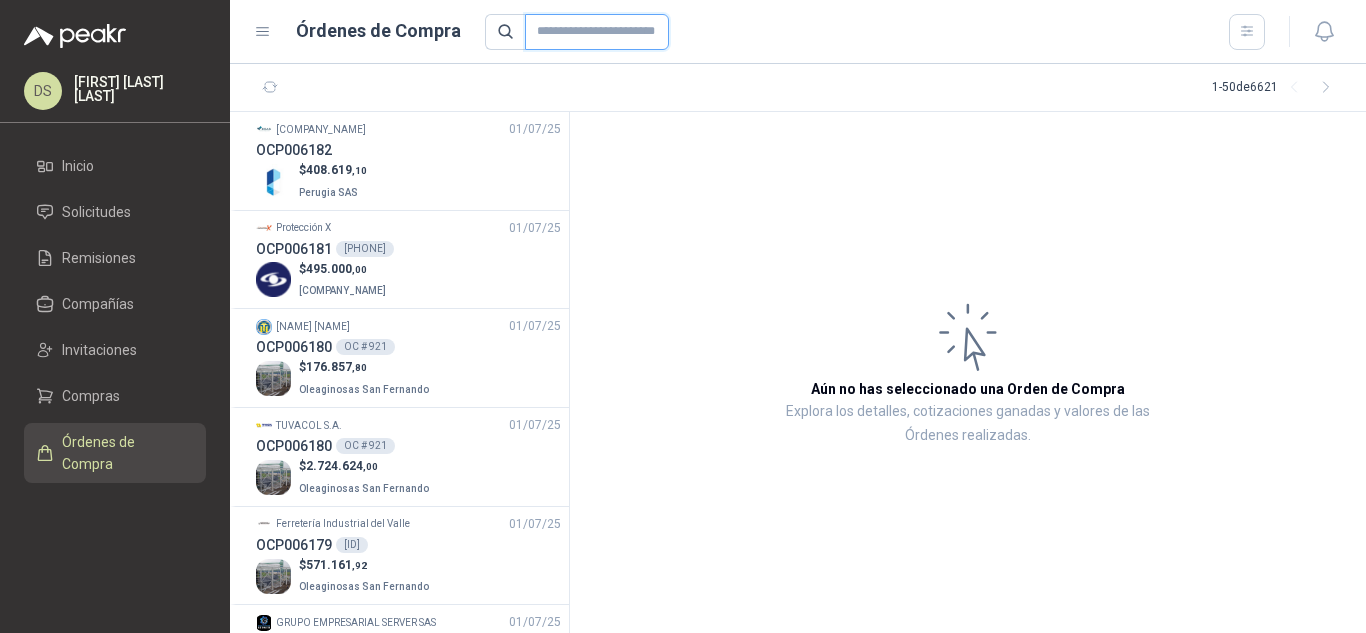 click at bounding box center [597, 32] 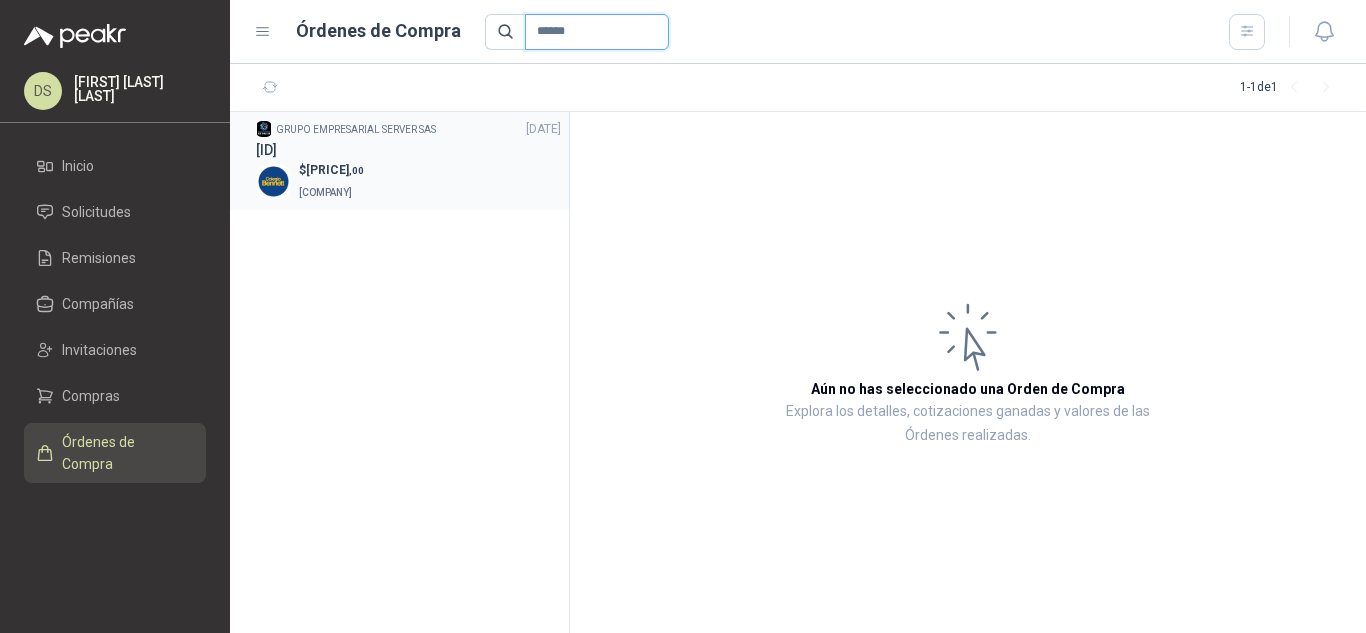 type on "******" 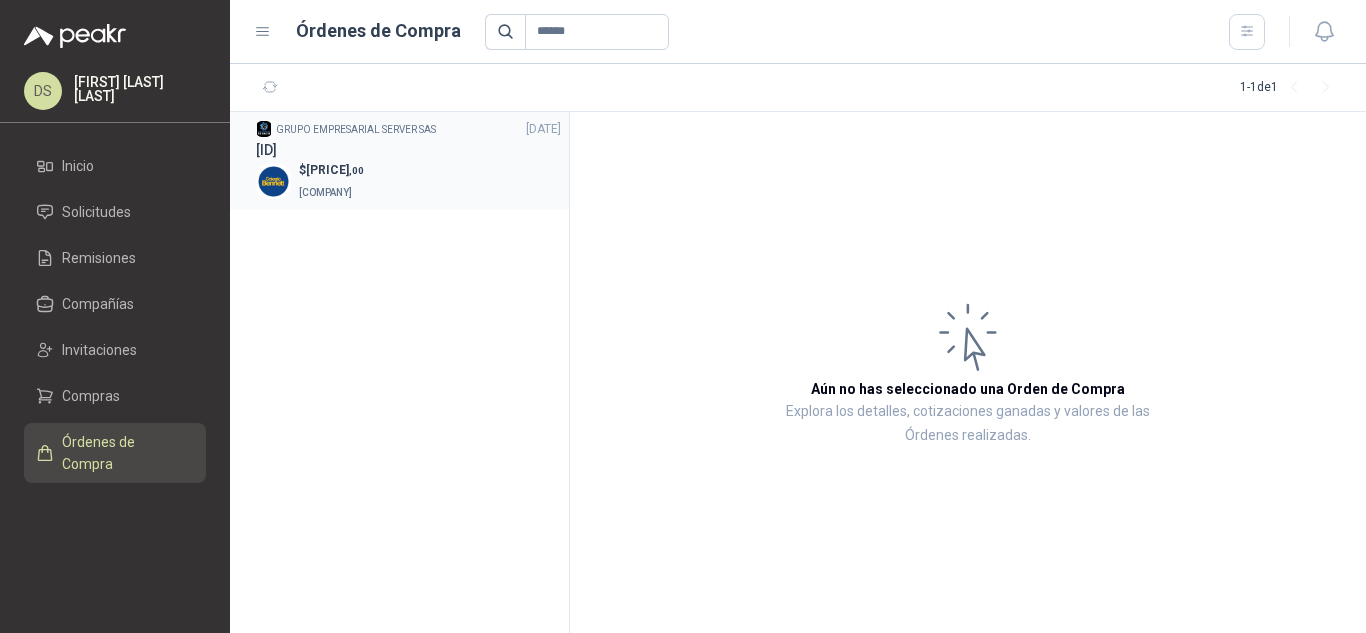 click on "GRUPO EMPRESARIAL SERVER SAS" at bounding box center (356, 130) 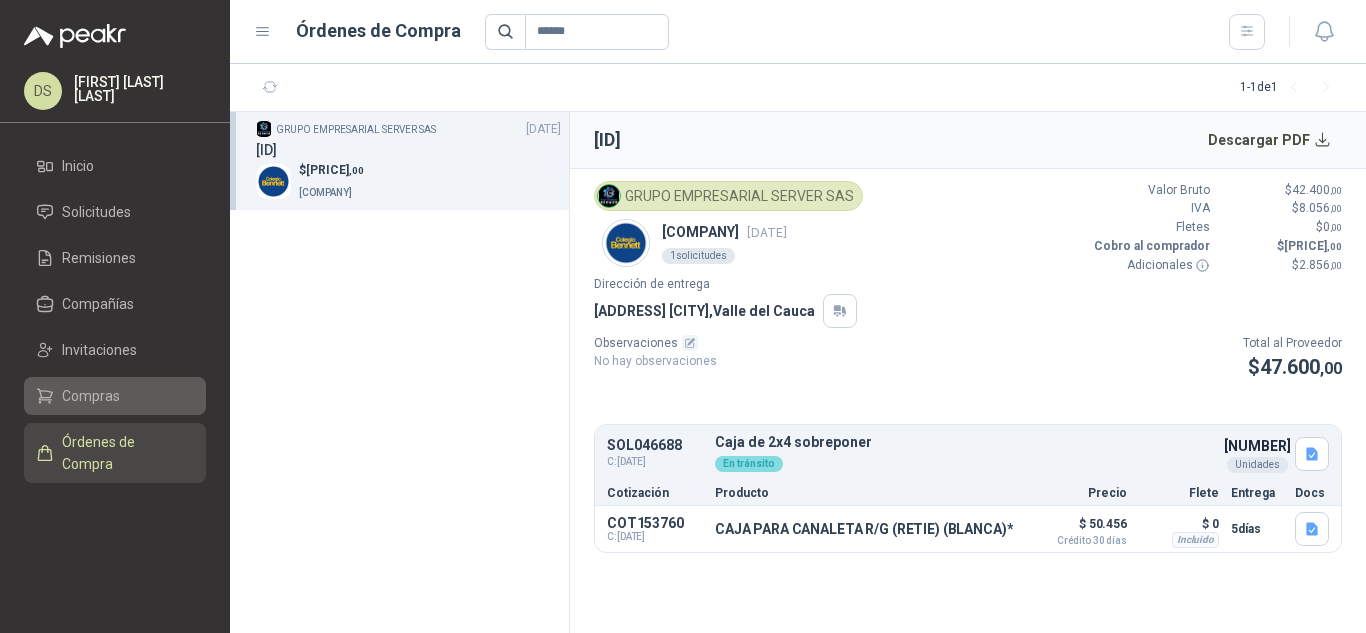 click on "Compras" at bounding box center [91, 396] 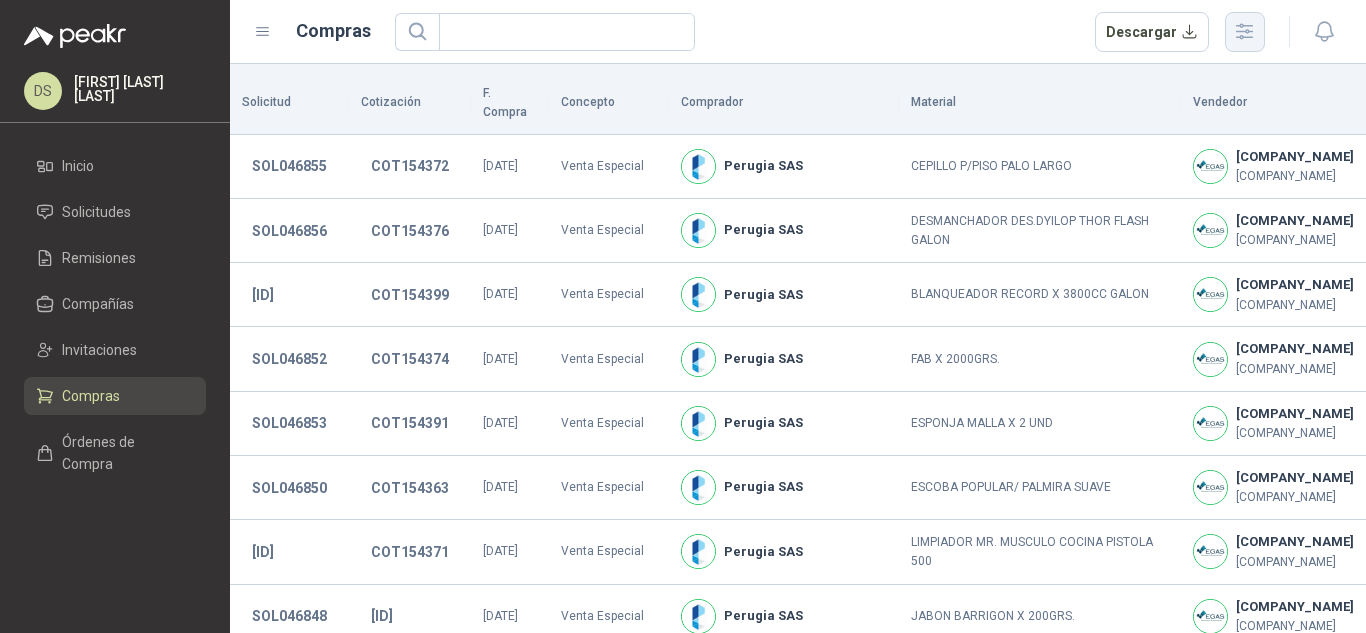 click at bounding box center (1244, 31) 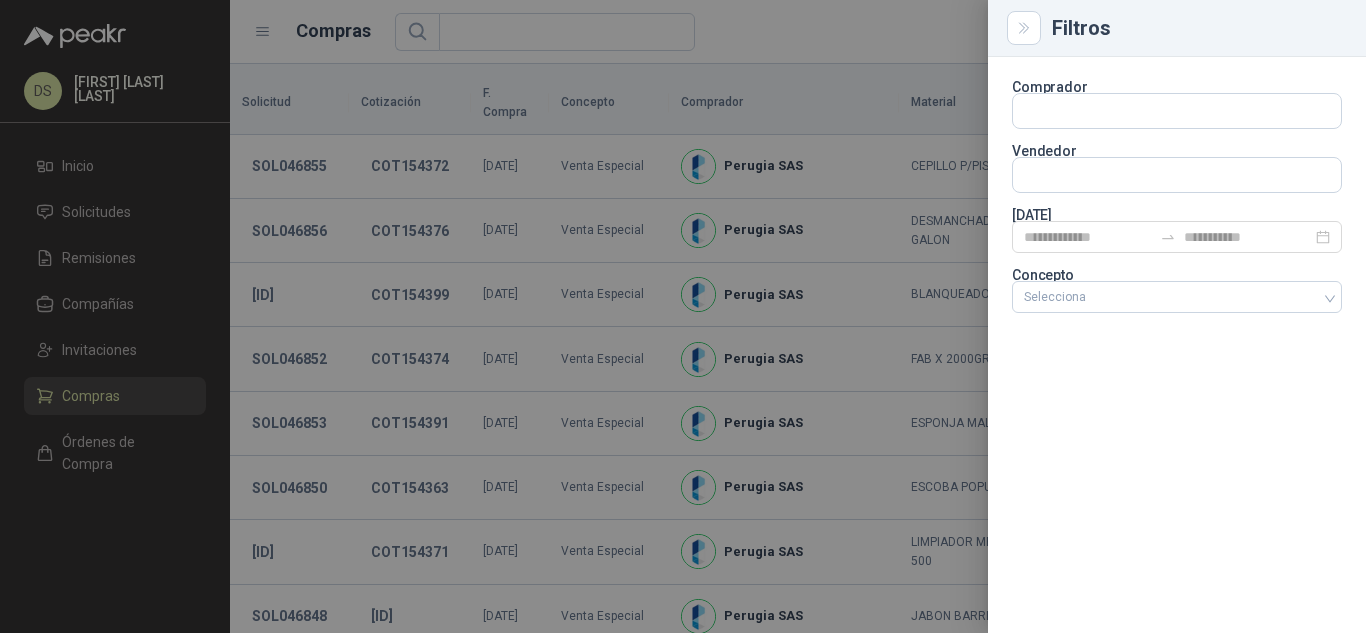 click at bounding box center (683, 316) 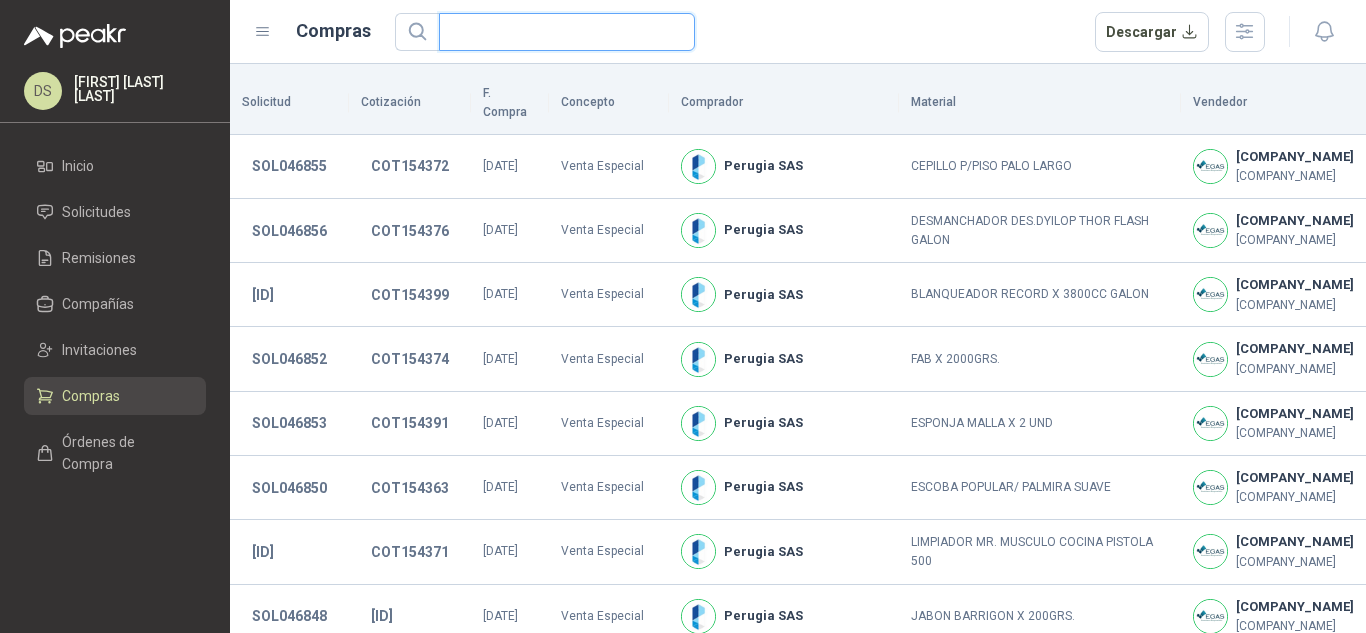 click at bounding box center (559, 32) 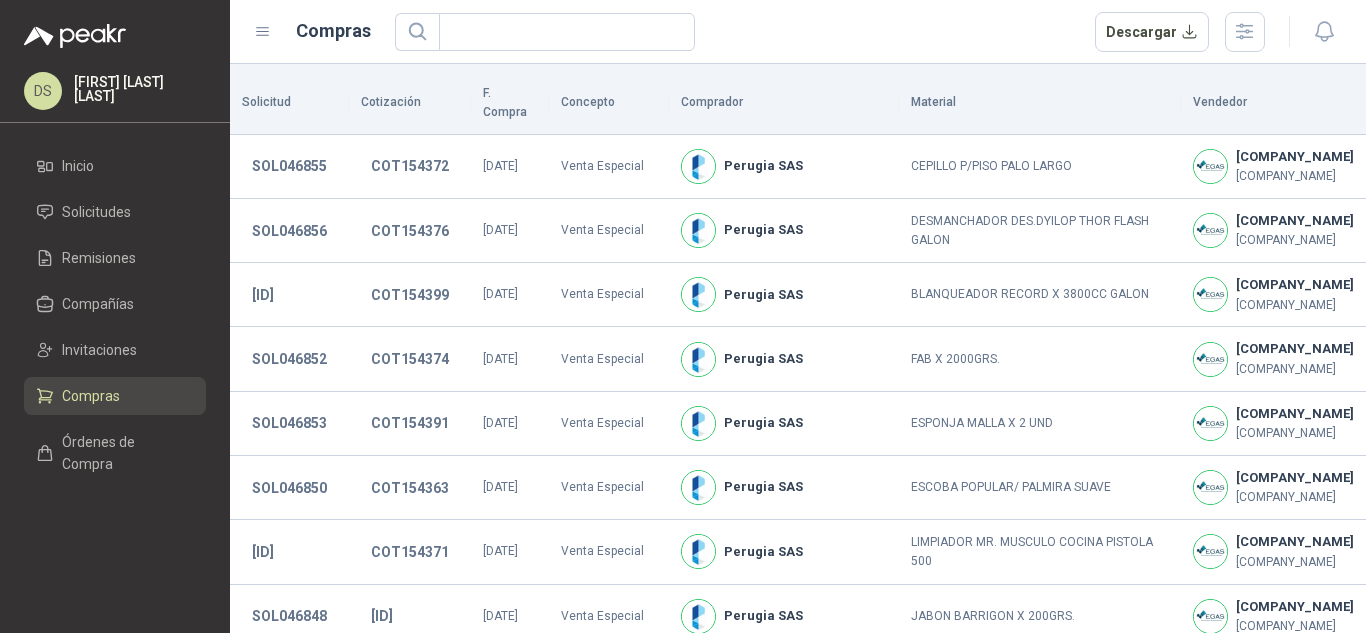 click on "Compras Descargar" at bounding box center [798, 32] 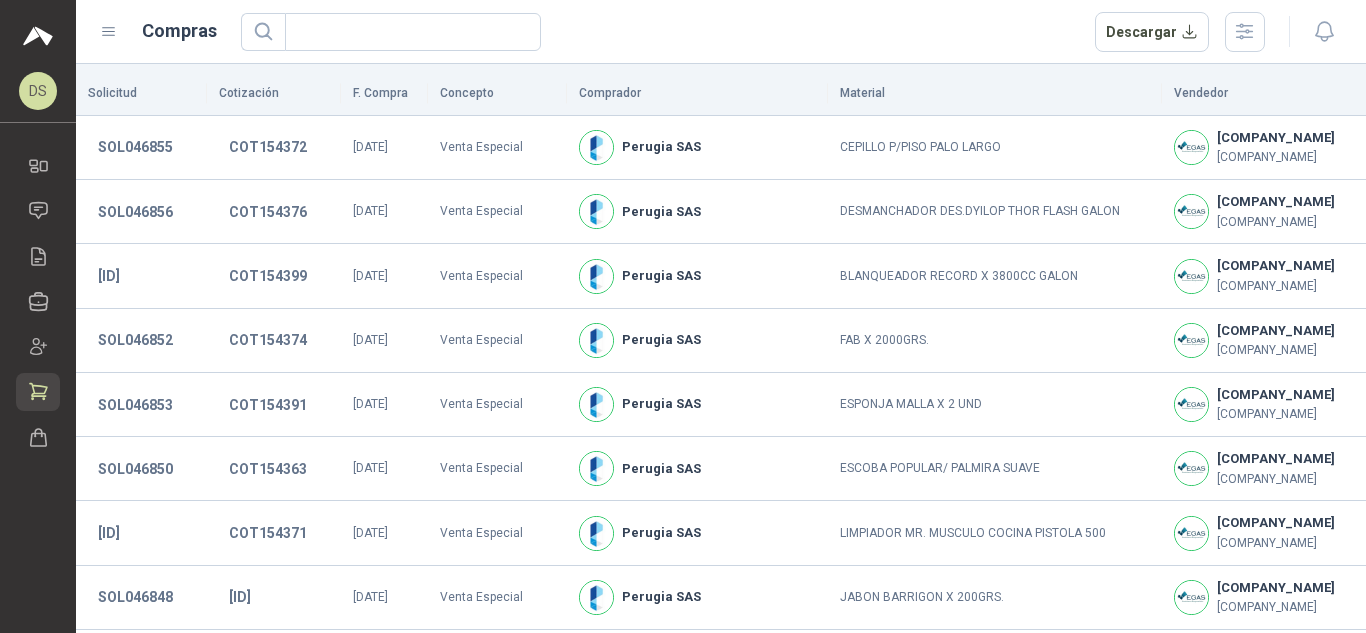click on "Compras Descargar" at bounding box center [682, 32] 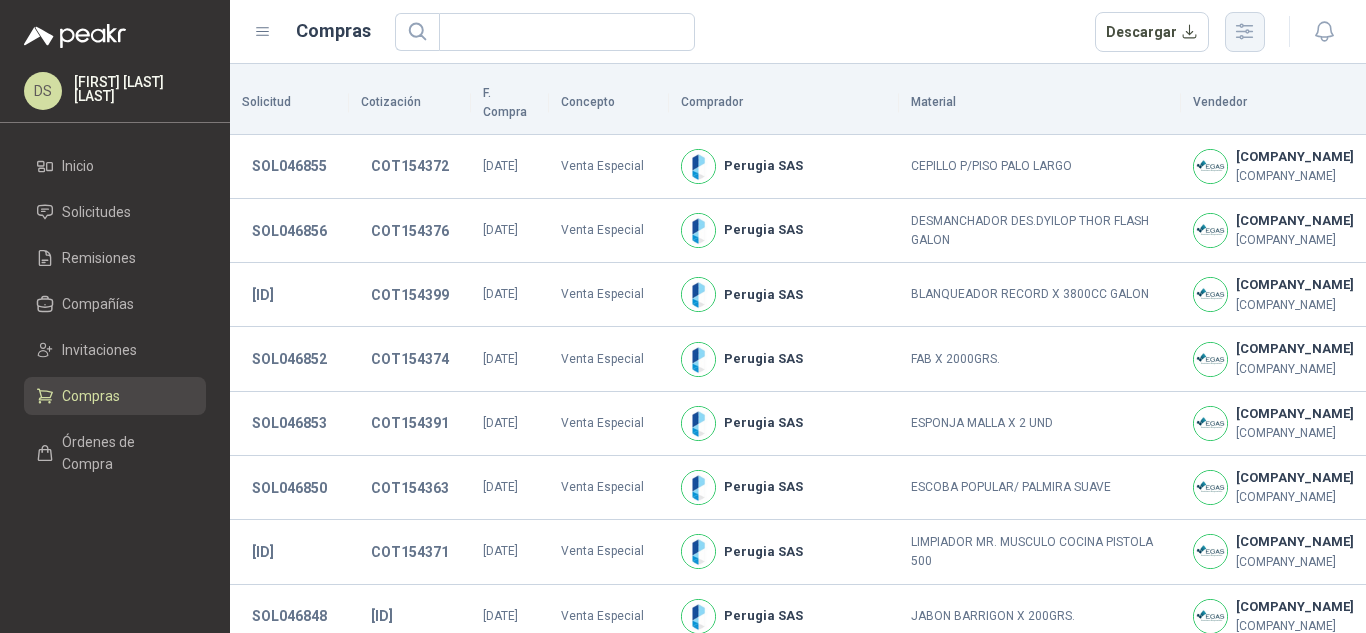 click at bounding box center [1245, 31] 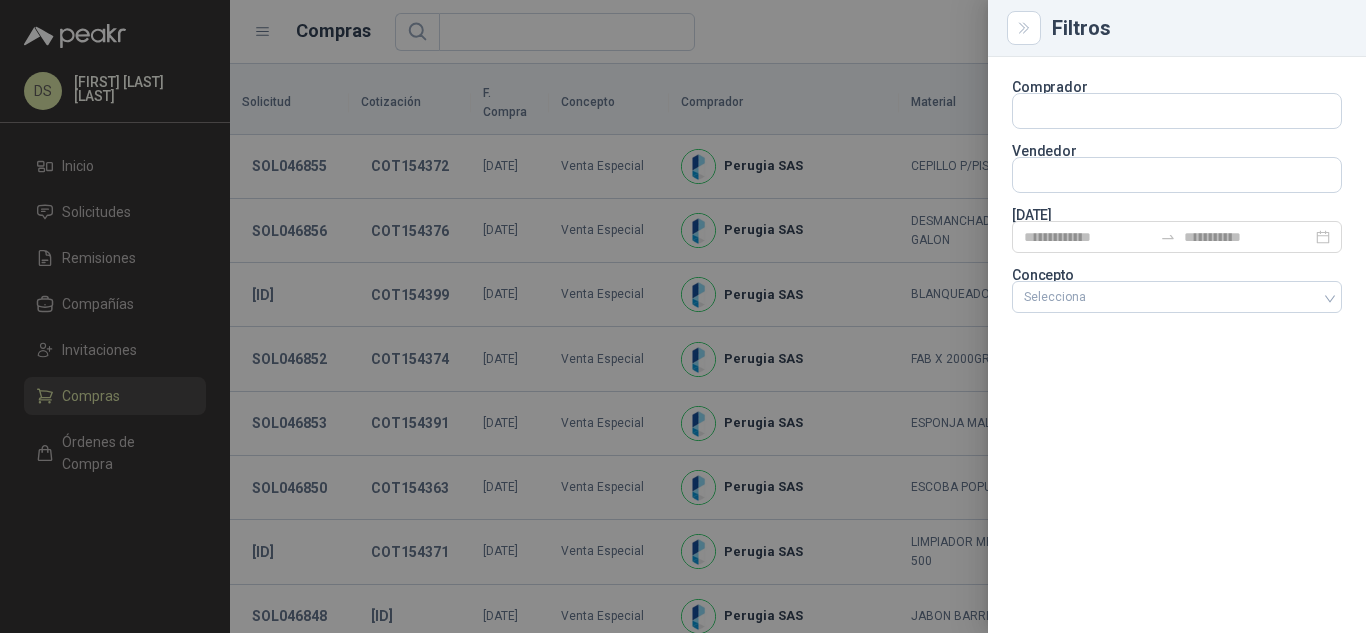 click at bounding box center (683, 316) 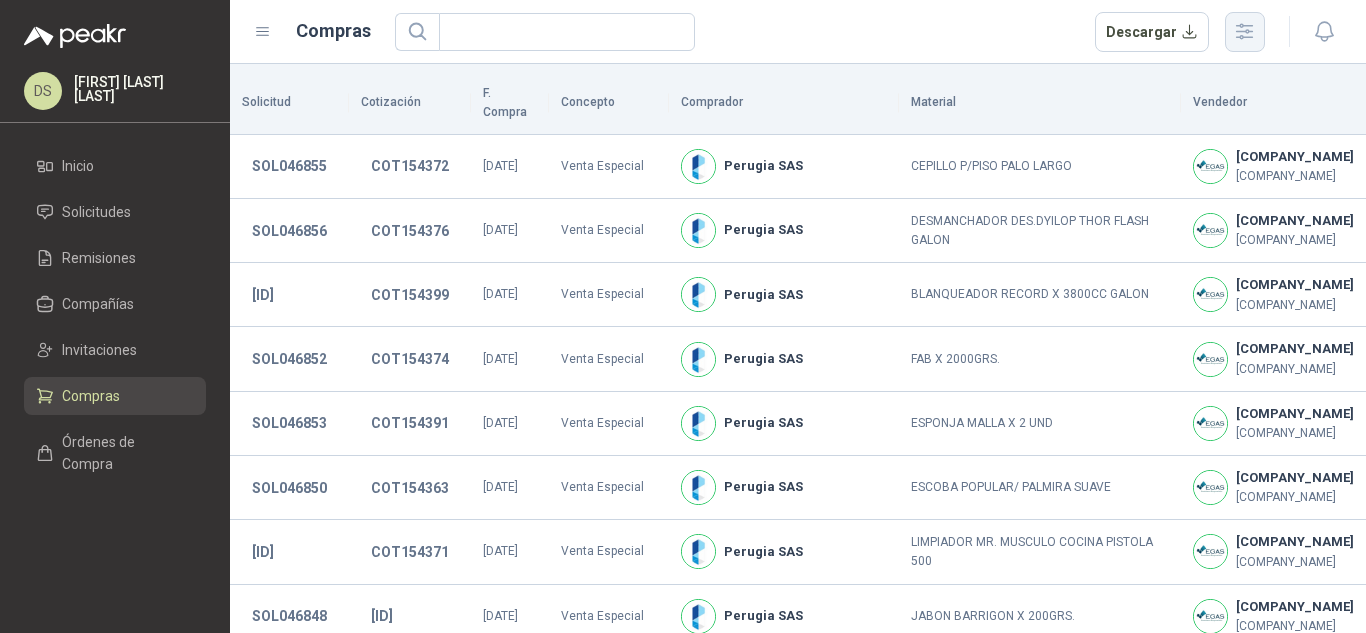 click at bounding box center [1244, 31] 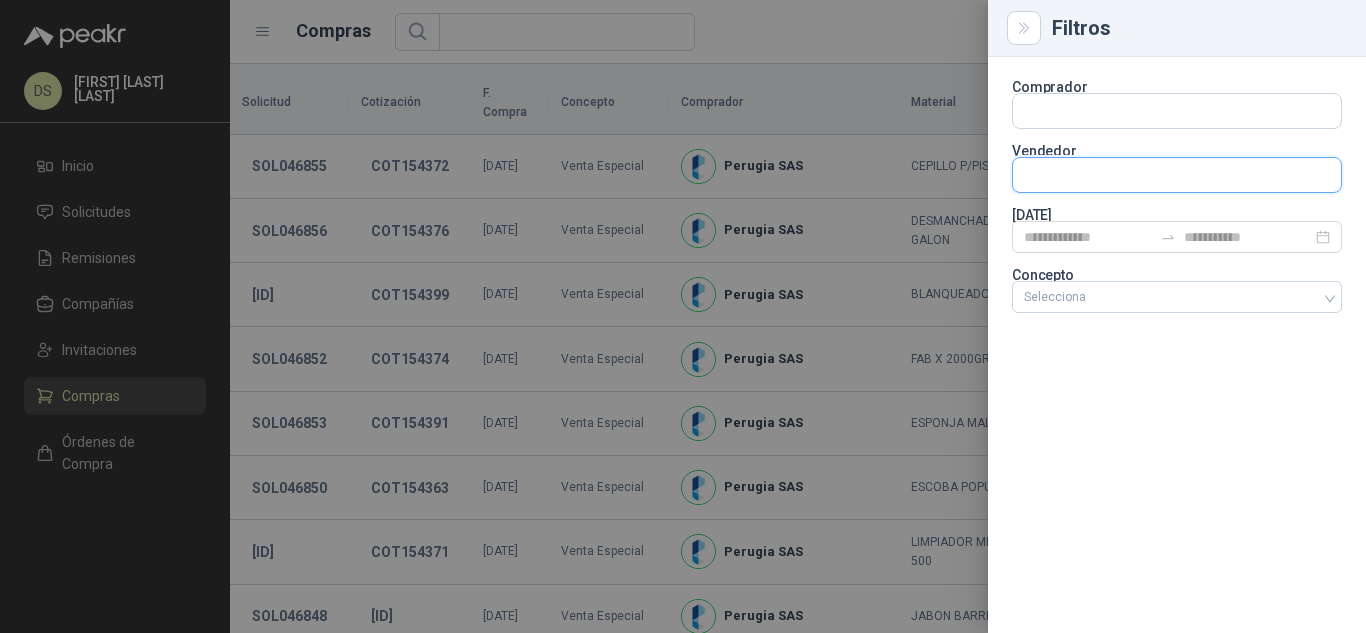 click at bounding box center (1177, 111) 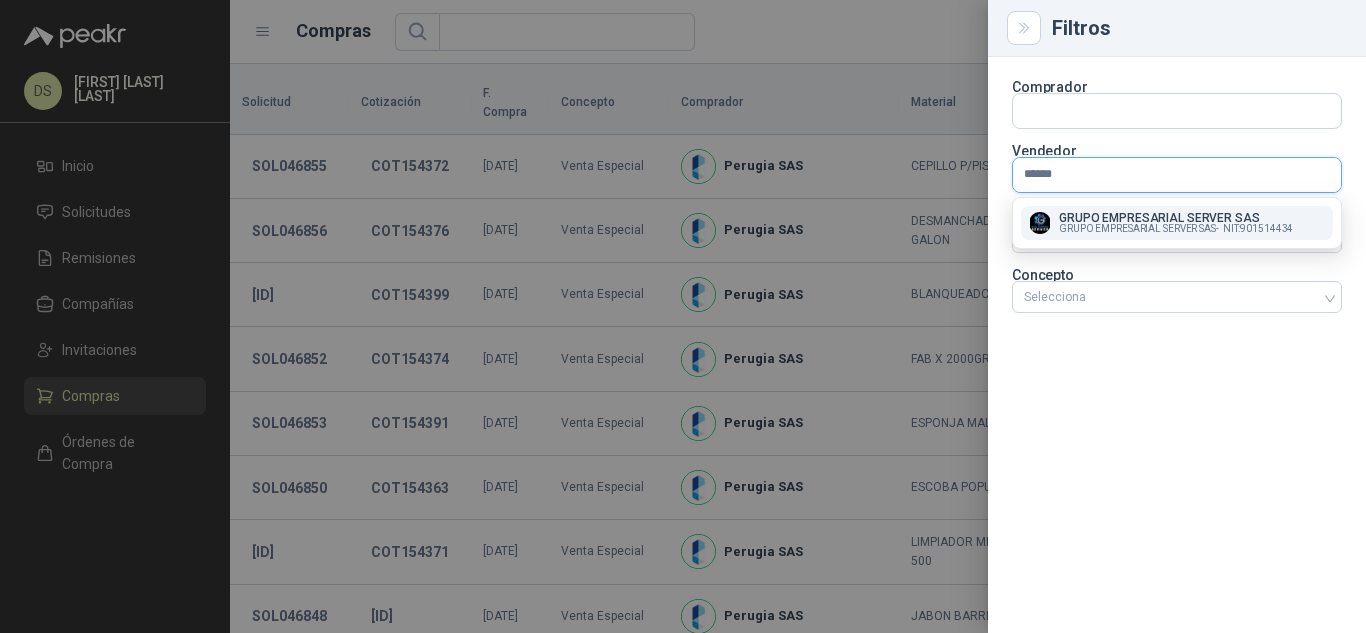 type on "******" 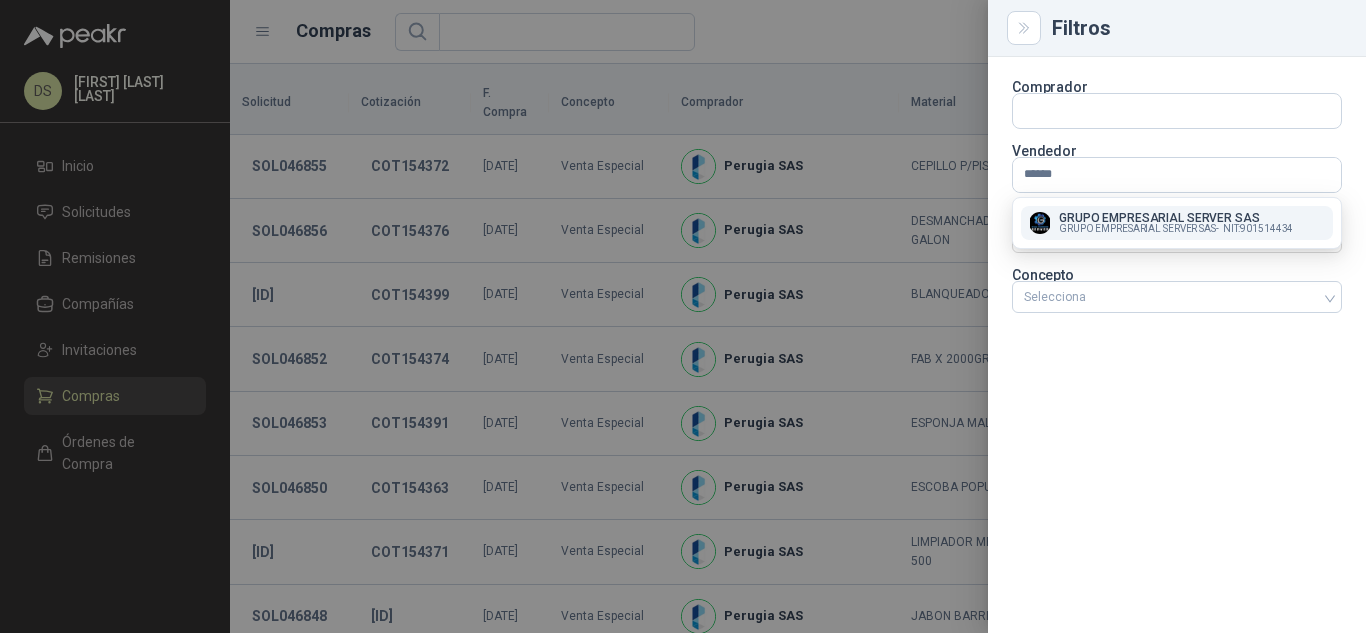 click on "GRUPO EMPRESARIAL SERVER SAS" at bounding box center [1176, 218] 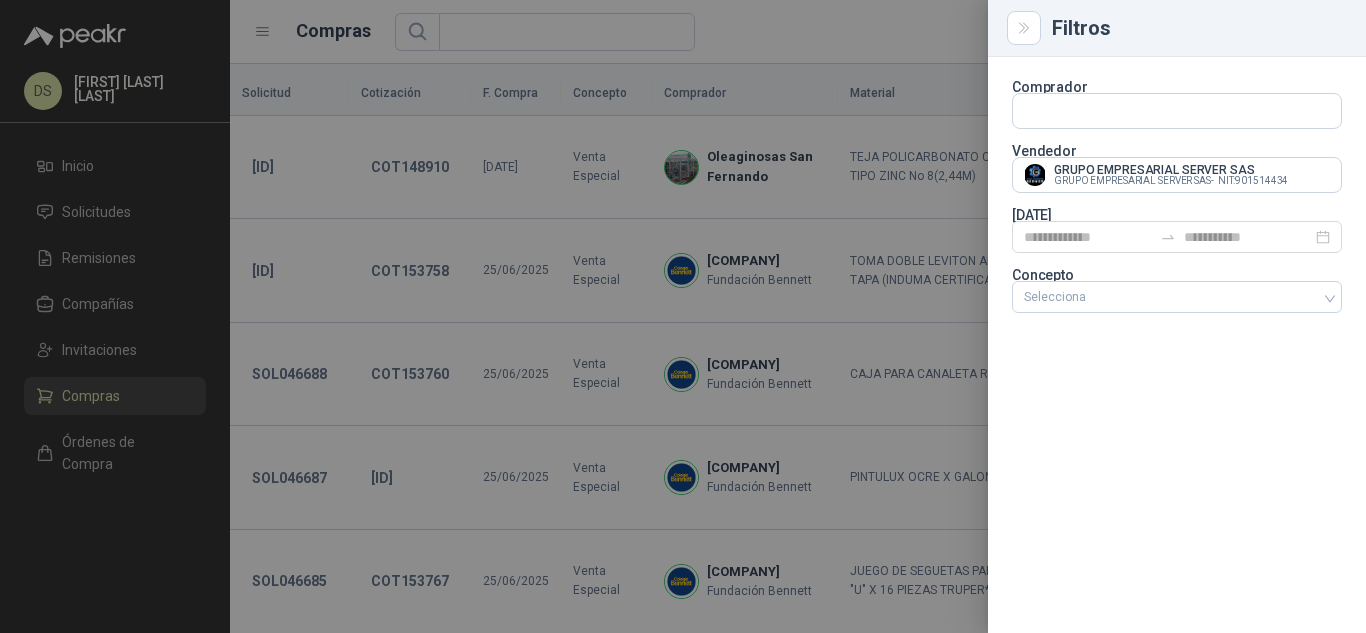 click at bounding box center [683, 316] 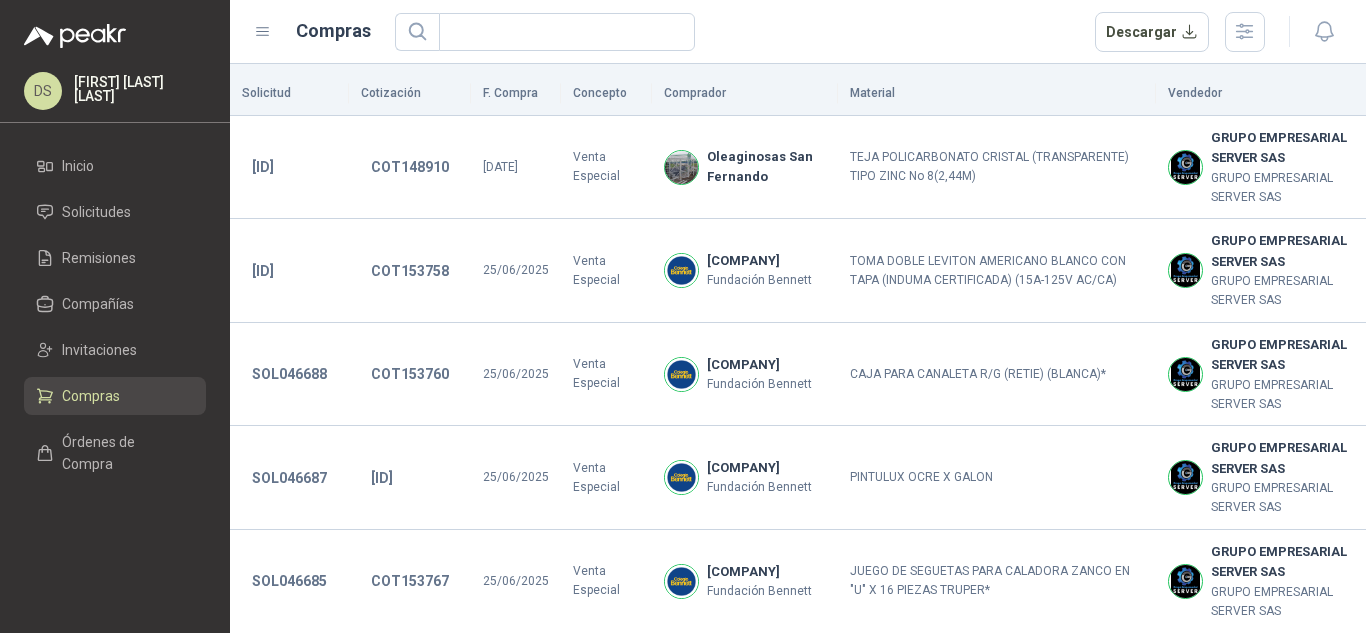 type 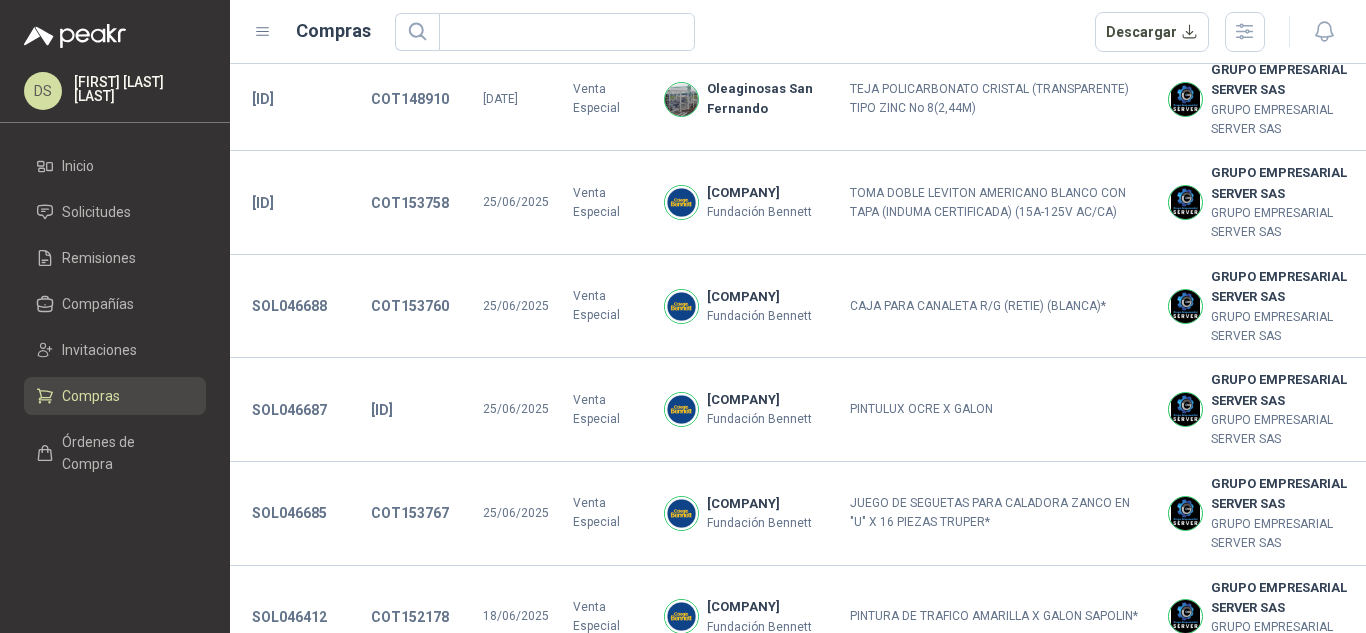 scroll, scrollTop: 0, scrollLeft: 0, axis: both 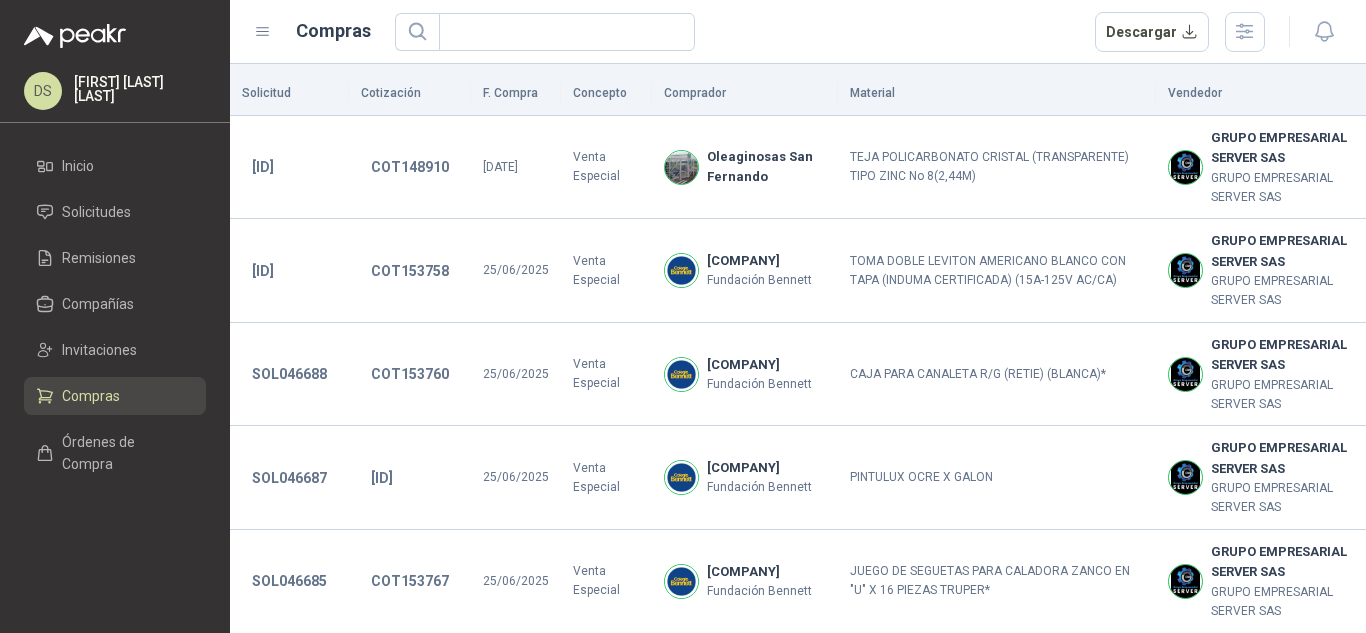 click on "Descargar" at bounding box center (830, 32) 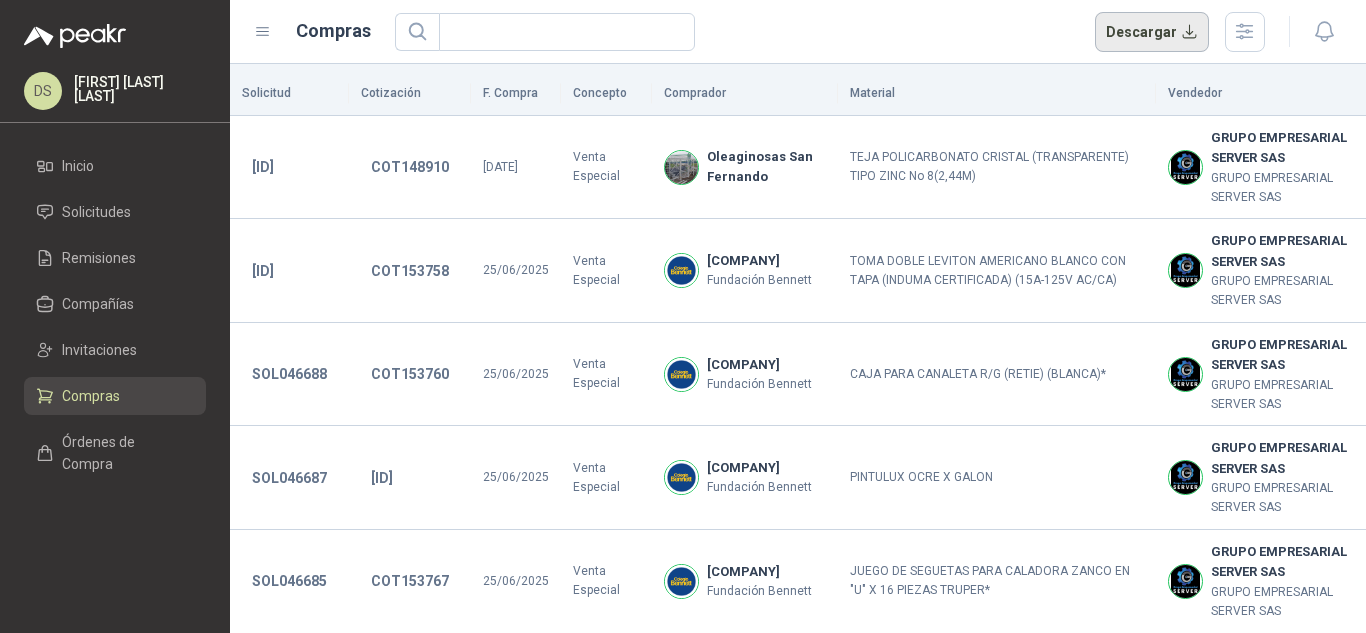 click on "Descargar" at bounding box center [1152, 32] 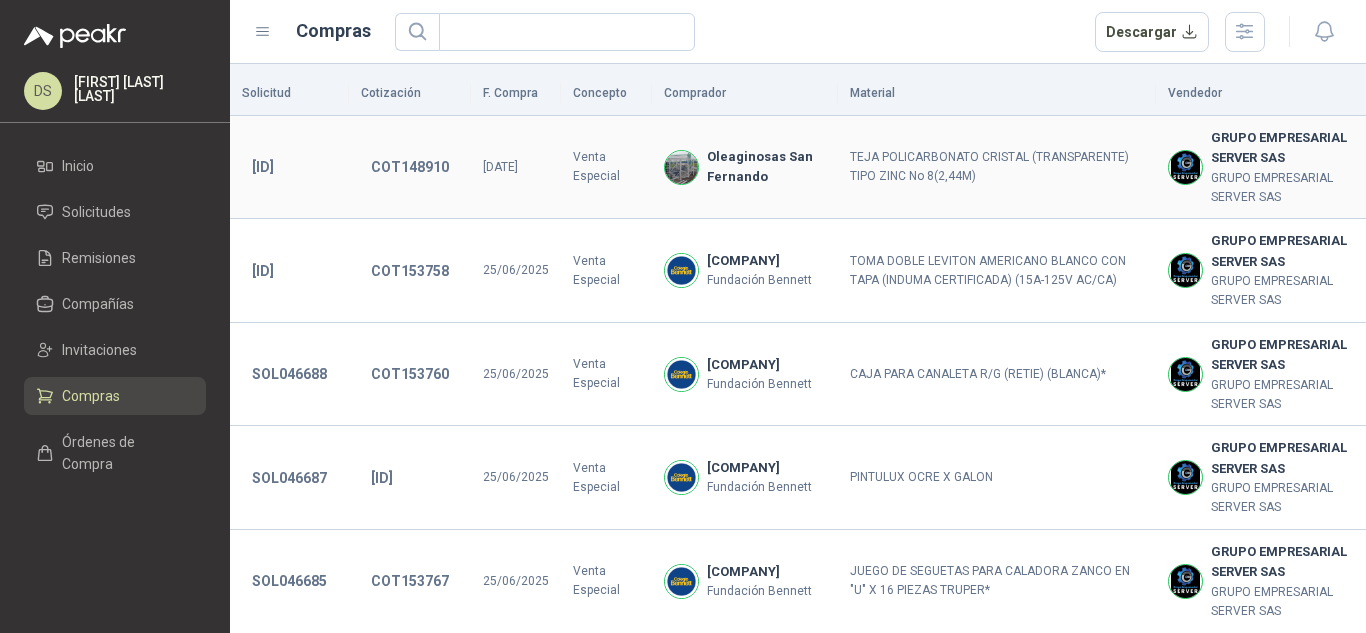 scroll, scrollTop: 1104, scrollLeft: 0, axis: vertical 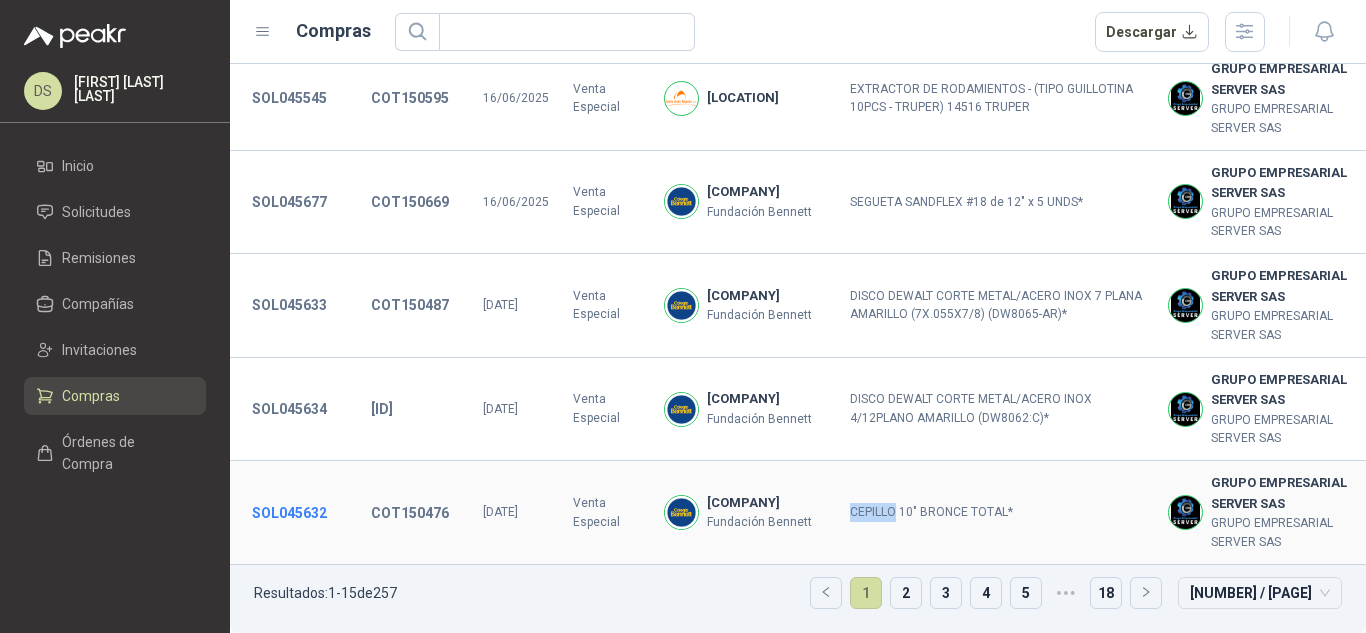 click on "SOL045632" at bounding box center [289, 513] 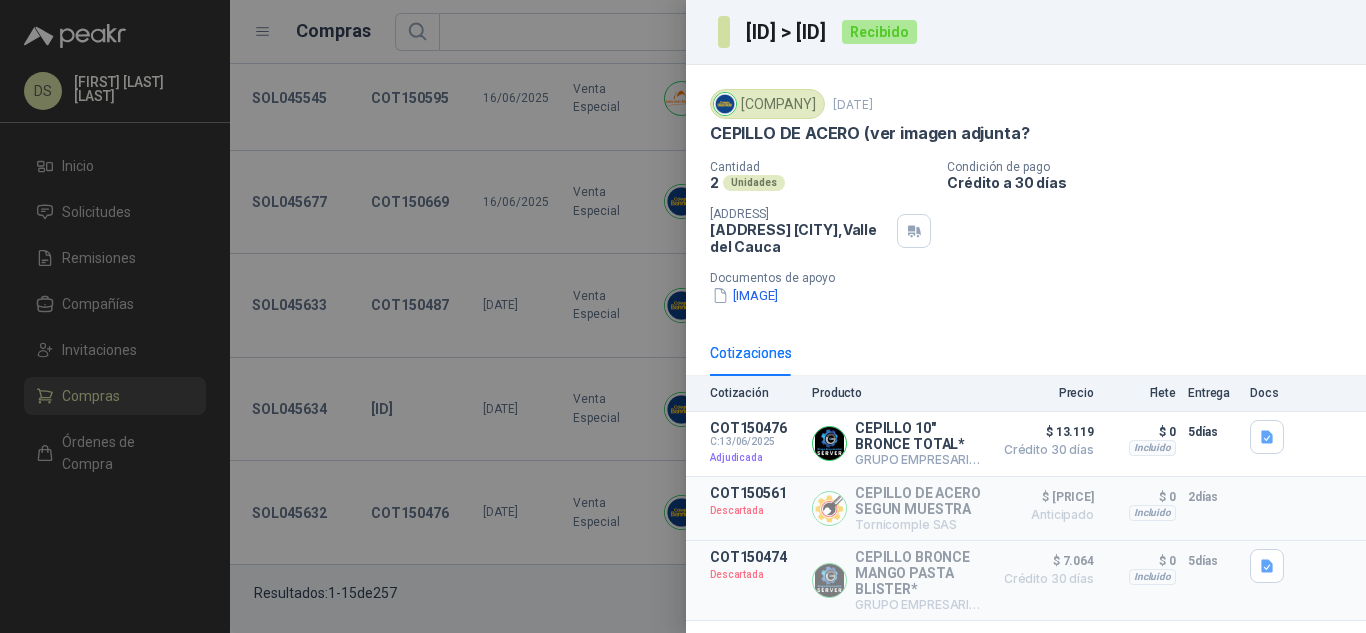 click on "GSOL004129 > SOL045632" at bounding box center (788, 32) 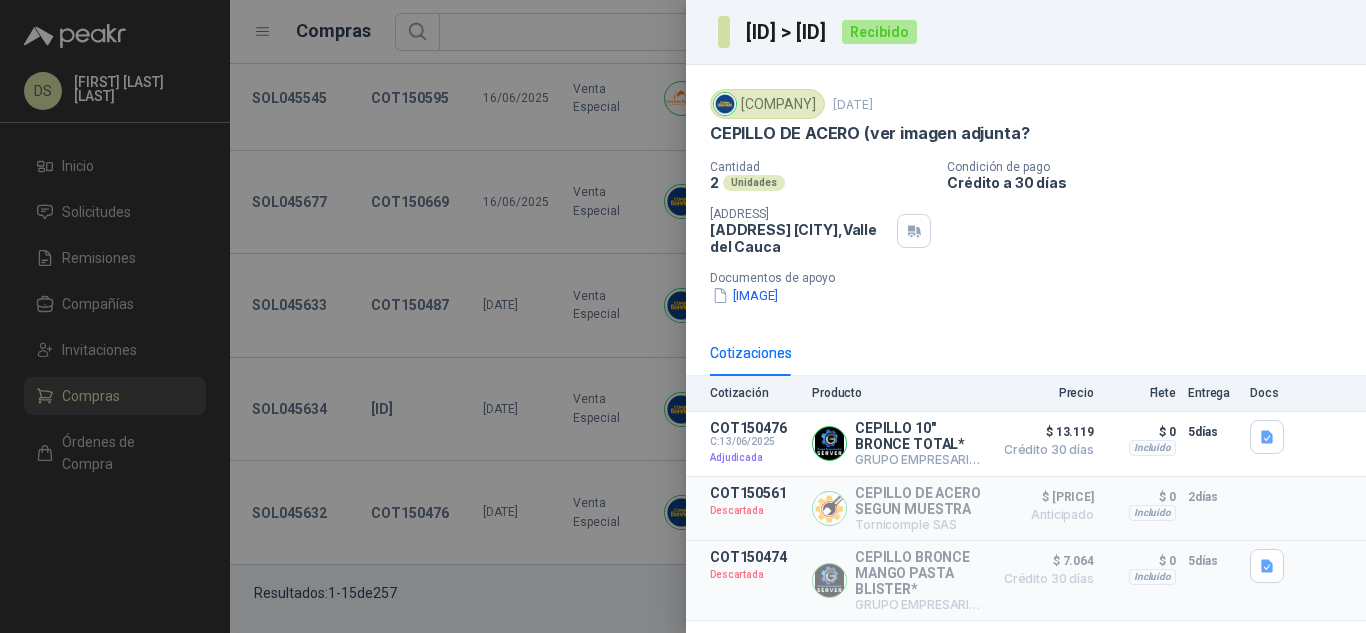click at bounding box center (683, 316) 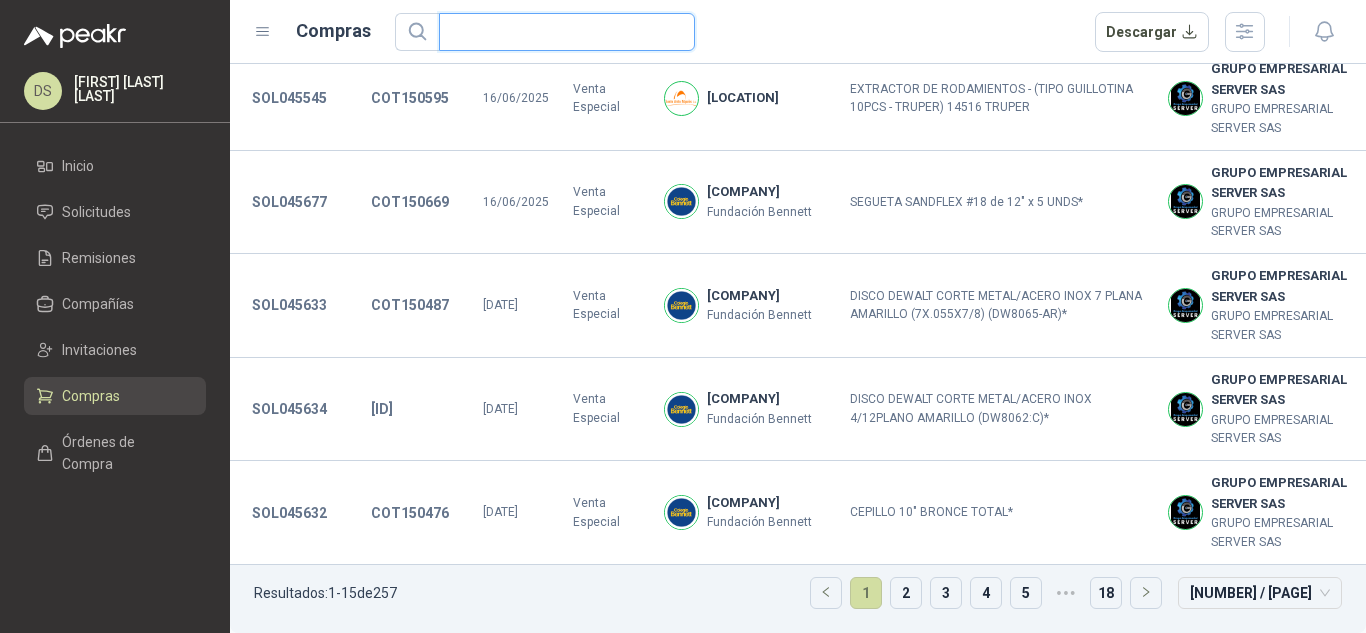 click at bounding box center [559, 32] 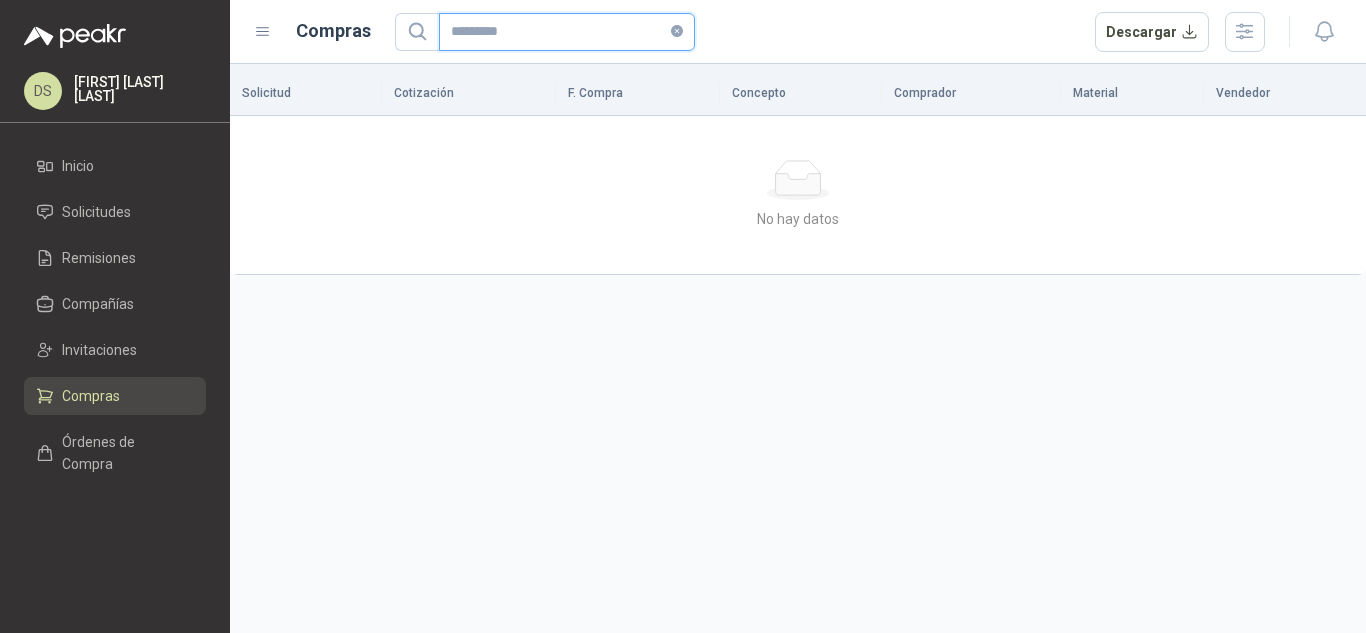 scroll, scrollTop: 0, scrollLeft: 0, axis: both 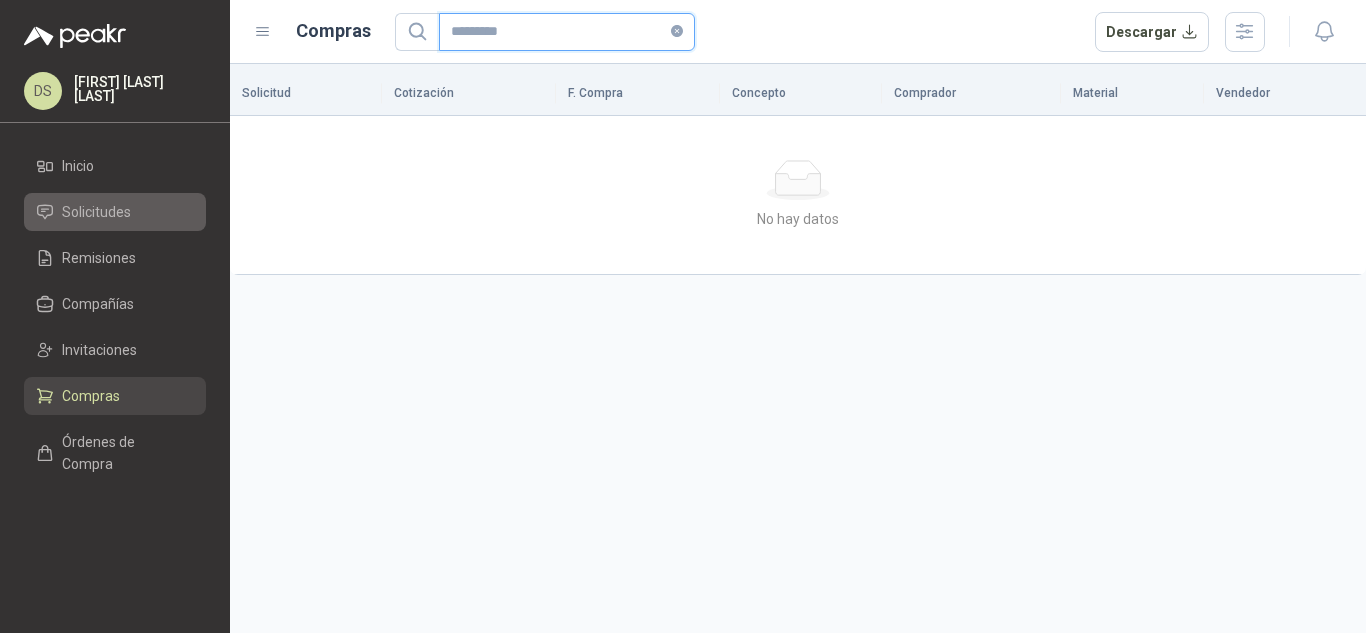 type on "*********" 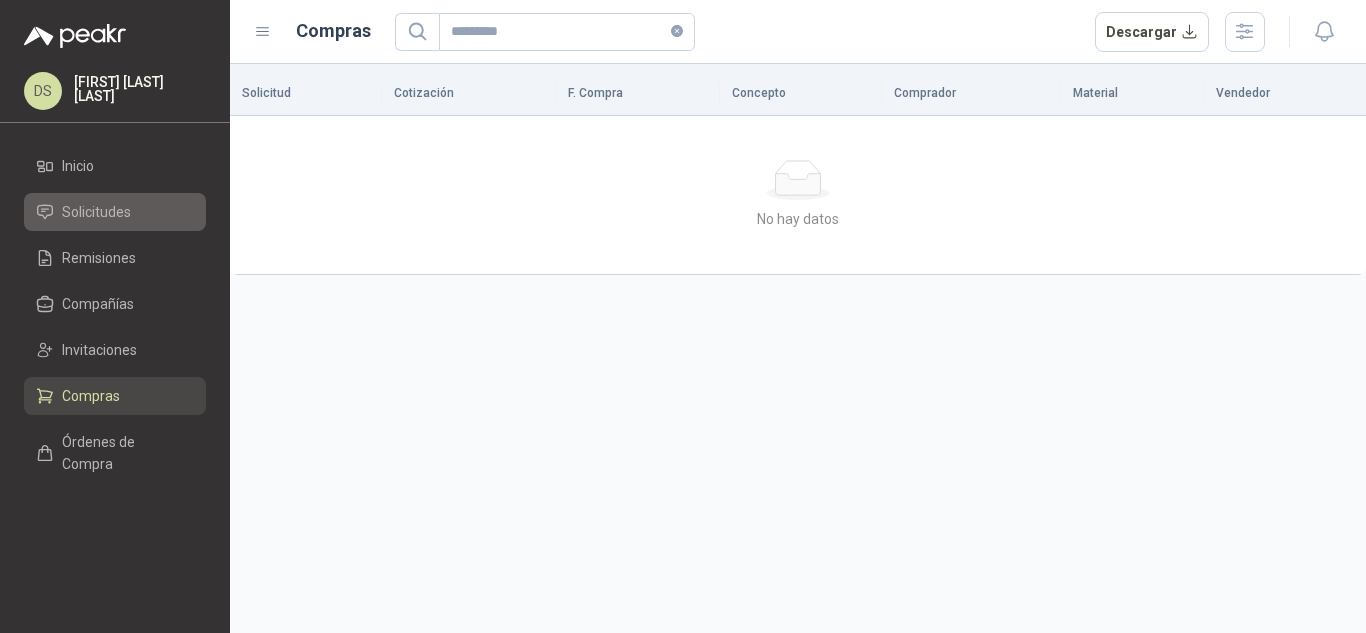 click on "Solicitudes" at bounding box center [115, 212] 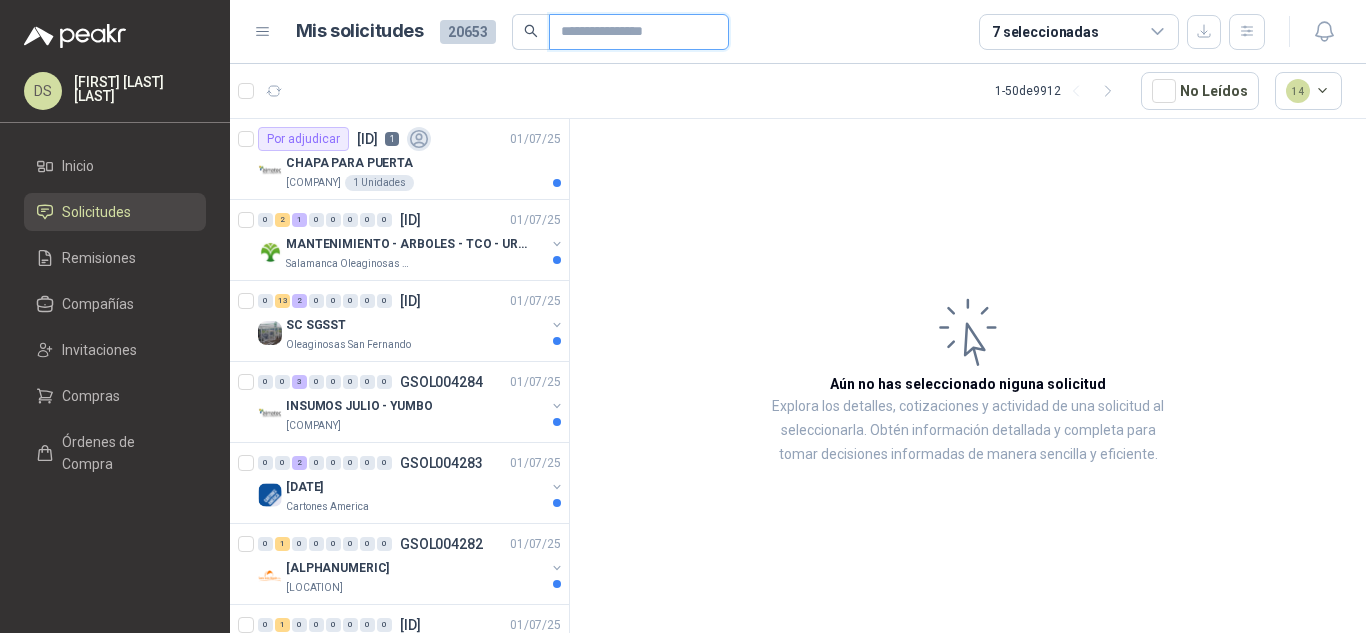 click at bounding box center [631, 32] 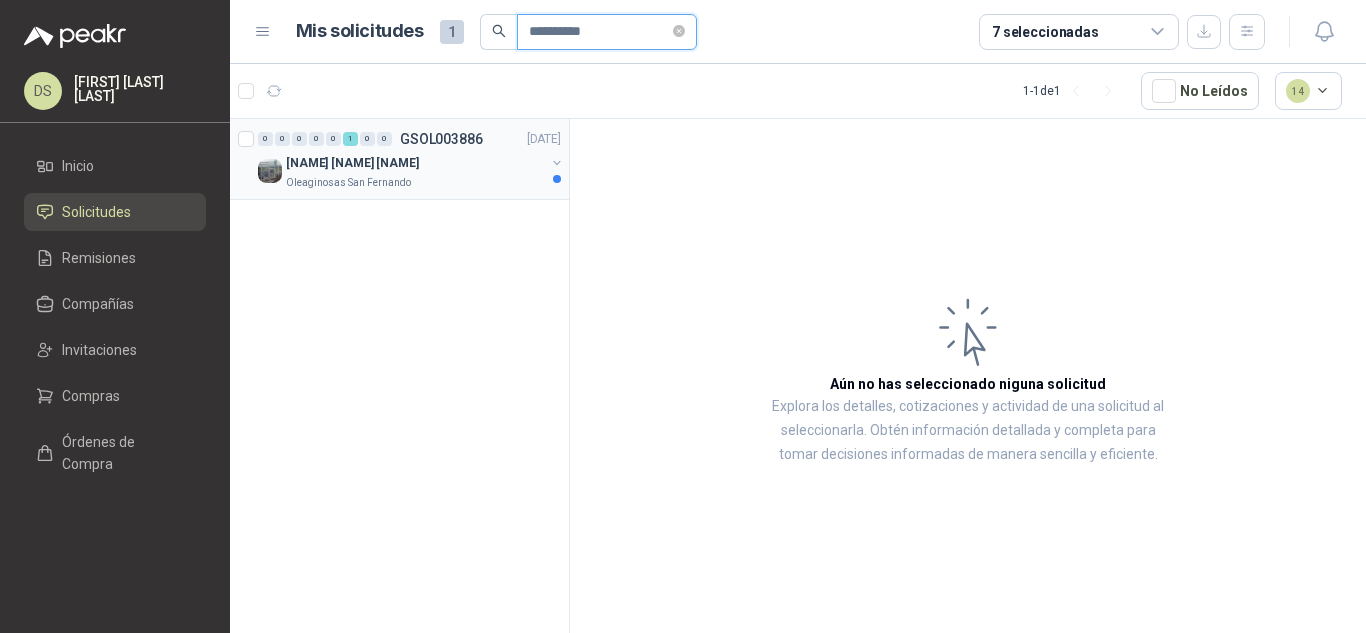 type on "*********" 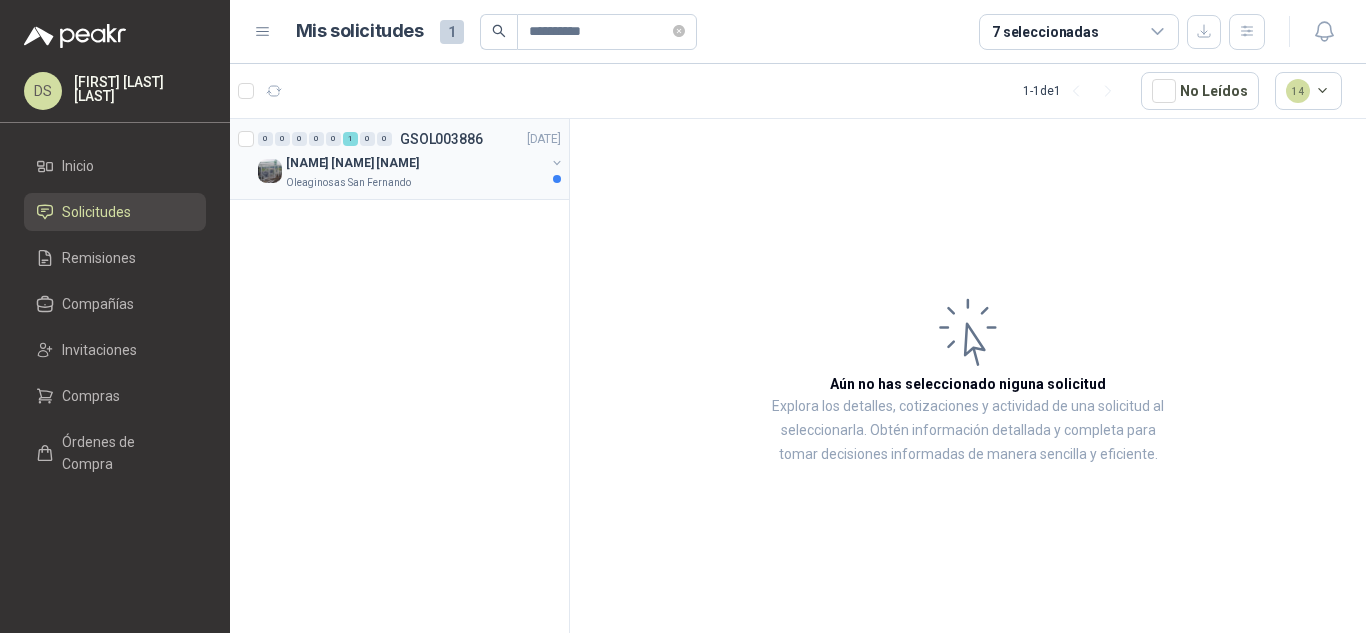 click on "SC INSUMOS LABORATORIOS" at bounding box center [352, 163] 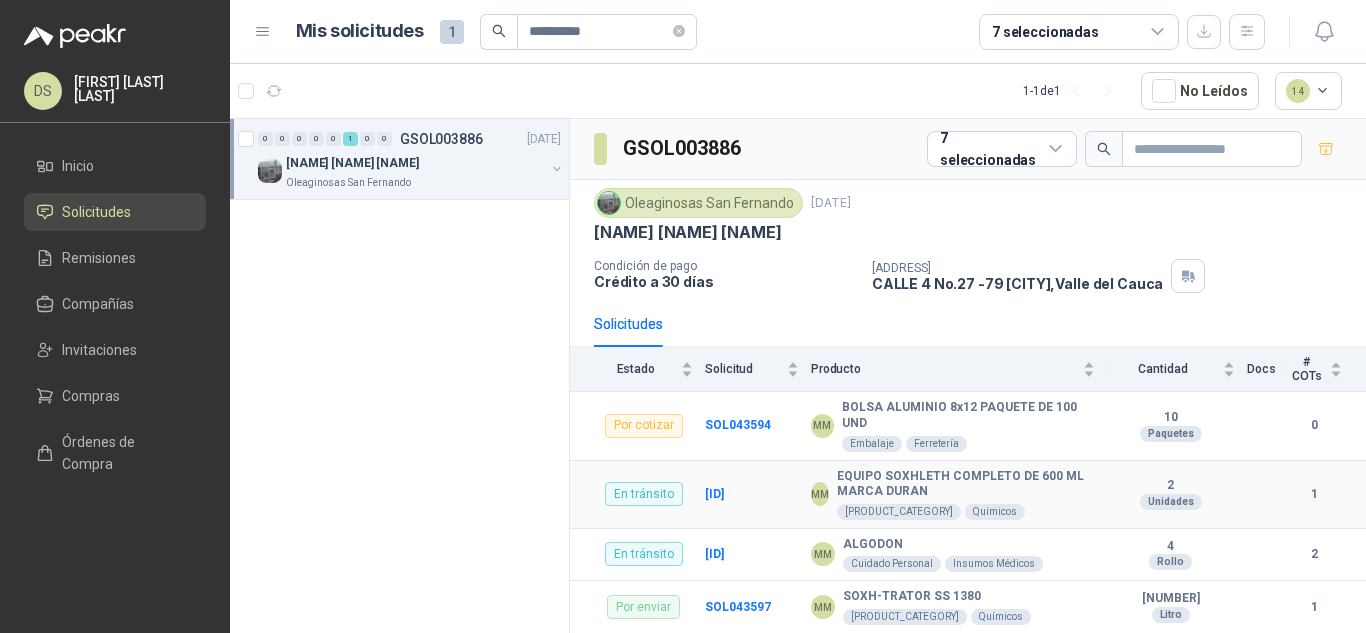 click on "SOL043595" at bounding box center (758, 495) 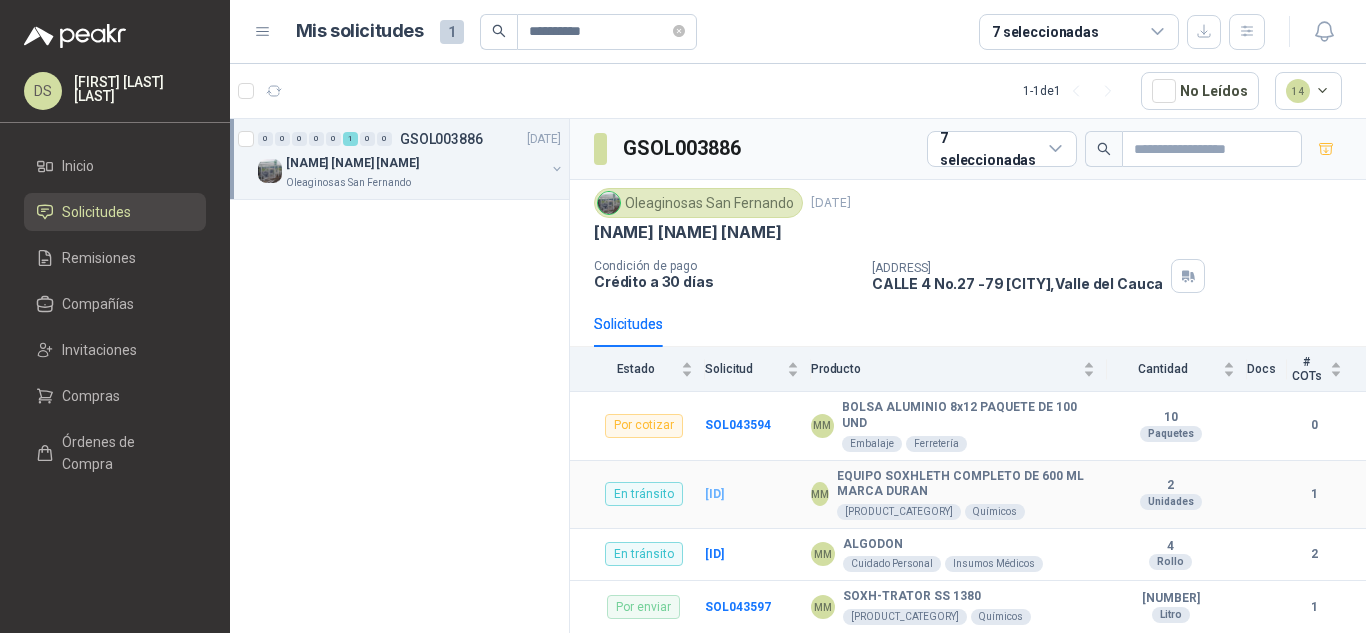 click on "SOL043595" at bounding box center [714, 494] 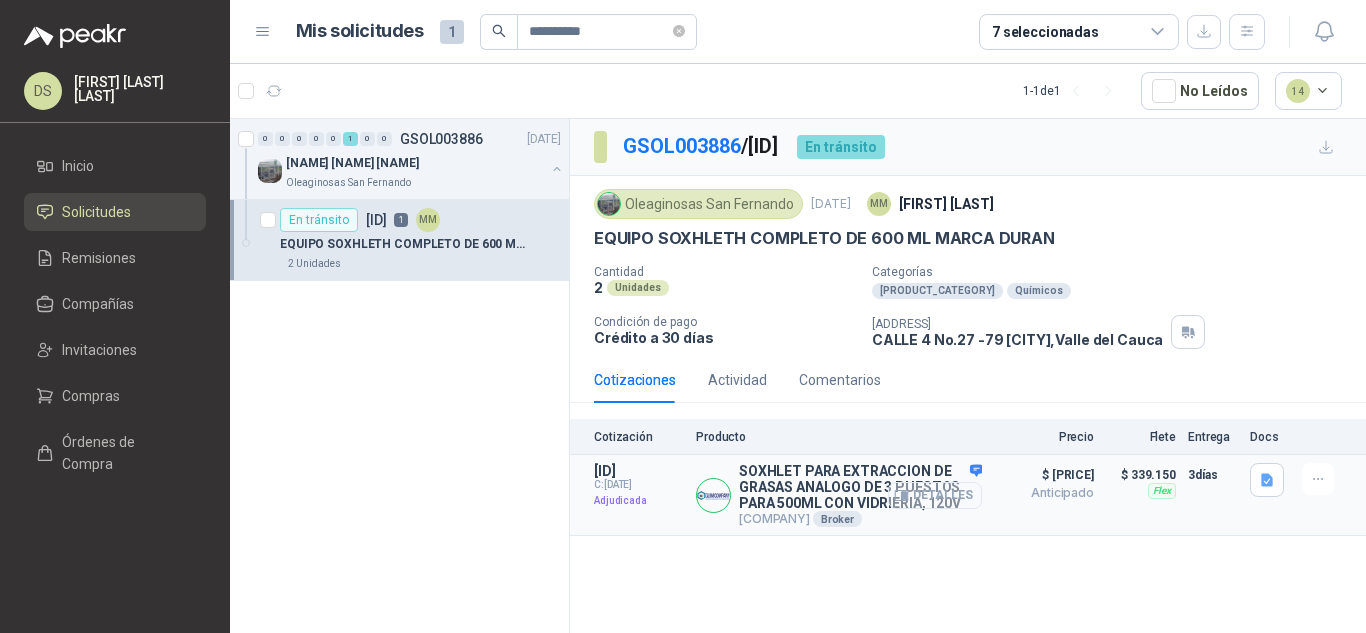 click on "Detalles" at bounding box center [935, 495] 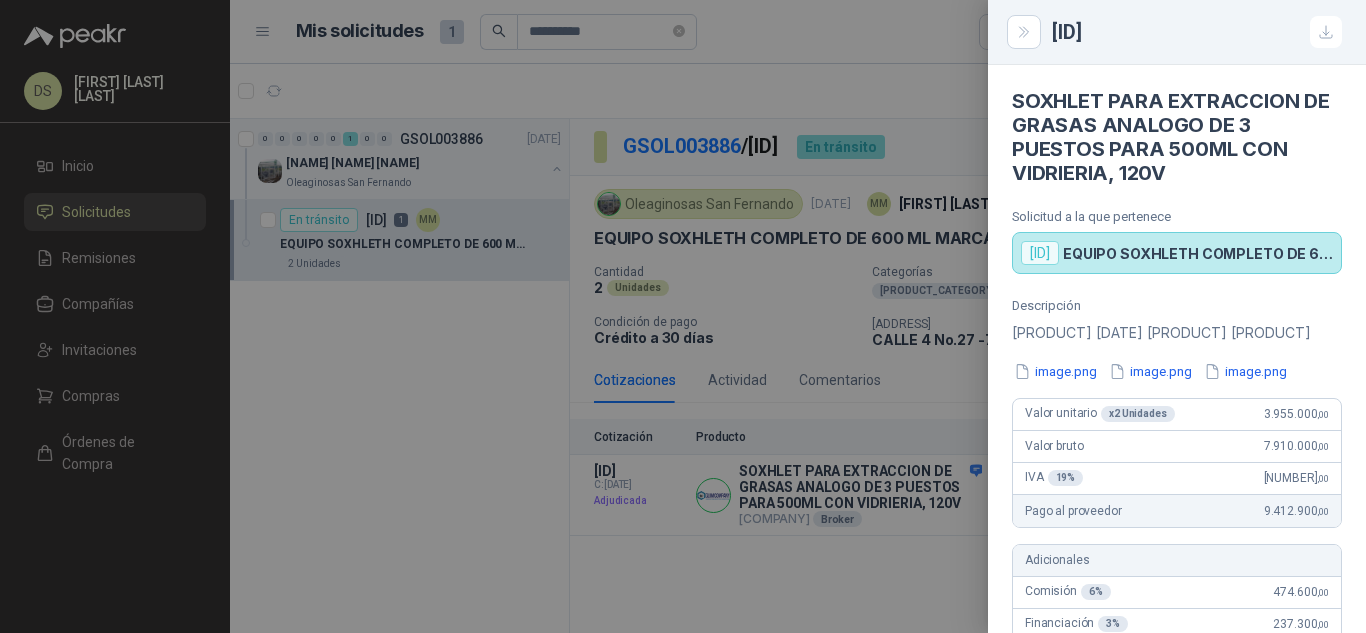 click at bounding box center (683, 316) 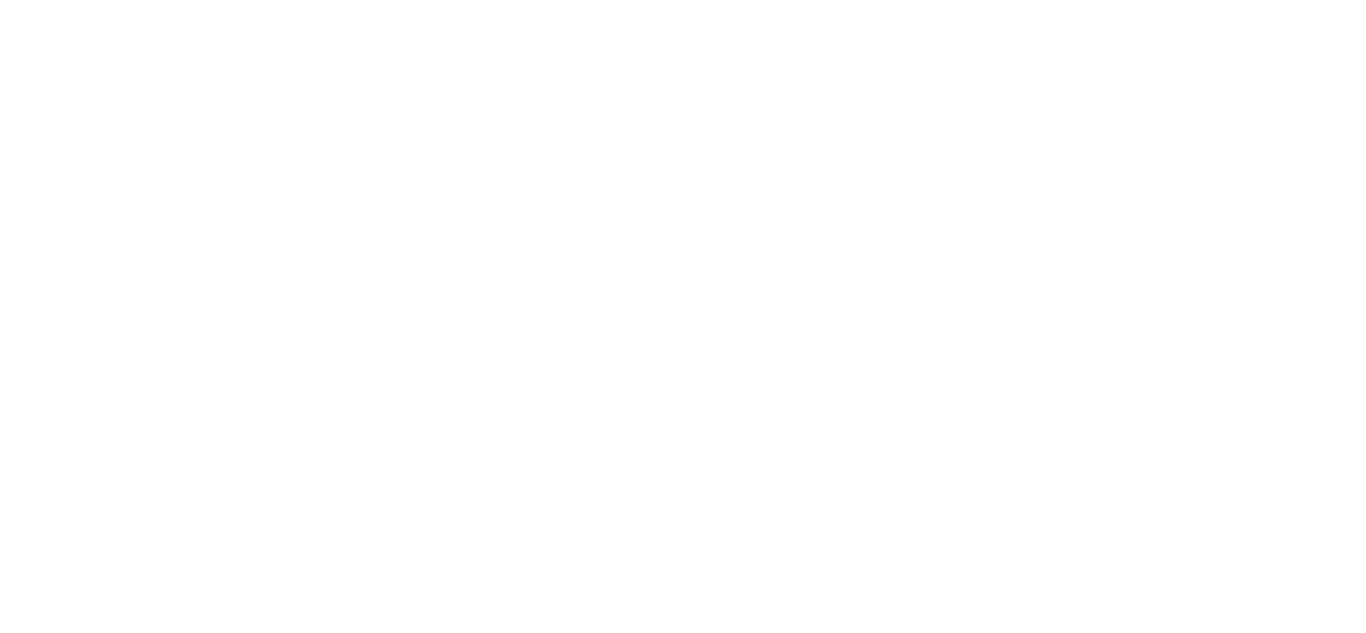 scroll, scrollTop: 0, scrollLeft: 0, axis: both 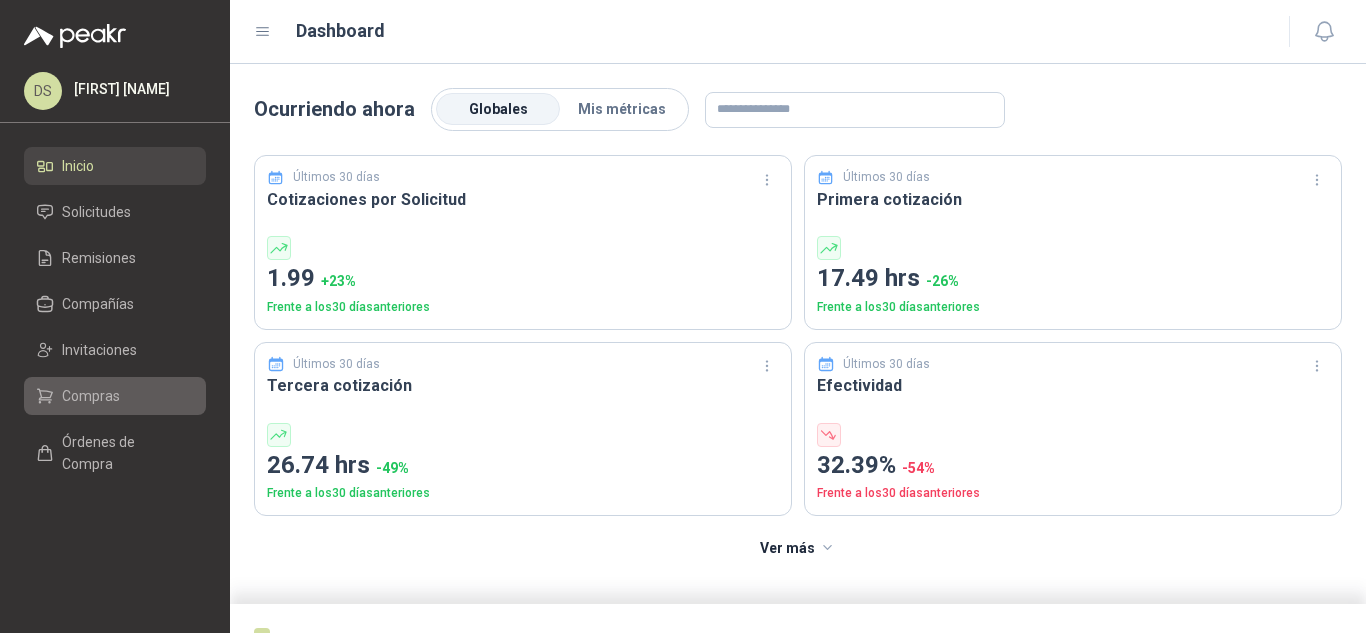 click on "Compras" at bounding box center [91, 396] 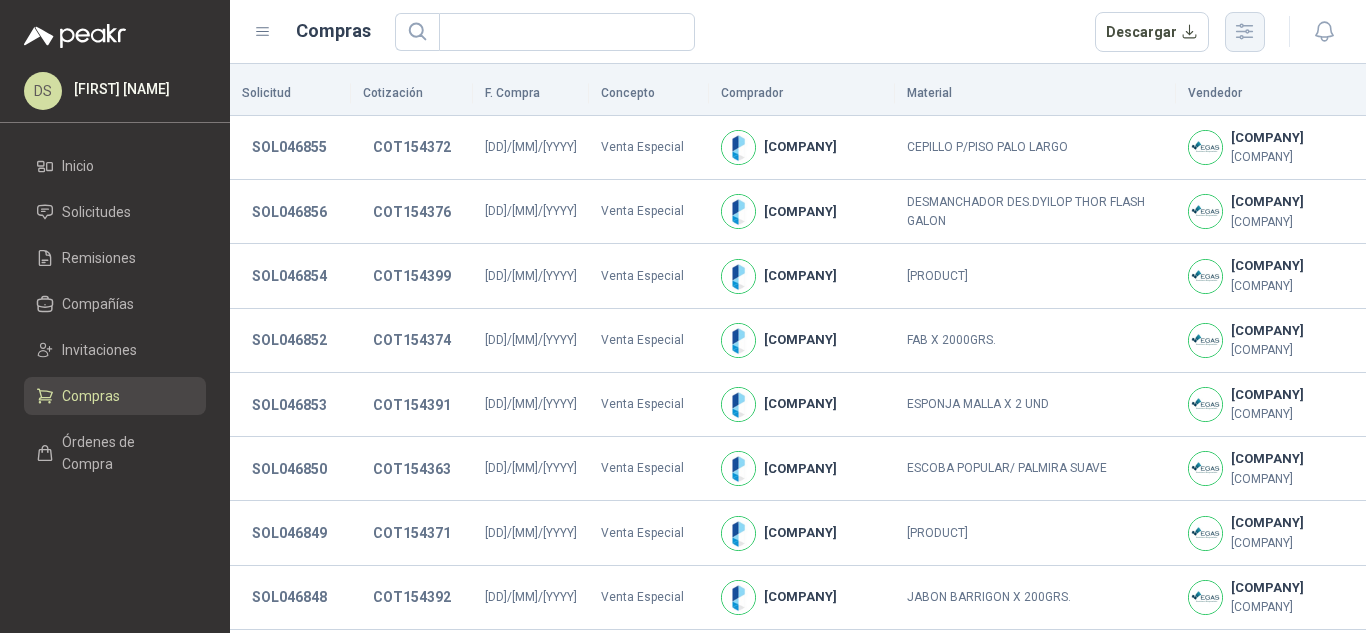 click at bounding box center [1245, 32] 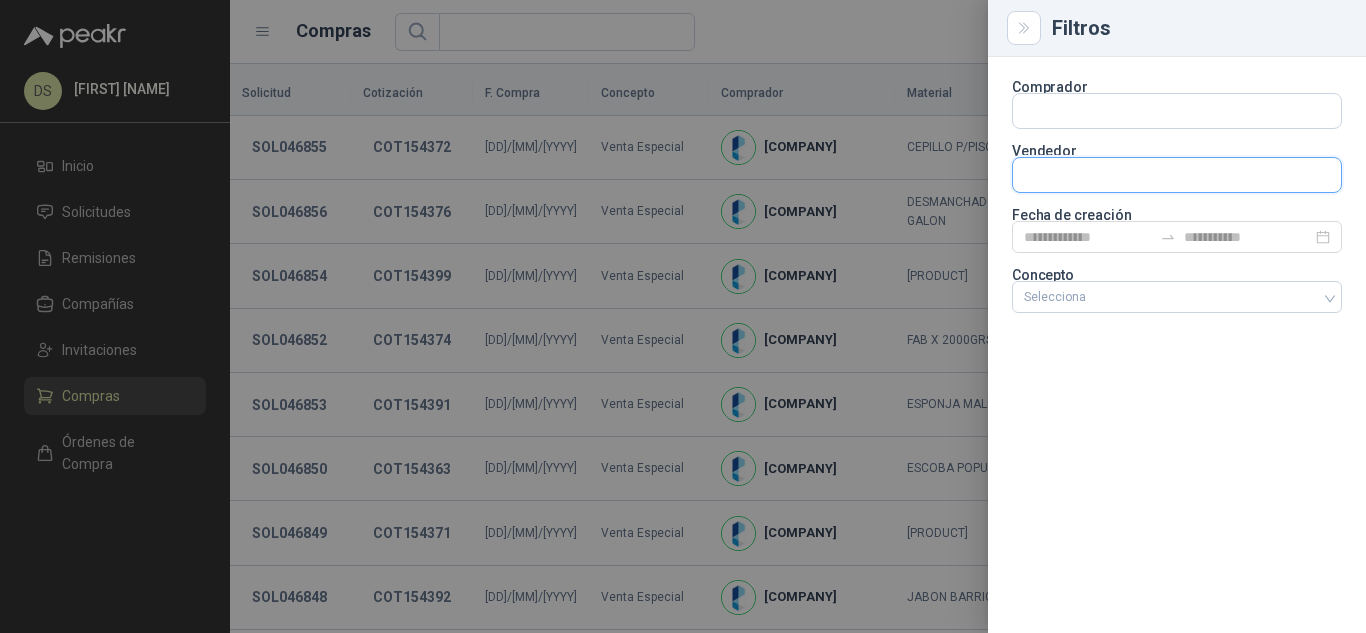 click at bounding box center (1177, 111) 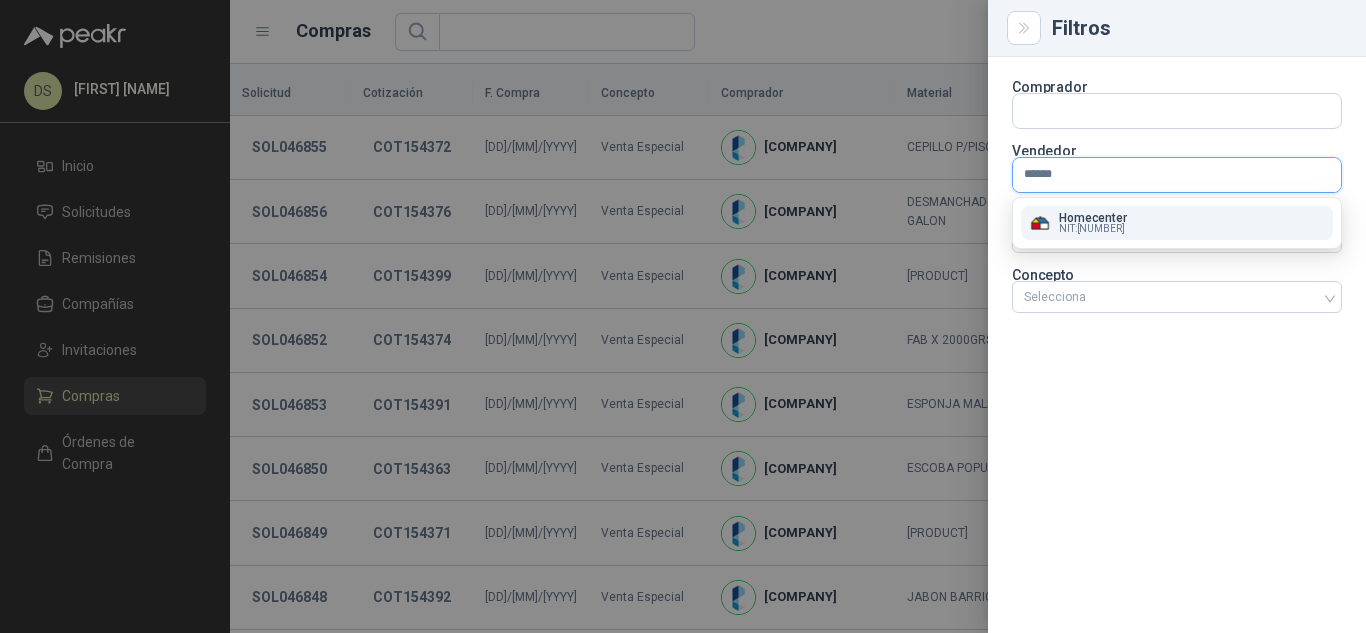 type 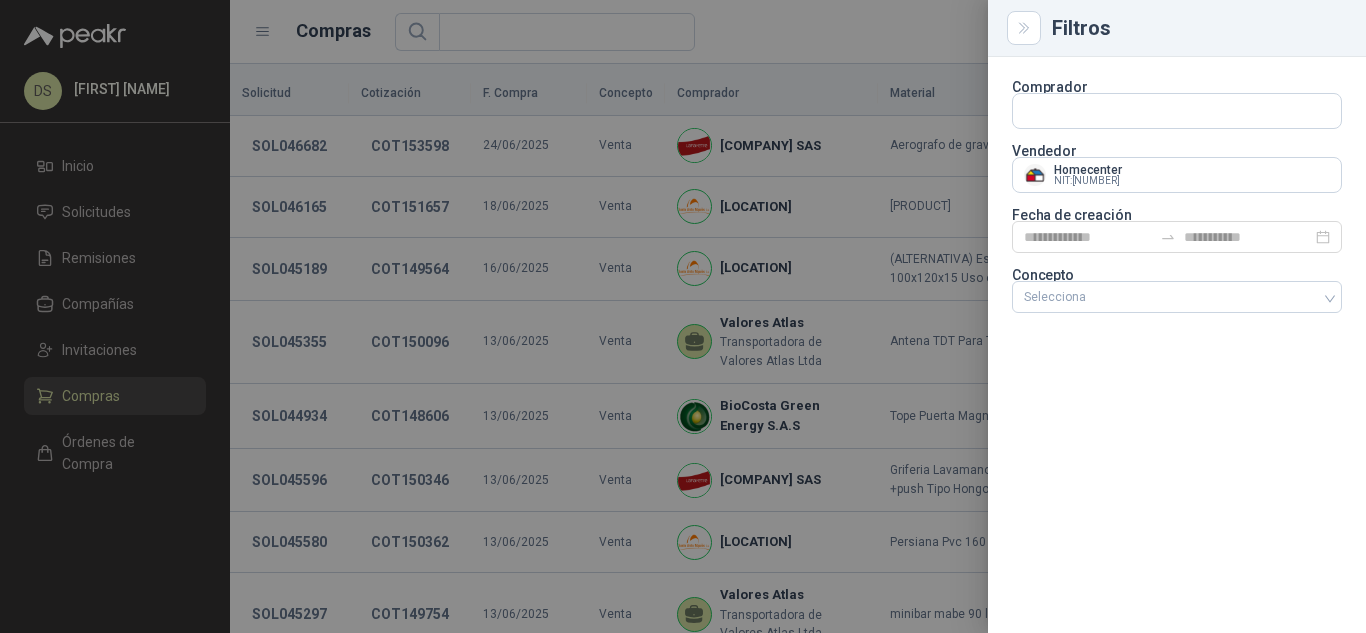 click at bounding box center [683, 316] 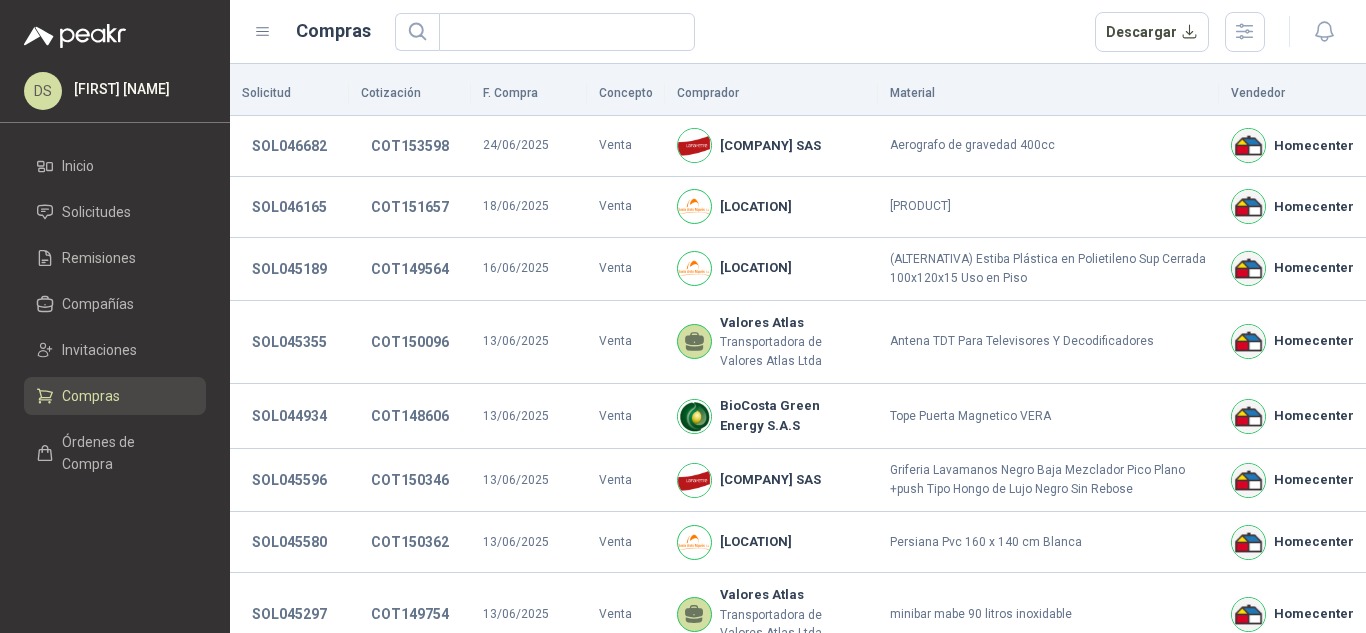 type 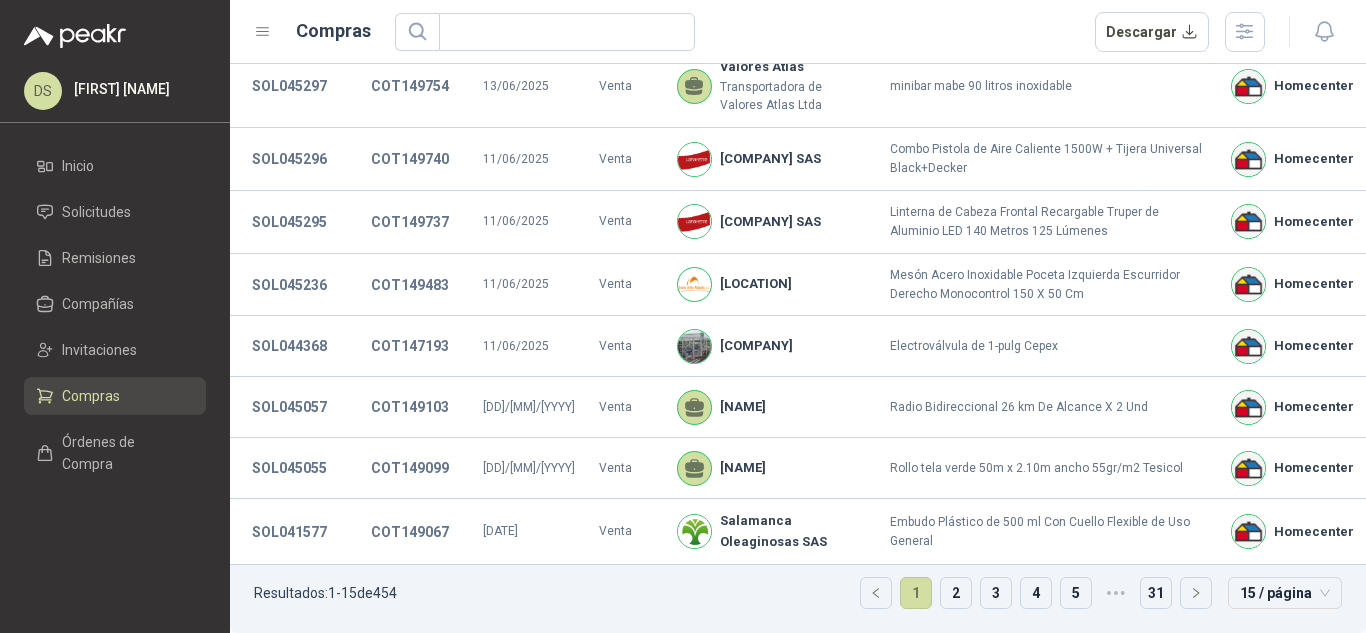 scroll, scrollTop: 539, scrollLeft: 0, axis: vertical 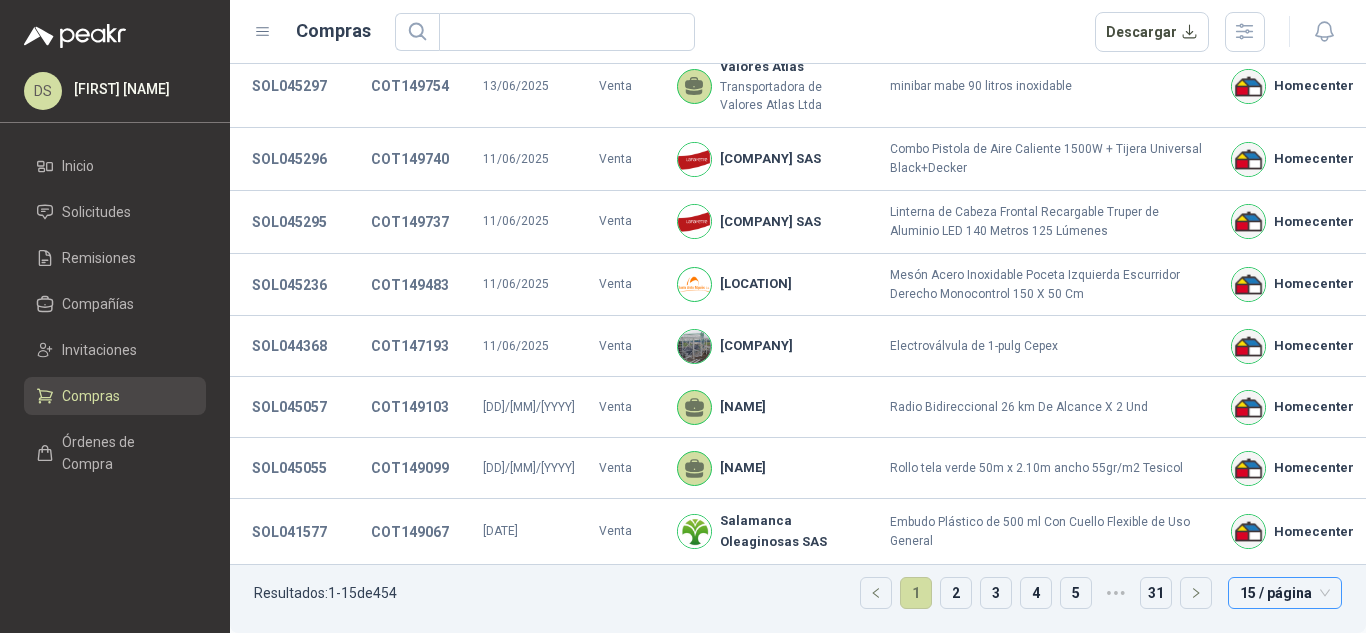 click on "[NUMBER] / [PAGE]" at bounding box center [1285, 593] 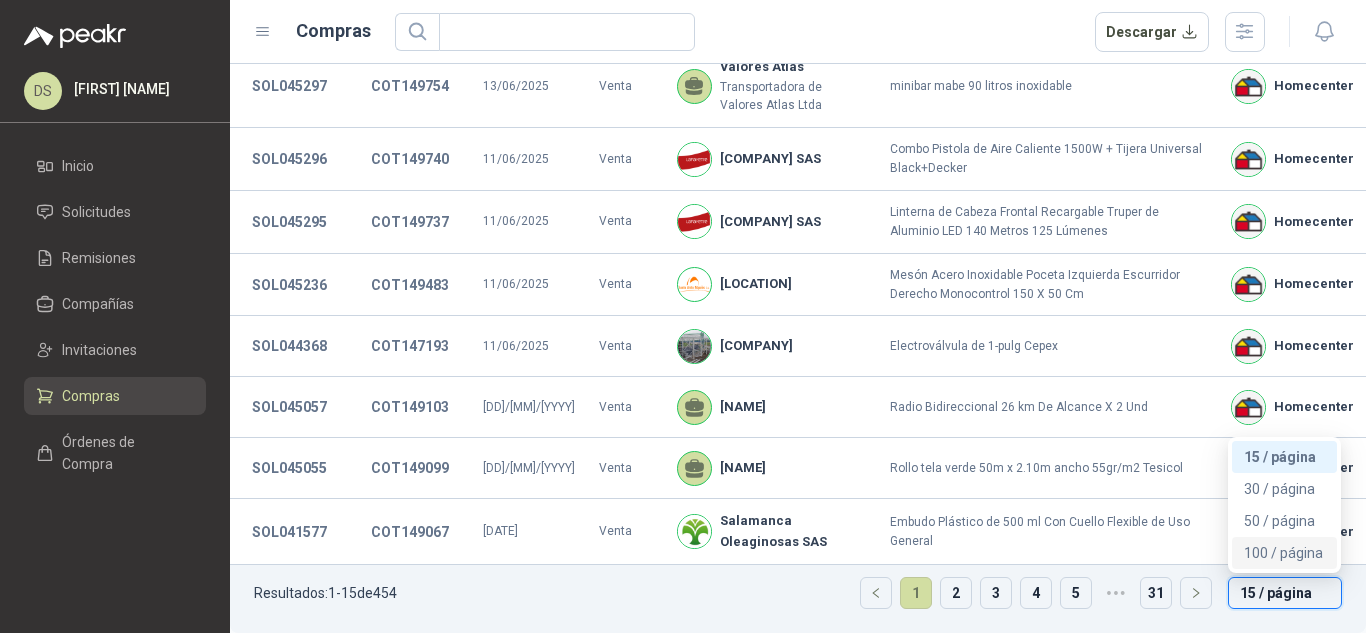 click on "100 / página" at bounding box center [1284, 553] 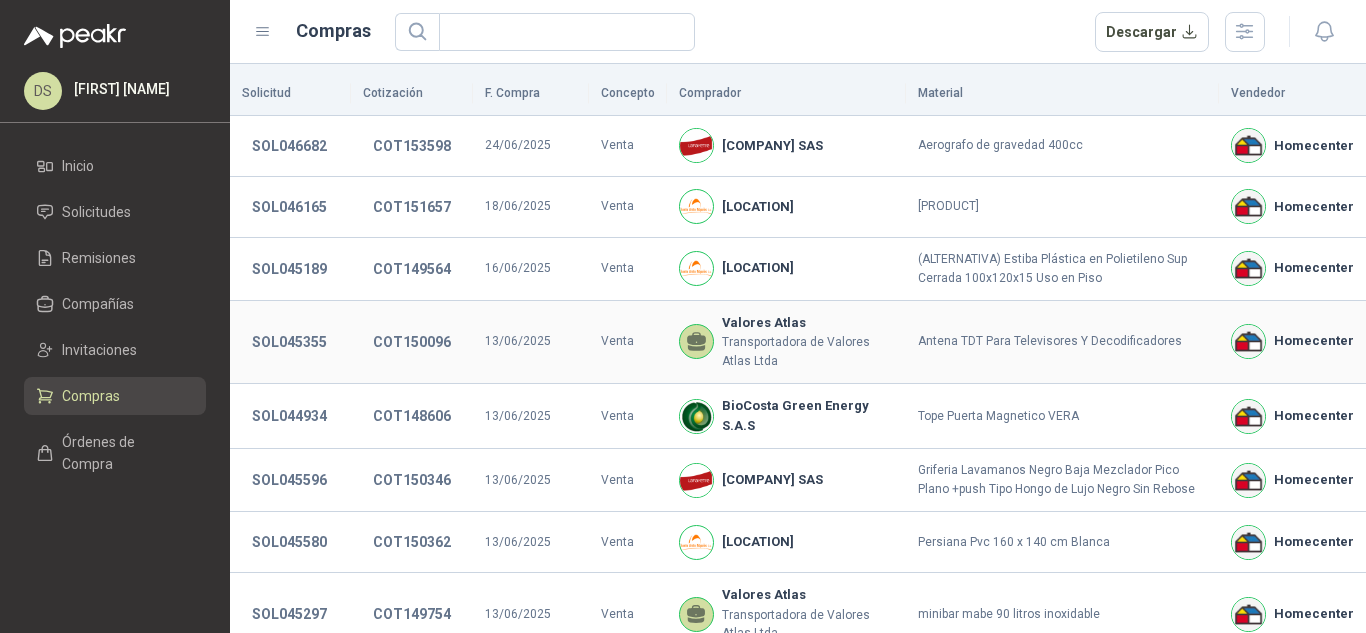 scroll, scrollTop: 2312, scrollLeft: 0, axis: vertical 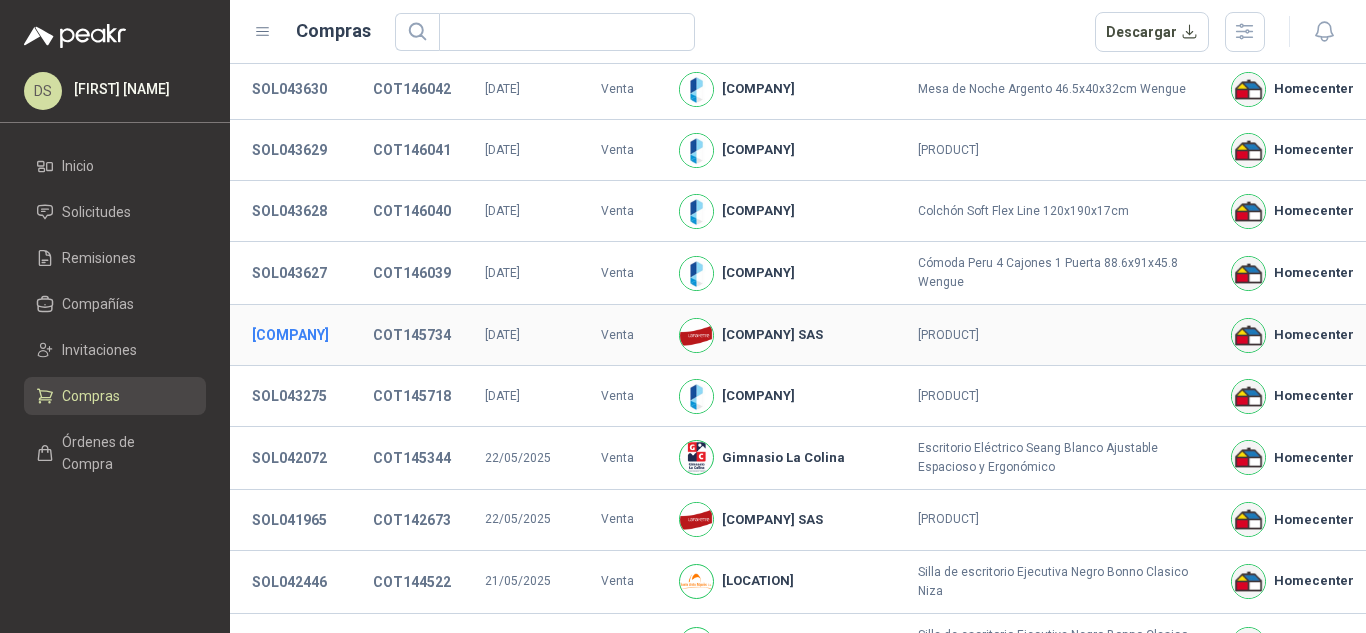 click on "[ID]" at bounding box center [290, 335] 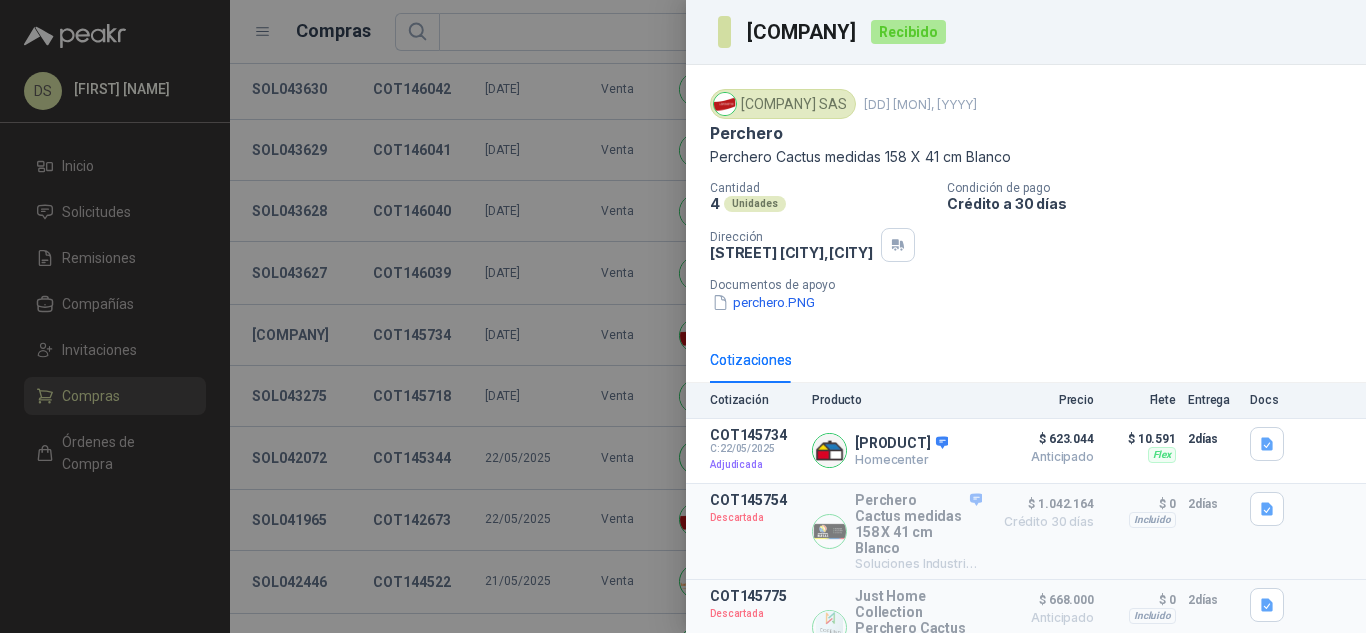 click on "[ID]" at bounding box center (803, 32) 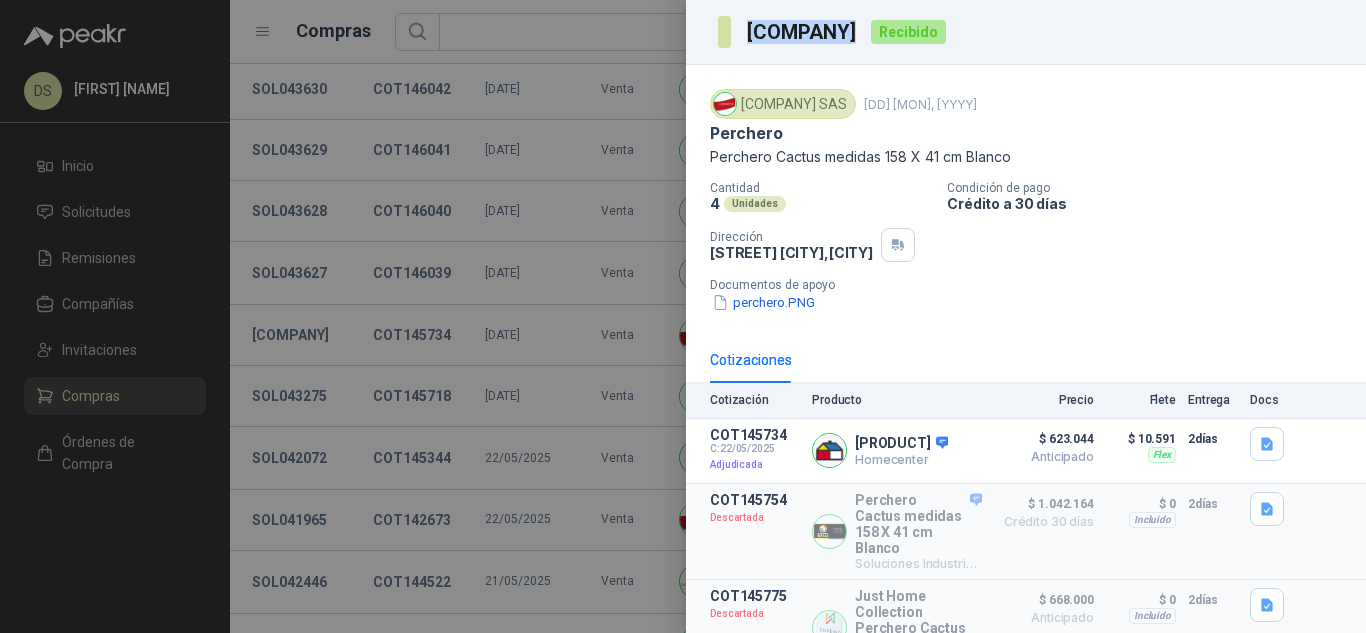 click on "[ID]" at bounding box center (803, 32) 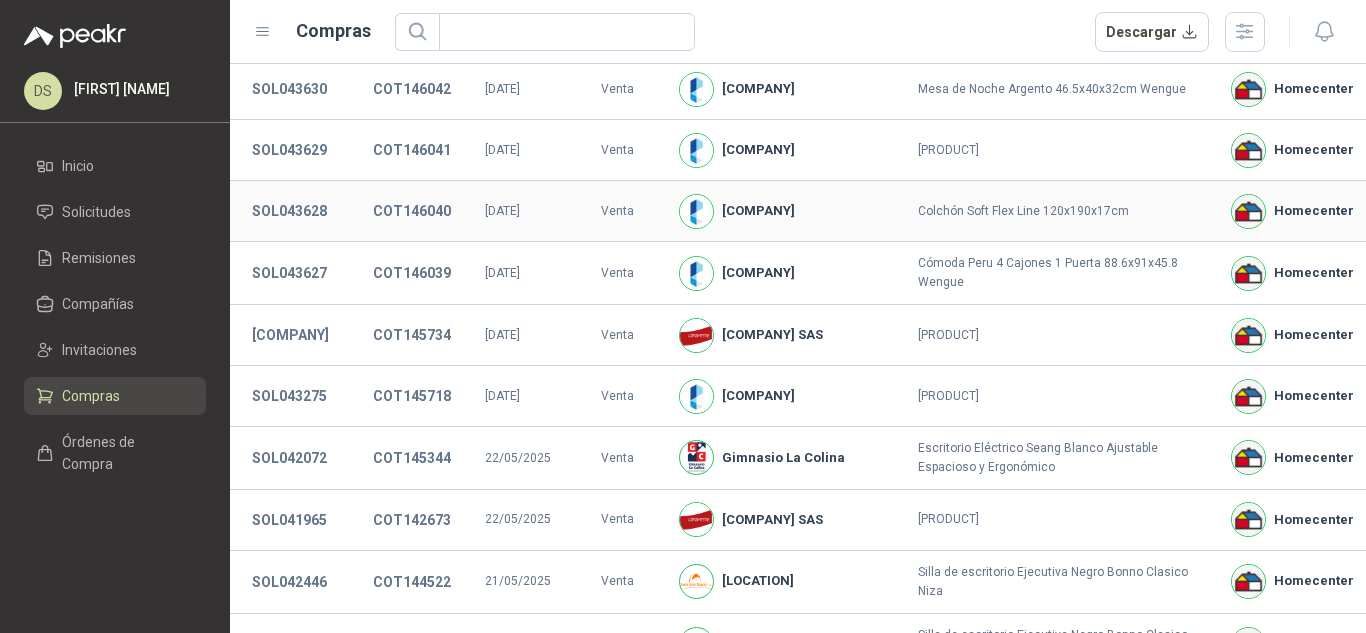 type 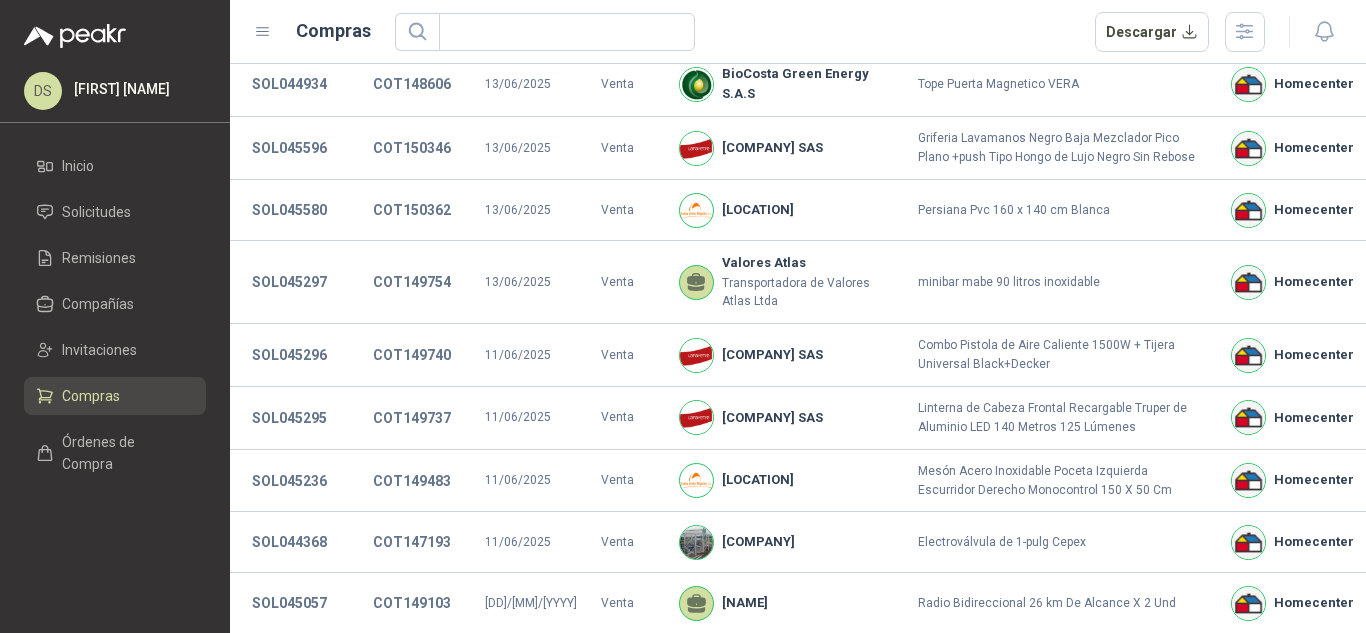 scroll, scrollTop: 1869, scrollLeft: 0, axis: vertical 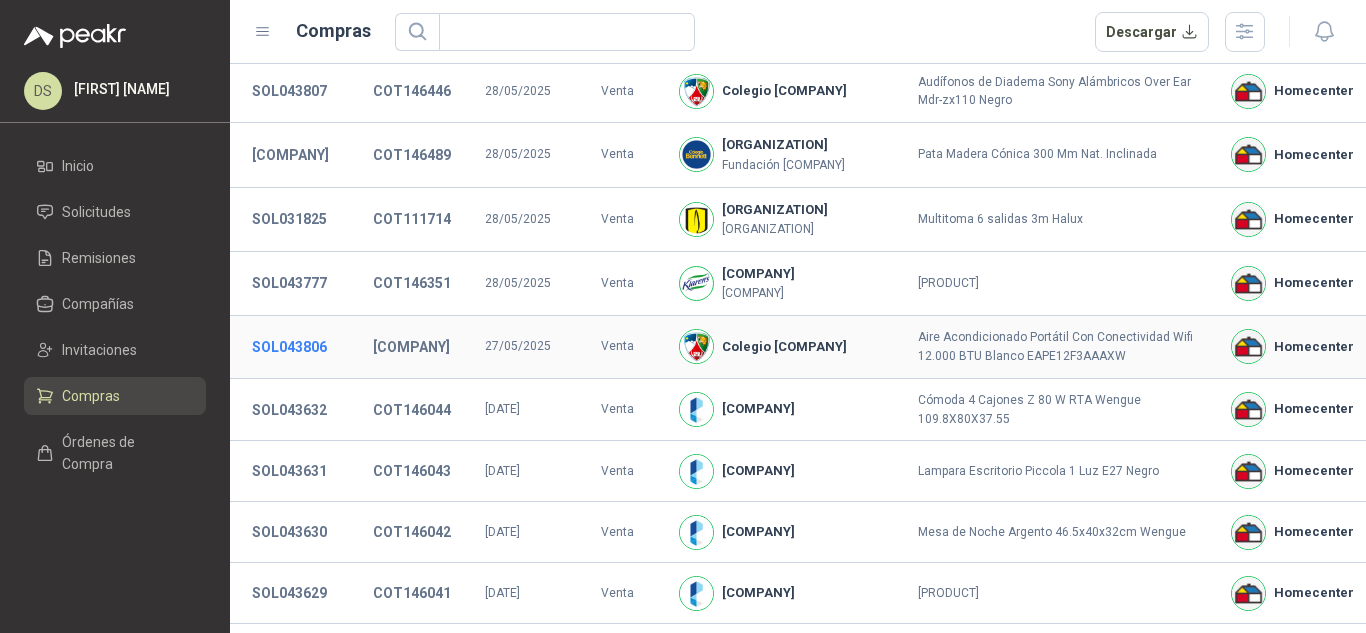 click on "SOL043806" at bounding box center (289, 347) 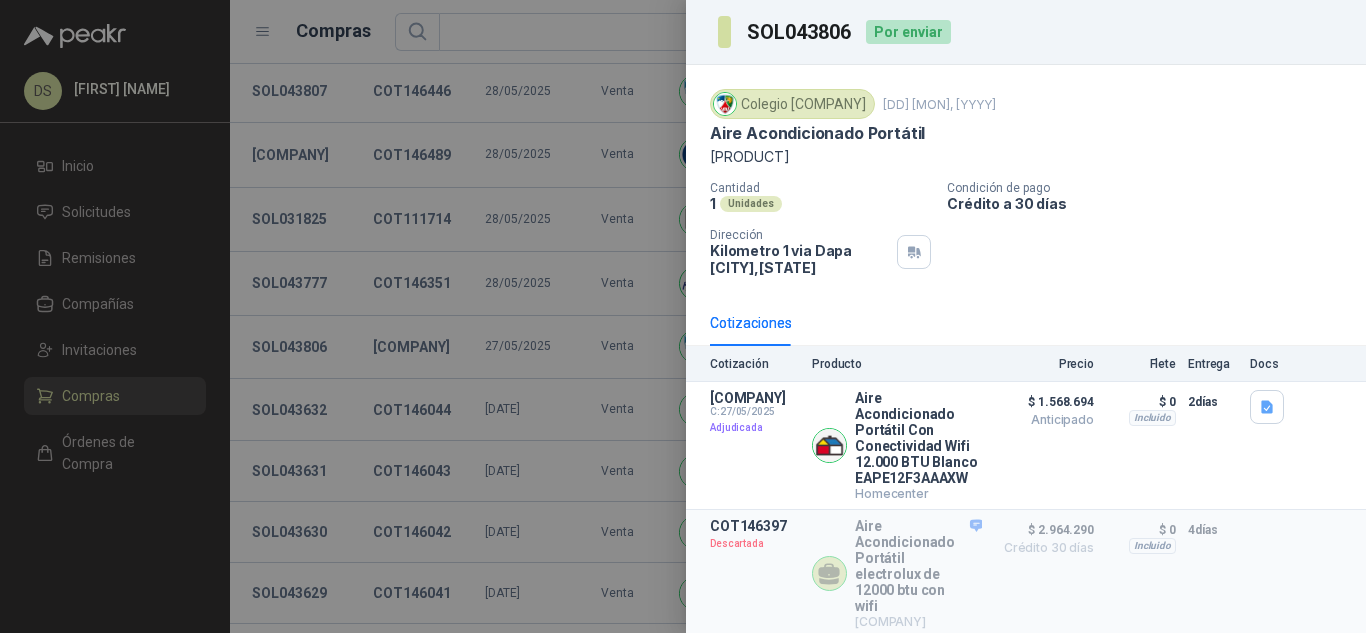 click on "SOL043806" at bounding box center [800, 32] 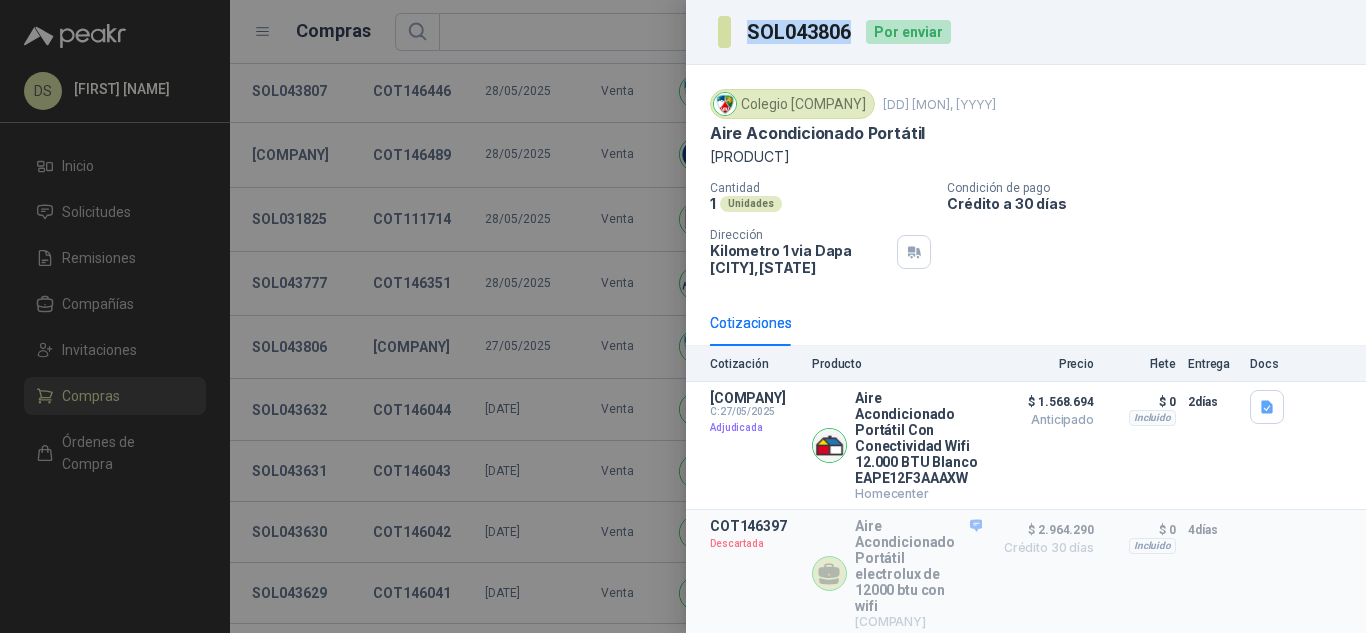 click on "SOL043806" at bounding box center (800, 32) 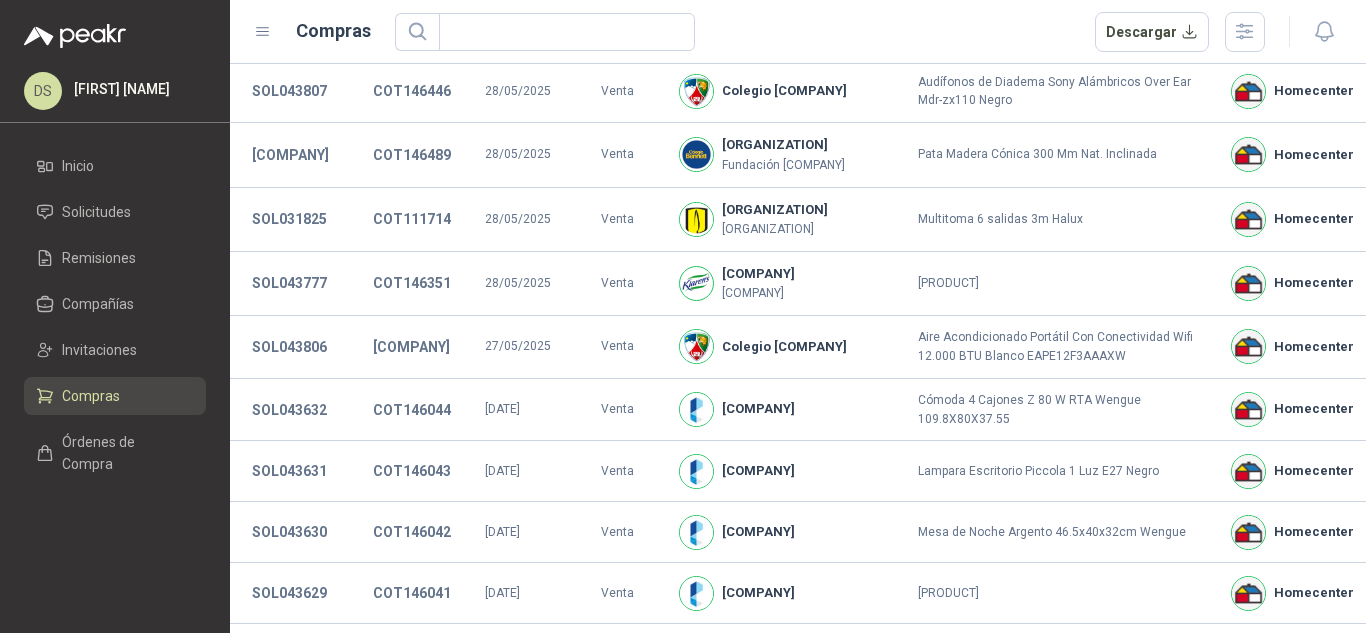 type 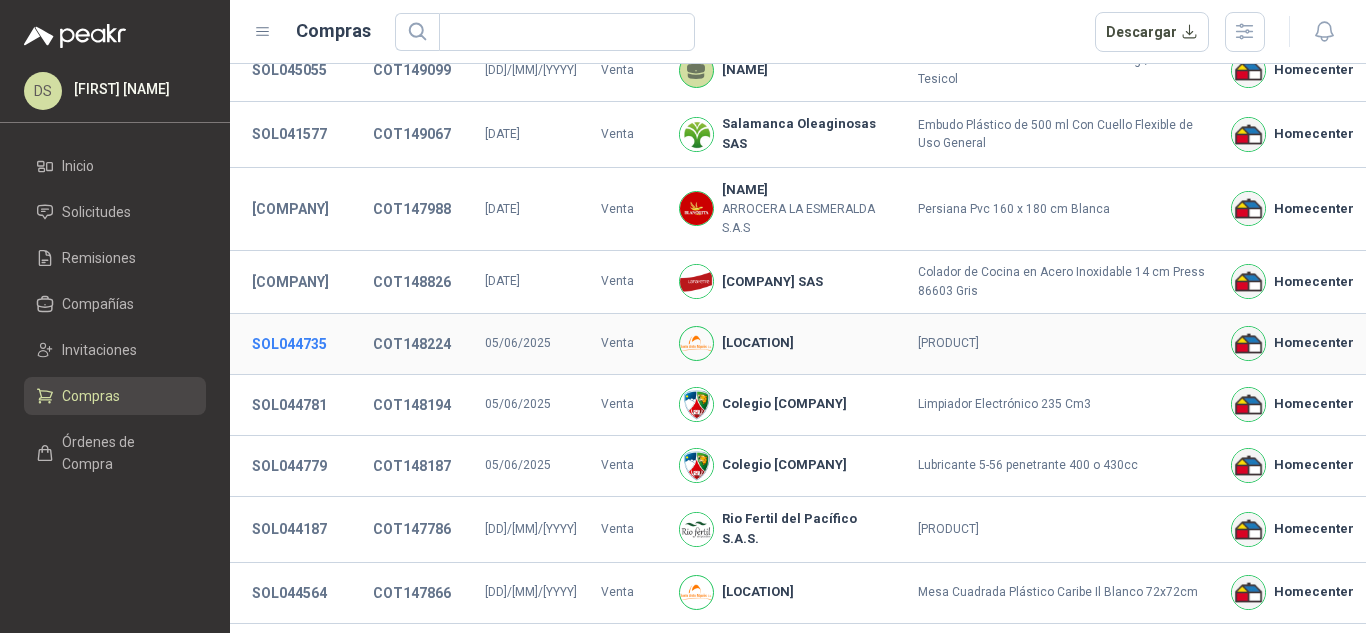 click on "[ID]" at bounding box center [289, 344] 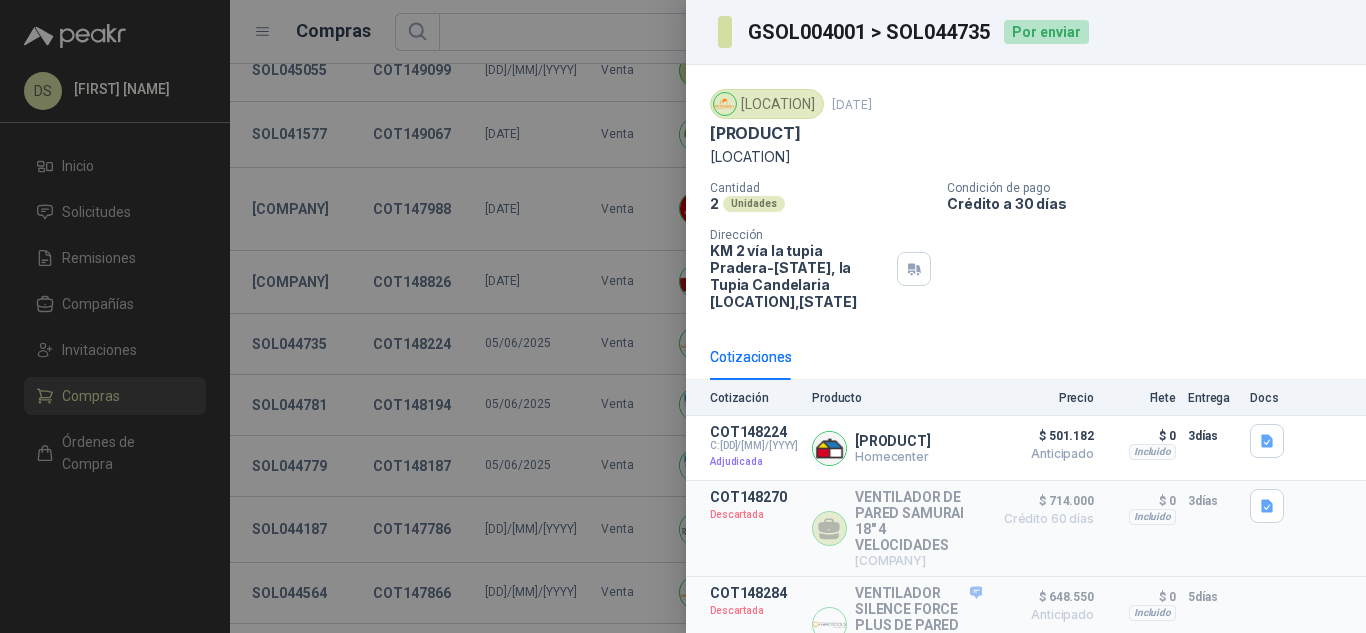click on "GSOL004001 > SOL044735" at bounding box center (870, 32) 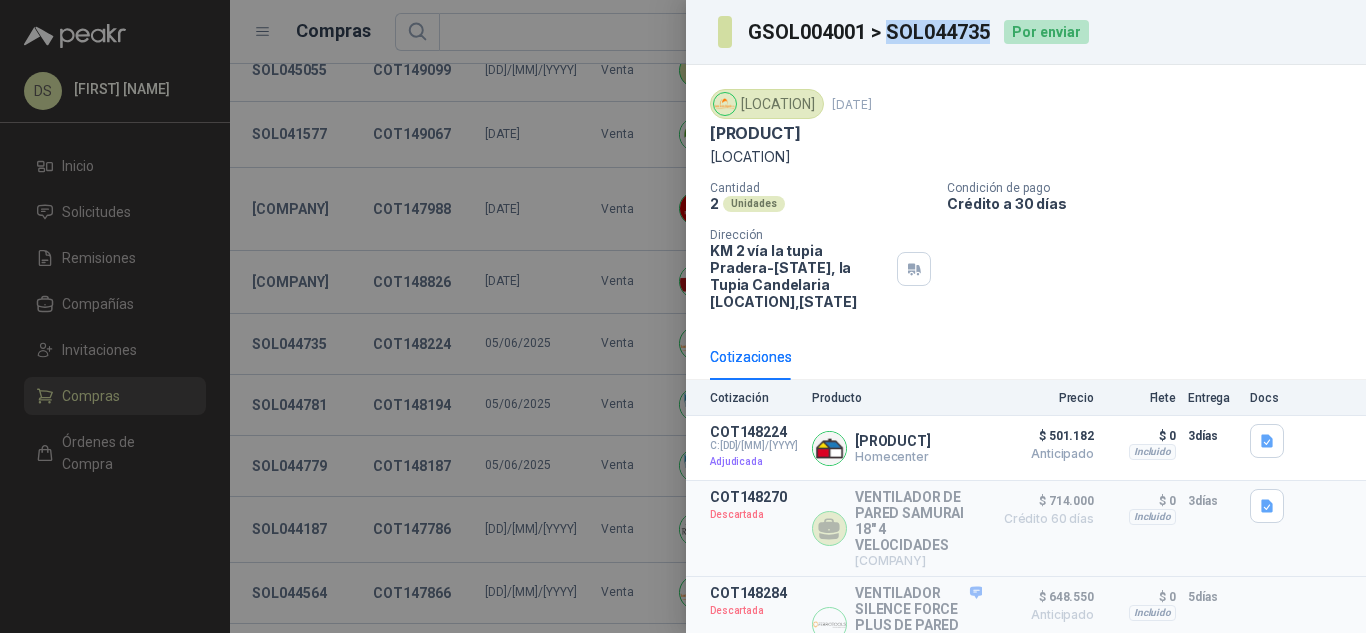 click on "GSOL004001 > SOL044735" at bounding box center (870, 32) 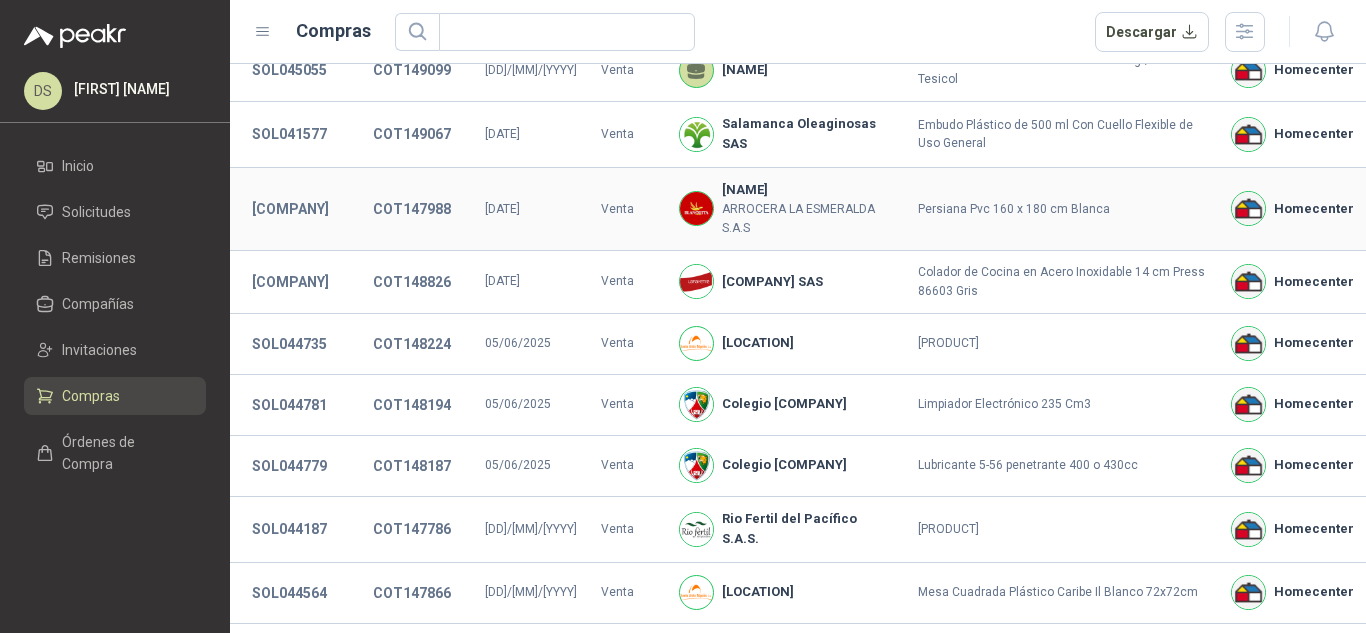 type 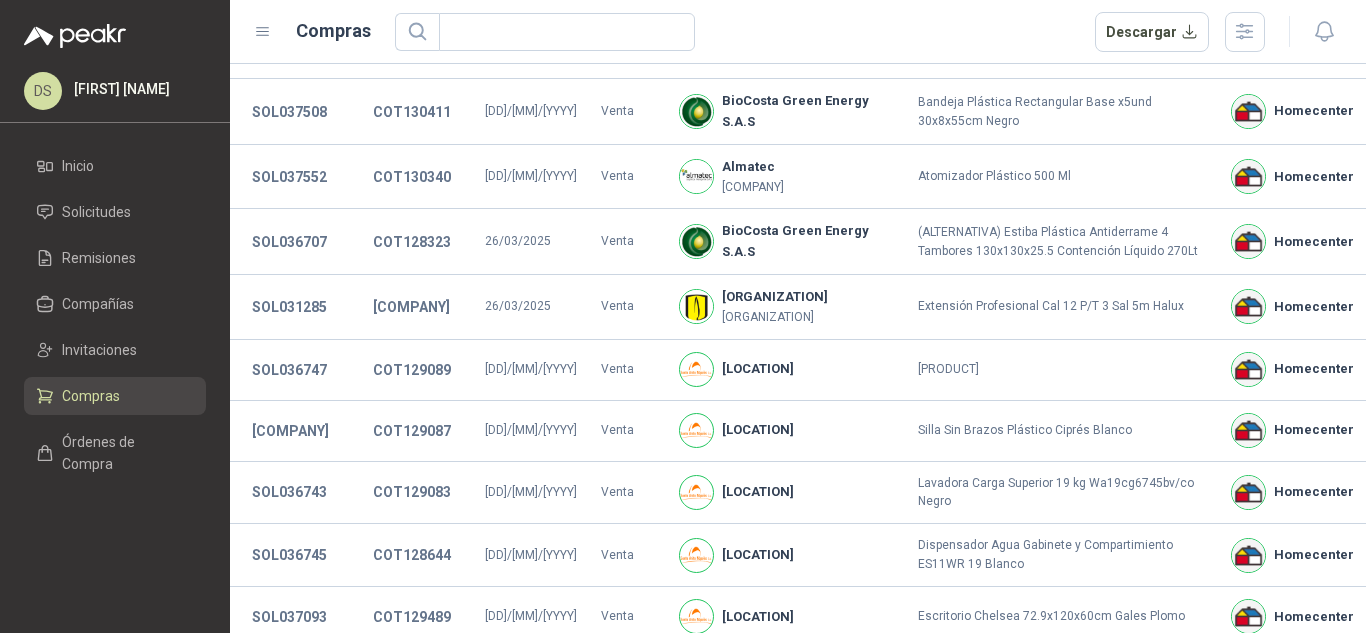 scroll, scrollTop: 1496, scrollLeft: 0, axis: vertical 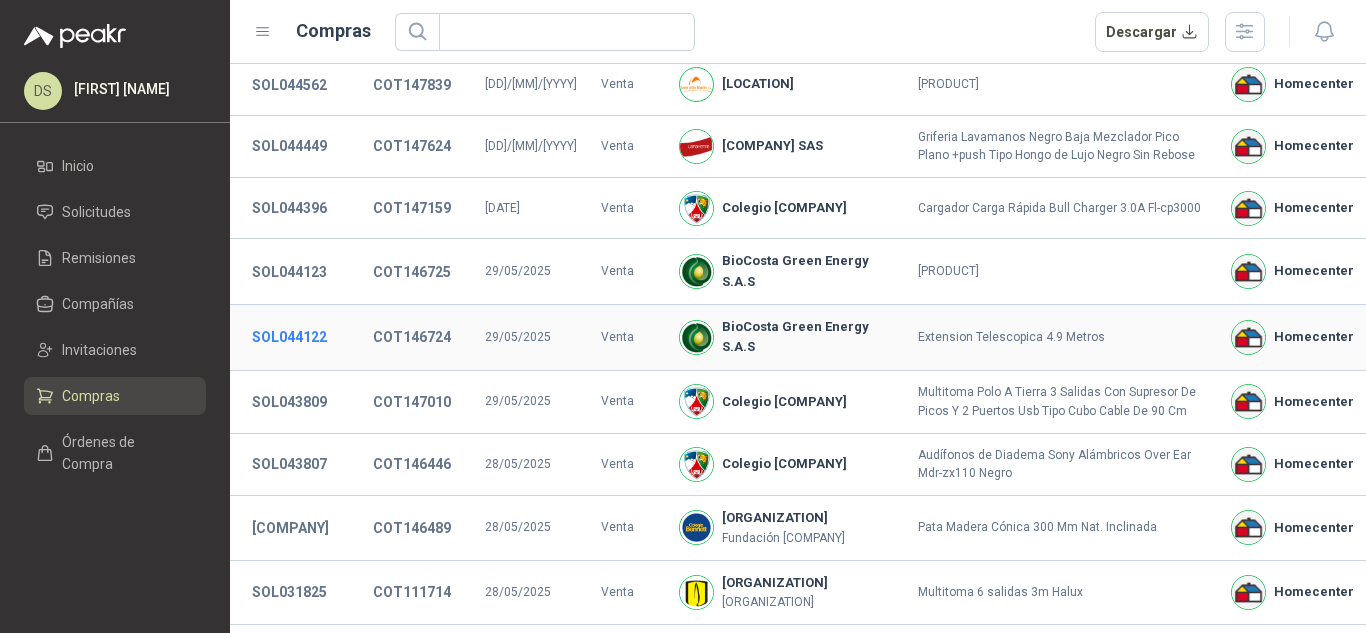 click on "SOL044122" at bounding box center [289, 337] 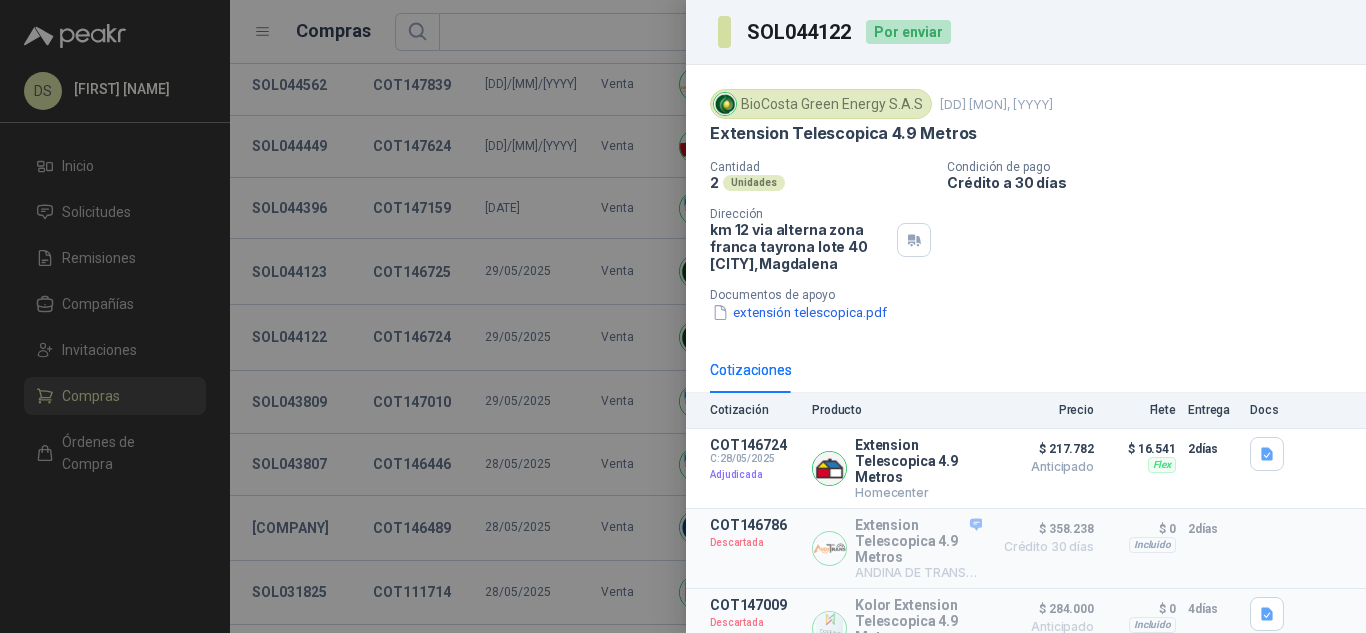 click on "SOL044122" at bounding box center (800, 32) 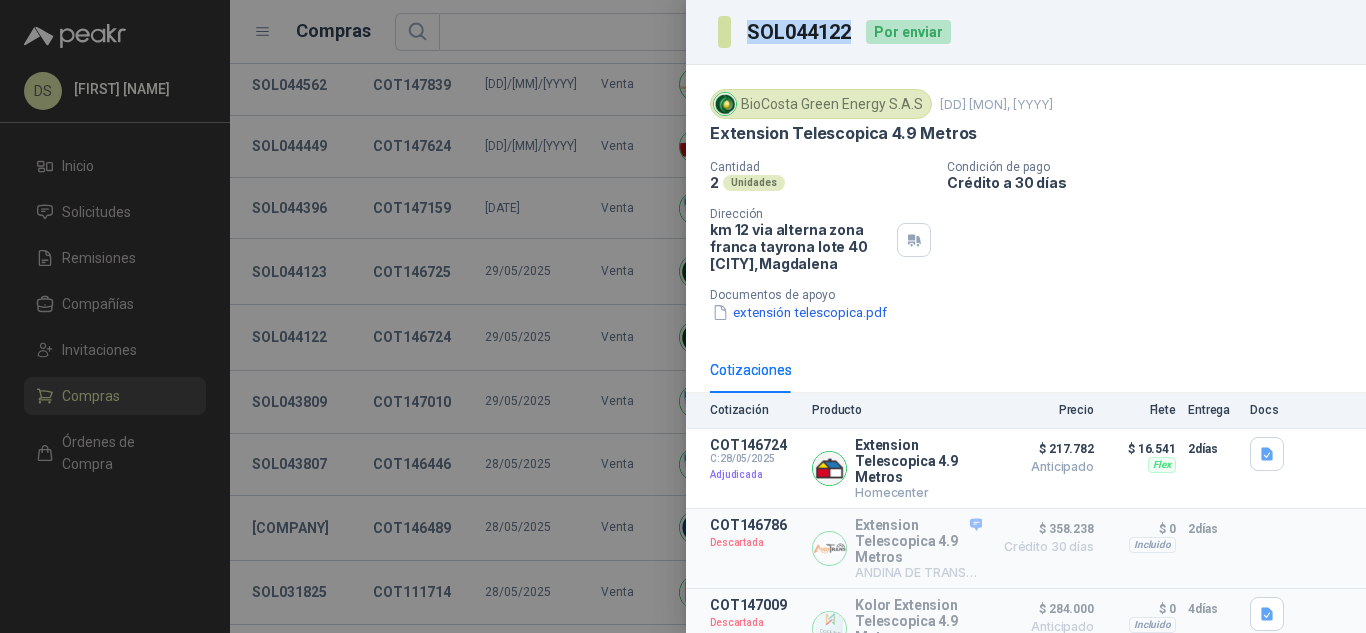 click on "SOL044122" at bounding box center [800, 32] 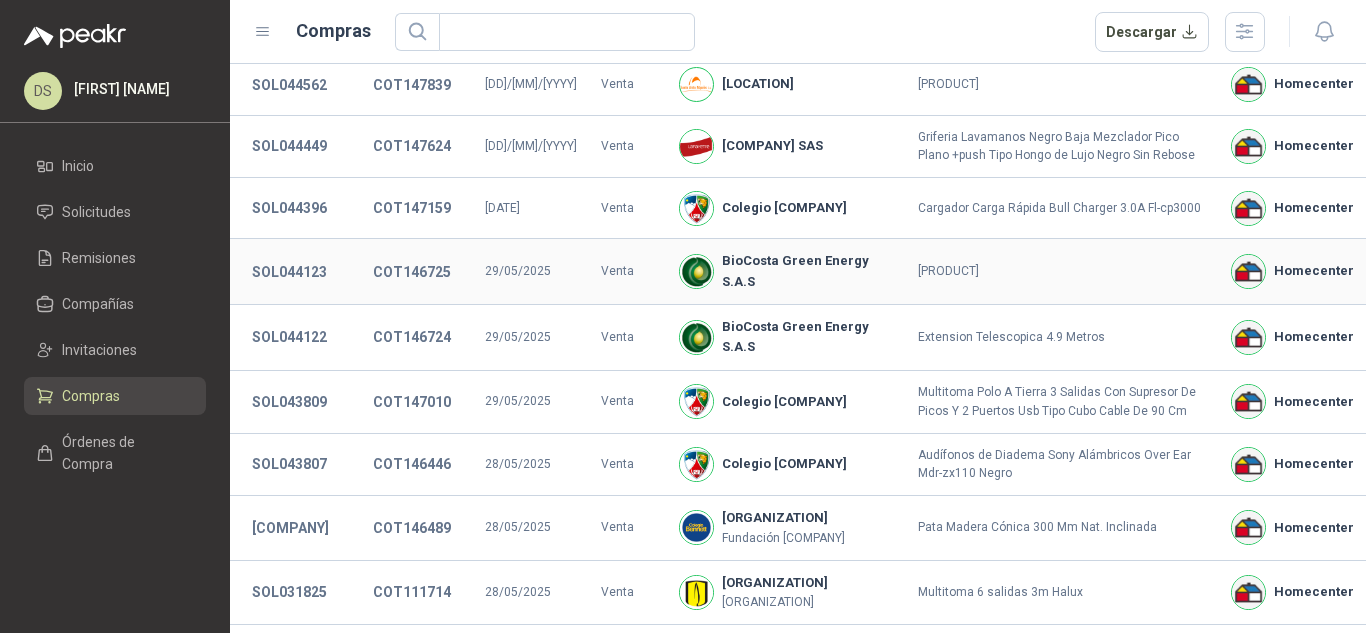 type 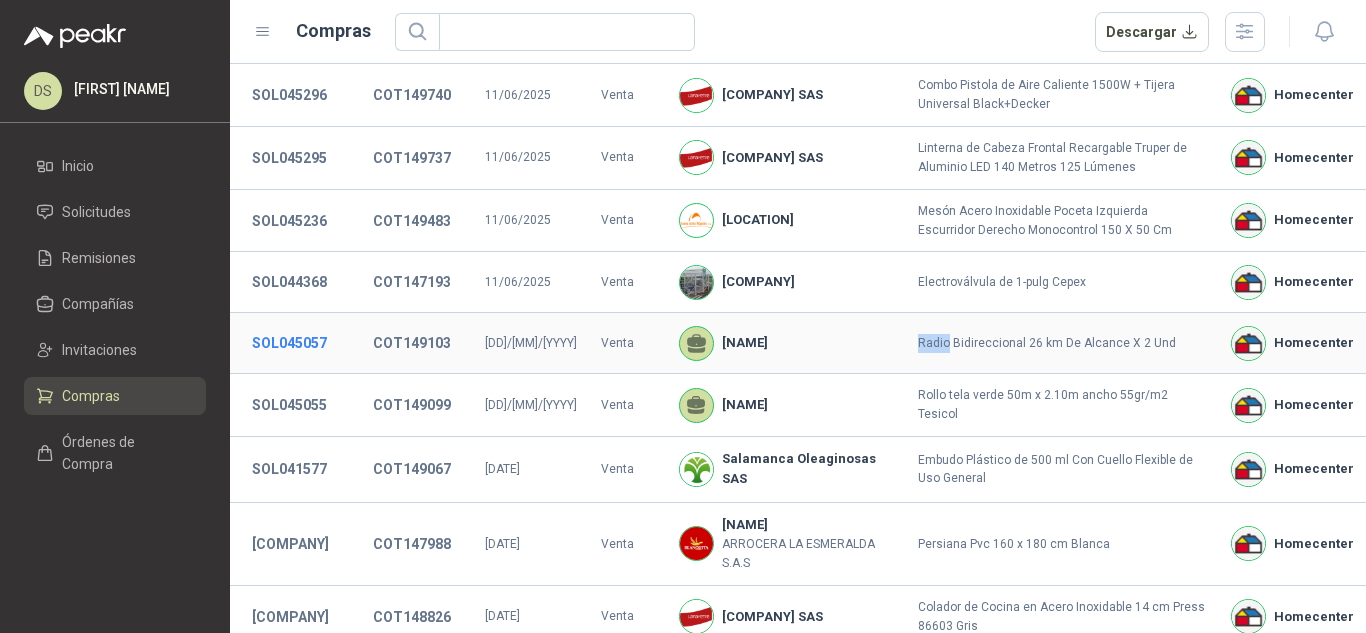 click on "SOL045057" at bounding box center (289, 343) 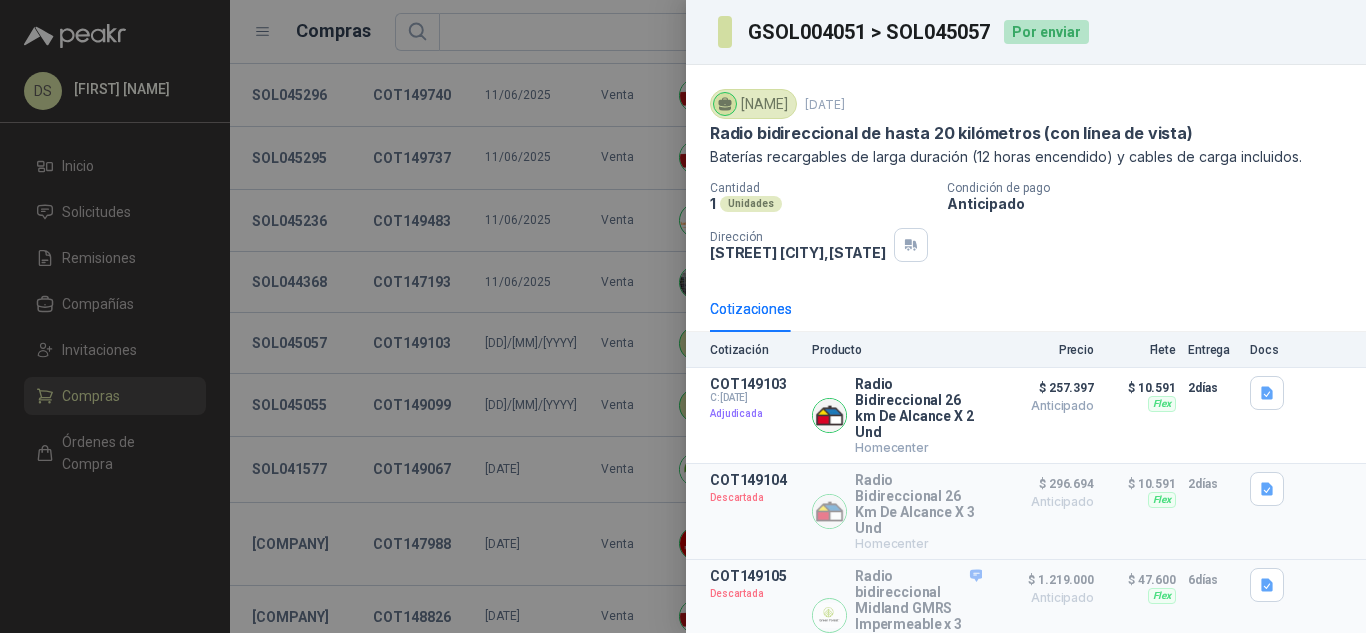 click on "GSOL004051 > SOL045057" at bounding box center (870, 32) 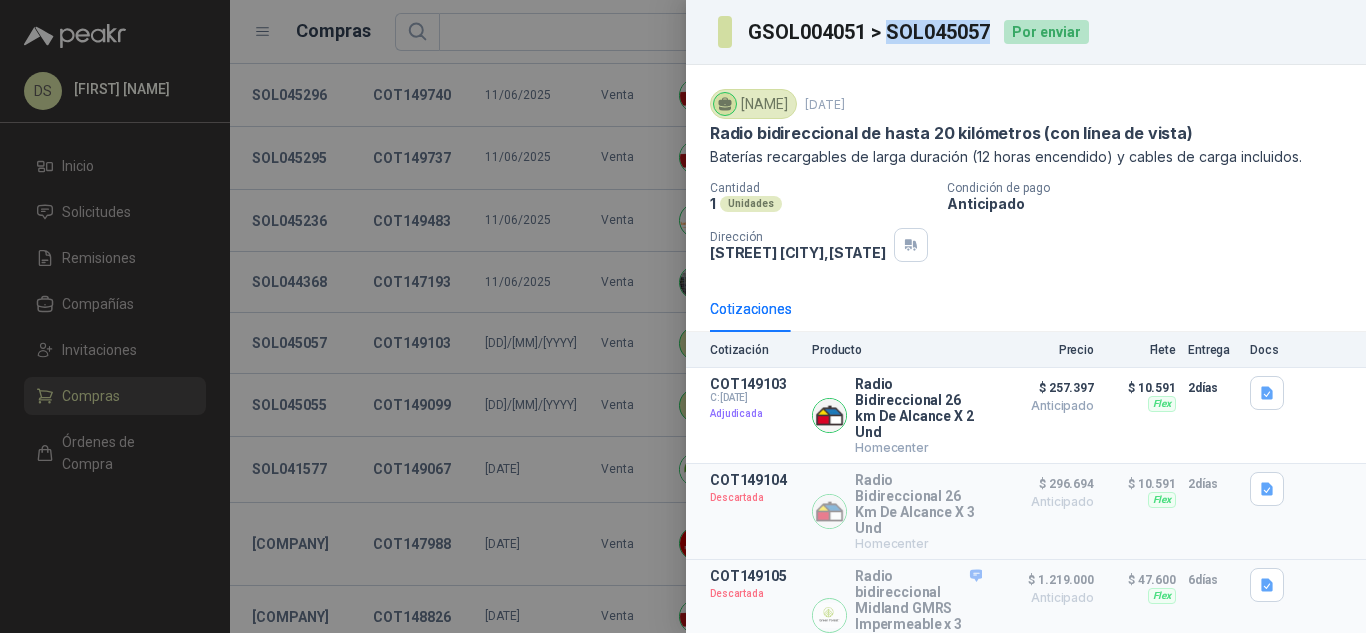 click on "GSOL004051 > SOL045057" at bounding box center (870, 32) 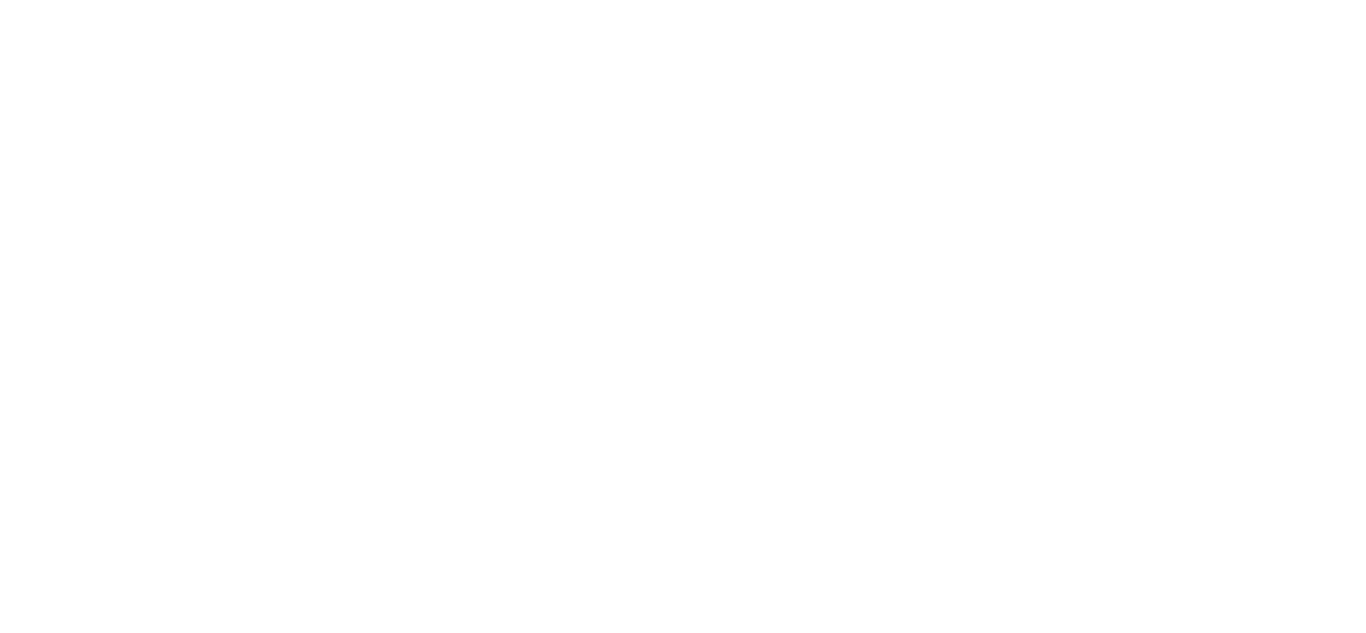 scroll, scrollTop: 0, scrollLeft: 0, axis: both 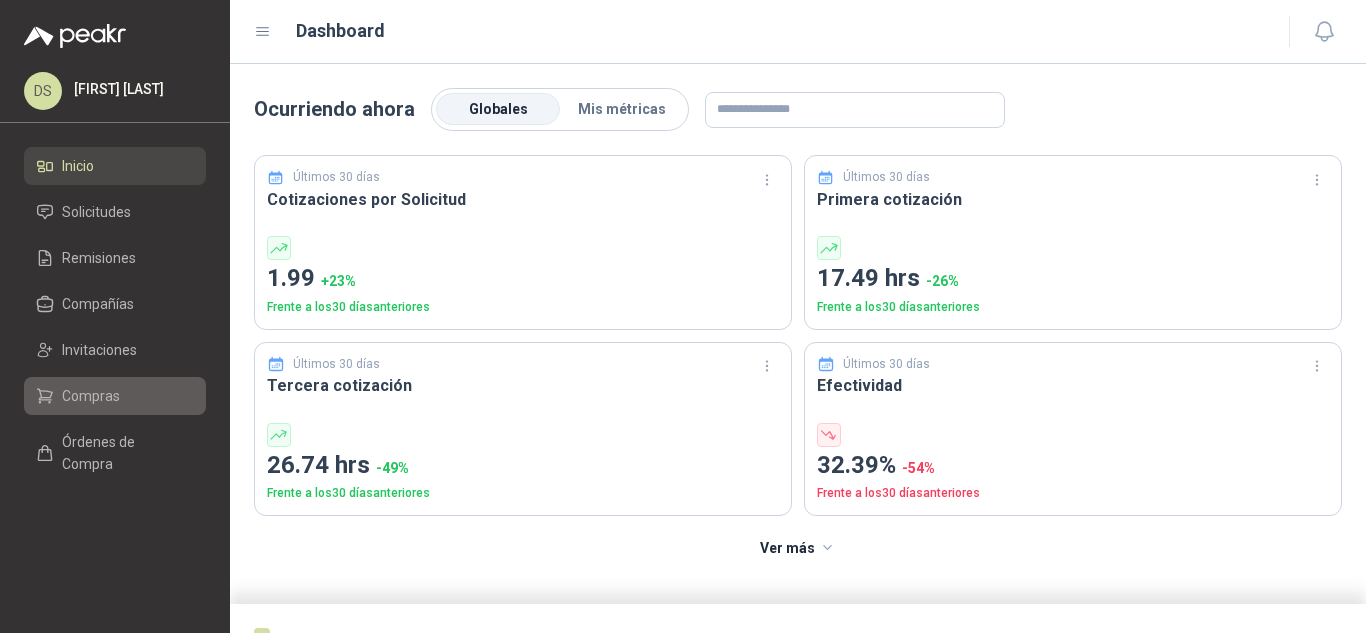click on "Compras" at bounding box center (115, 396) 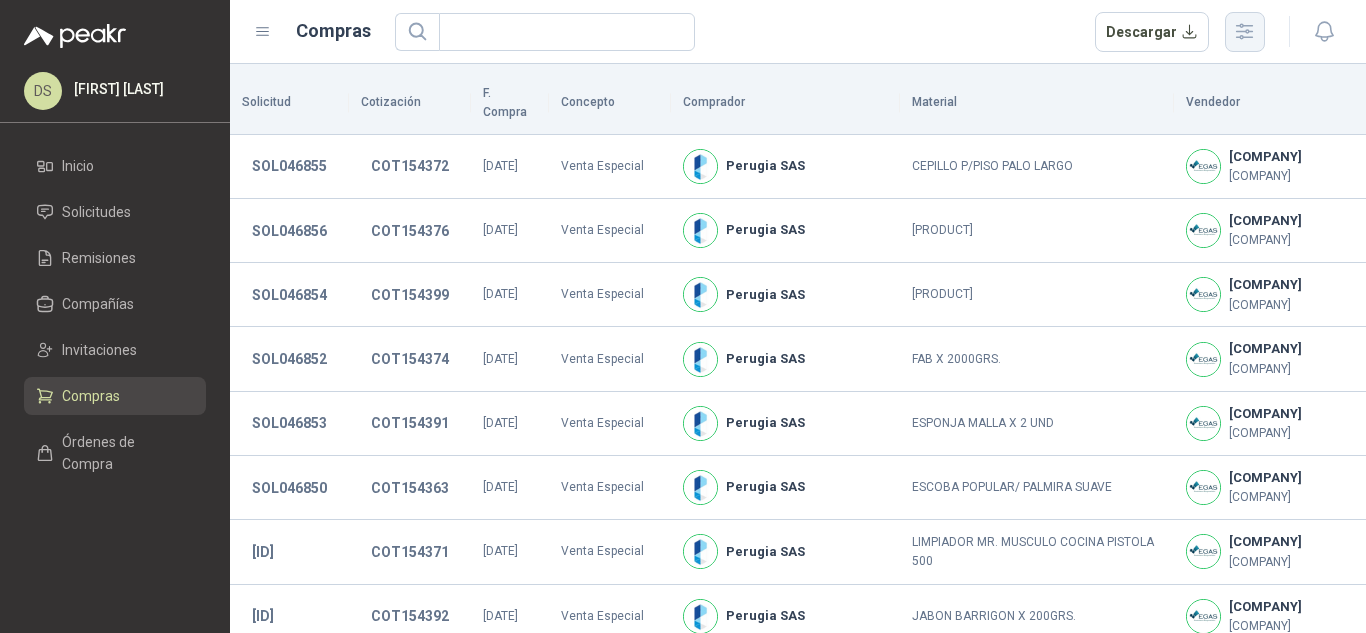 click at bounding box center (1245, 32) 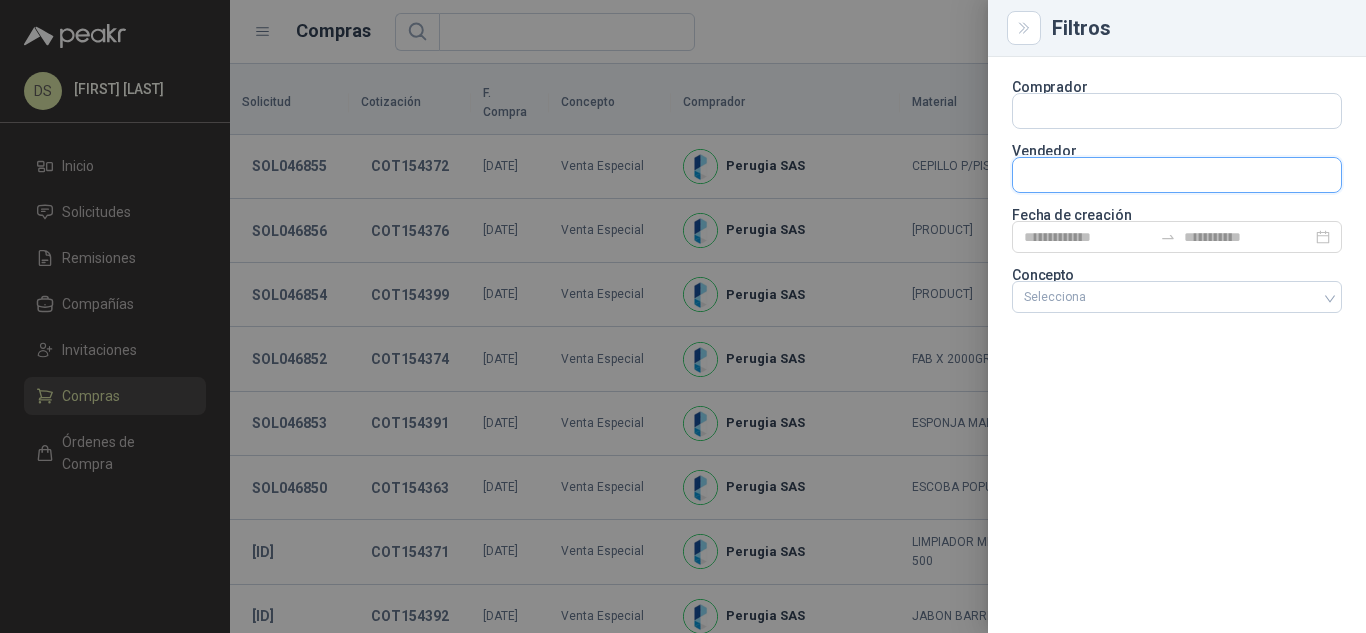 click at bounding box center [1177, 175] 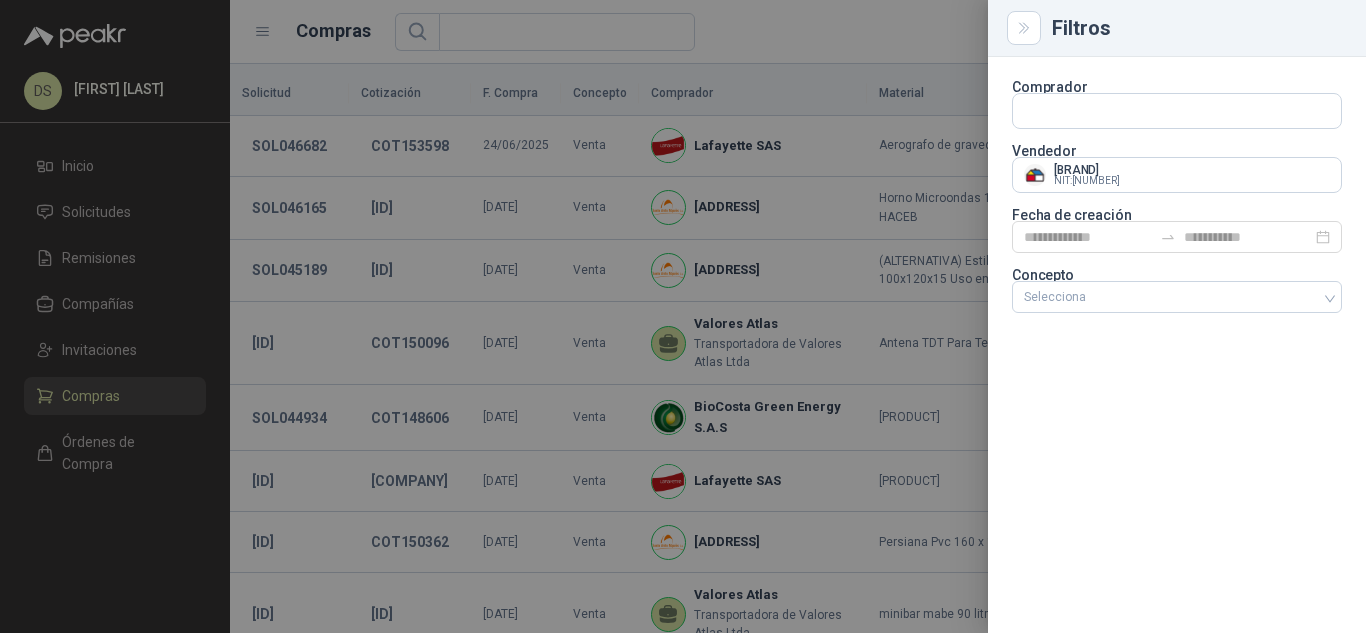 click at bounding box center (683, 316) 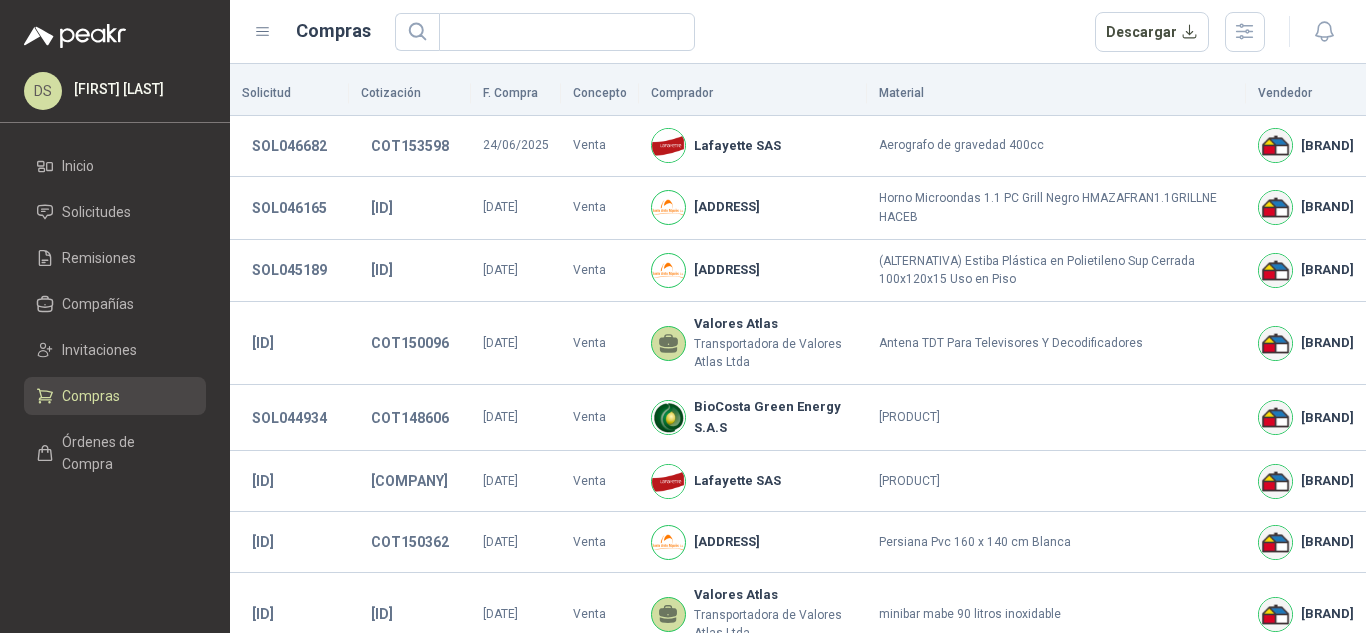 type 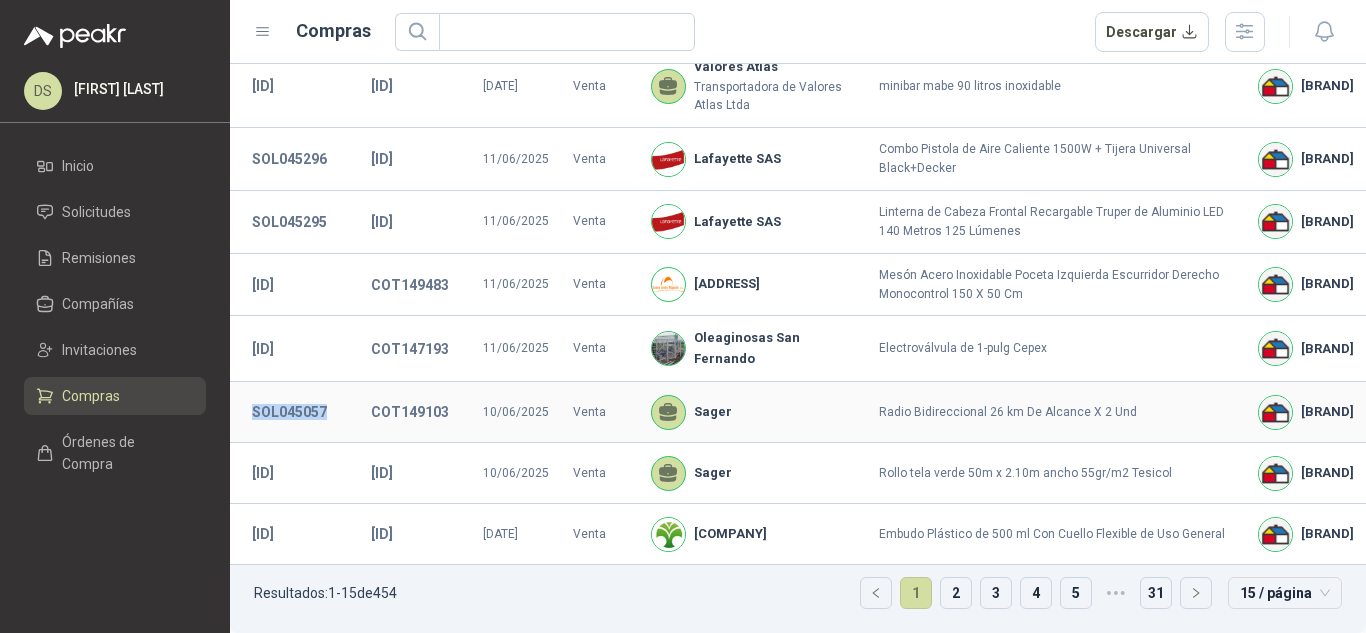 type 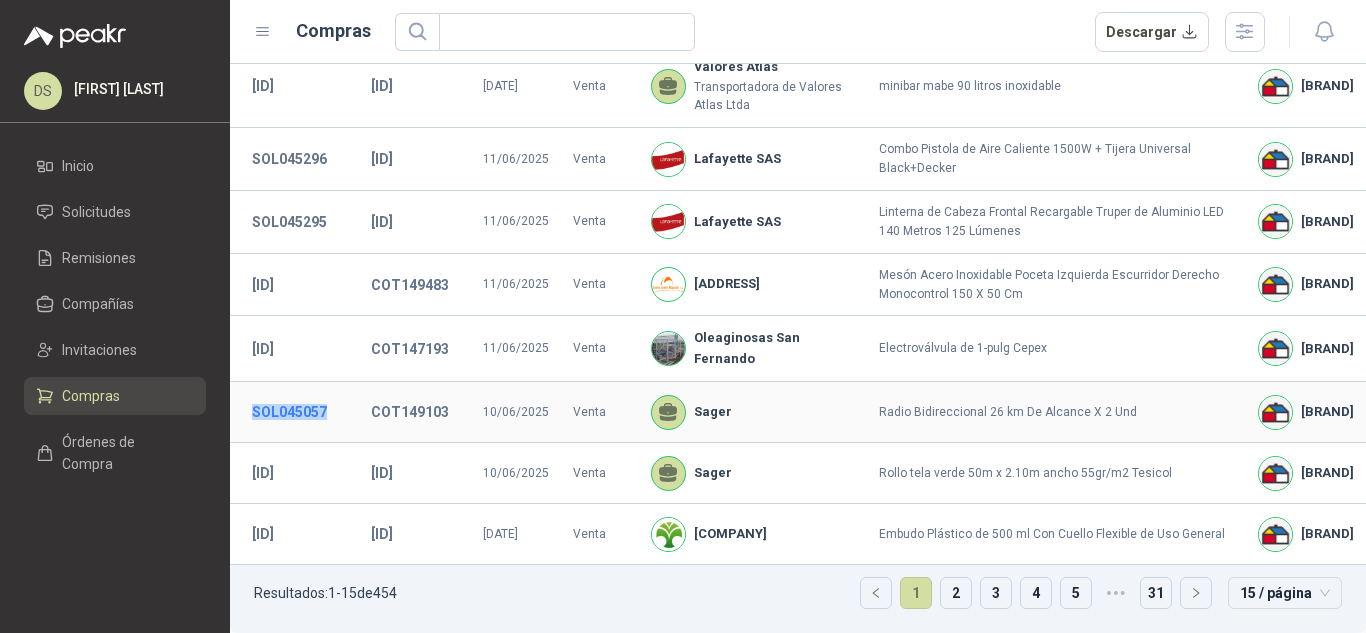 click on "SOL045057" at bounding box center (289, 412) 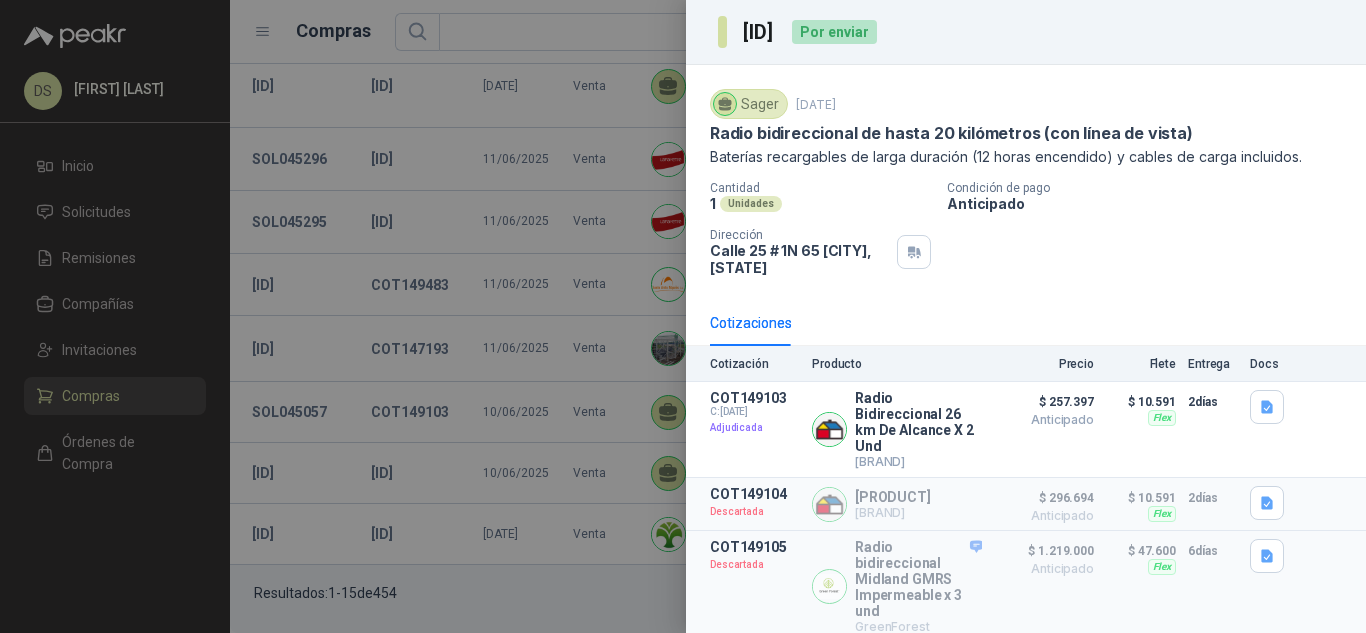 click on "[ID]" at bounding box center (761, 32) 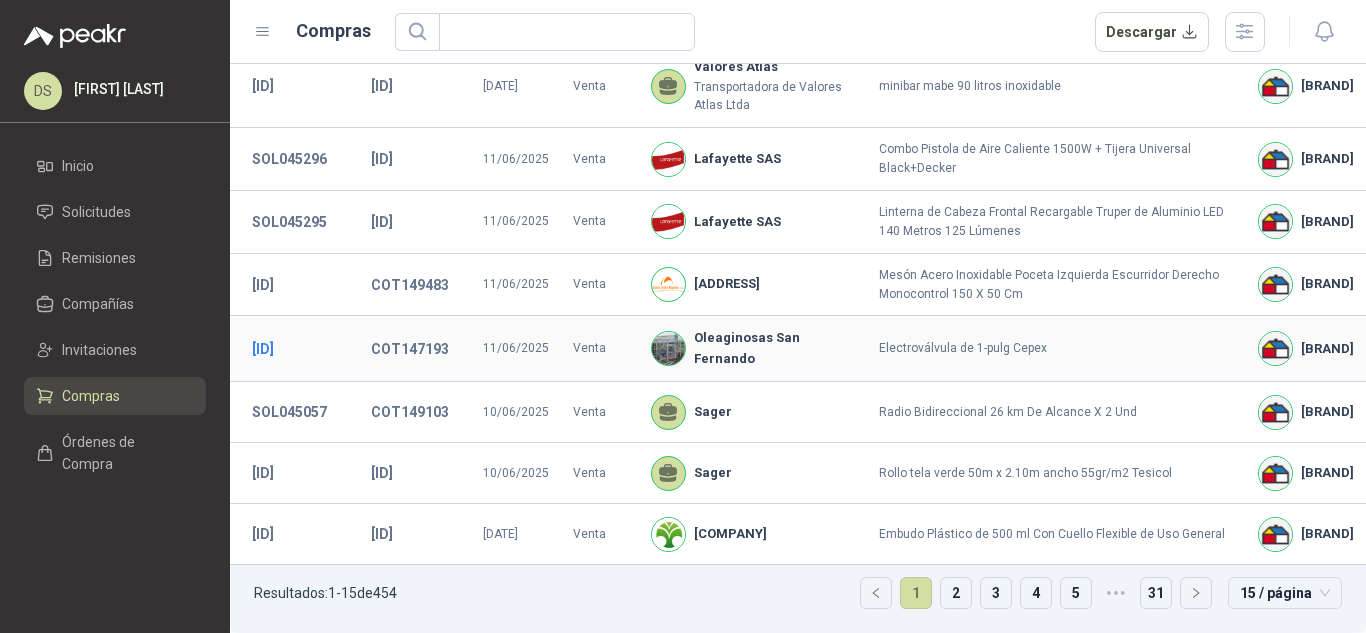 click on "[ID]" at bounding box center [263, 349] 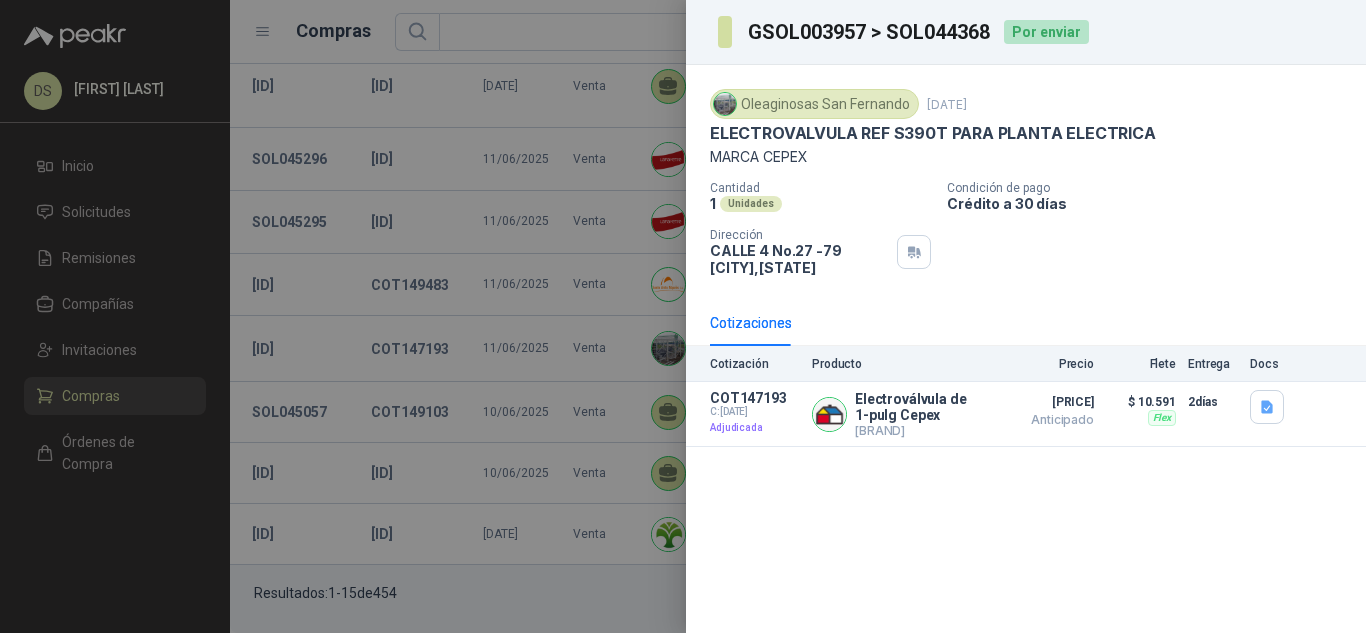 click on "GSOL003957 > SOL044368" at bounding box center [870, 32] 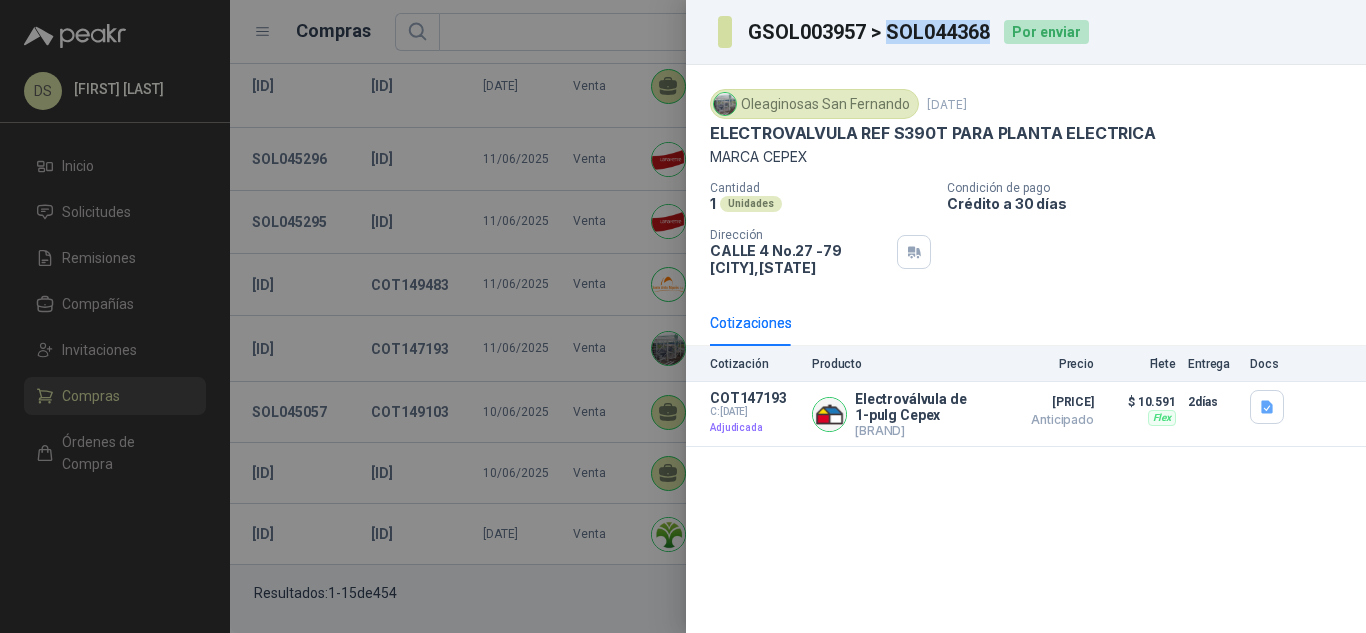 click on "GSOL003957 > SOL044368" at bounding box center (870, 32) 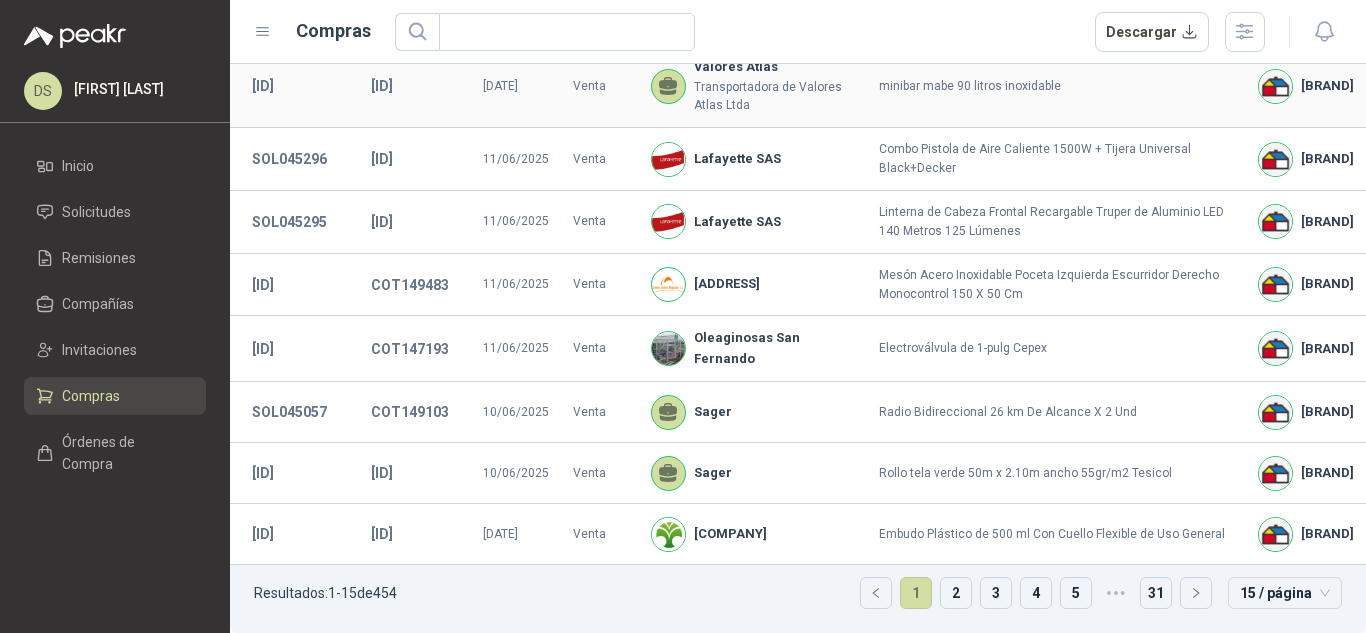type 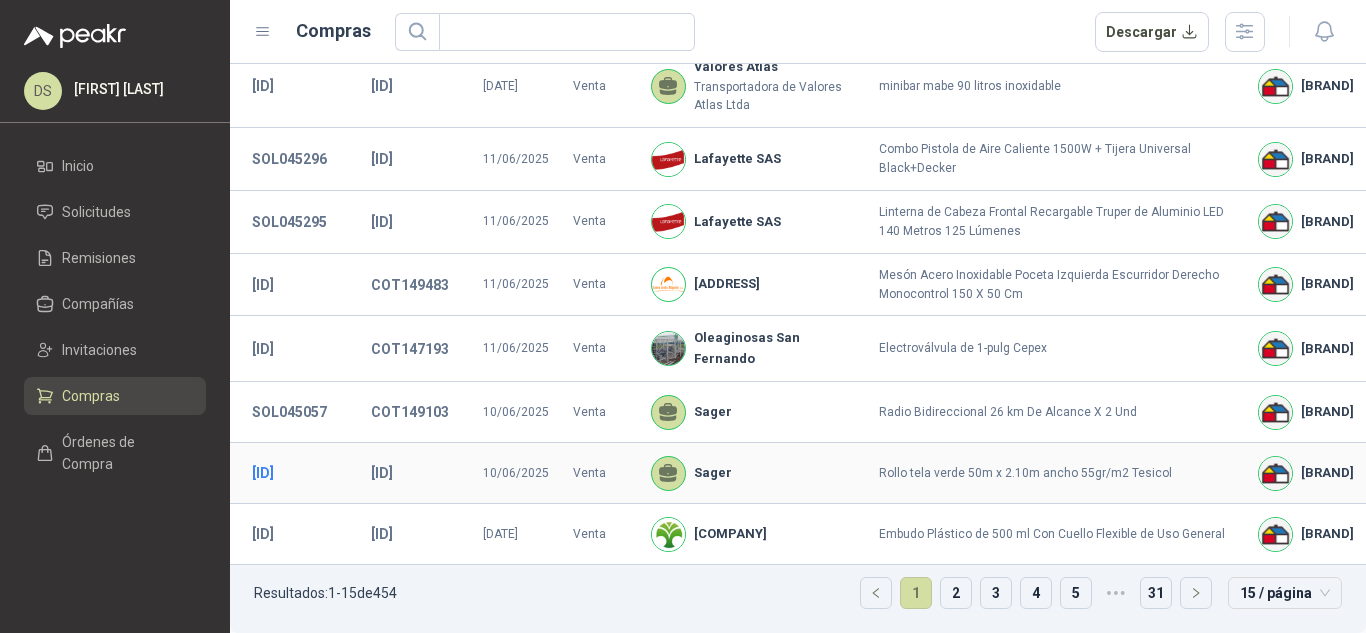 click on "[ID]" at bounding box center (263, 473) 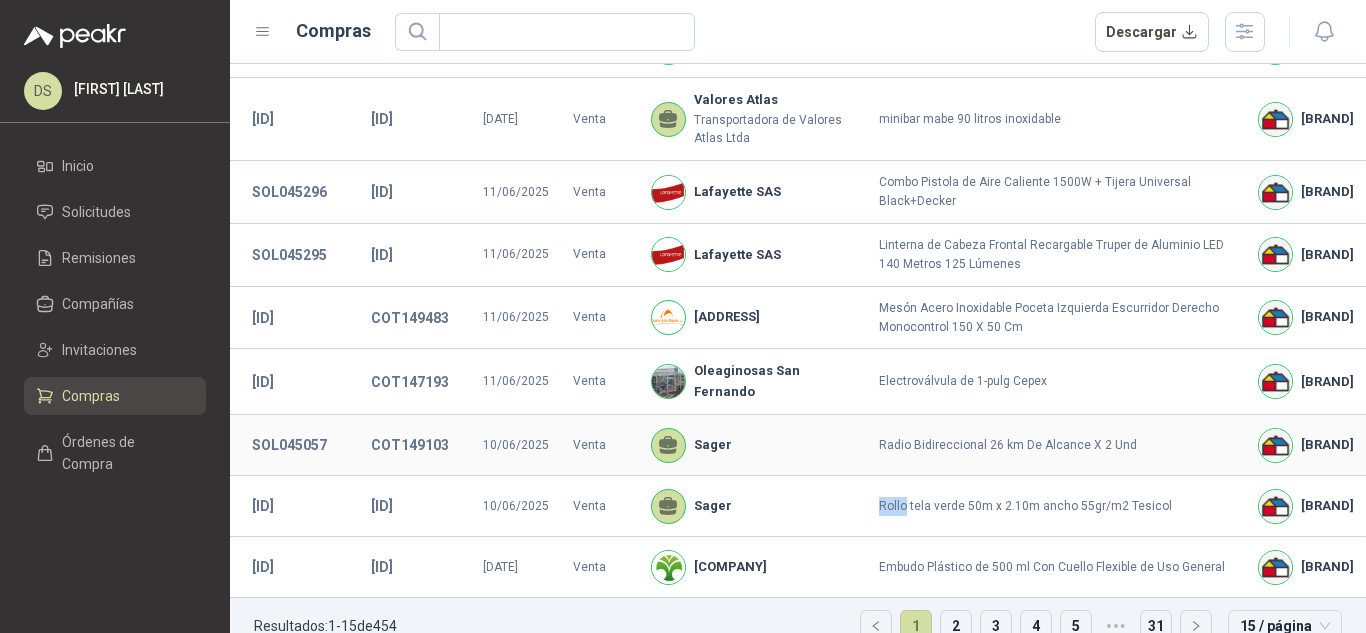 scroll, scrollTop: 539, scrollLeft: 0, axis: vertical 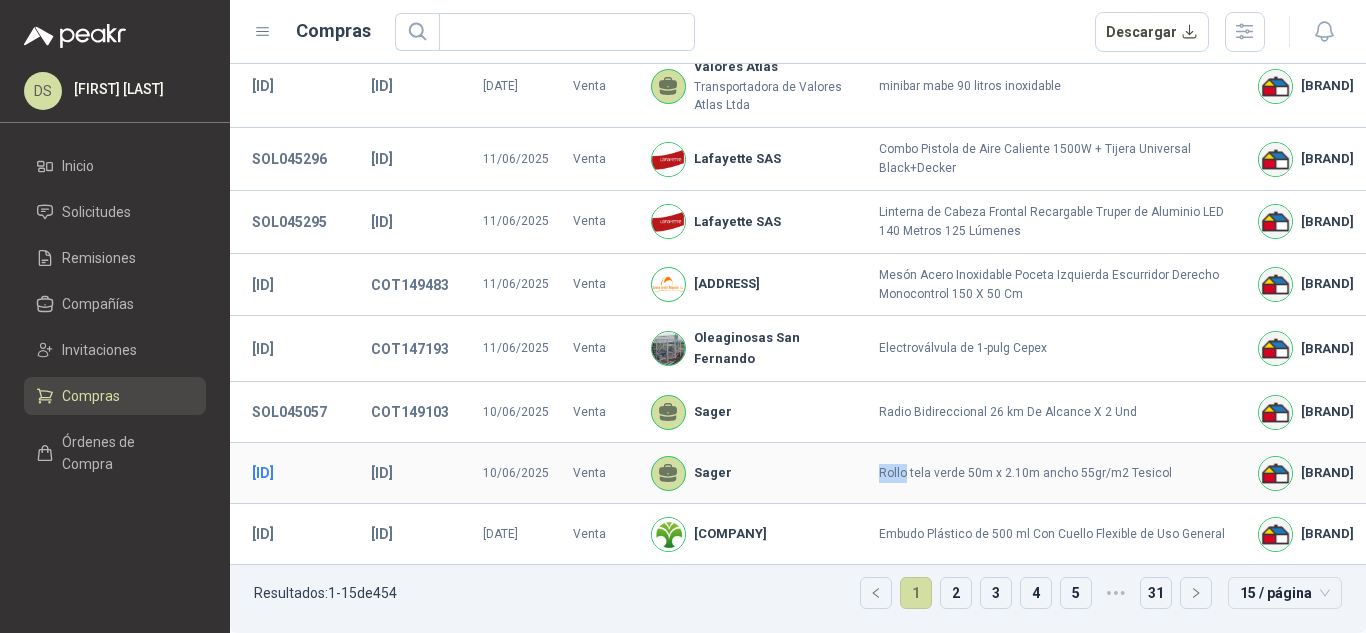click on "SOL045055" at bounding box center (263, 473) 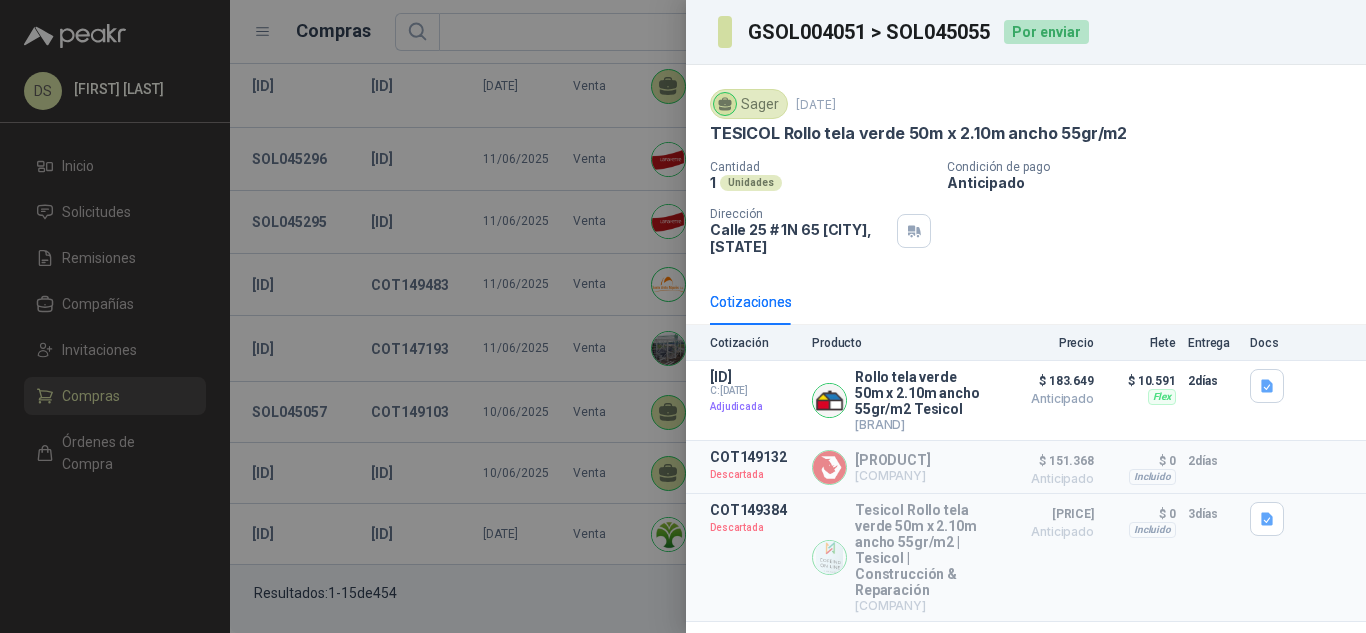 click on "GSOL004051 > SOL045055" at bounding box center [870, 32] 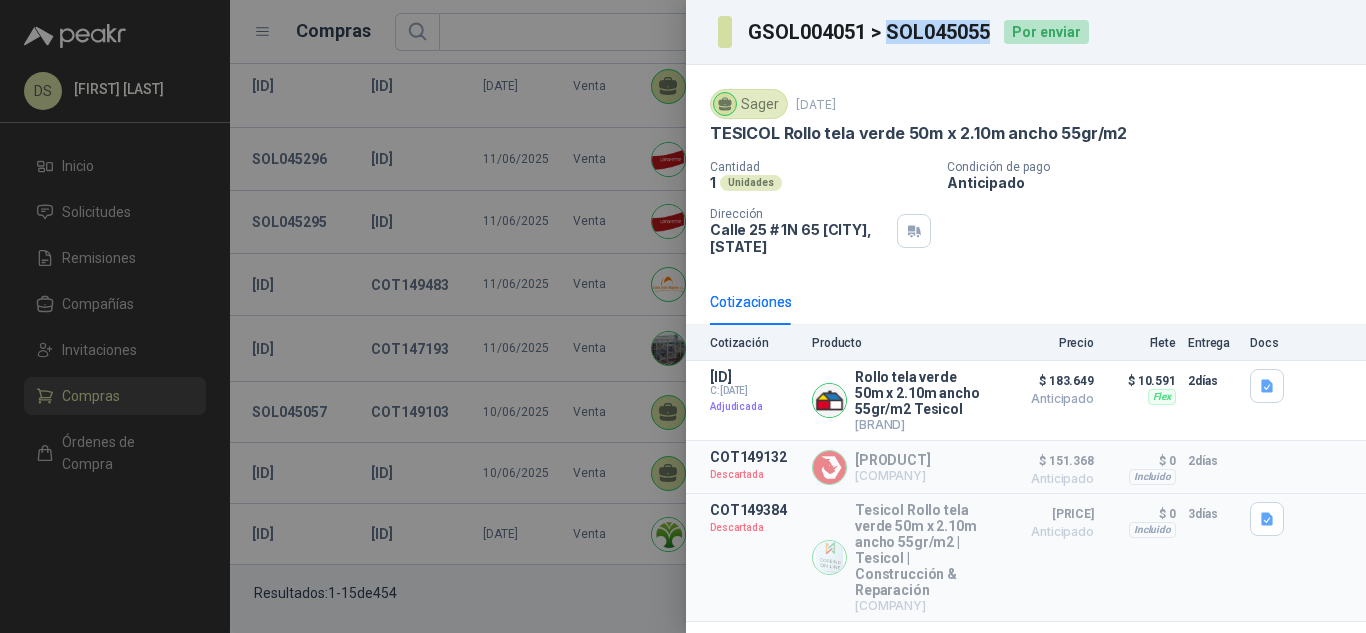 click on "GSOL004051 > SOL045055" at bounding box center [870, 32] 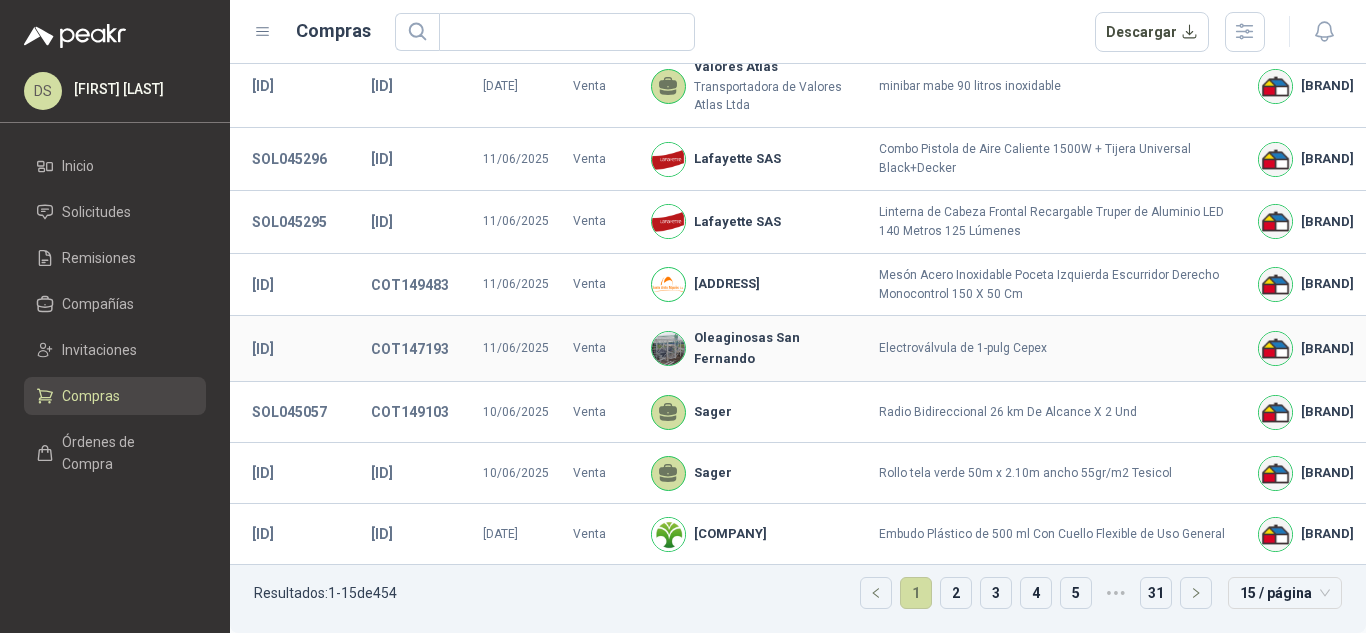 type 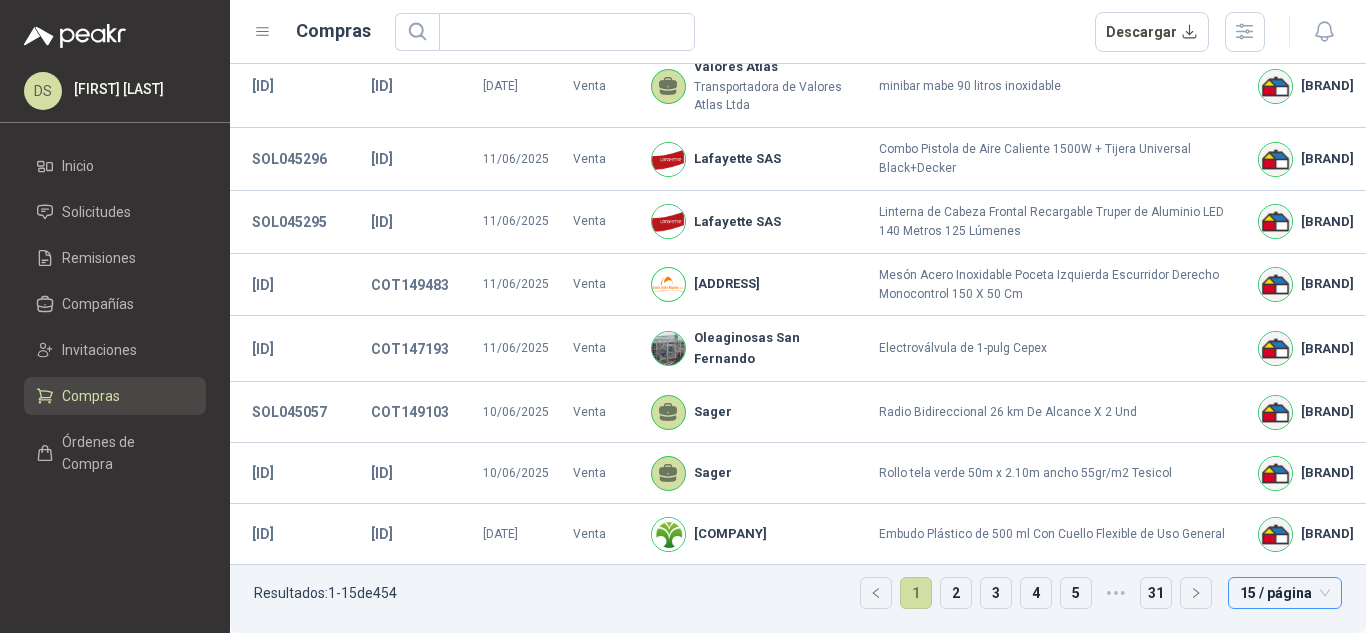 click on "15 / página" at bounding box center [1285, 593] 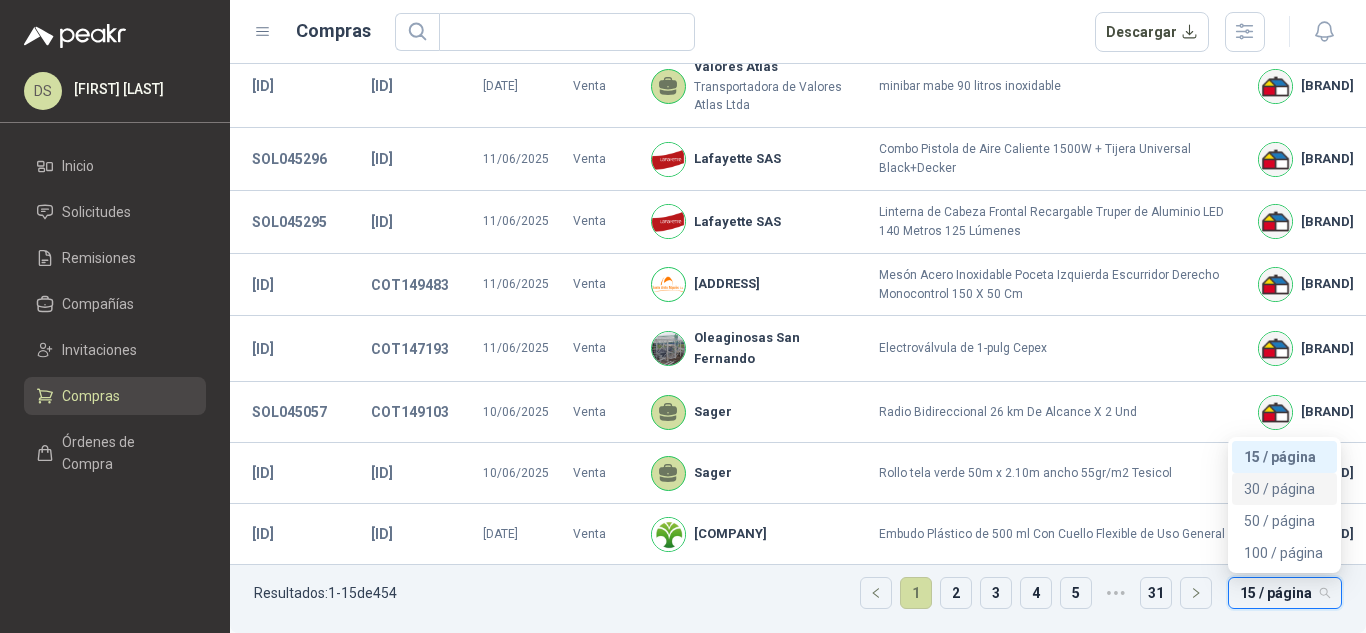 click on "30 / página" at bounding box center (1284, 489) 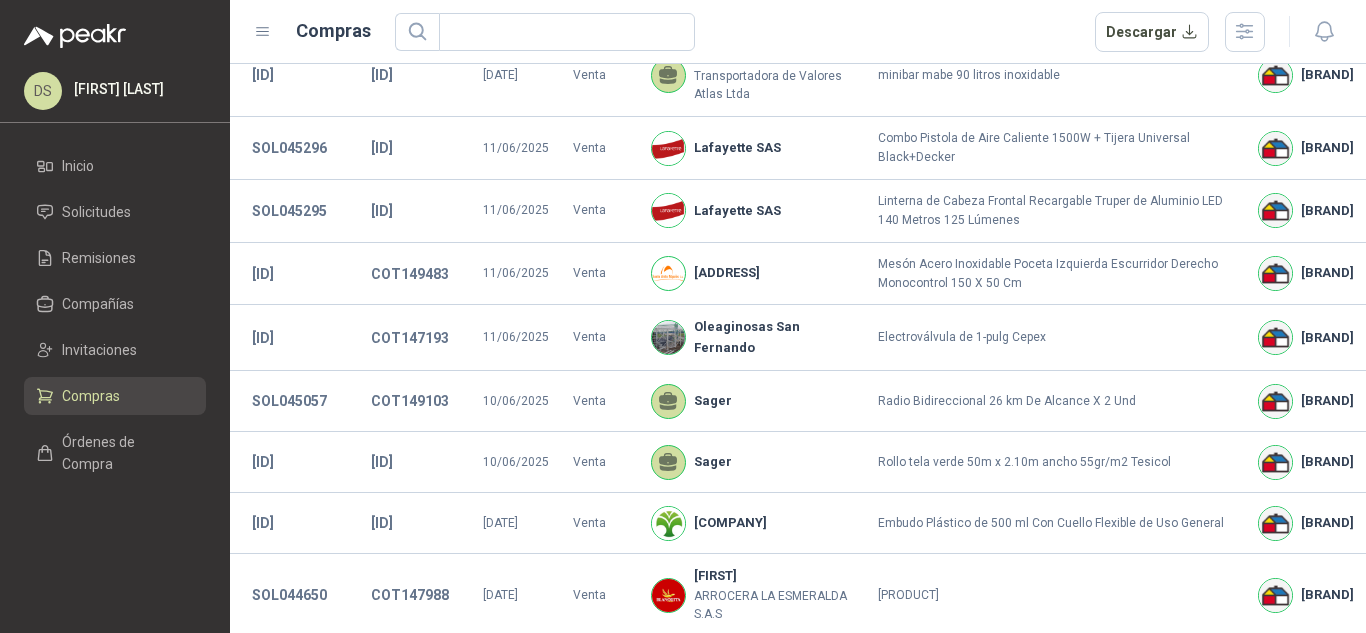 scroll, scrollTop: 1506, scrollLeft: 0, axis: vertical 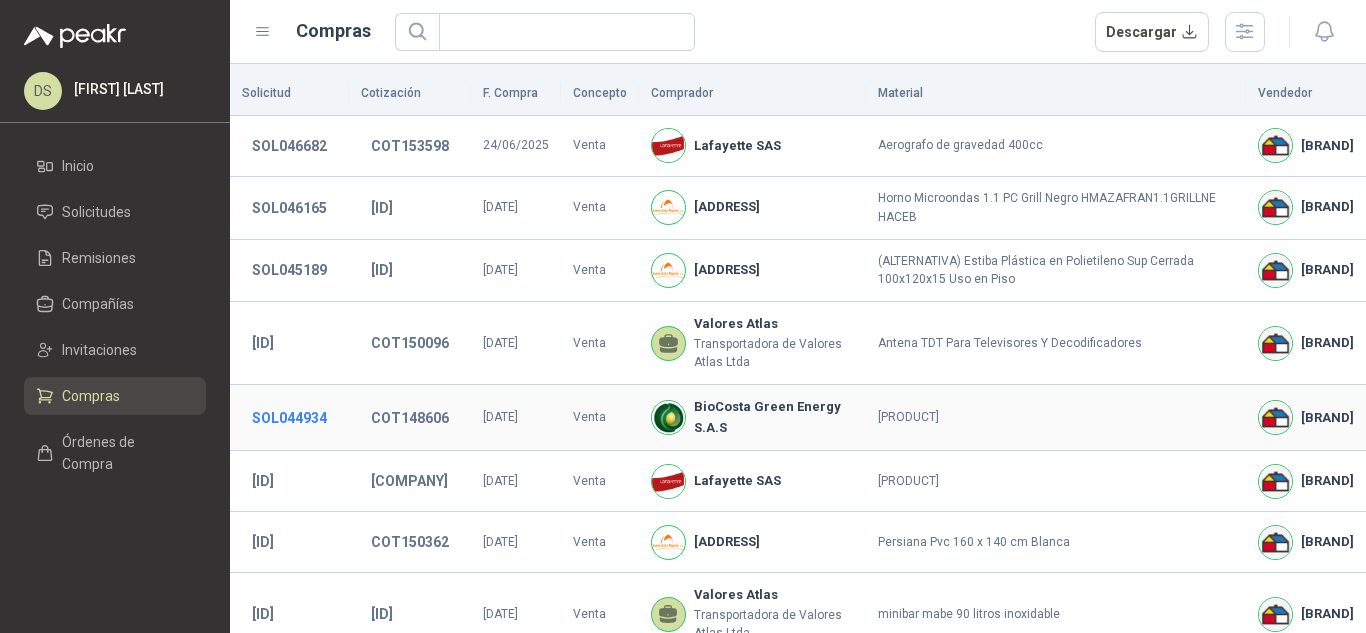 click on "SOL044934" at bounding box center [289, 418] 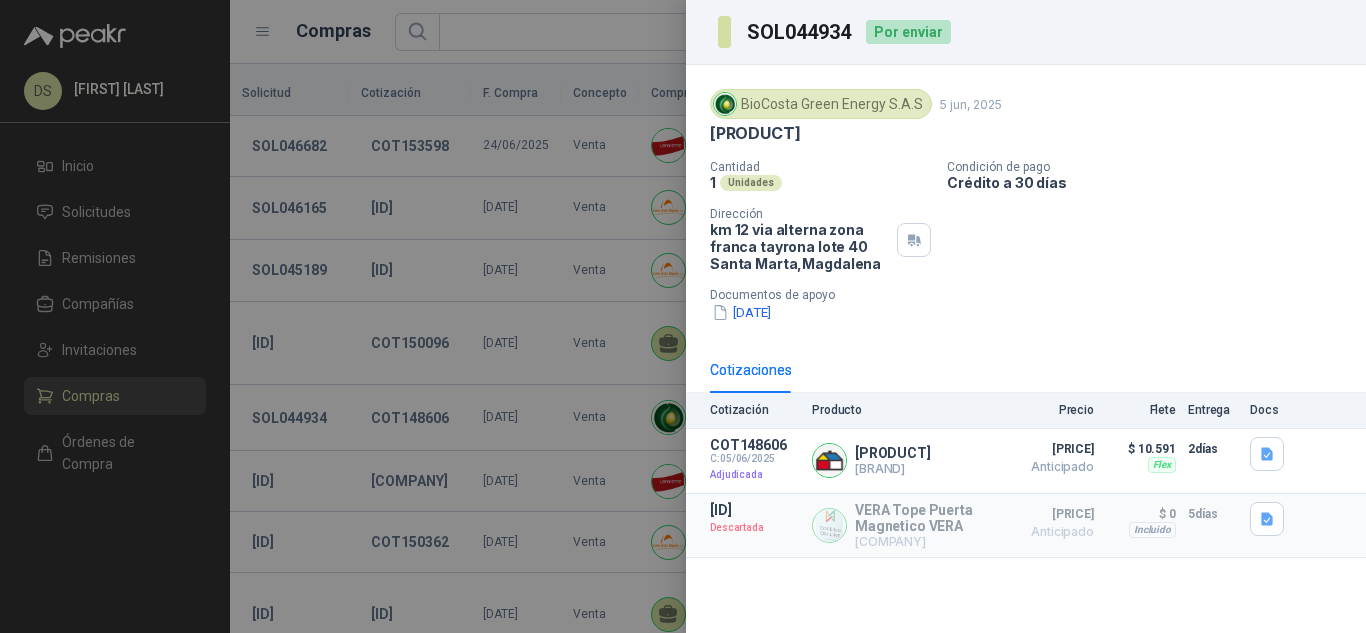 click on "SOL044934" at bounding box center [800, 32] 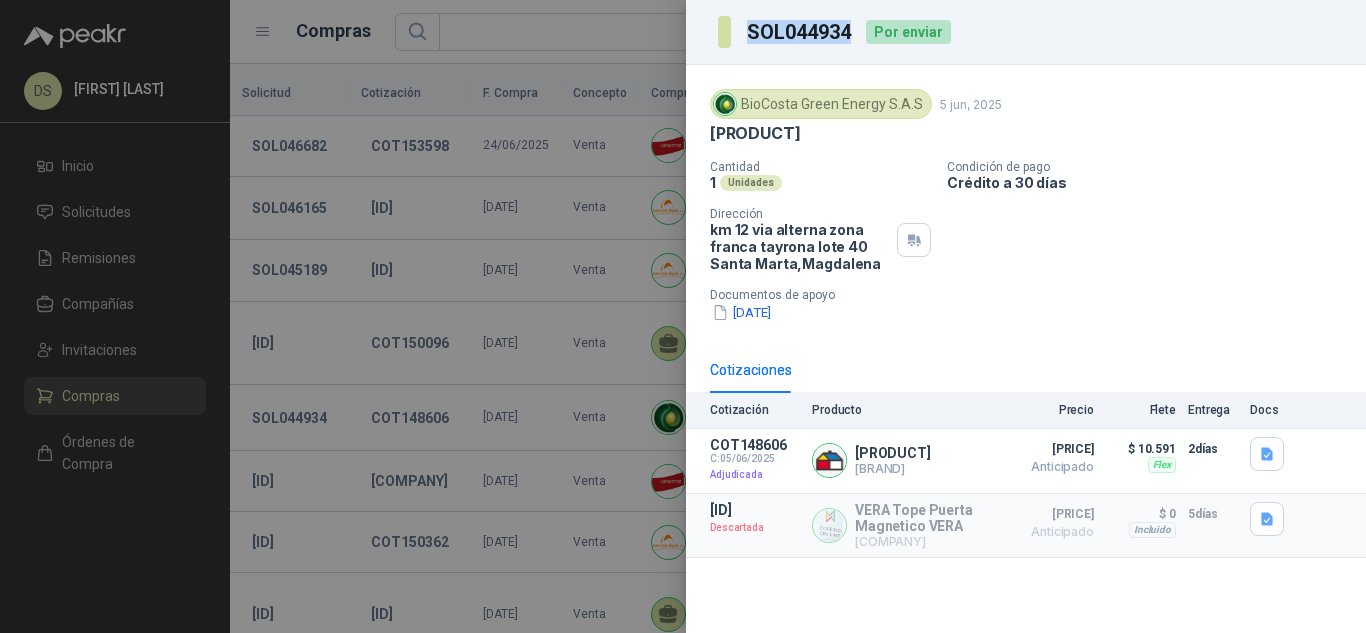click on "SOL044934" at bounding box center (800, 32) 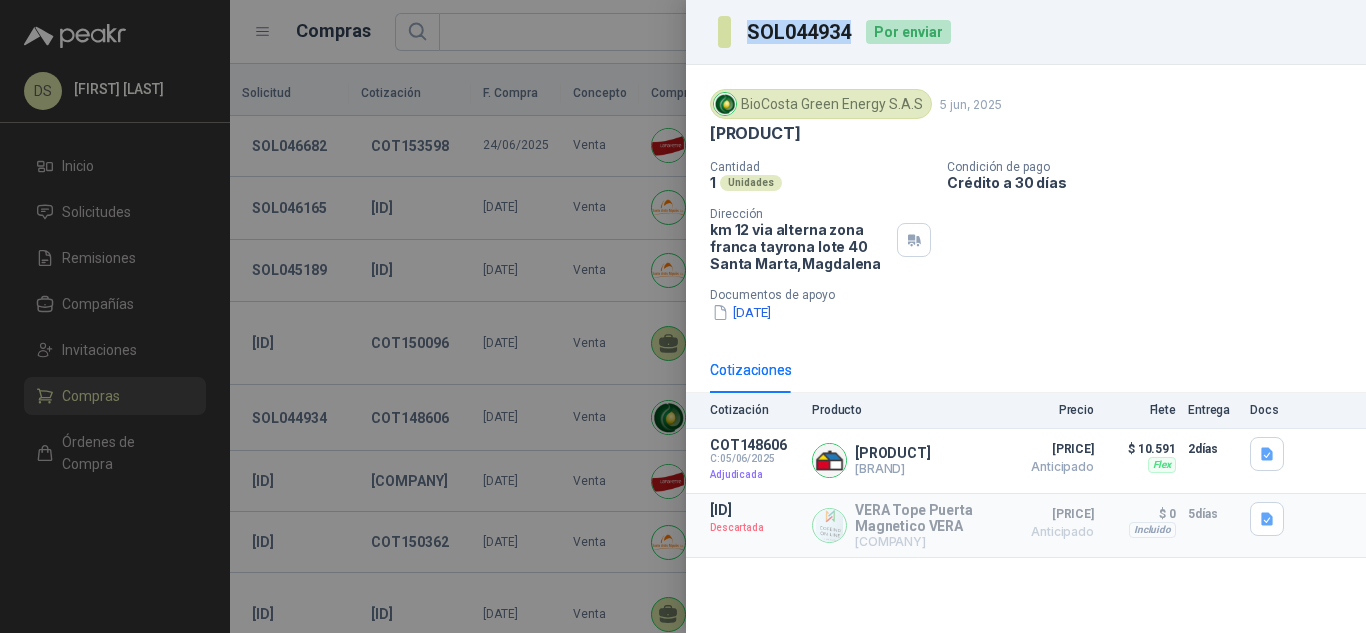 copy on "SOL044934" 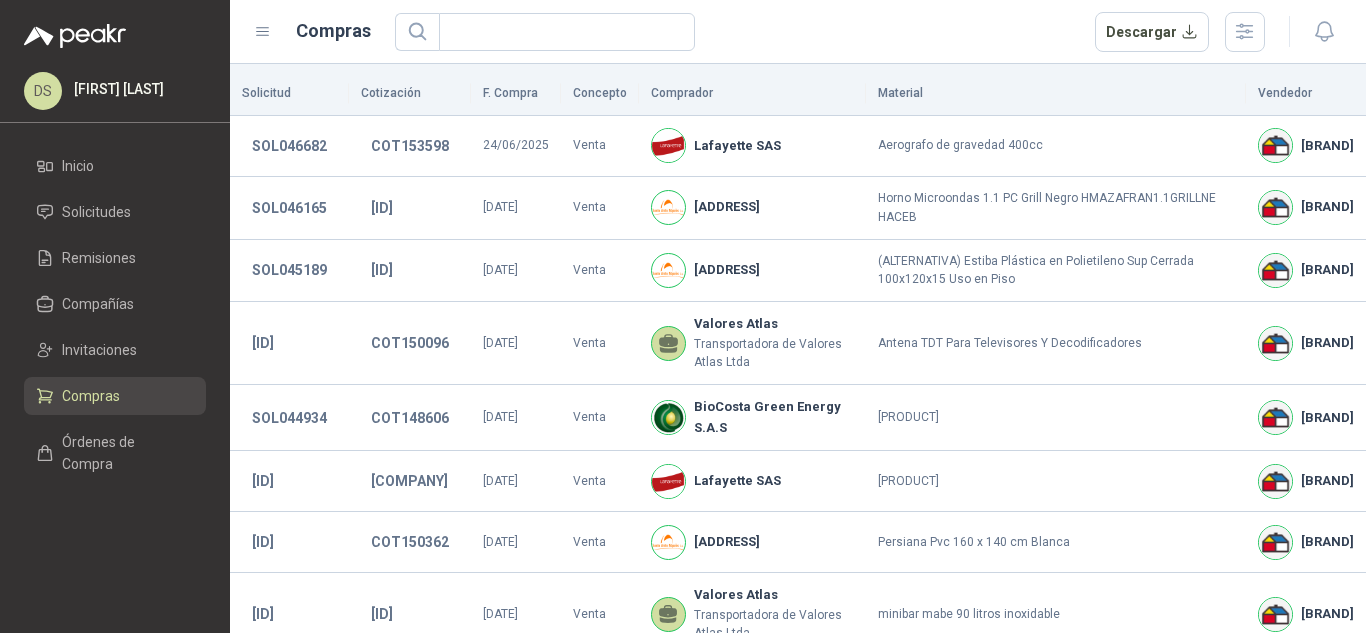 type 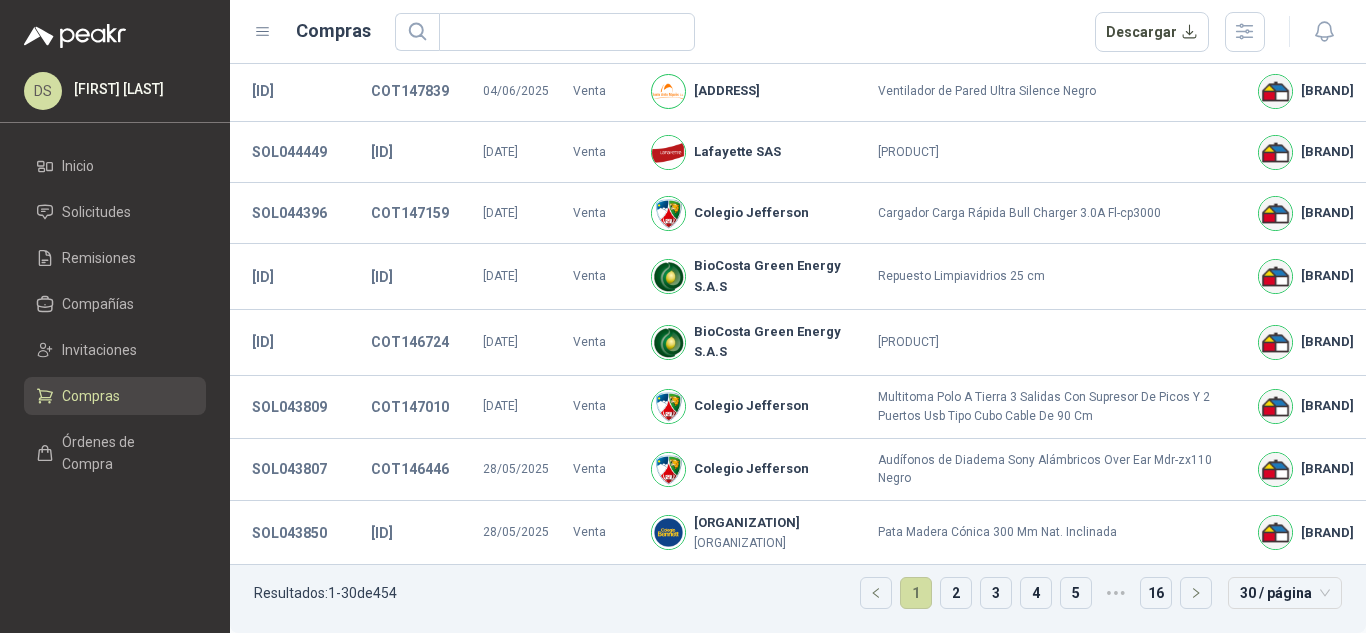 scroll, scrollTop: 1506, scrollLeft: 0, axis: vertical 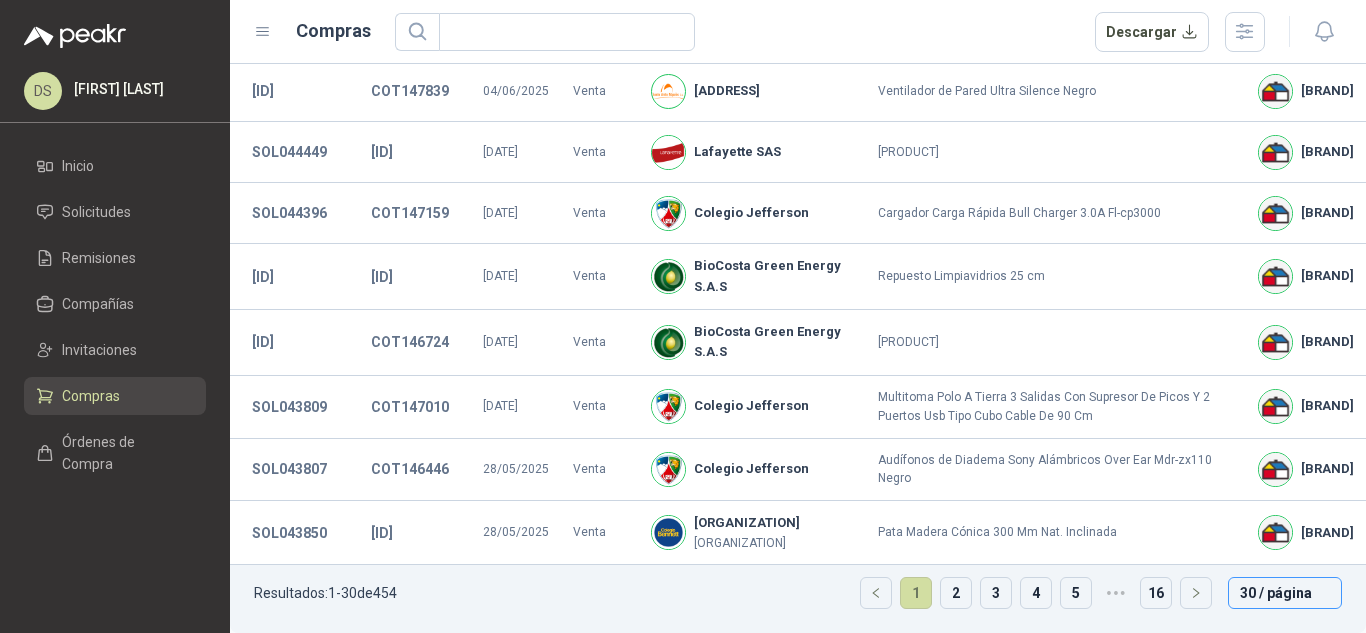 click on "30 / página" at bounding box center (1285, 593) 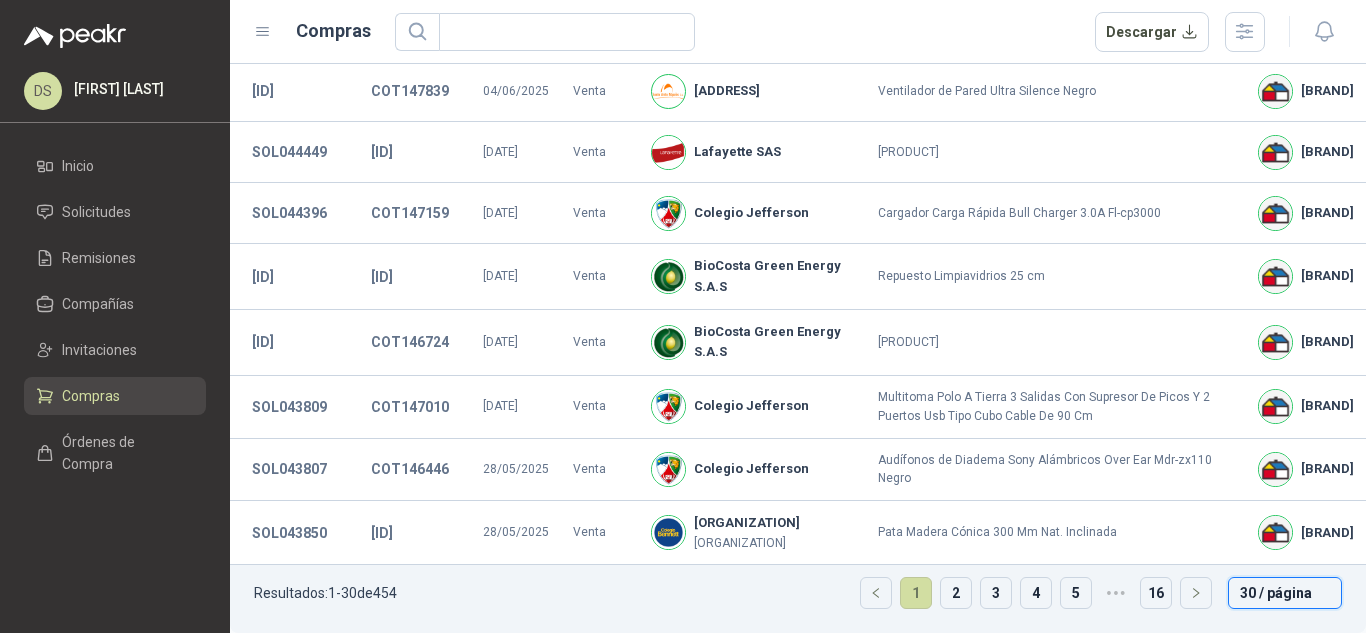 click on "30 / página" at bounding box center [1285, 593] 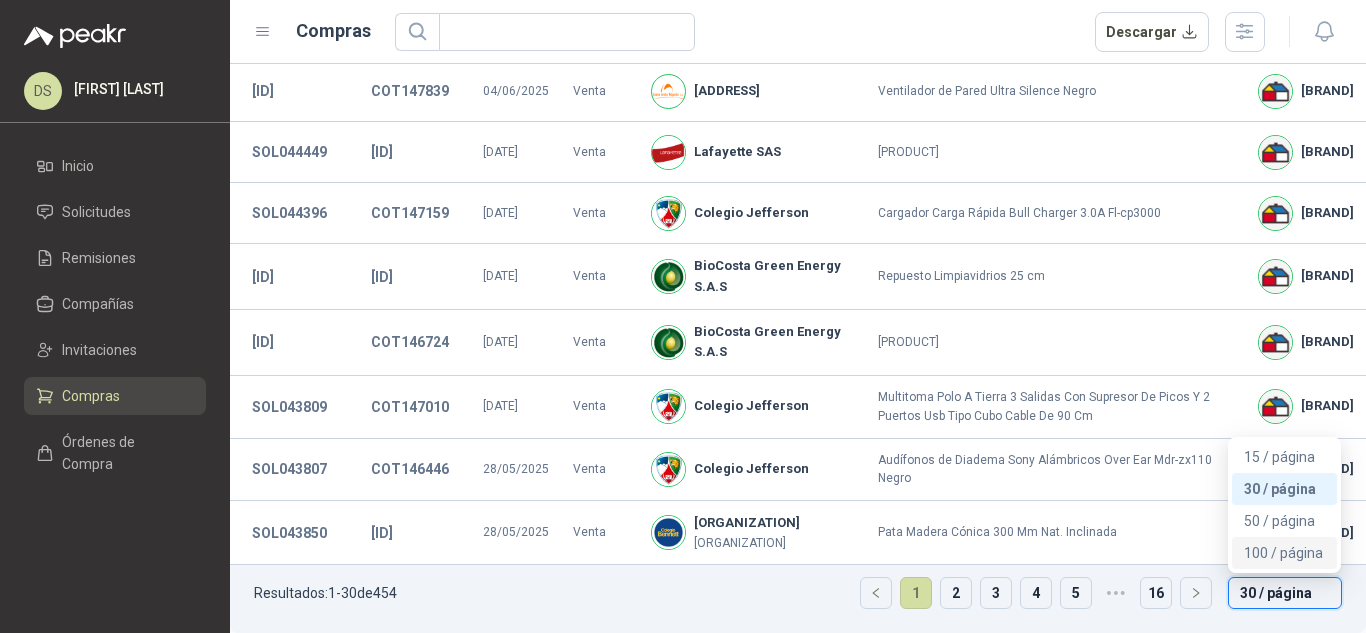 click on "[NUMBER] / página" at bounding box center (1284, 553) 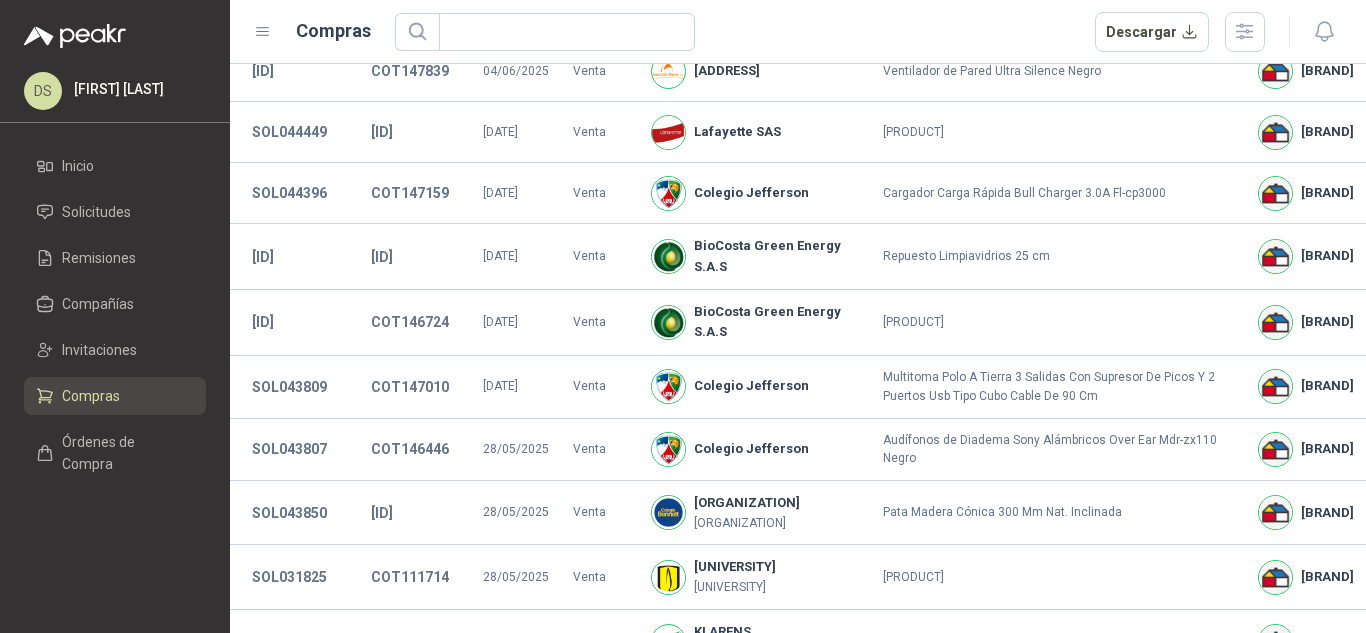 scroll, scrollTop: 2188, scrollLeft: 0, axis: vertical 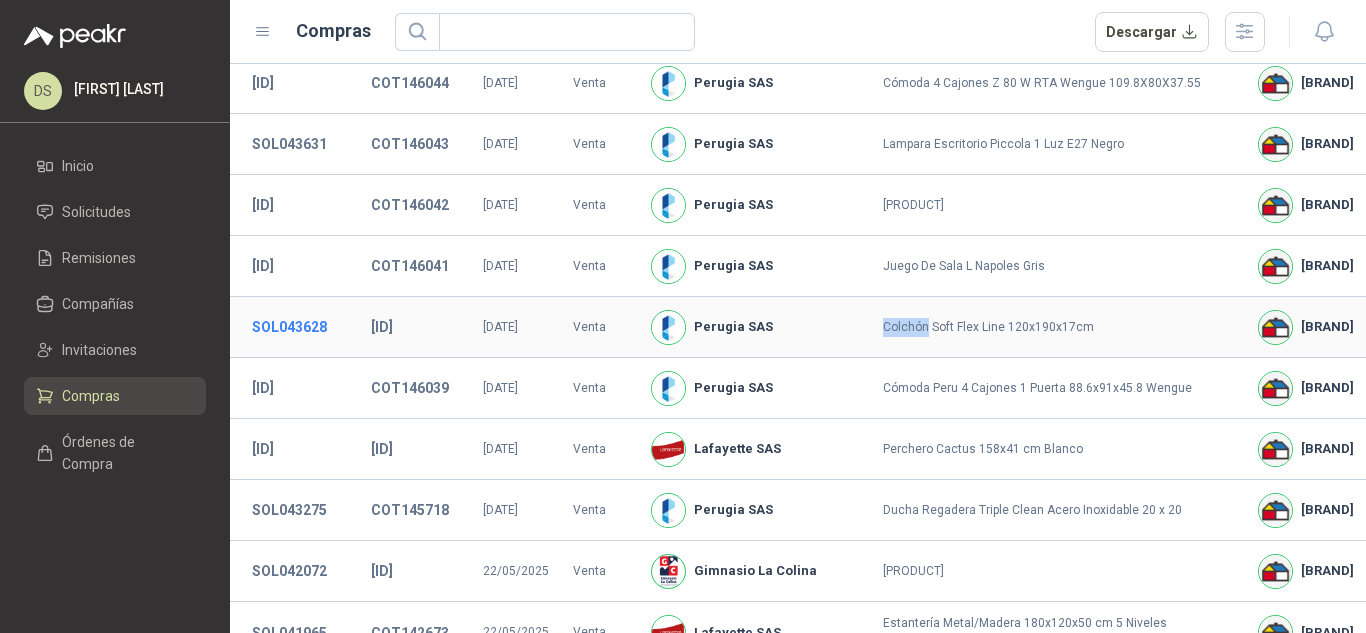 click on "SOL043628" at bounding box center [289, 327] 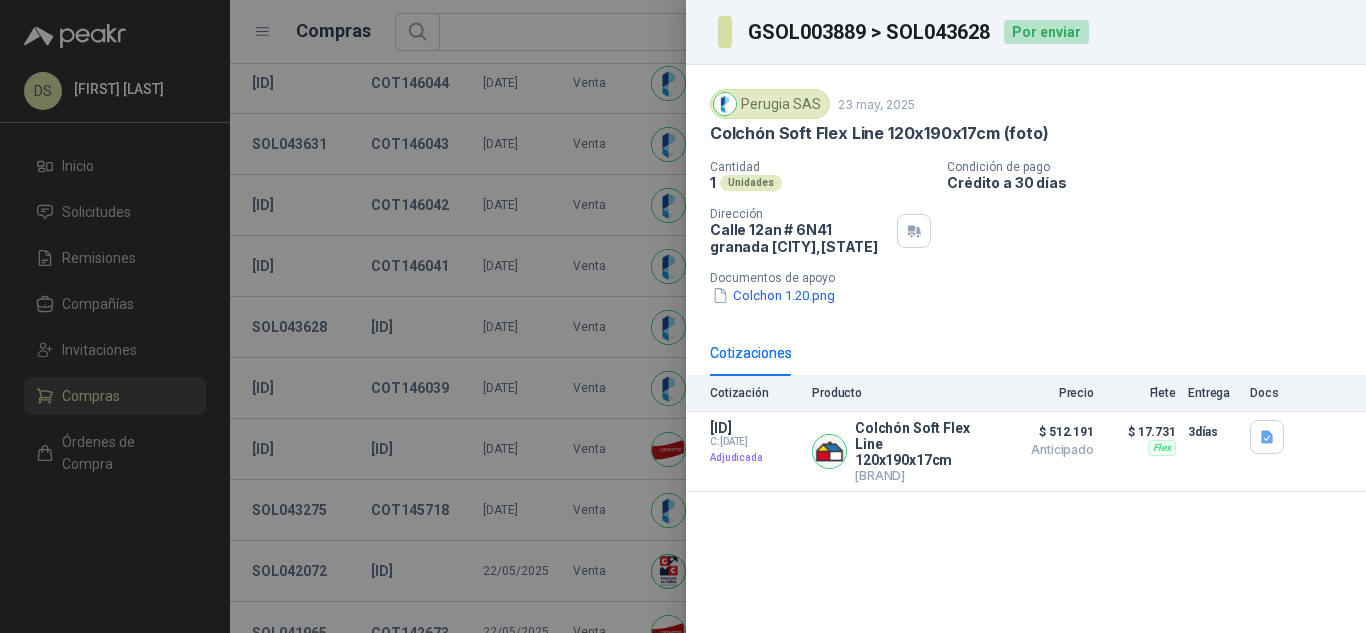 click on "GSOL003889 > SOL043628" at bounding box center (870, 32) 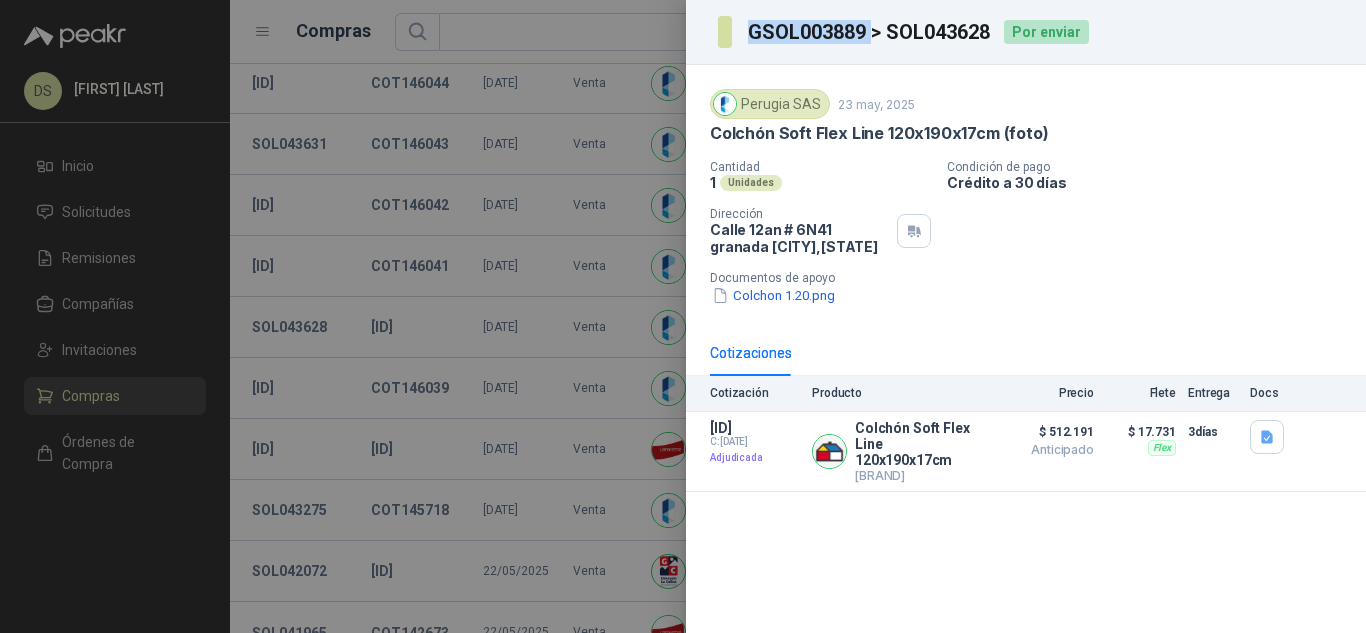 click on "GSOL003889 > SOL043628" at bounding box center [870, 32] 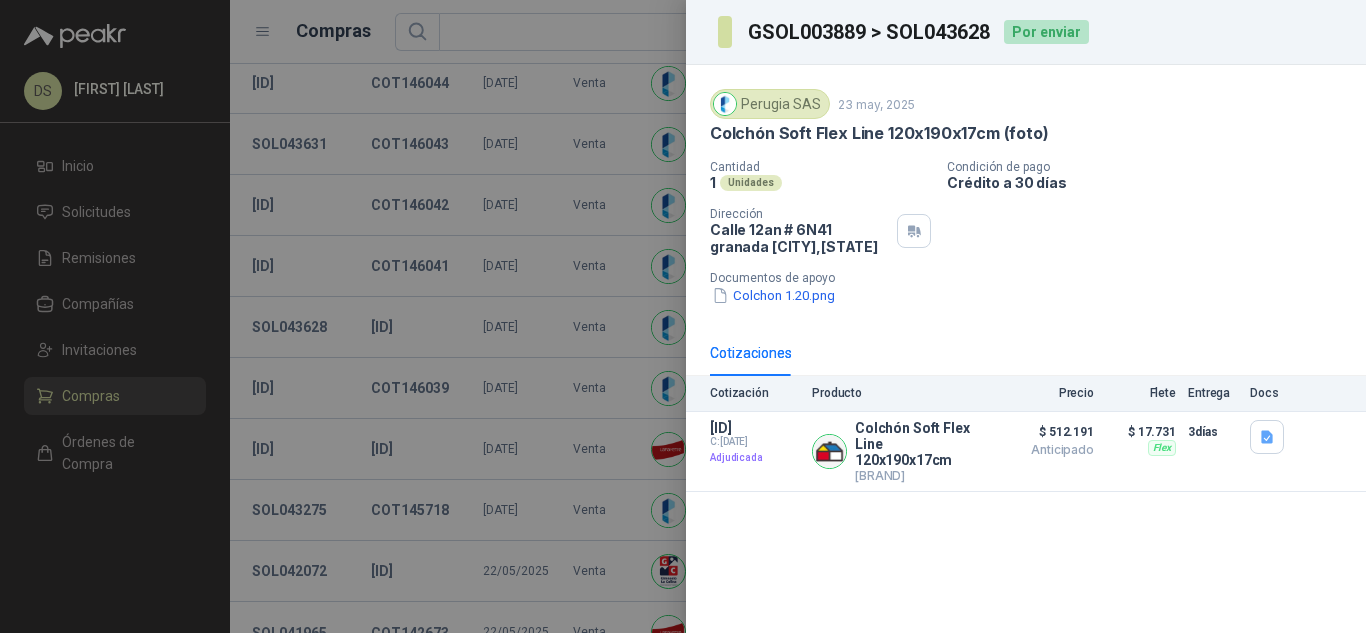 click at bounding box center [683, 316] 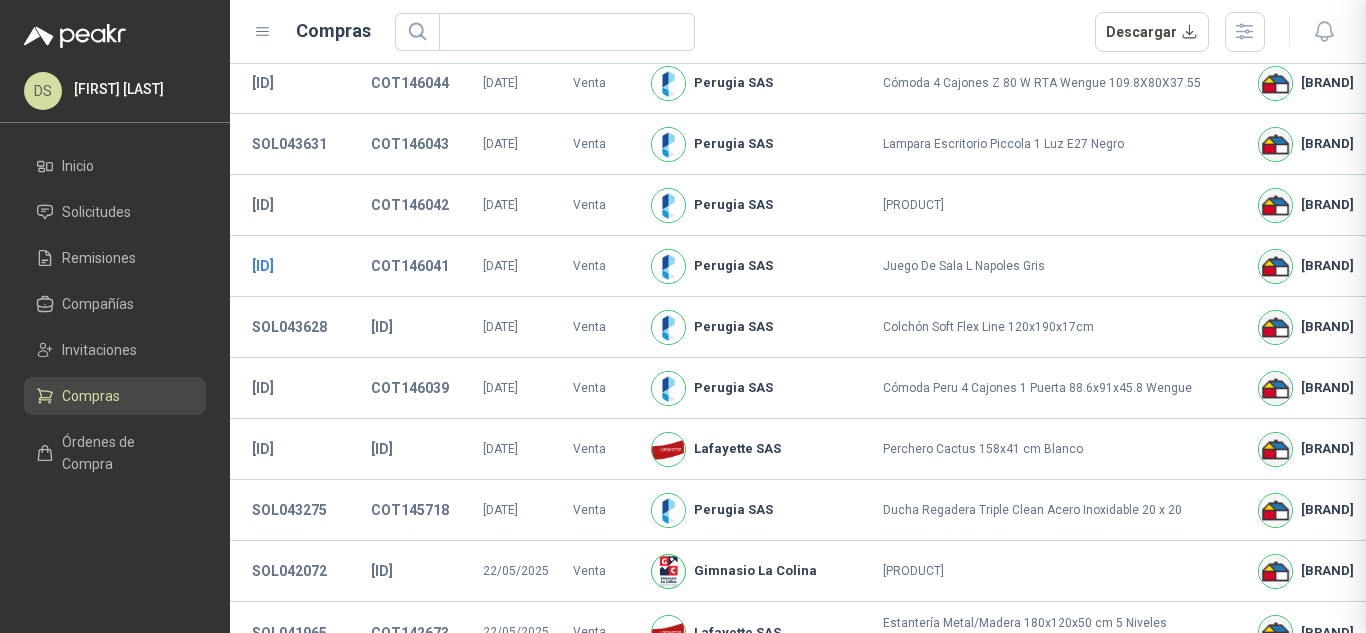 type 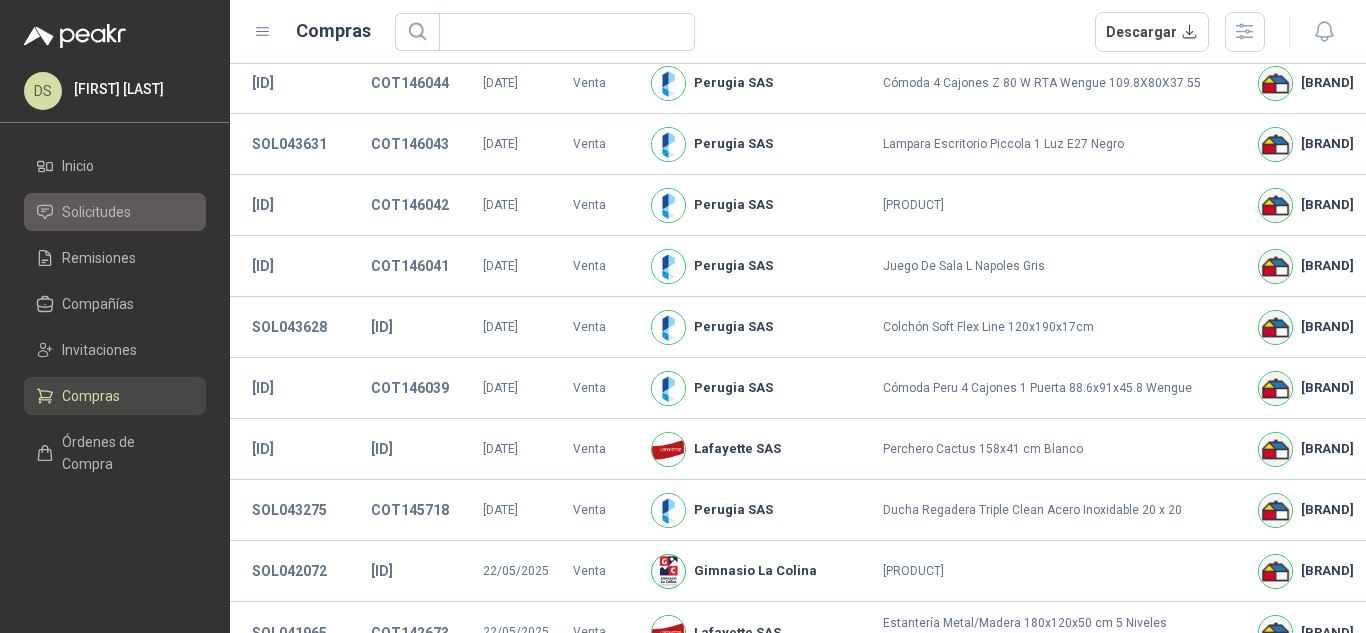click on "Solicitudes" at bounding box center [96, 212] 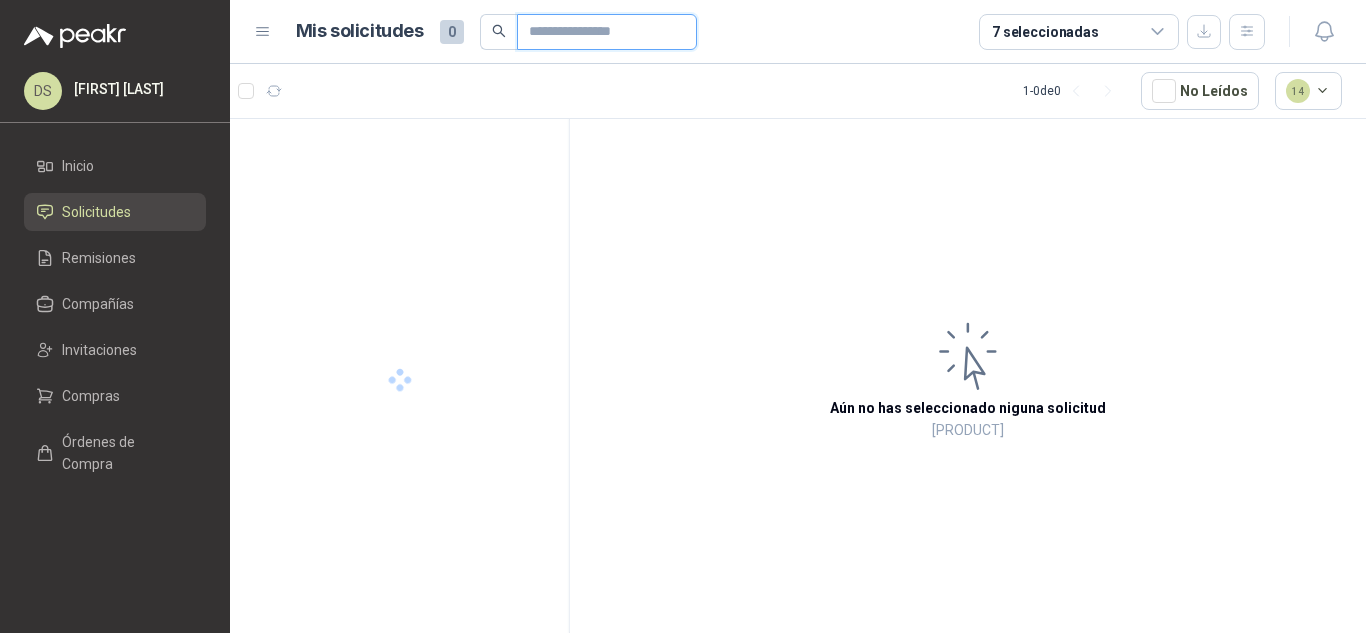 click at bounding box center (599, 32) 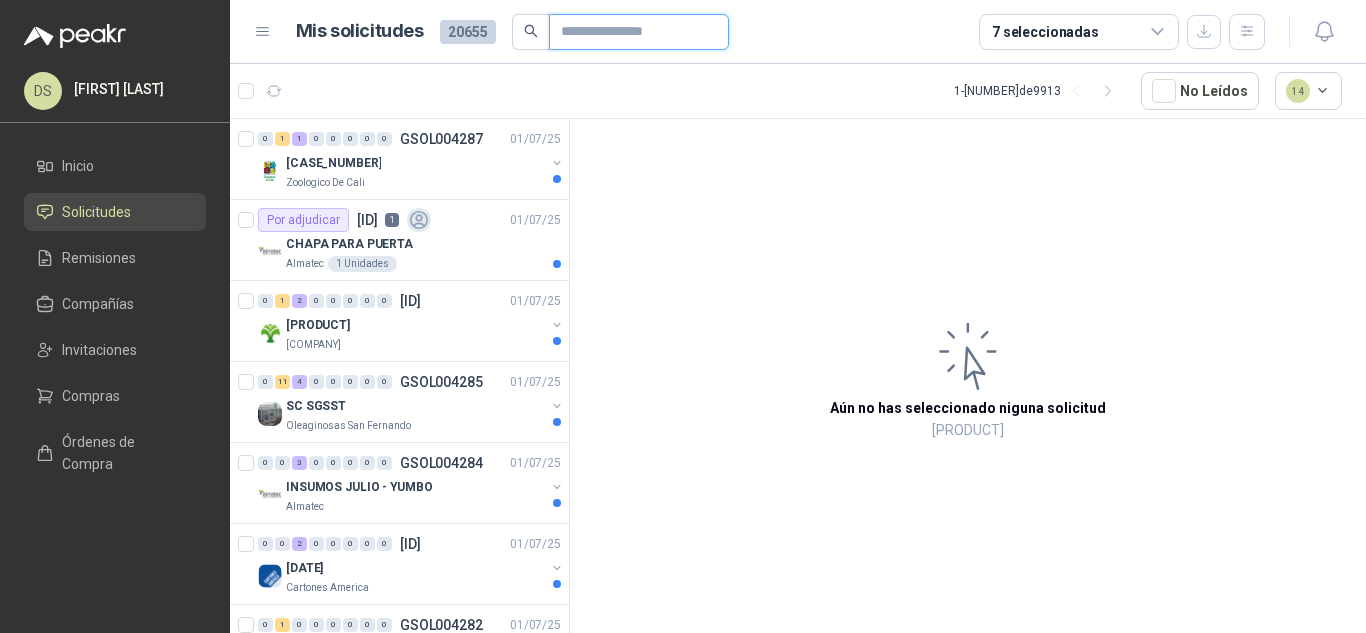 paste on "*********" 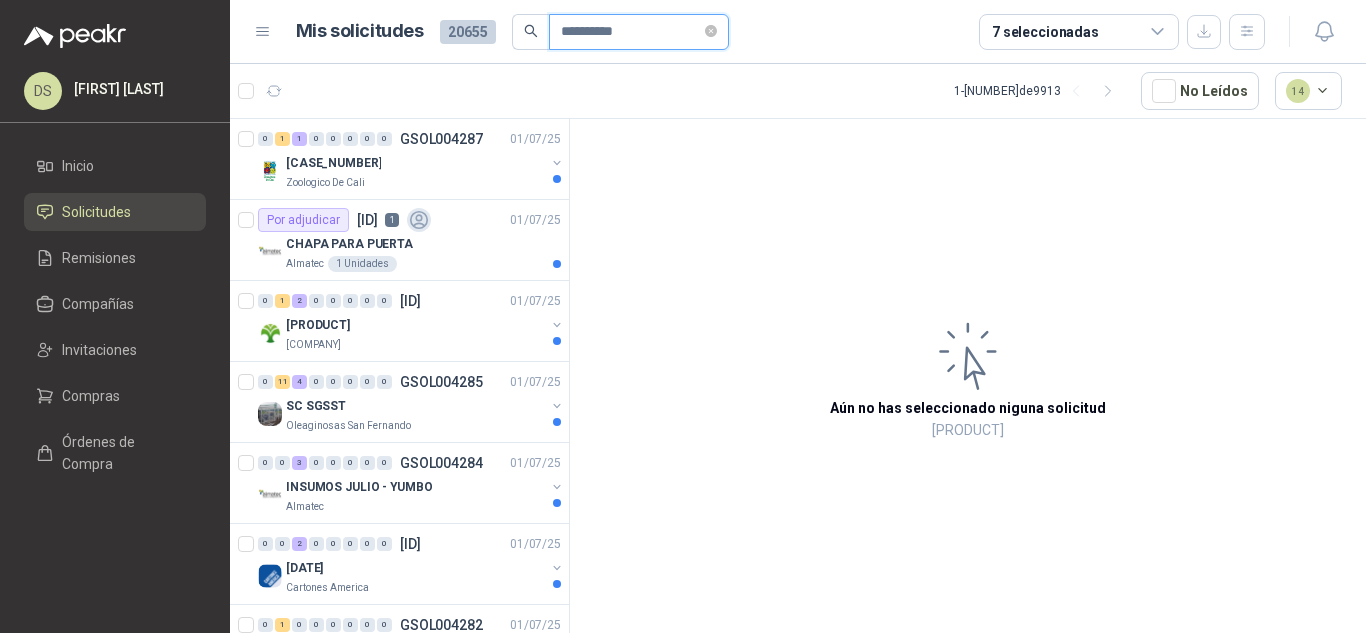 type on "*********" 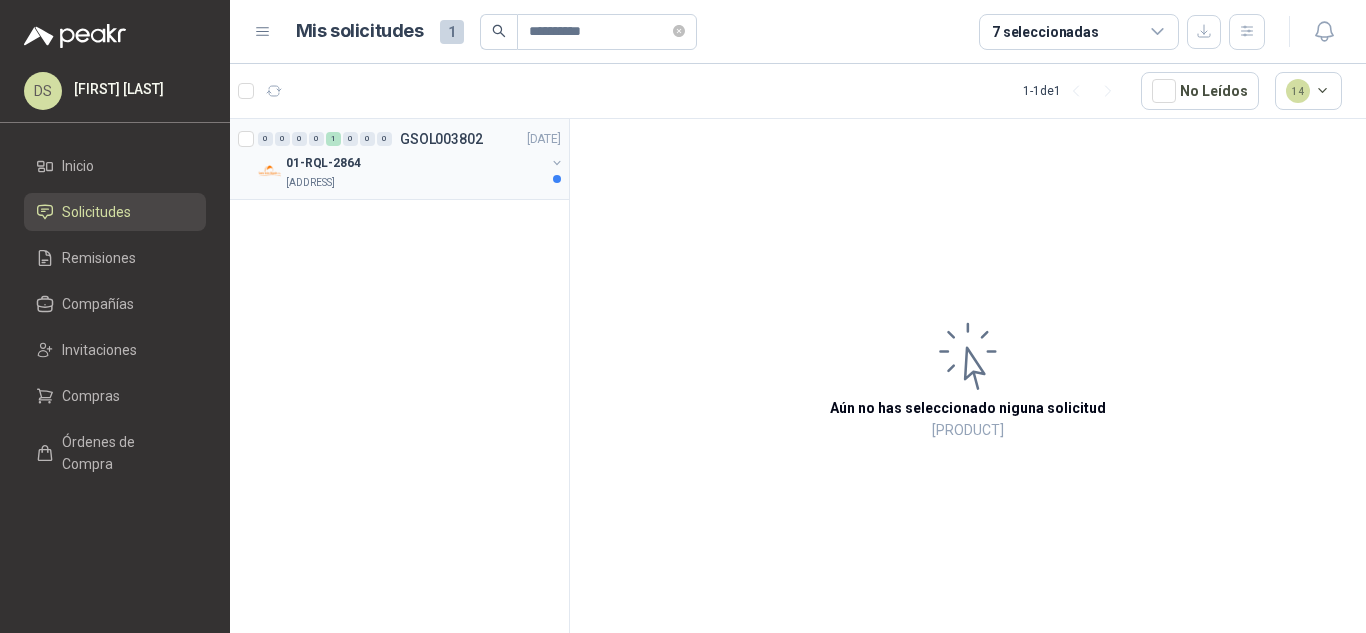 click on "01-RQL-2864" at bounding box center (415, 163) 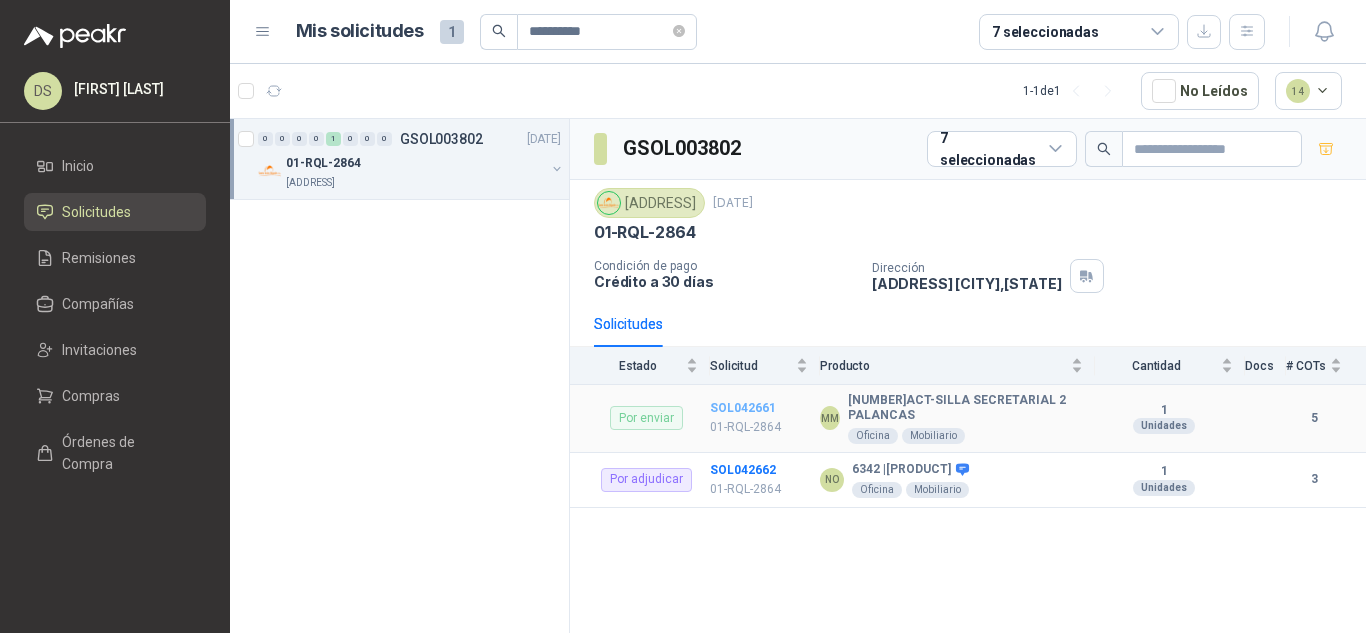 click on "SOL042661" at bounding box center [743, 408] 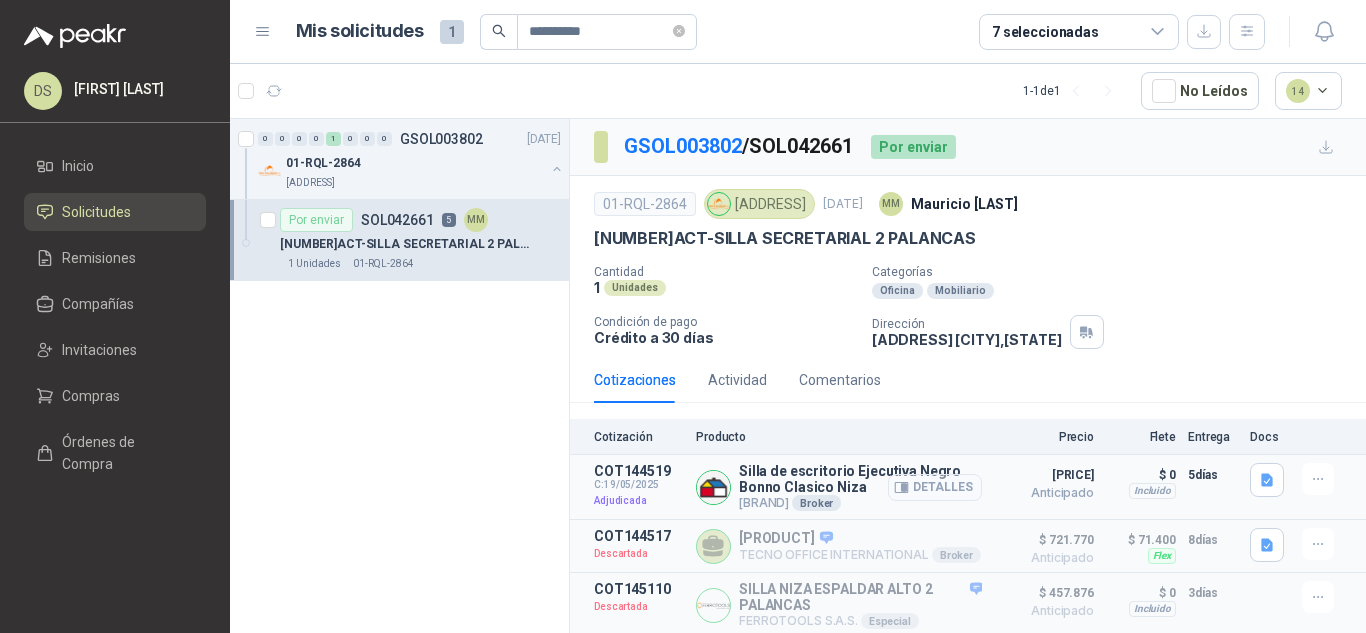 click on "Detalles" at bounding box center (935, 487) 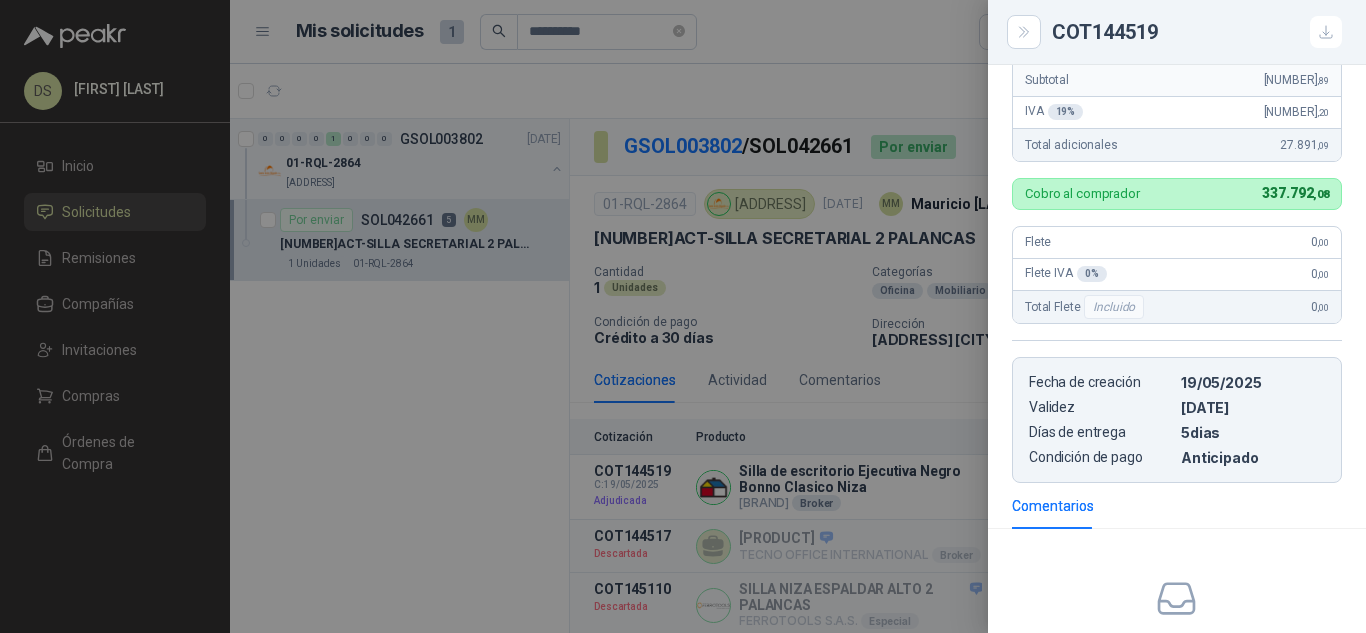 scroll, scrollTop: 600, scrollLeft: 0, axis: vertical 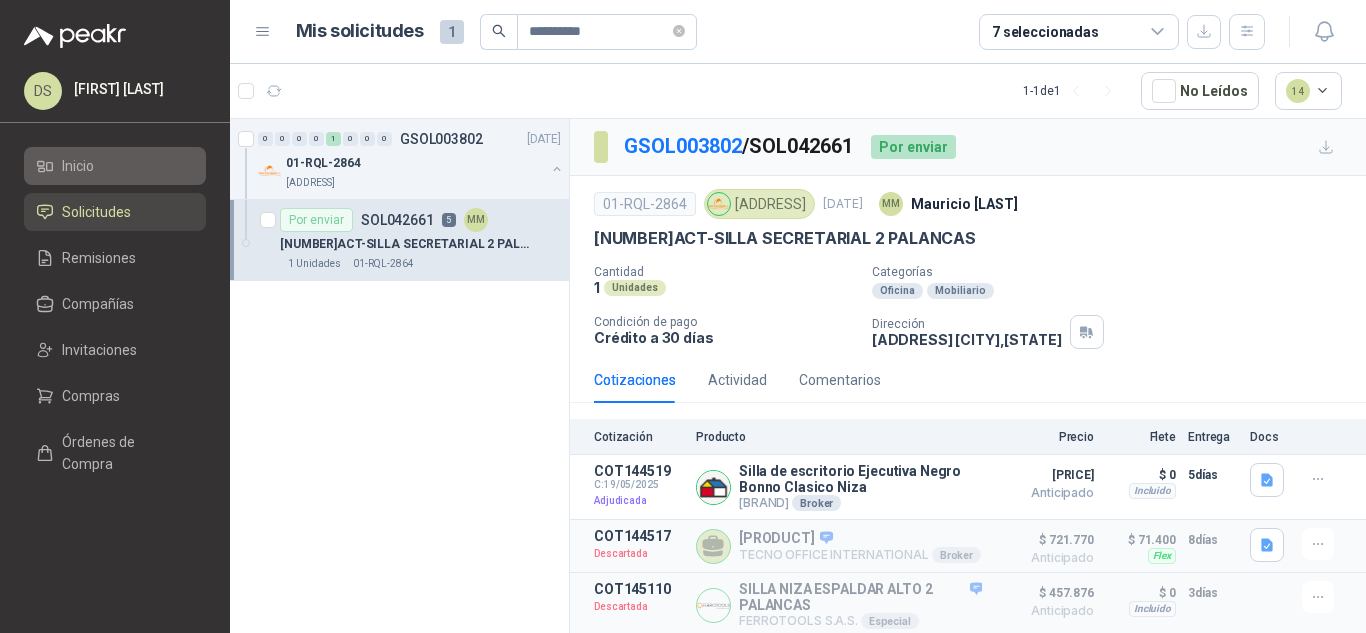 click on "Inicio" at bounding box center (78, 166) 